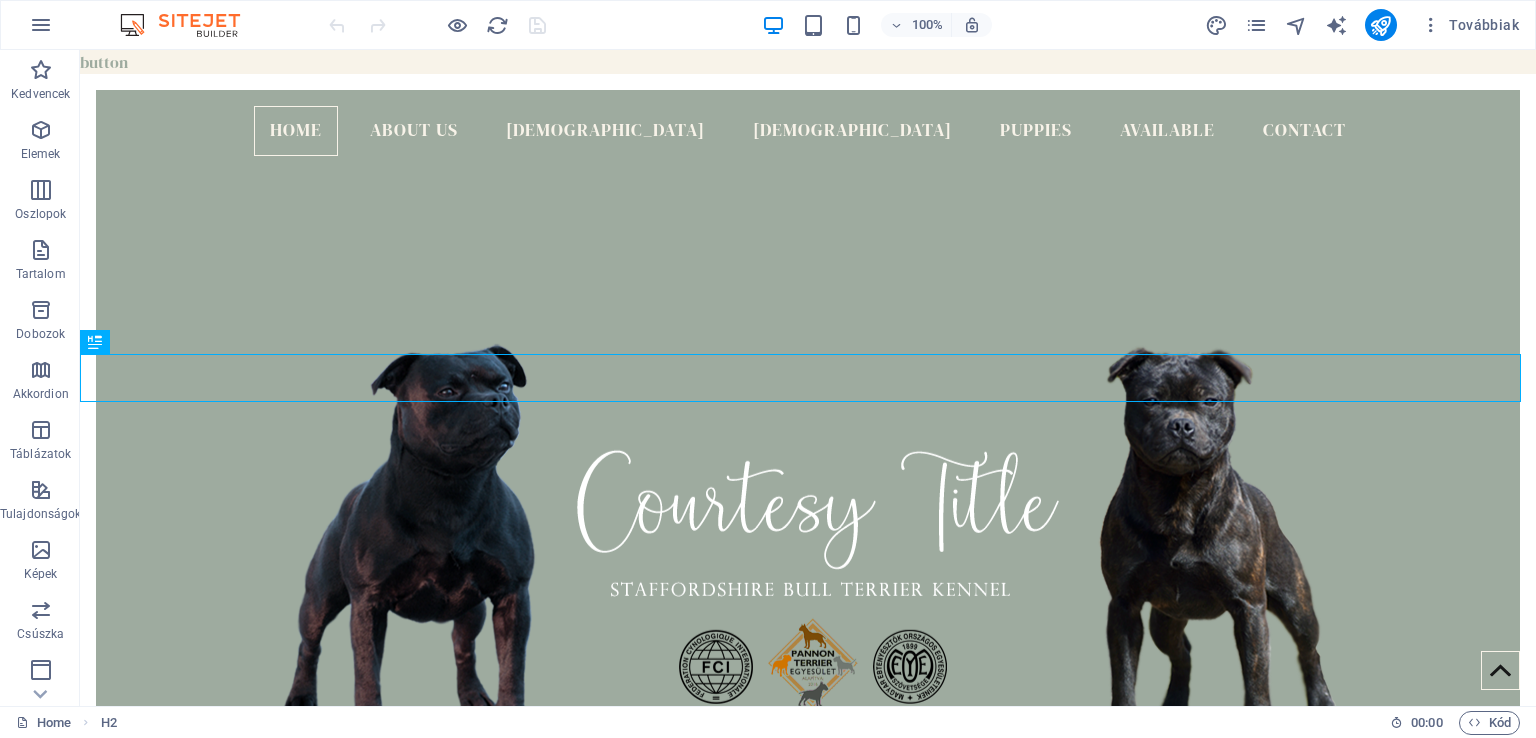 scroll, scrollTop: 376, scrollLeft: 0, axis: vertical 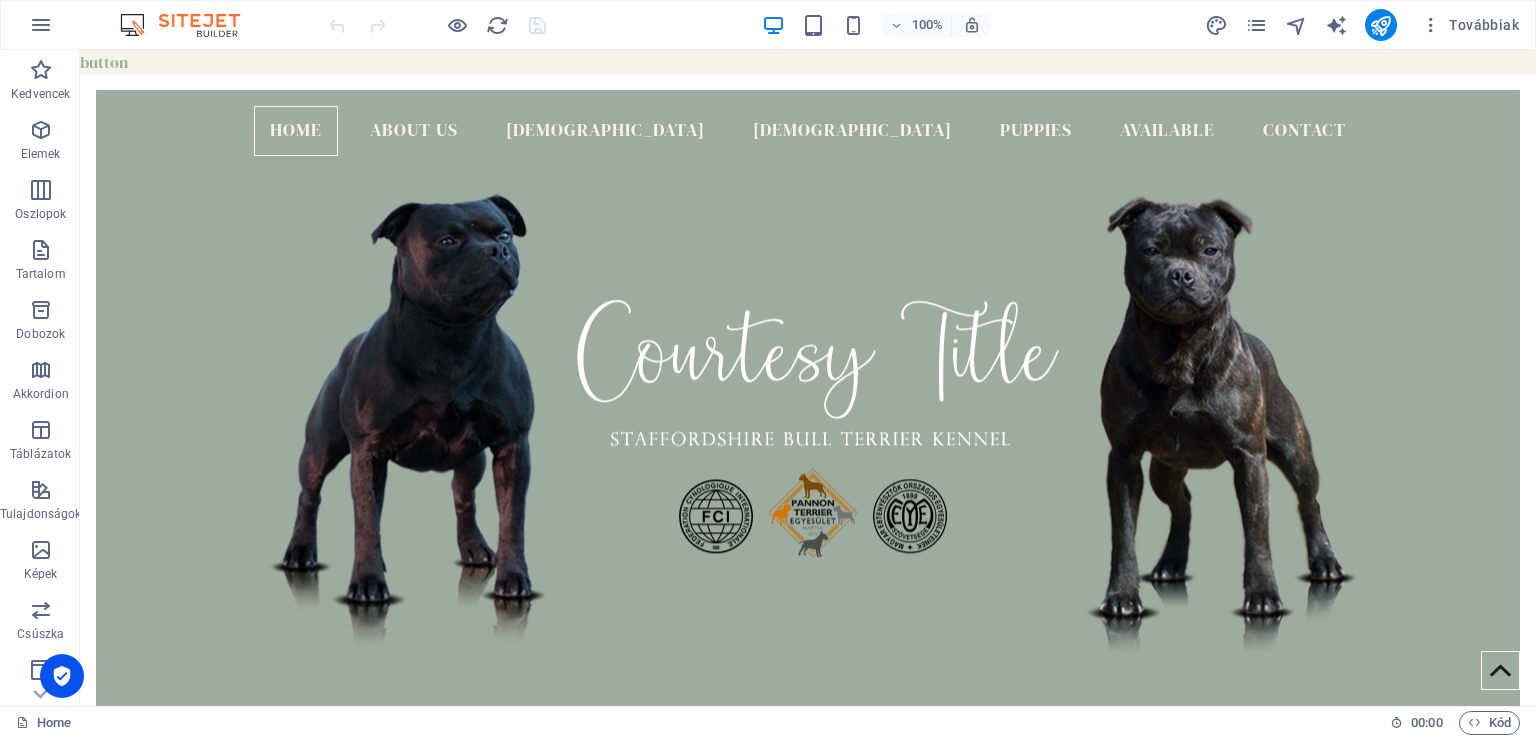 click on "button
Home About us [DEMOGRAPHIC_DATA] [DEMOGRAPHIC_DATA] Puppies Available Contact about us Helyezze ide a tartalmat vagy  Elemek létrehozása  Beillesztés vágólapról HI, My Name is [PERSON_NAME], golden level master breeder in [GEOGRAPHIC_DATA].  I founded the Courtesy Title kennel in [DATE] (FCI nr: 33/09) and working with dogs as dog trainer more than 25 years. I can proudly say that we have some World and [DEMOGRAPHIC_DATA] winner own bred dogs, our staffordshire bull terrier can be found in all around the world. [PERSON_NAME] [DEMOGRAPHIC_DATA] Courtesy title Galahad    Read more   Courtesy title royal Flush Read more   Courtesy title hungarian legend Read more   [DEMOGRAPHIC_DATA] Courtesy title syrax "Piszke" Read more   Courtesy title Guinevere Read more   Asterion's Shine Marvel "menta" Read more   [PERSON_NAME]'s Mongoose Asterion's Shine Read more   [PERSON_NAME]'s Mongoose HBJ eagle five Read more   [PERSON_NAME] ide a tartalmat vagy  Elemek létrehozása  Beillesztés vágólapról puppies Planned puppies Read more   Read more" at bounding box center [808, 7463] 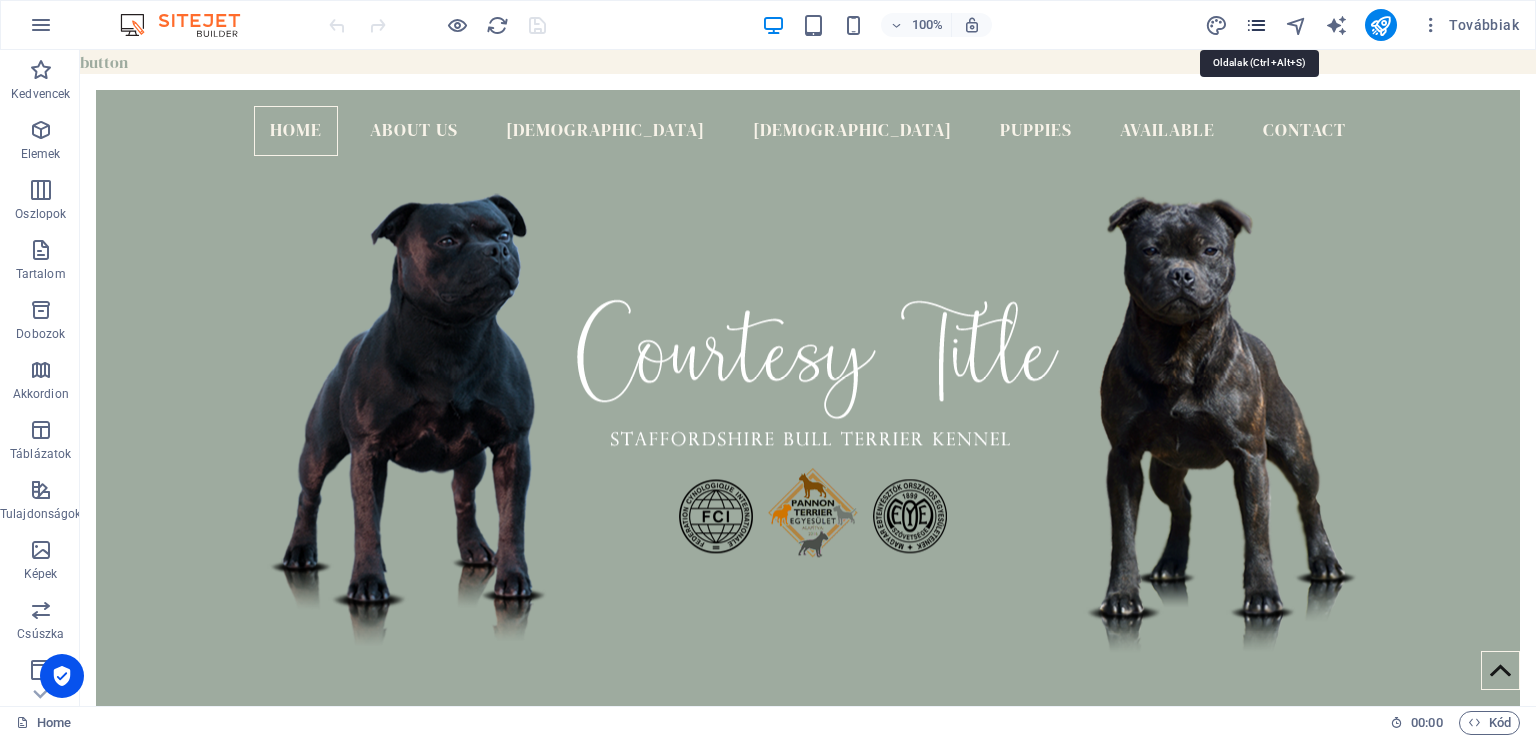 click at bounding box center (1256, 25) 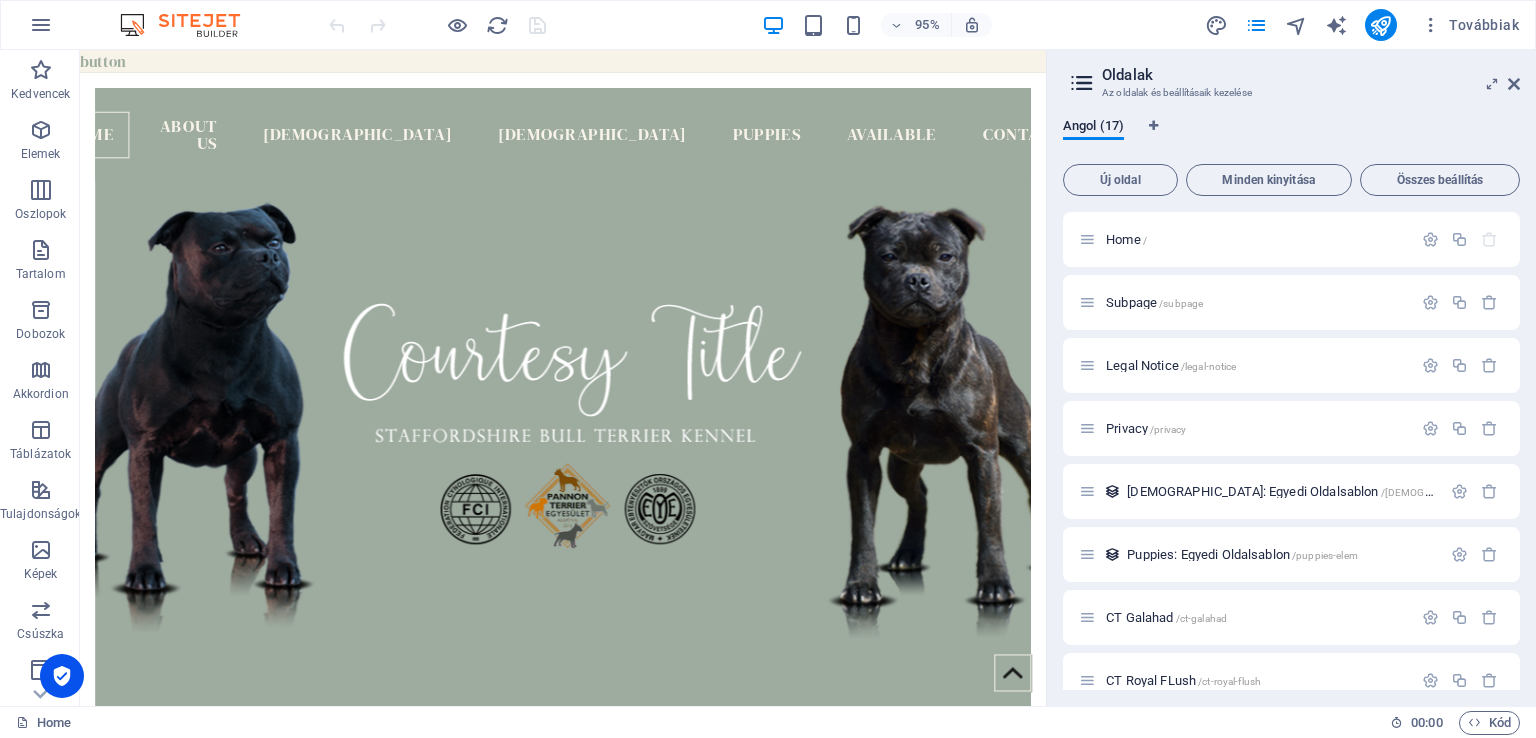 click at bounding box center [1082, 83] 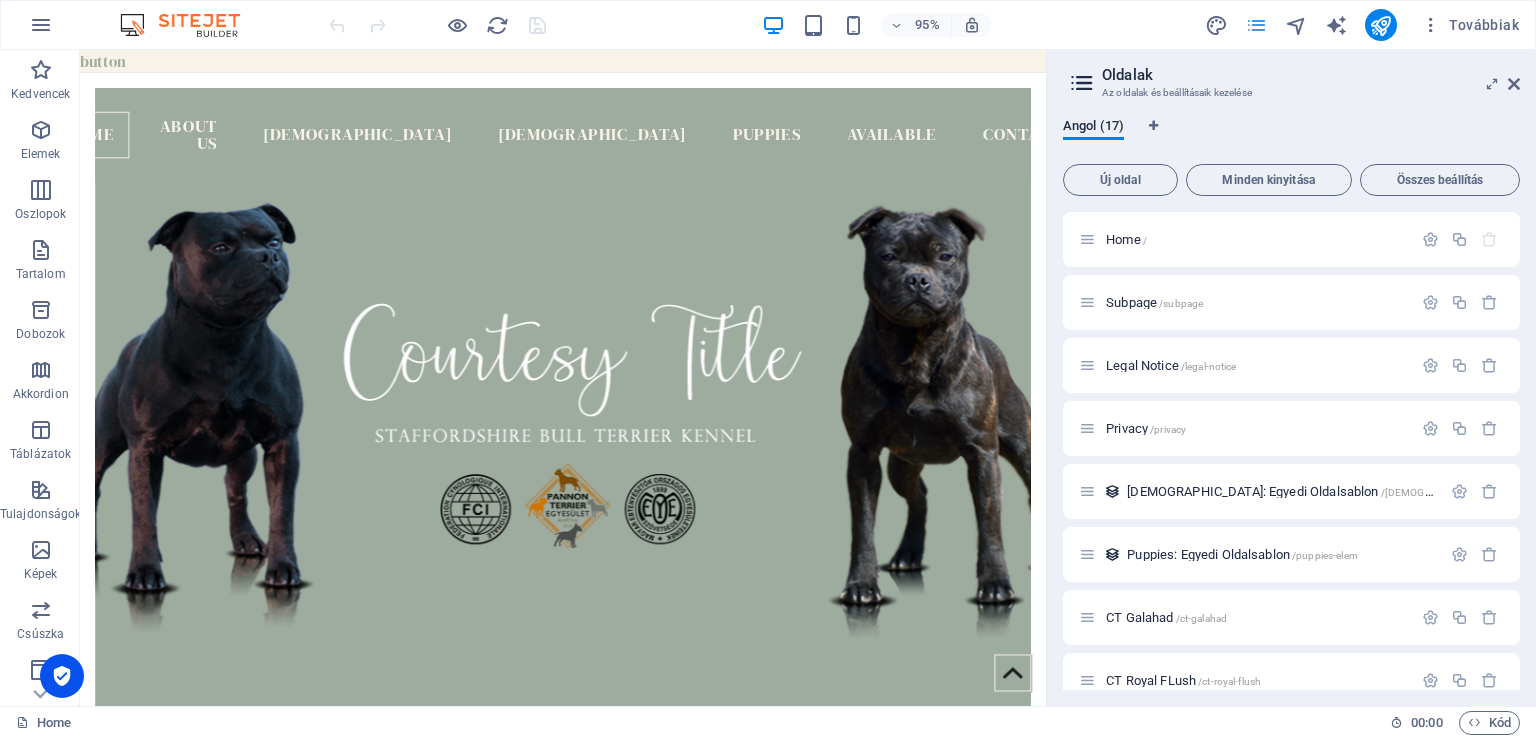 click at bounding box center [1256, 25] 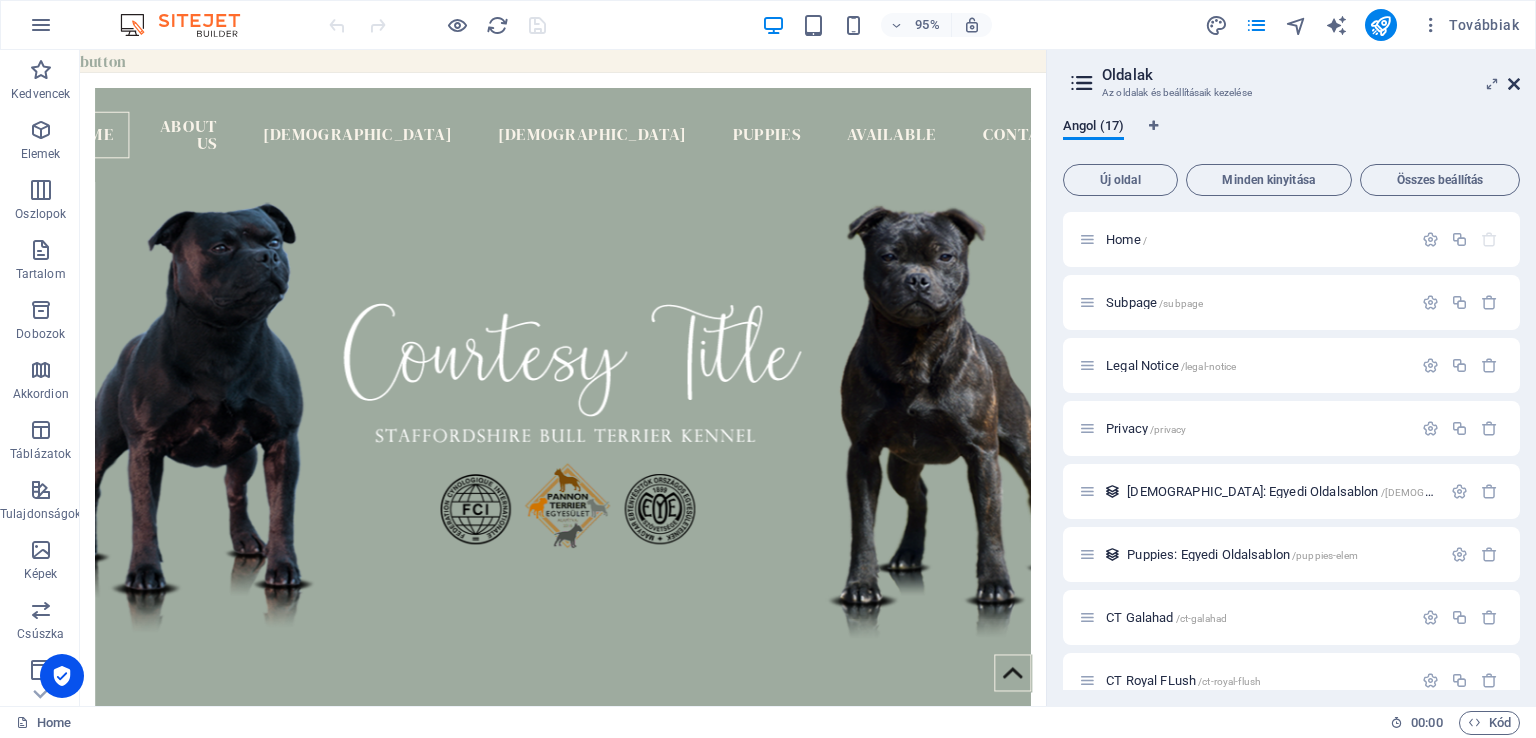 click at bounding box center (1514, 84) 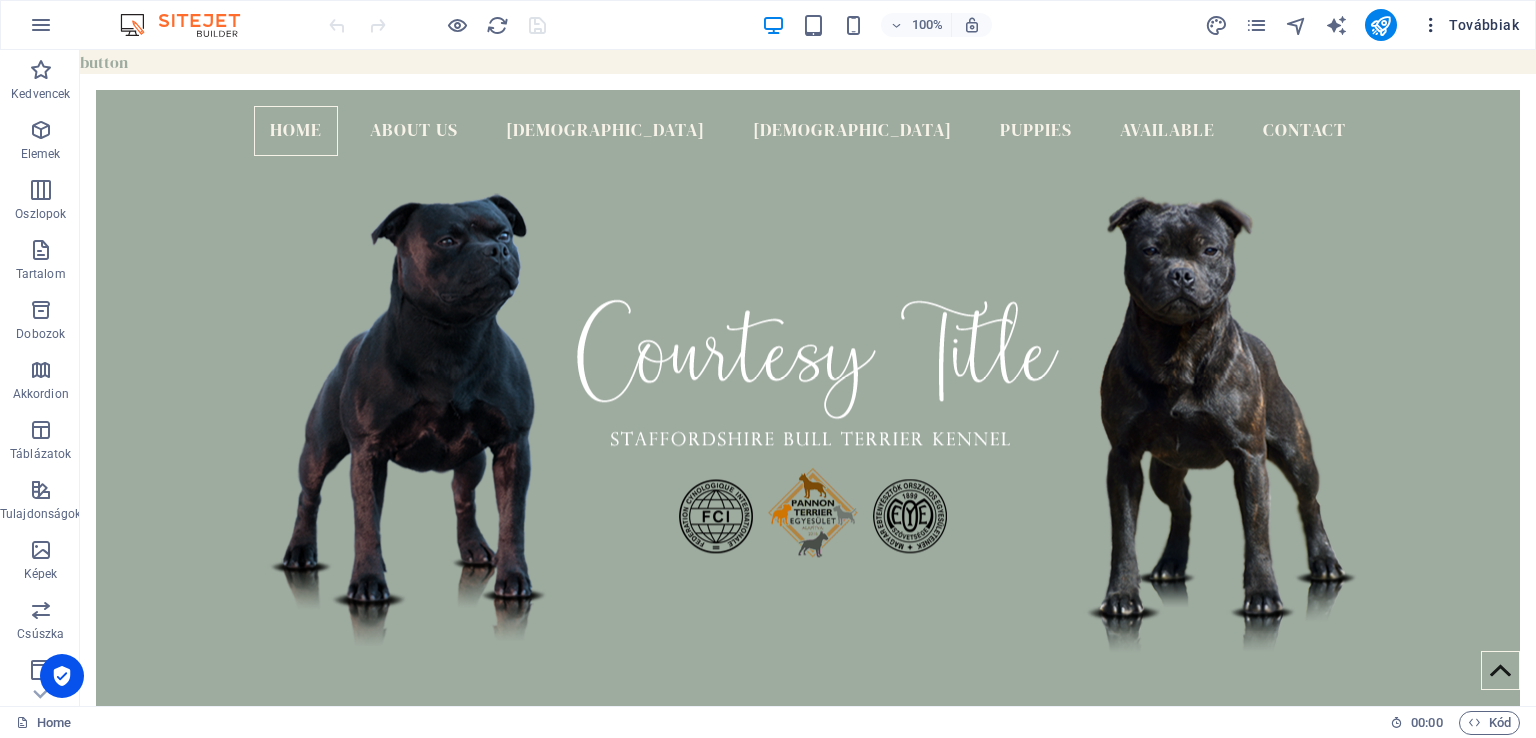 click on "Továbbiak" at bounding box center [1470, 25] 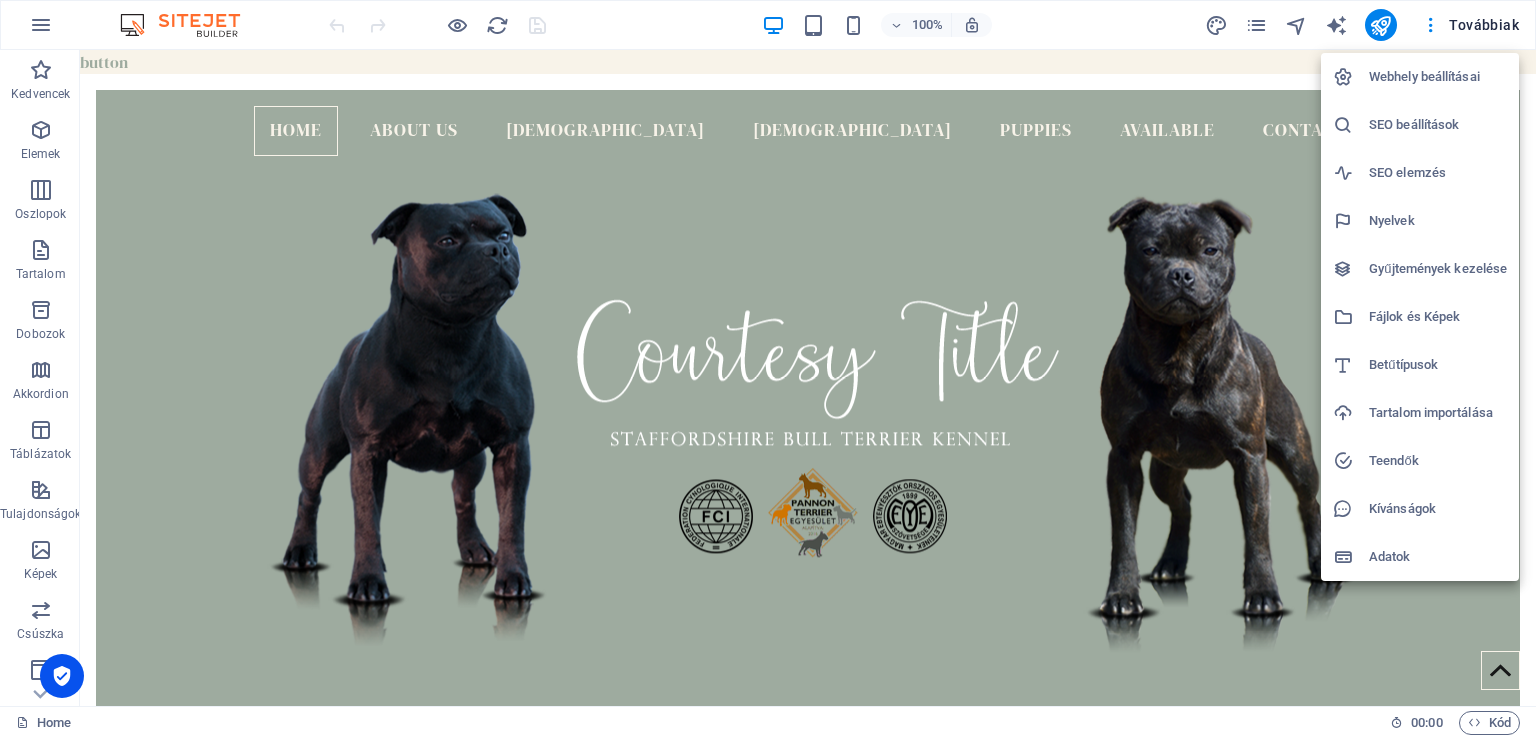 click on "Webhely beállításai" at bounding box center (1438, 77) 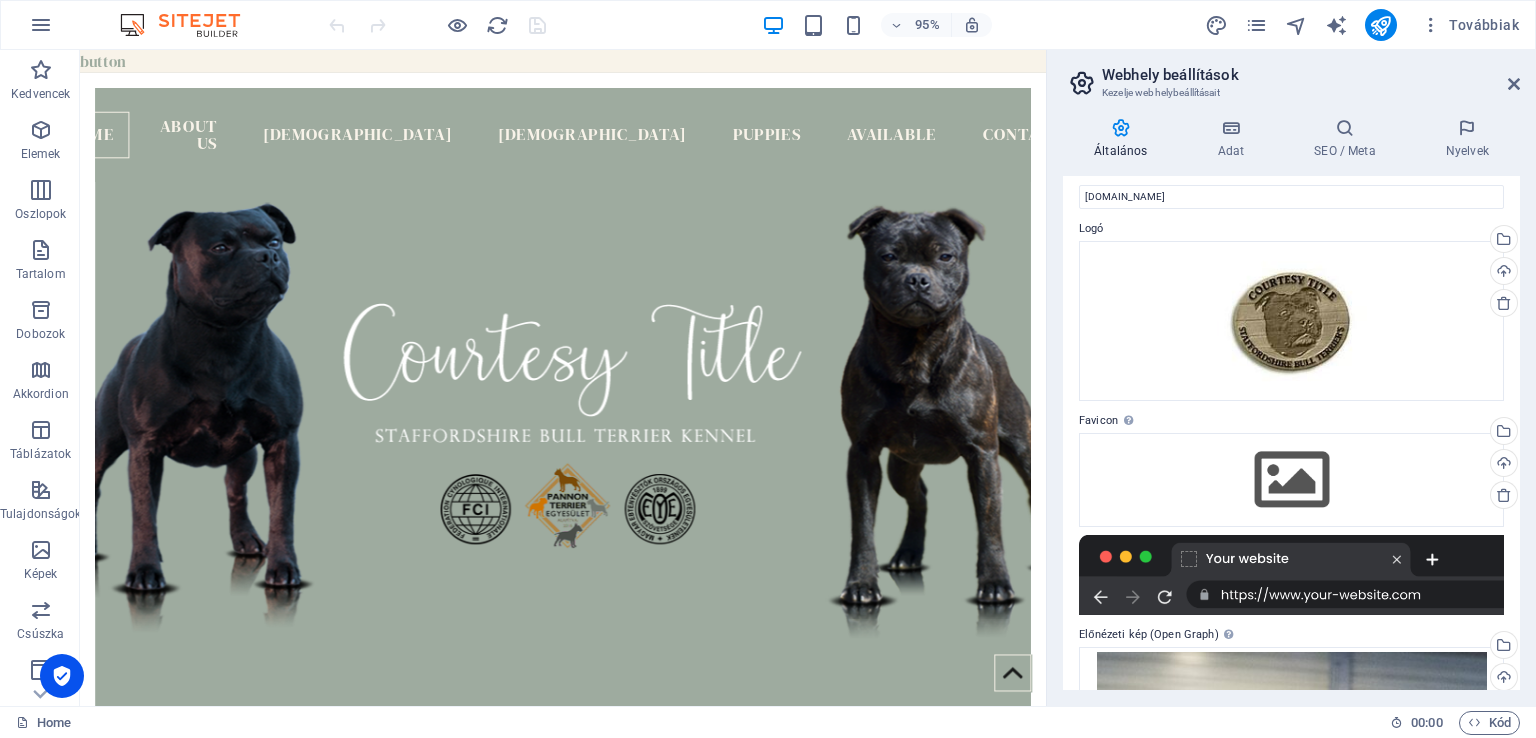 scroll, scrollTop: 0, scrollLeft: 0, axis: both 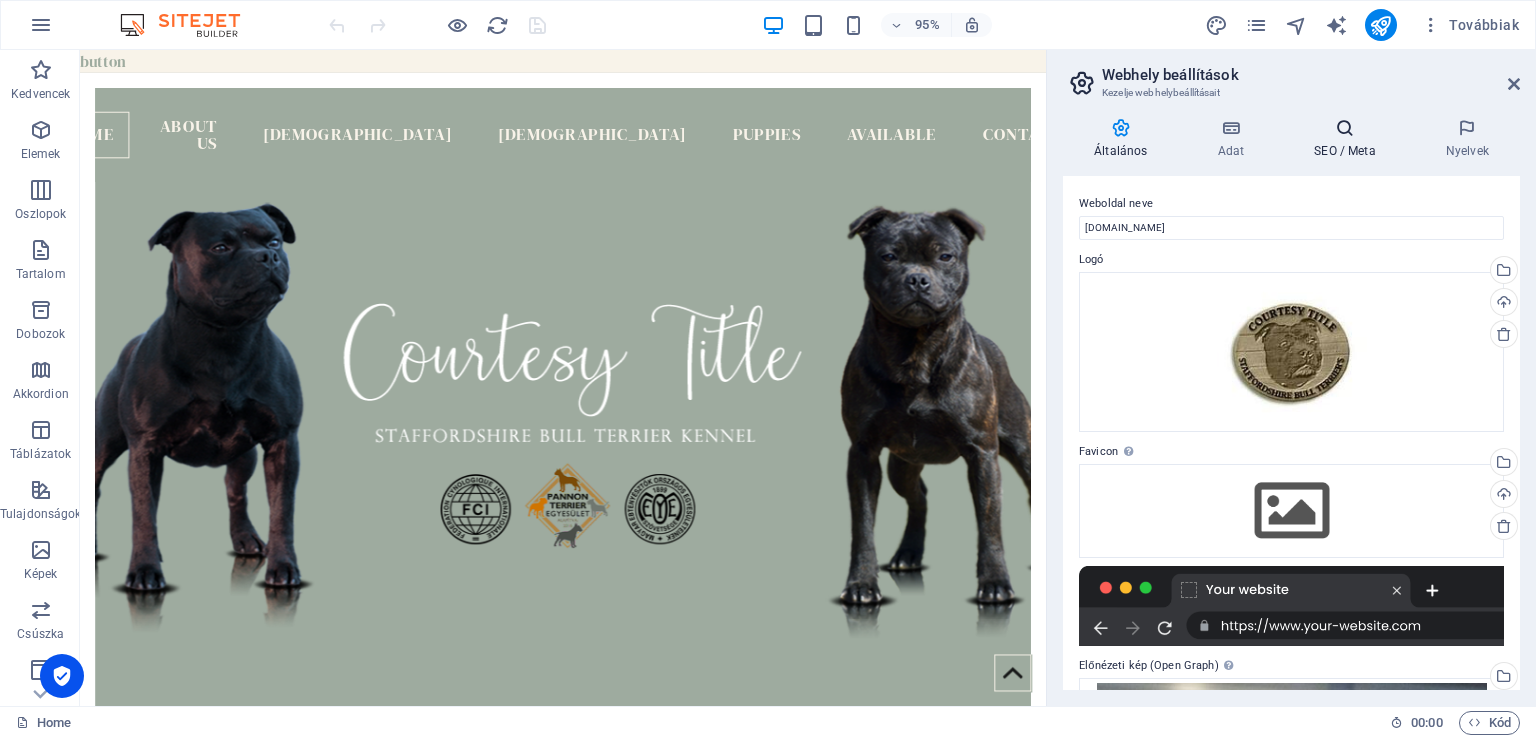 click at bounding box center [1345, 128] 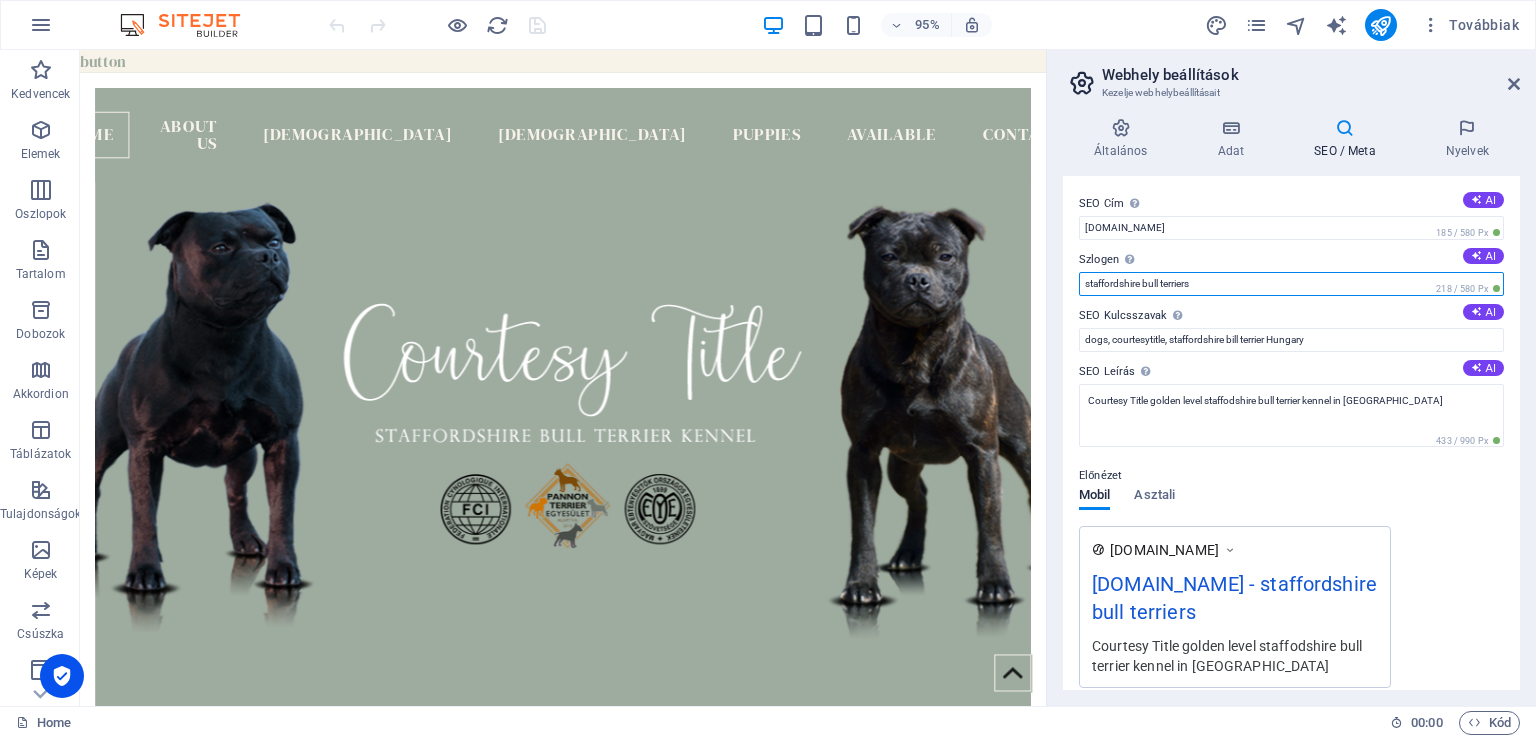 click on "staffordshire bull terriers" at bounding box center (1291, 284) 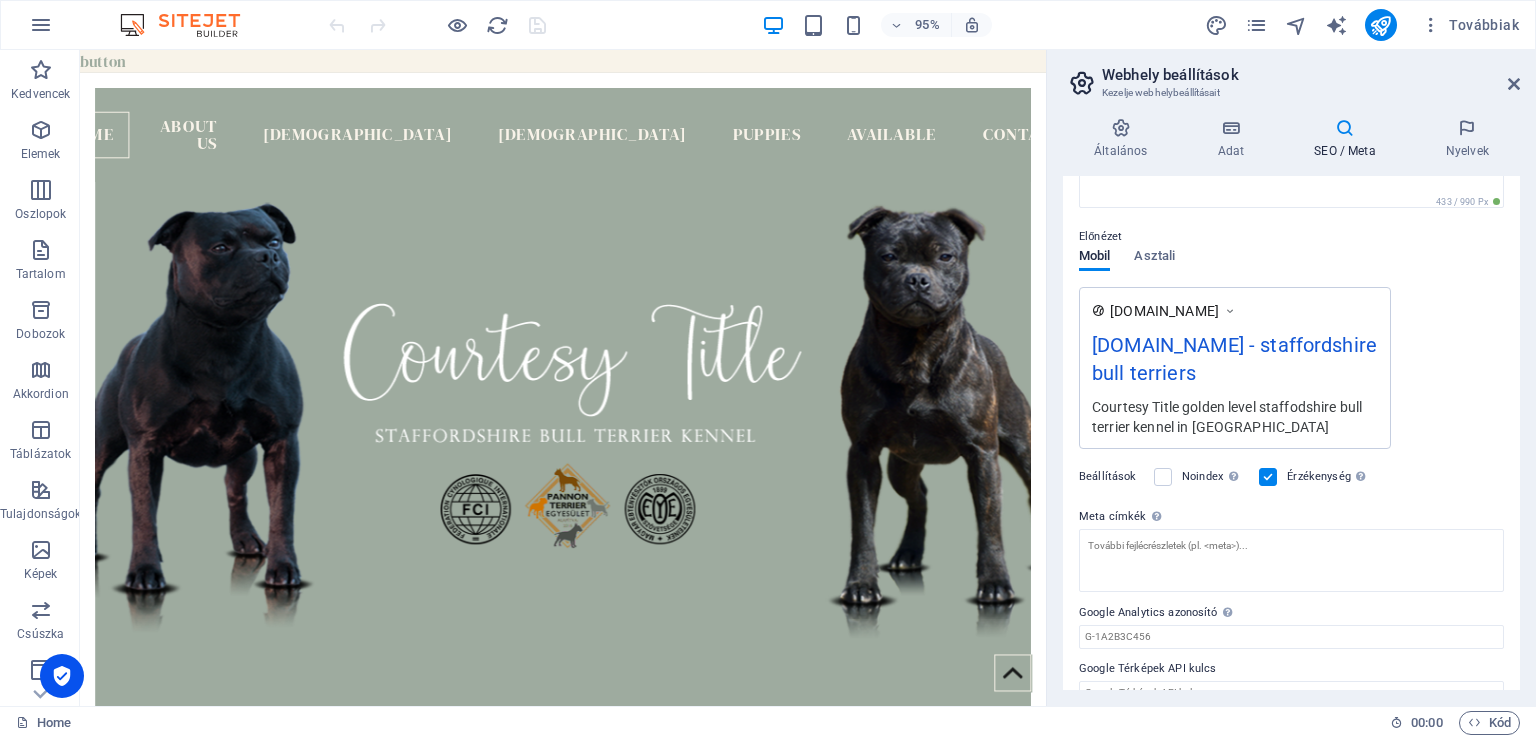 scroll, scrollTop: 268, scrollLeft: 0, axis: vertical 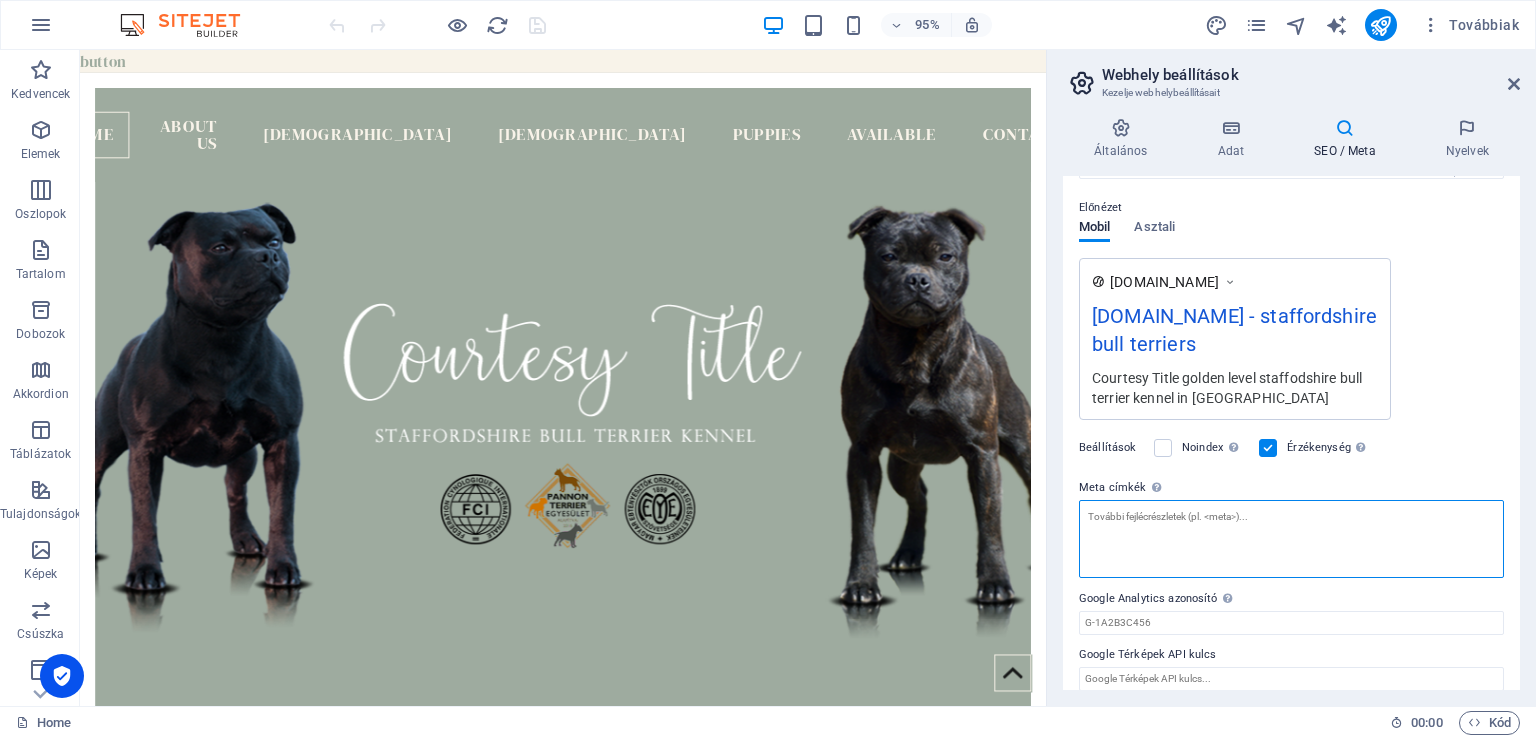 click on "Meta címkék Ide adja meg az HTML kódot, amelyet weboldala  címkéi közé helyezünk. Kérem, vegye figyelembe, hogy weboldala nem fog működni, ha hibás kódot tartalmaz." at bounding box center (1291, 539) 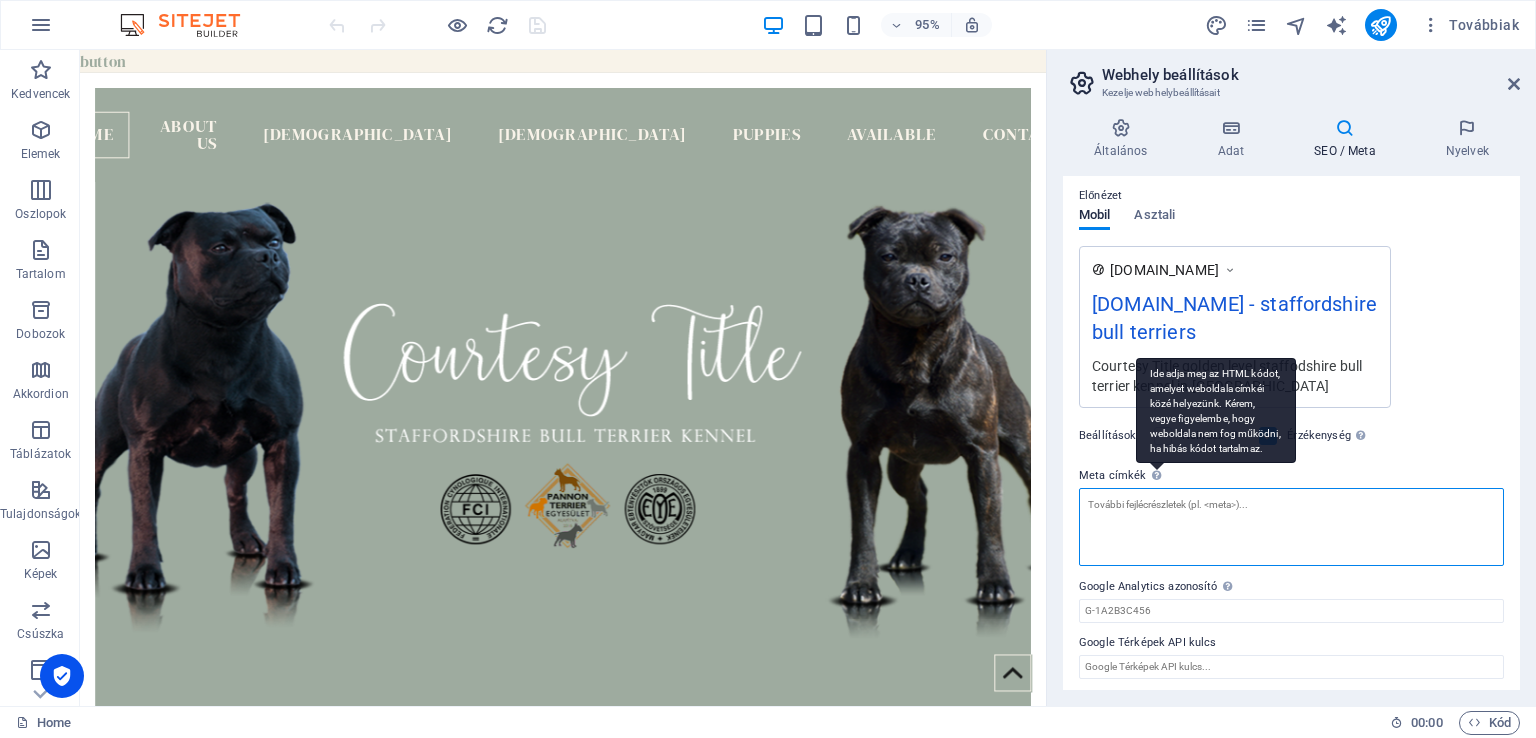 scroll, scrollTop: 283, scrollLeft: 0, axis: vertical 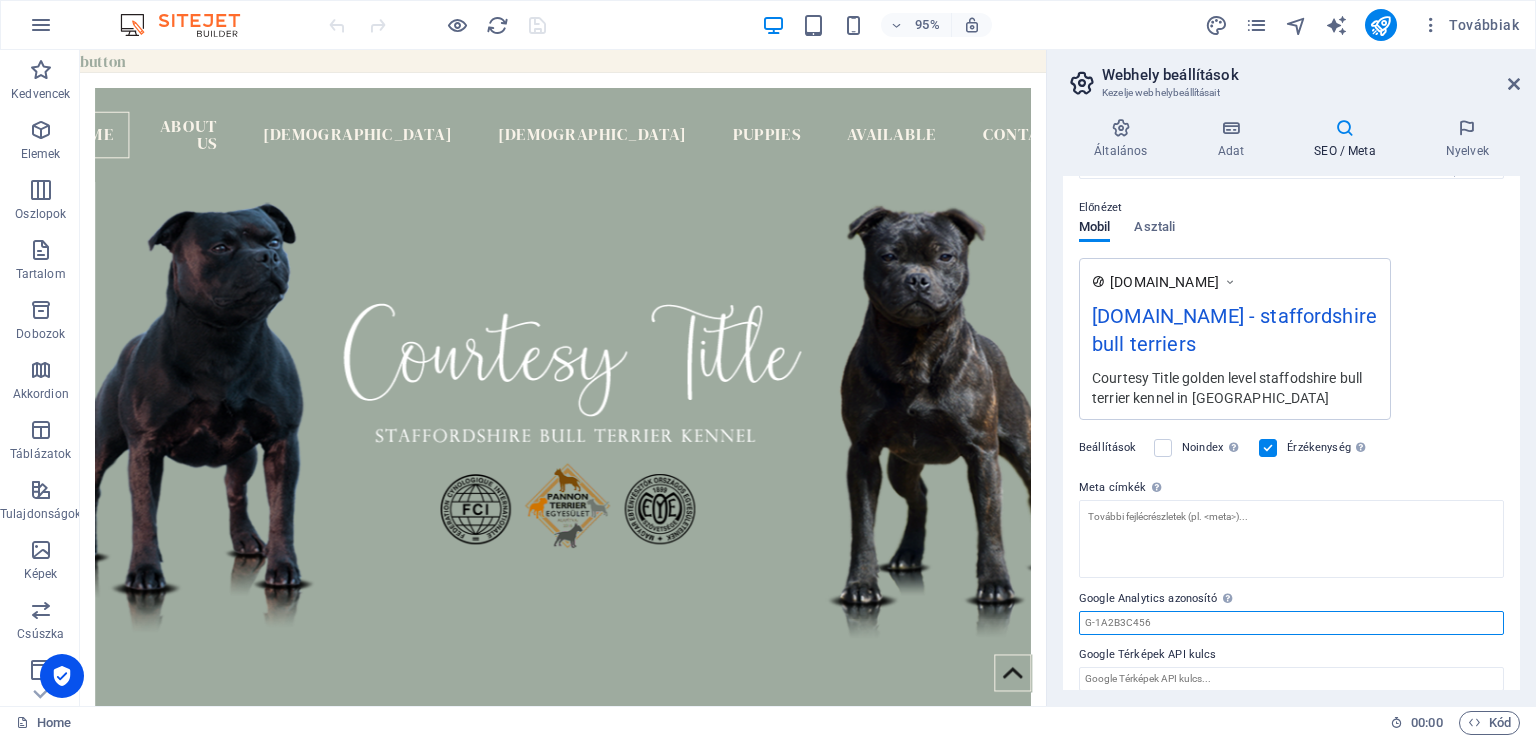click on "Google Analytics azonosító Kérem, csak adja meg a Google Analytics azonosítót. Automatikusan hozzáadjuk az azonosítót a követési kódrészletbe. Az Analytics azonosító hasonló a következőhöz: pl. G-1A2B3C456" at bounding box center (1291, 623) 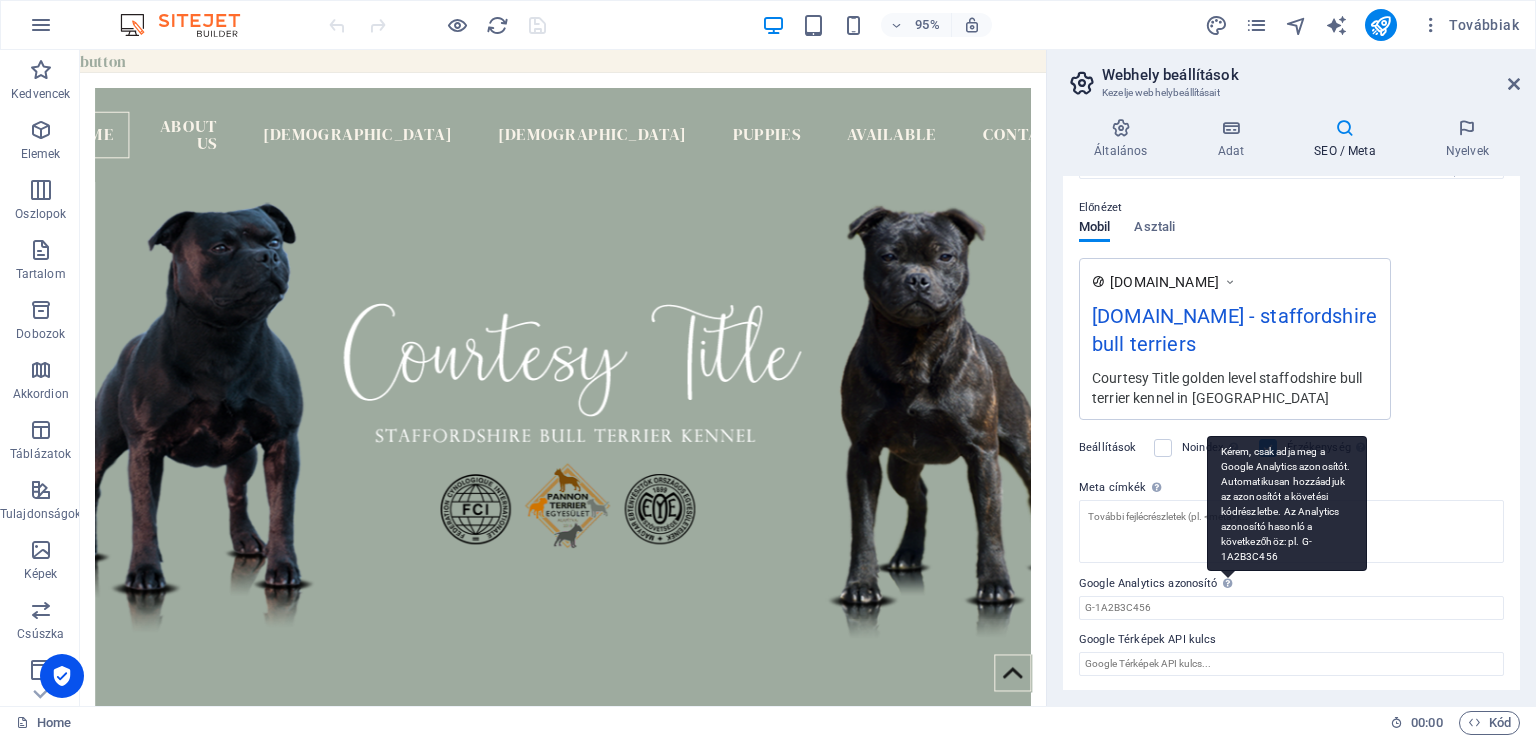 click on "Kérem, csak adja meg a Google Analytics azonosítót. Automatikusan hozzáadjuk az azonosítót a követési kódrészletbe. Az Analytics azonosító hasonló a következőhöz: pl. G-1A2B3C456" at bounding box center (1287, 503) 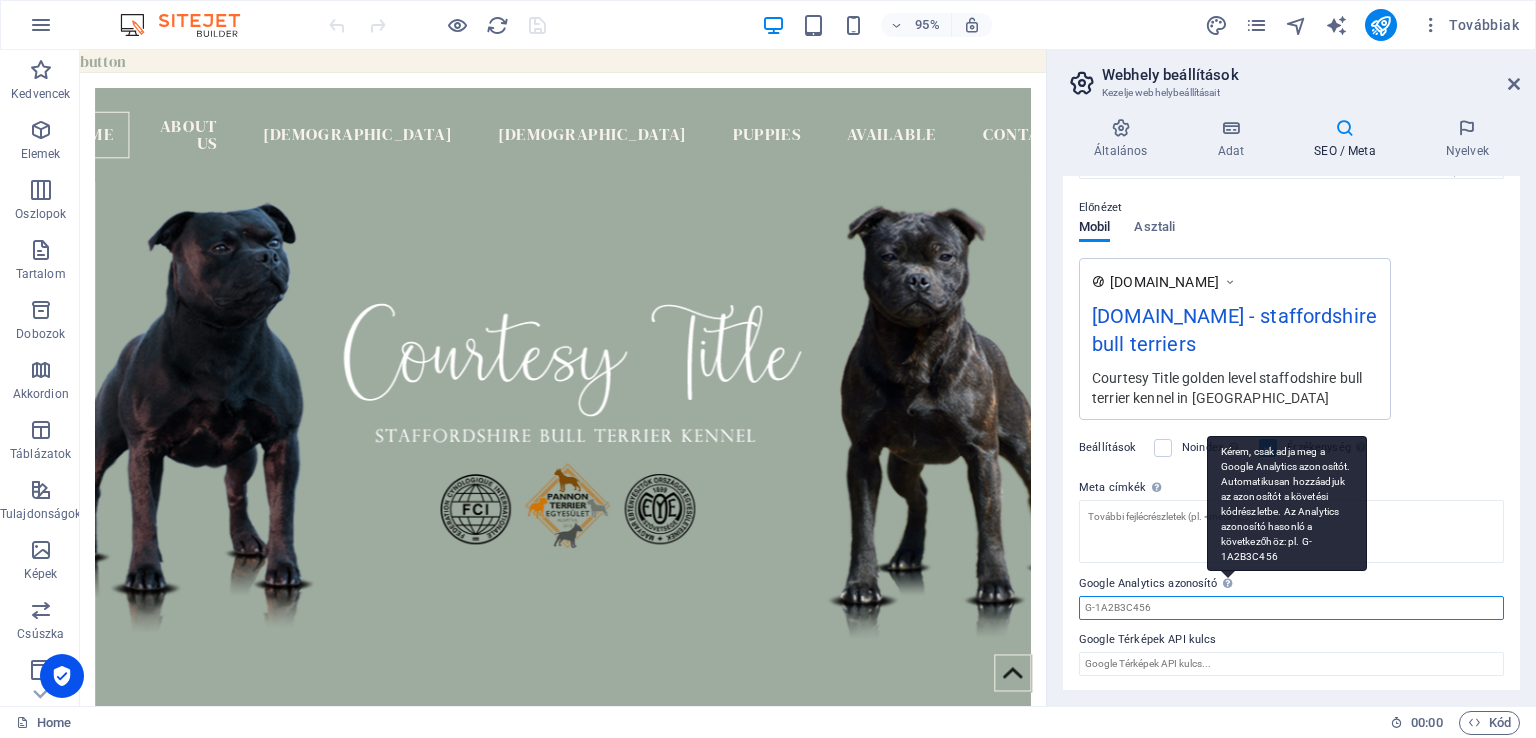 click on "Google Analytics azonosító Kérem, csak adja meg a Google Analytics azonosítót. Automatikusan hozzáadjuk az azonosítót a követési kódrészletbe. Az Analytics azonosító hasonló a következőhöz: pl. G-1A2B3C456" at bounding box center (1291, 608) 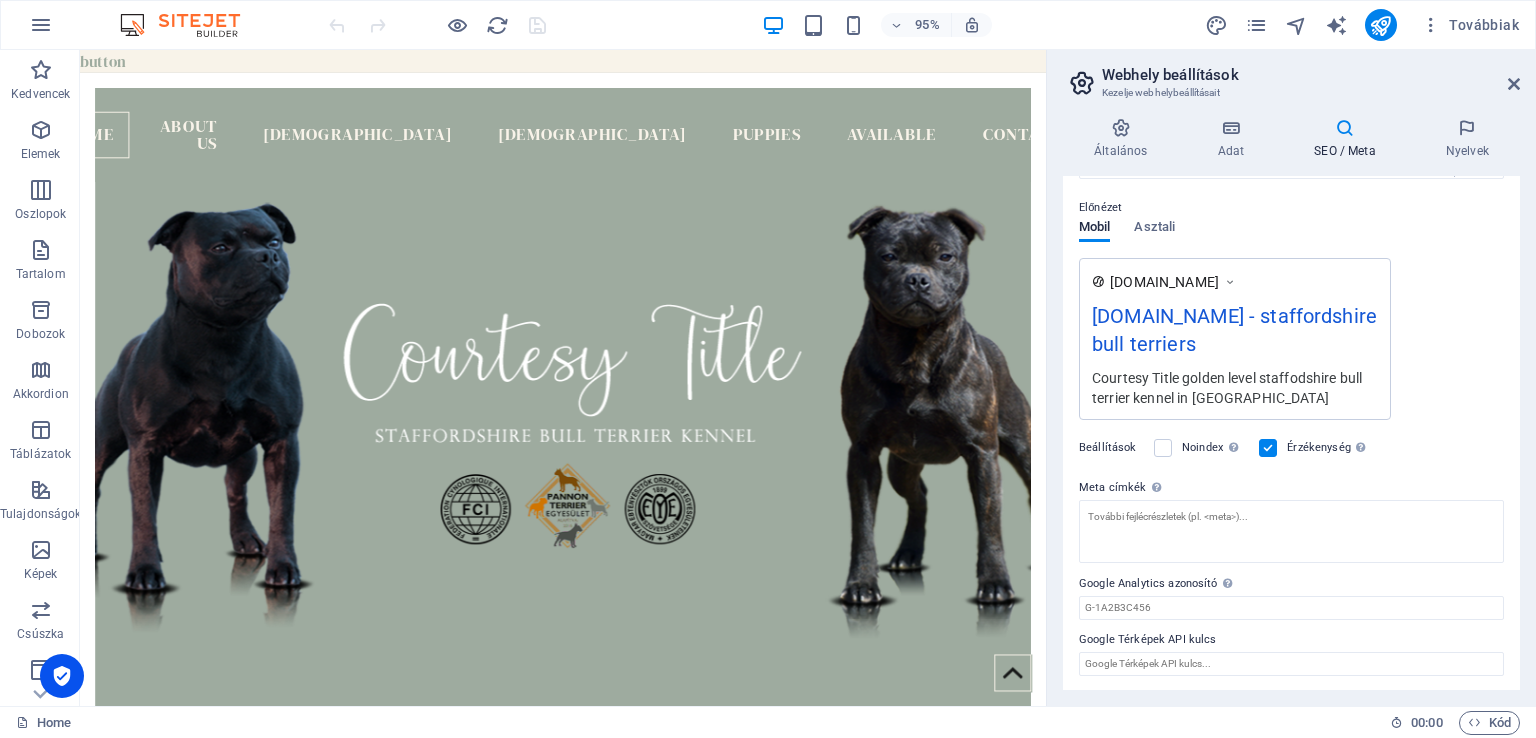 click on "Google Térképek API kulcs" at bounding box center [1291, 640] 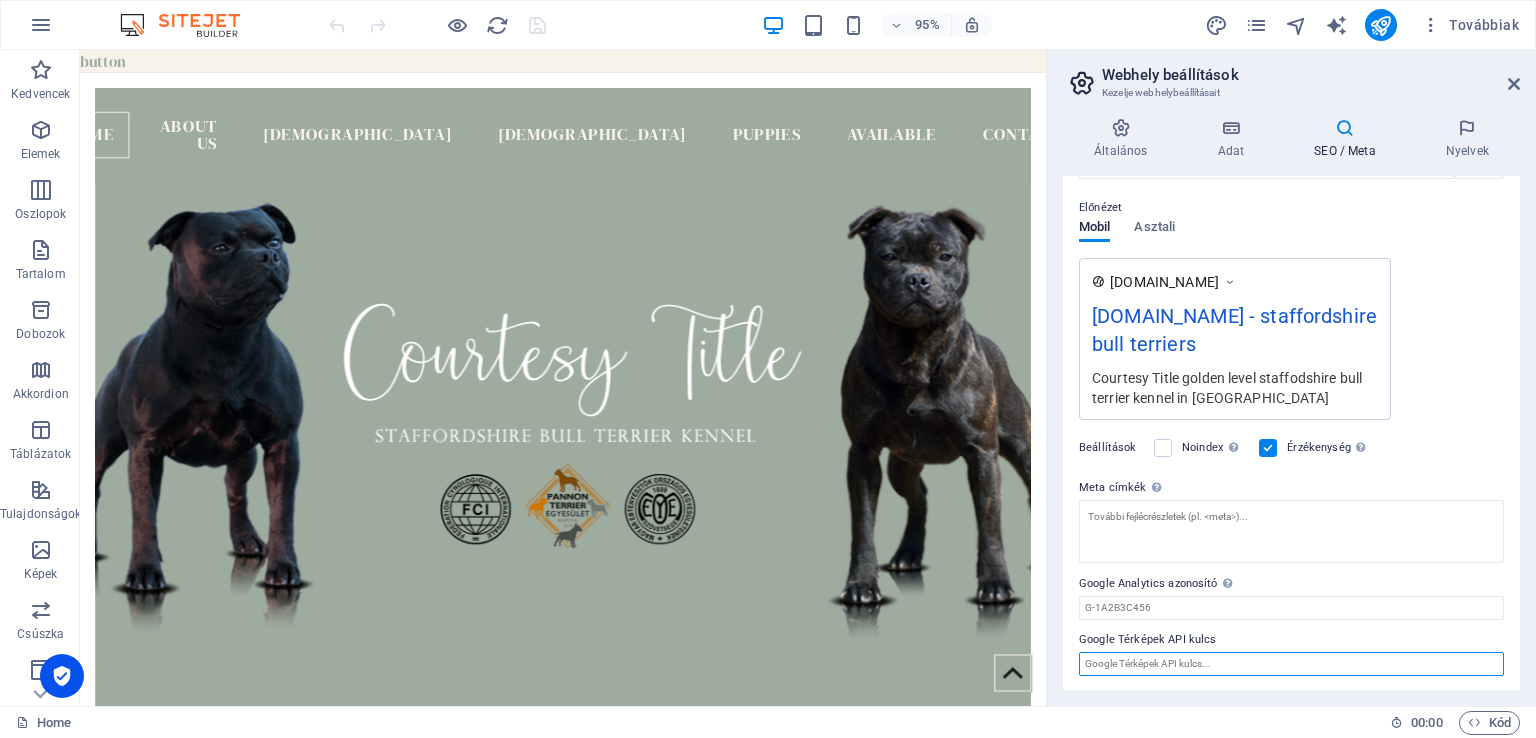 click on "Google Térképek API kulcs" at bounding box center [1291, 664] 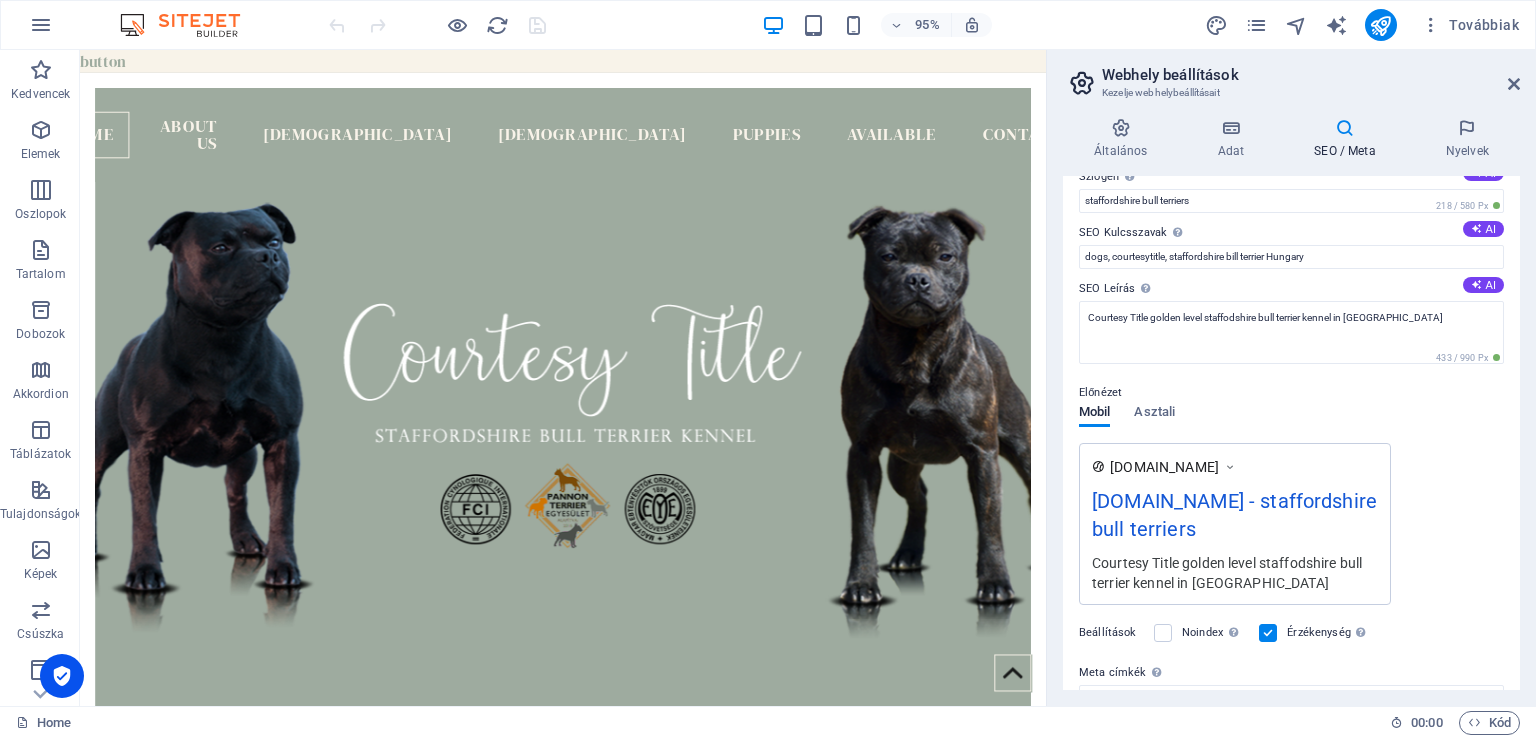 scroll, scrollTop: 0, scrollLeft: 0, axis: both 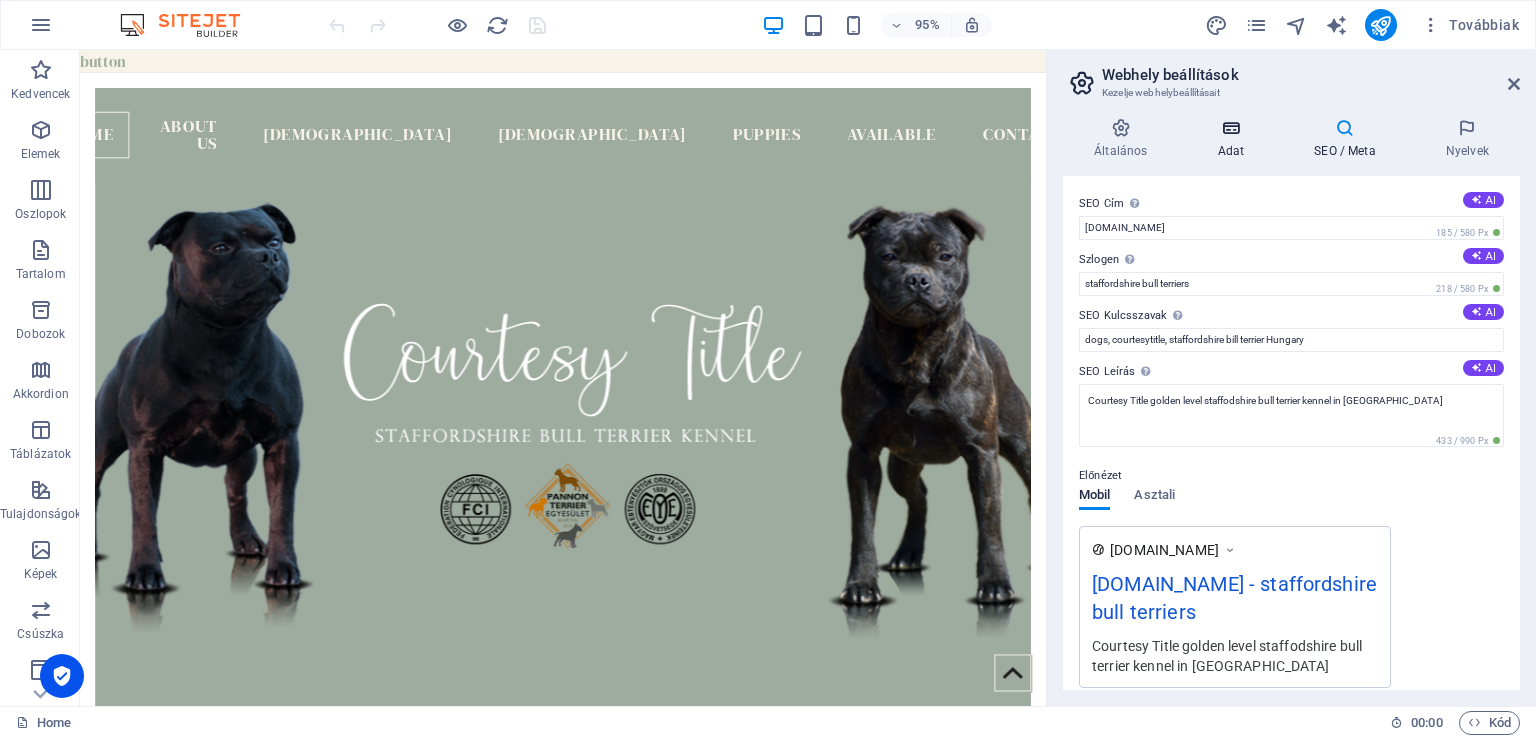 click on "Adat" at bounding box center (1234, 139) 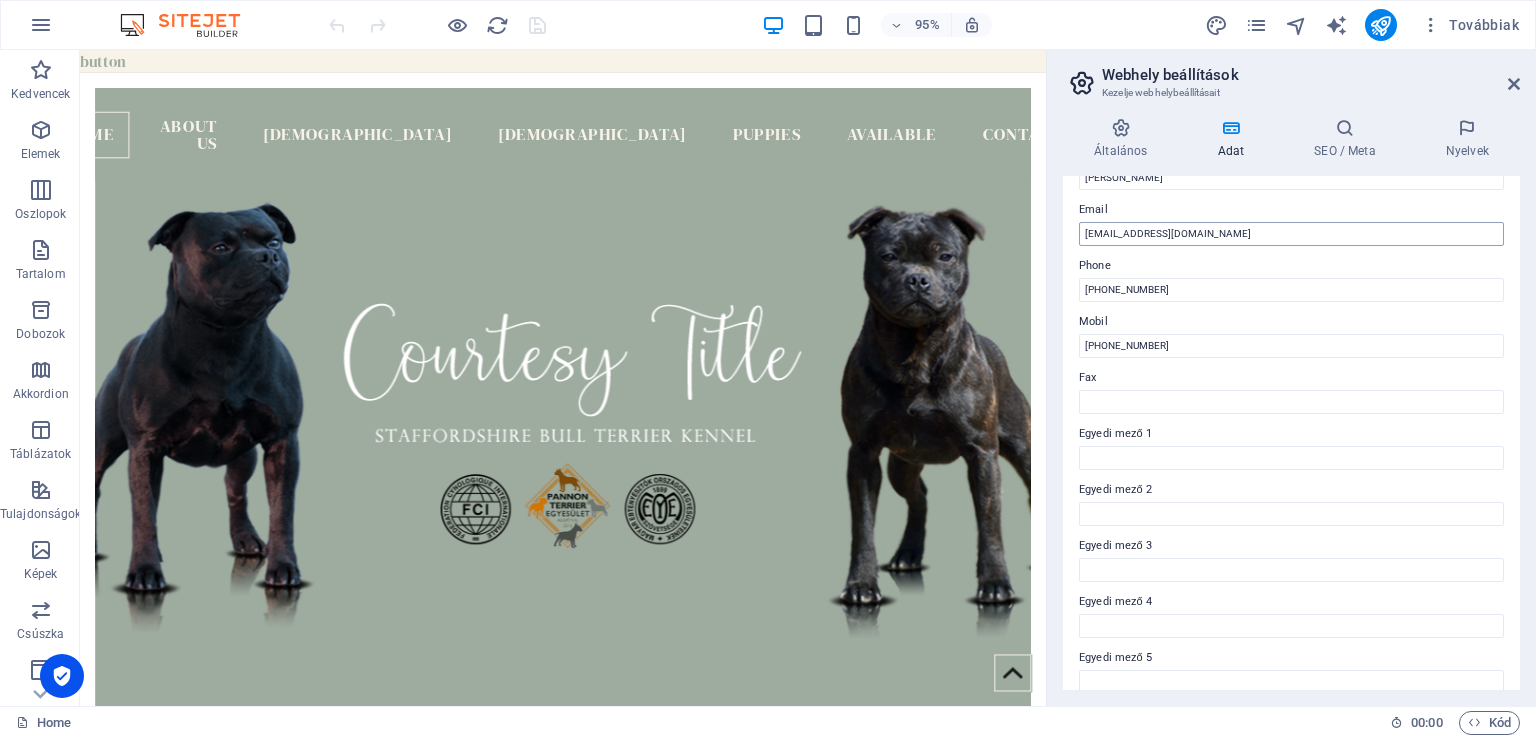 scroll, scrollTop: 400, scrollLeft: 0, axis: vertical 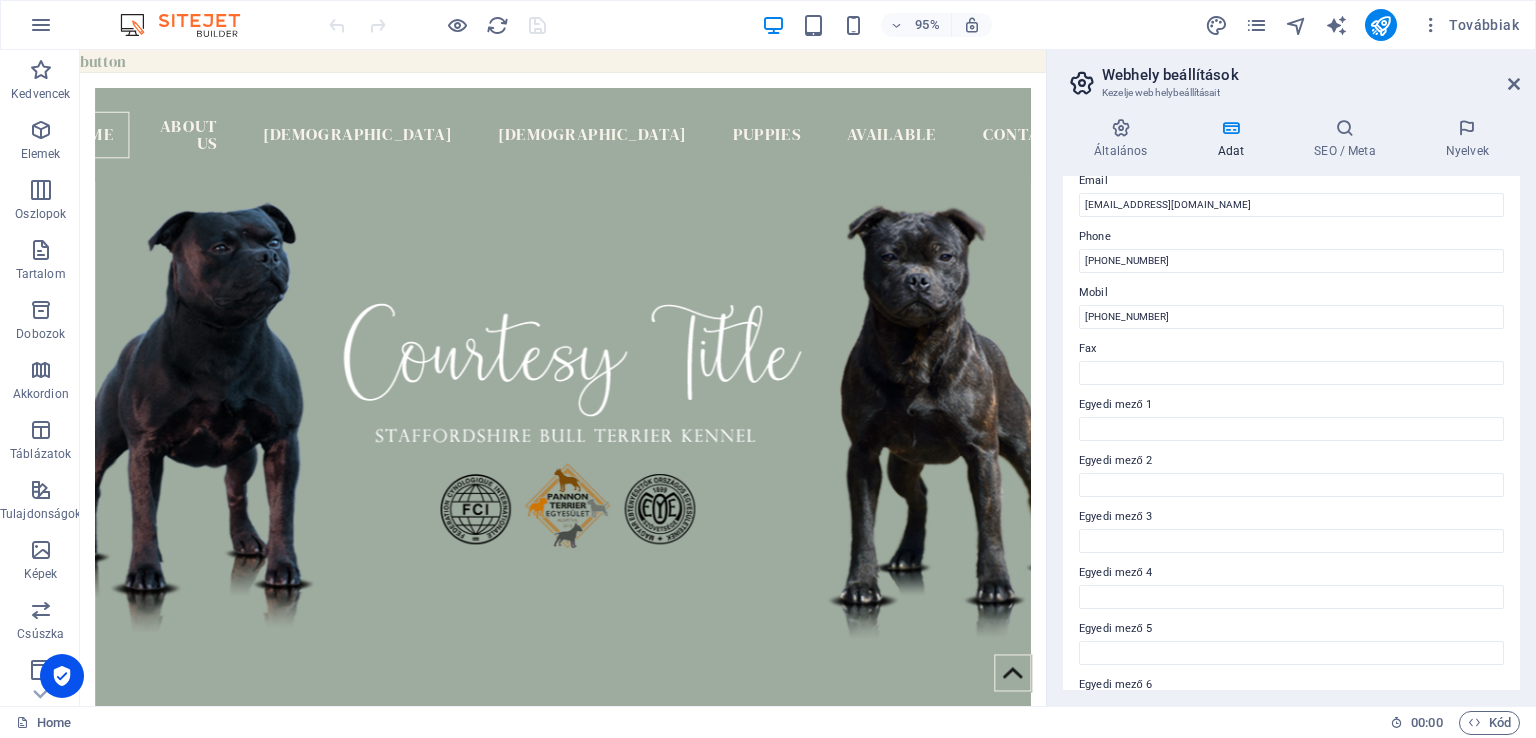 click on "Általános  Adat  SEO / Meta  Nyelvek Weboldal neve [DOMAIN_NAME] Logó Húzza ide a fájlokat, kattintson a fájlok kiválasztásához, vagy válasszon fájlokat a Fájlokból vagy a szabadon elérhető képek és videók [PERSON_NAME] Válasszon fájlokat a fájlkezelőből, a szabadon elérhető képek [PERSON_NAME], vagy töltsön fel fájlokat Feltöltés Favicon Állítsa be weboldala faviconját itt. A favicon egy kis ikon, amelyet a böngésző fülén jelenít meg a weboldala [PERSON_NAME]. Segít az látogatóknak azonosítani az oldalát. Húzza ide a fájlokat, kattintson a fájlok kiválasztásához, vagy válasszon fájlokat a Fájlokból vagy a szabadon elérhető képek és videók [PERSON_NAME] Válasszon fájlokat a fájlkezelőből, a szabadon elérhető képek [PERSON_NAME], vagy töltsön fel fájlokat Feltöltés Előnézeti kép (Open Graph) Ez a kép [PERSON_NAME], amikor a weboldalt megosztják a közösségi hálózatokon Húzza ide a fájlokat, kattintson a fájlok kiválasztásához, vagy Feltöltés Cég AI" at bounding box center [1291, 404] 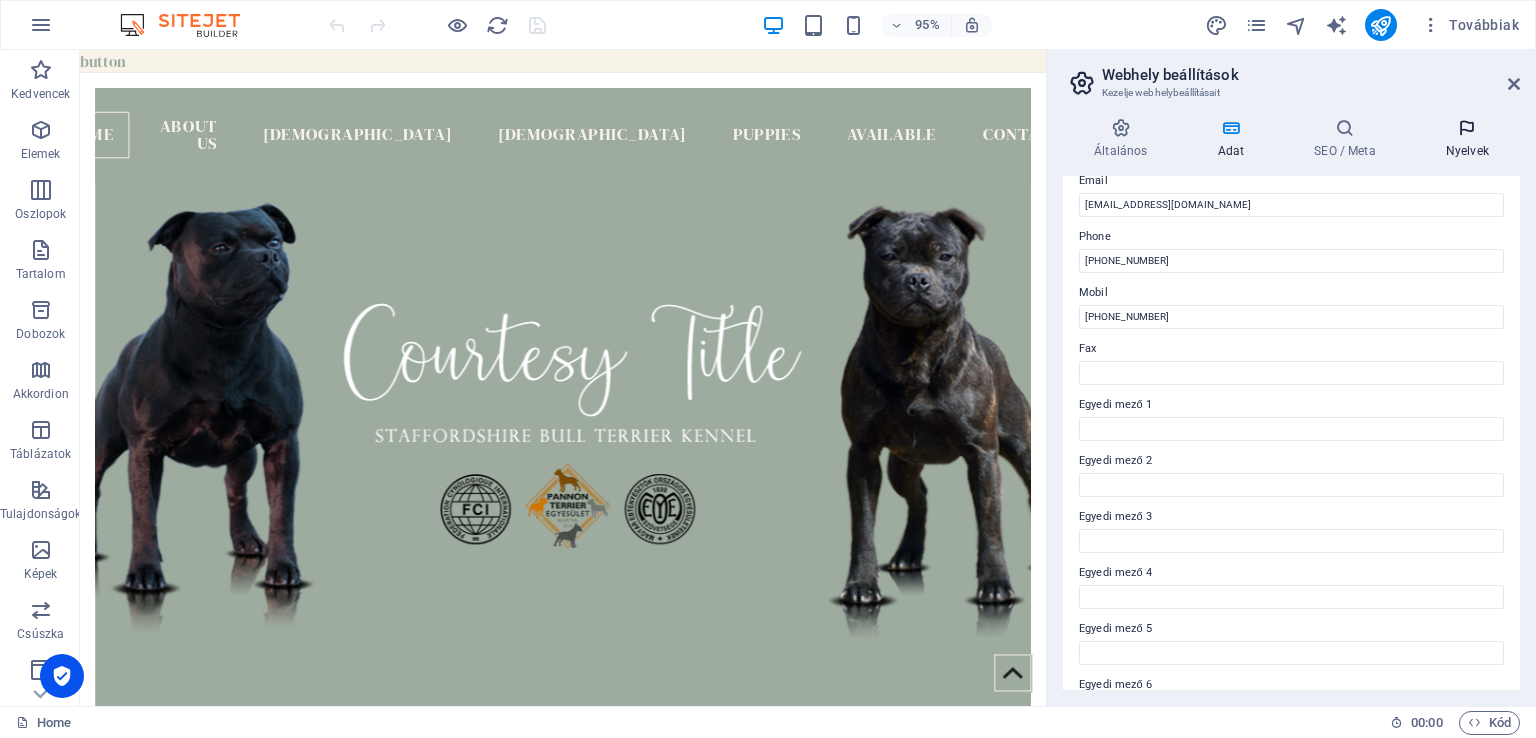 click on "Nyelvek" at bounding box center [1467, 139] 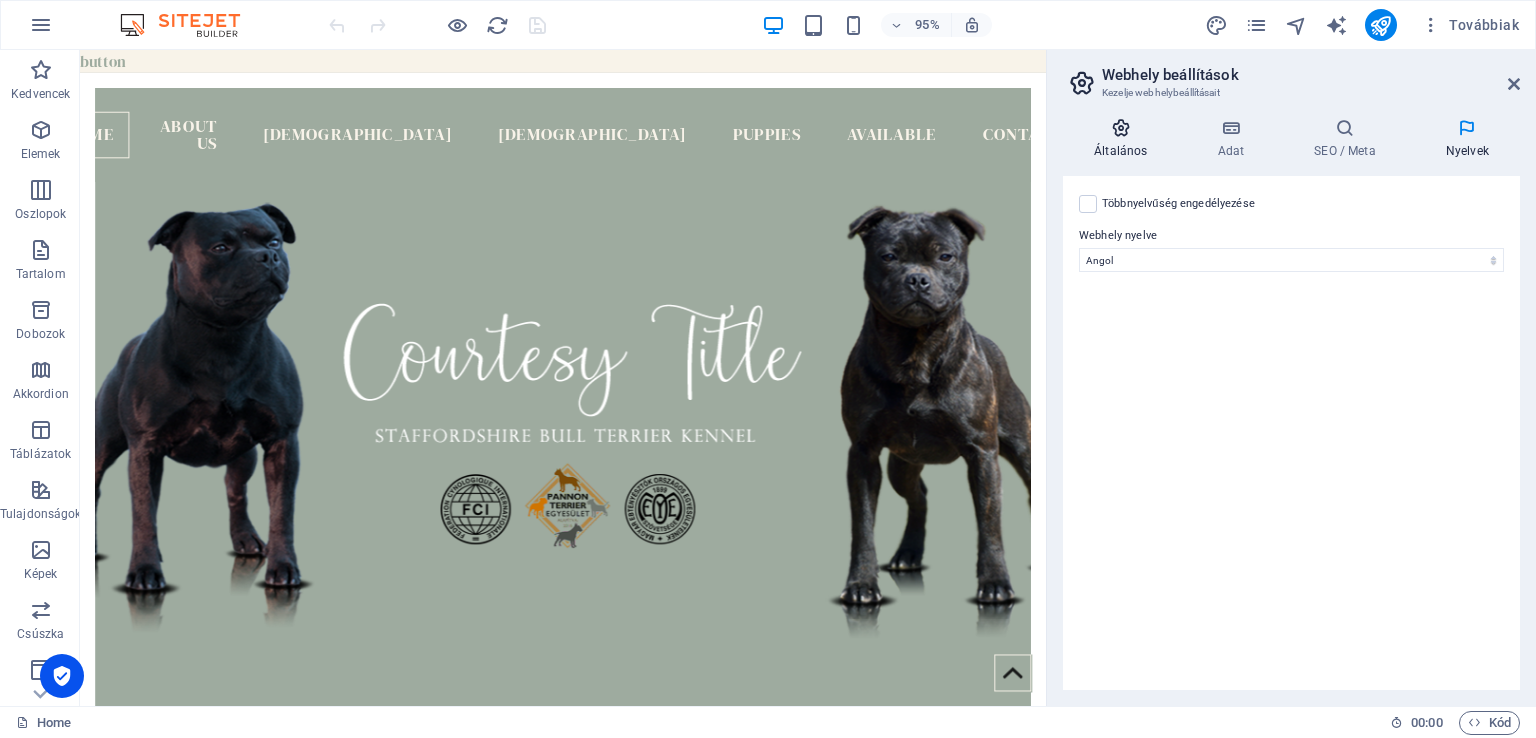 click on "Általános" at bounding box center (1124, 139) 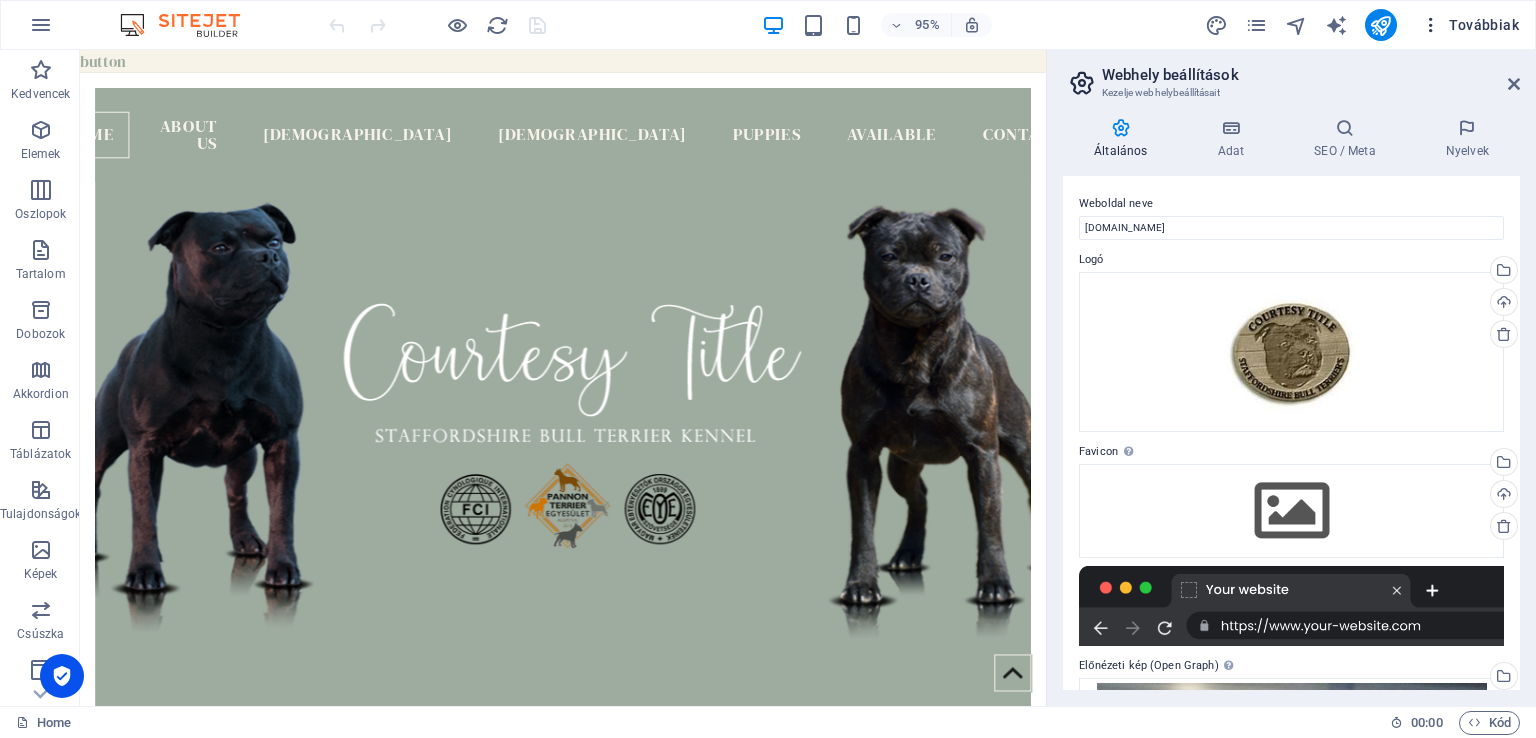click on "Továbbiak" at bounding box center (1470, 25) 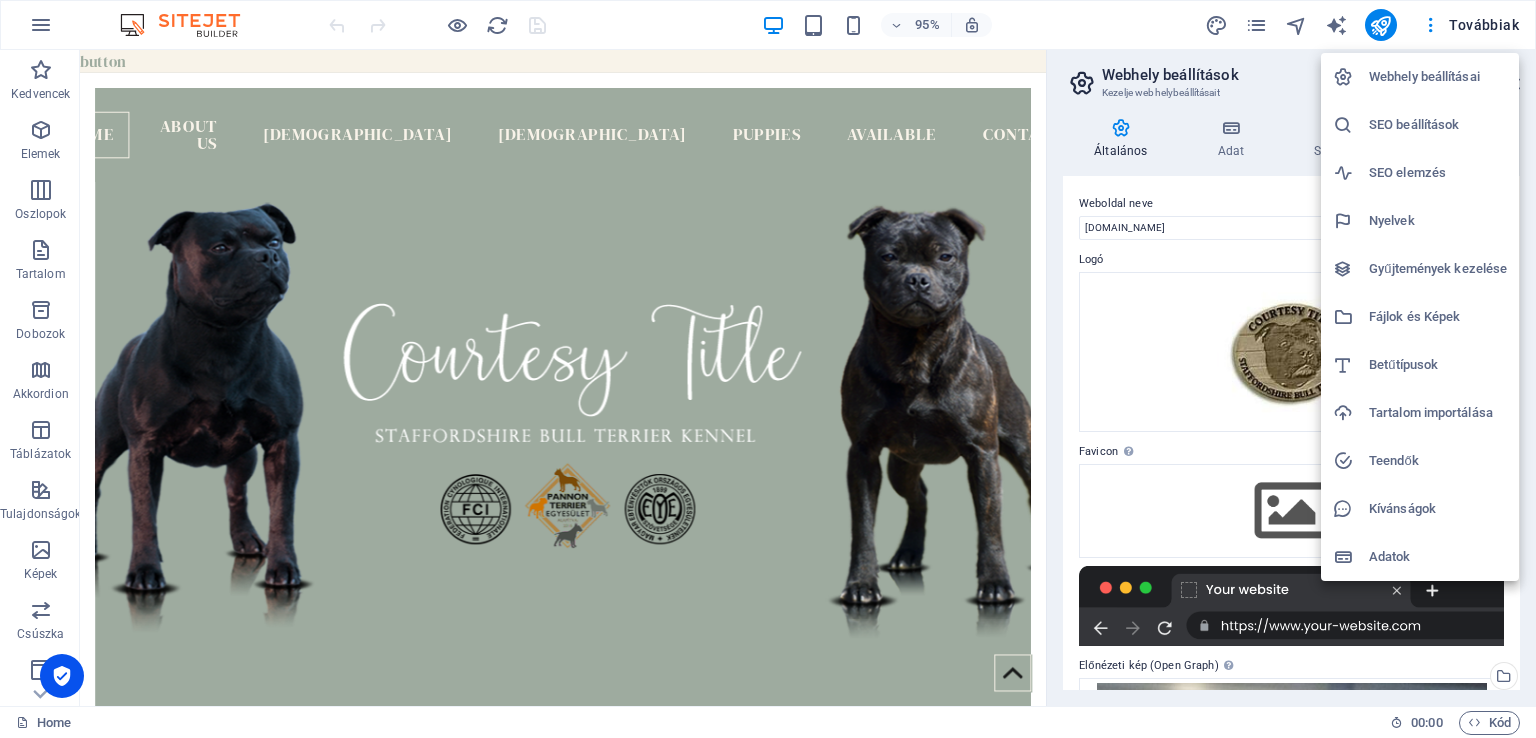 click on "Fájlok és Képek" at bounding box center [1438, 317] 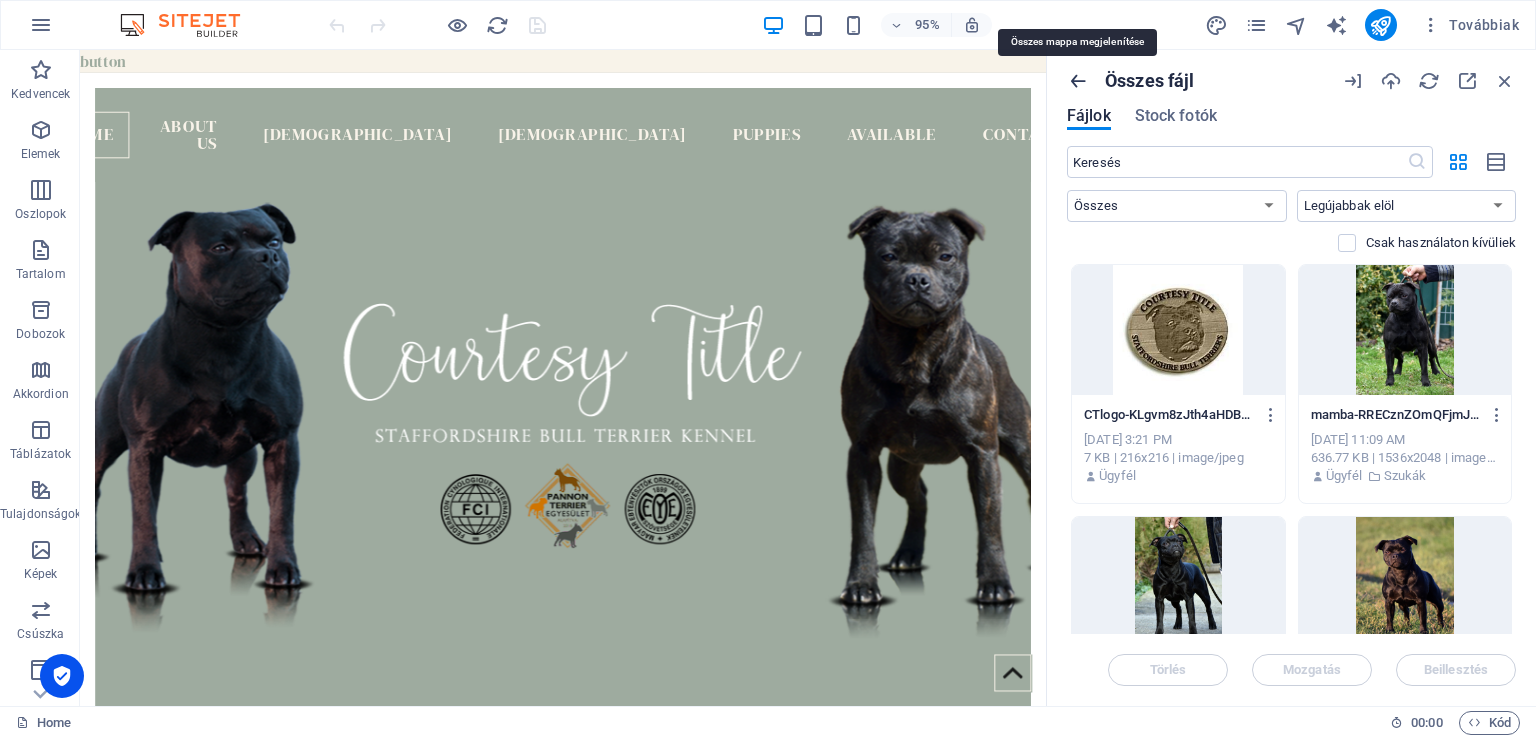 click at bounding box center [1078, 81] 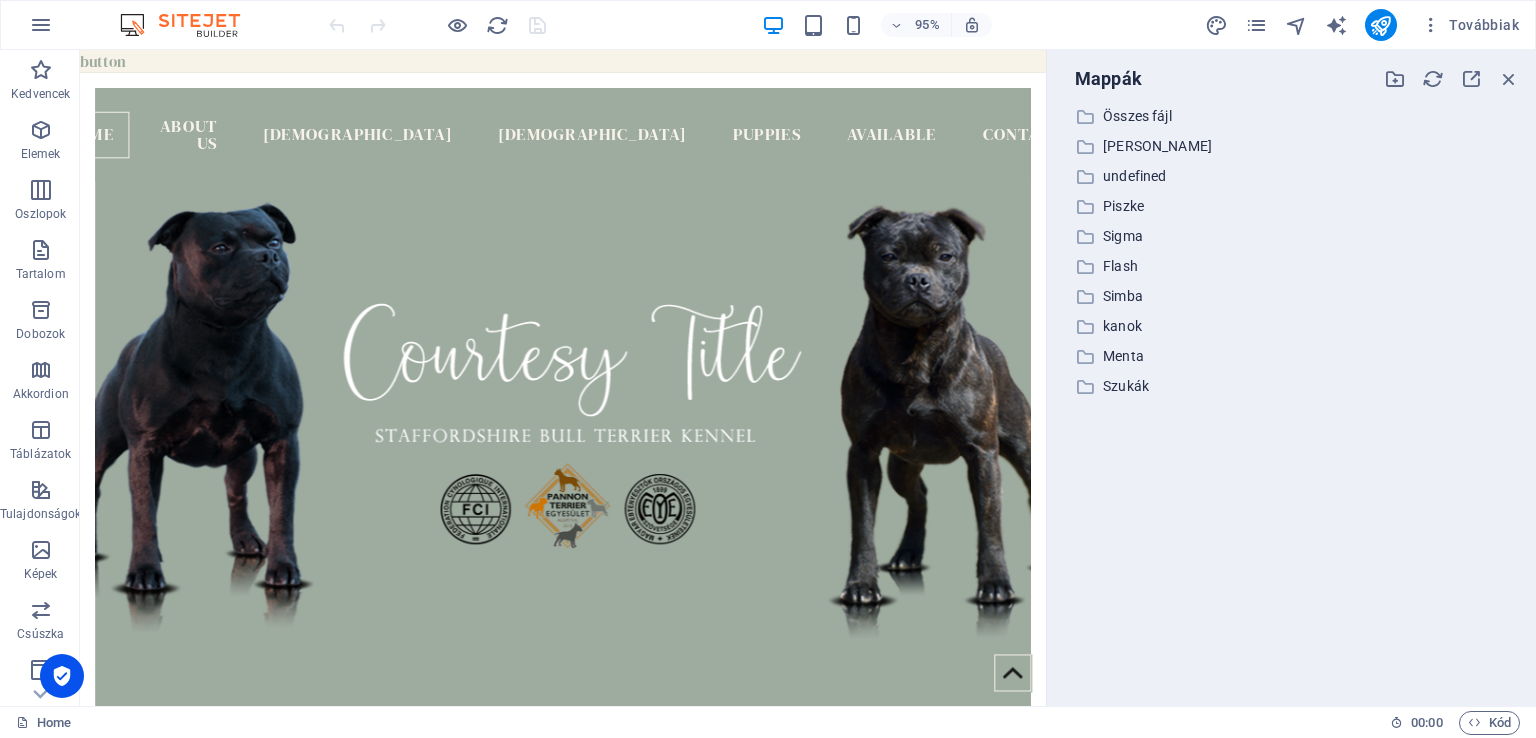 click on "button
Home About us [DEMOGRAPHIC_DATA] [DEMOGRAPHIC_DATA] Puppies Available Contact about us Helyezze ide a tartalmat vagy  Elemek létrehozása  Beillesztés vágólapról HI, My Name is [PERSON_NAME], golden level master breeder in [GEOGRAPHIC_DATA].  I founded the Courtesy Title kennel in [DATE] (FCI nr: 33/09) and working with dogs as dog trainer more than 25 years. I can proudly say that we have some World and [DEMOGRAPHIC_DATA] winner own bred dogs, our staffordshire bull terrier can be found in all around the world. [PERSON_NAME] [DEMOGRAPHIC_DATA] Courtesy title Galahad    Read more   Courtesy title royal Flush Read more   Courtesy title hungarian legend Read more   [DEMOGRAPHIC_DATA] Courtesy title syrax "Piszke" Read more   Courtesy title Guinevere Read more   Asterion's Shine Marvel "menta" Read more   [PERSON_NAME]'s Mongoose Asterion's Shine Read more   [PERSON_NAME]'s Mongoose HBJ eagle five Read more   [PERSON_NAME] ide a tartalmat vagy  Elemek létrehozása  Beillesztés vágólapról puppies Planned puppies Read more   Read more" at bounding box center [588, 7472] 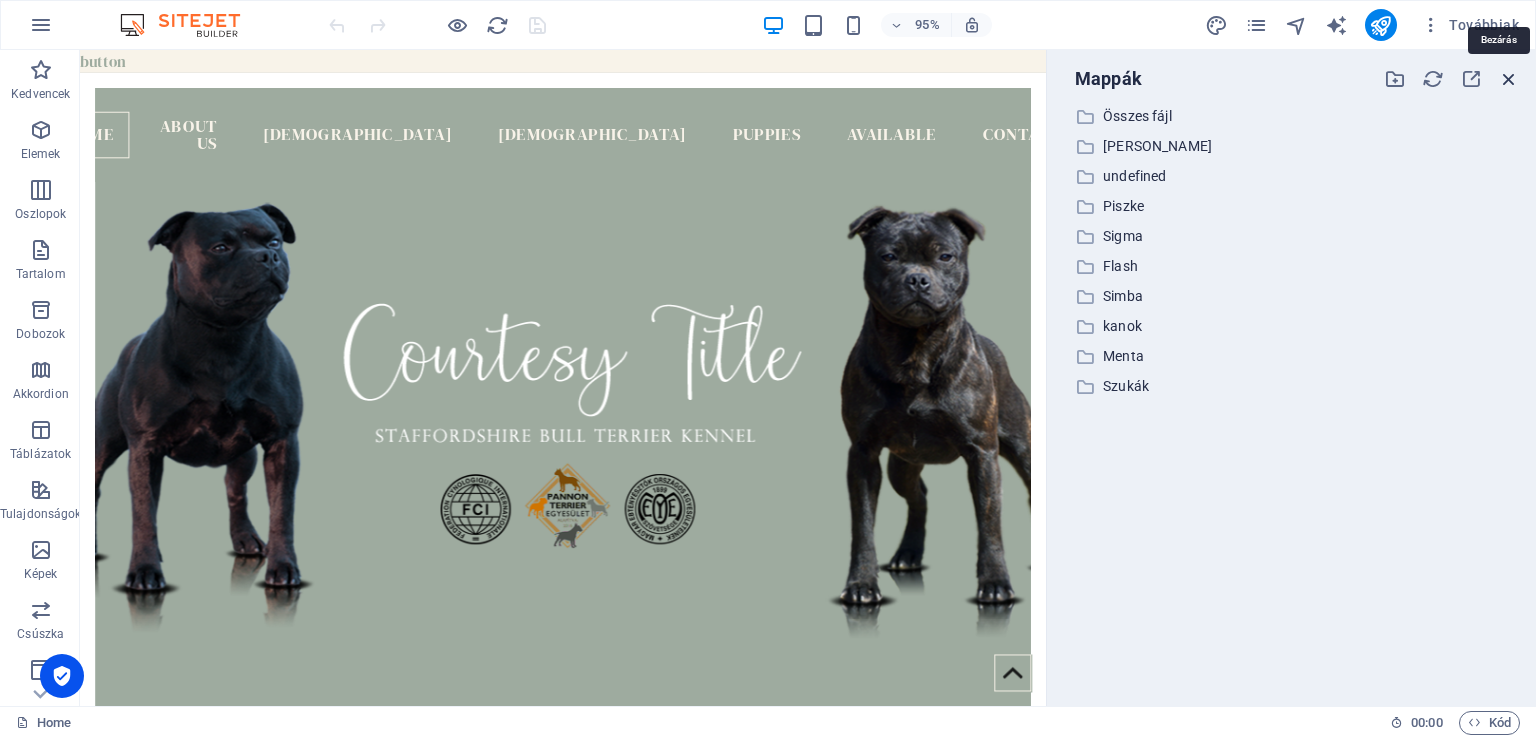 drag, startPoint x: 1508, startPoint y: 85, endPoint x: 1428, endPoint y: 36, distance: 93.813644 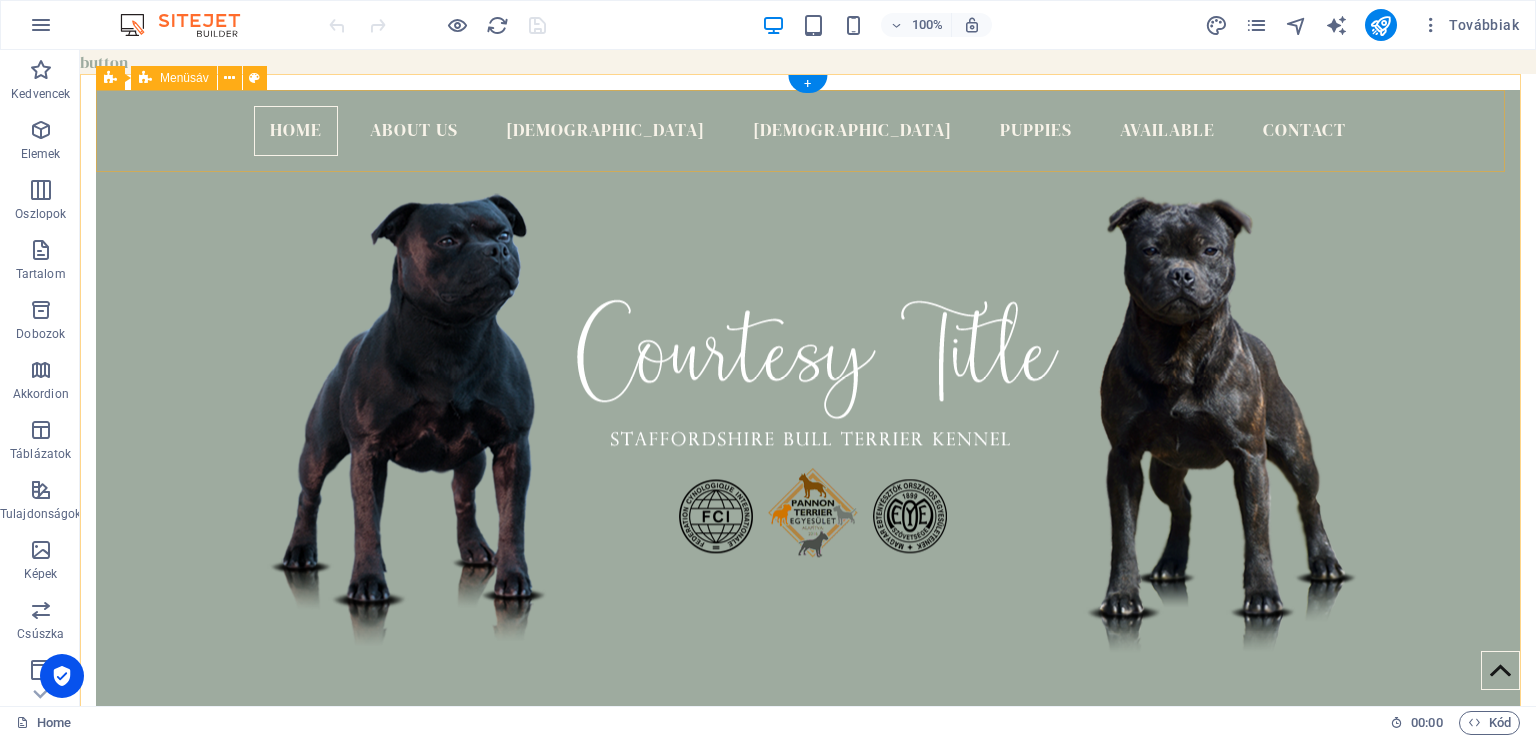 click on "Home About us [DEMOGRAPHIC_DATA] [DEMOGRAPHIC_DATA] Puppies Available Contact" at bounding box center [808, 131] 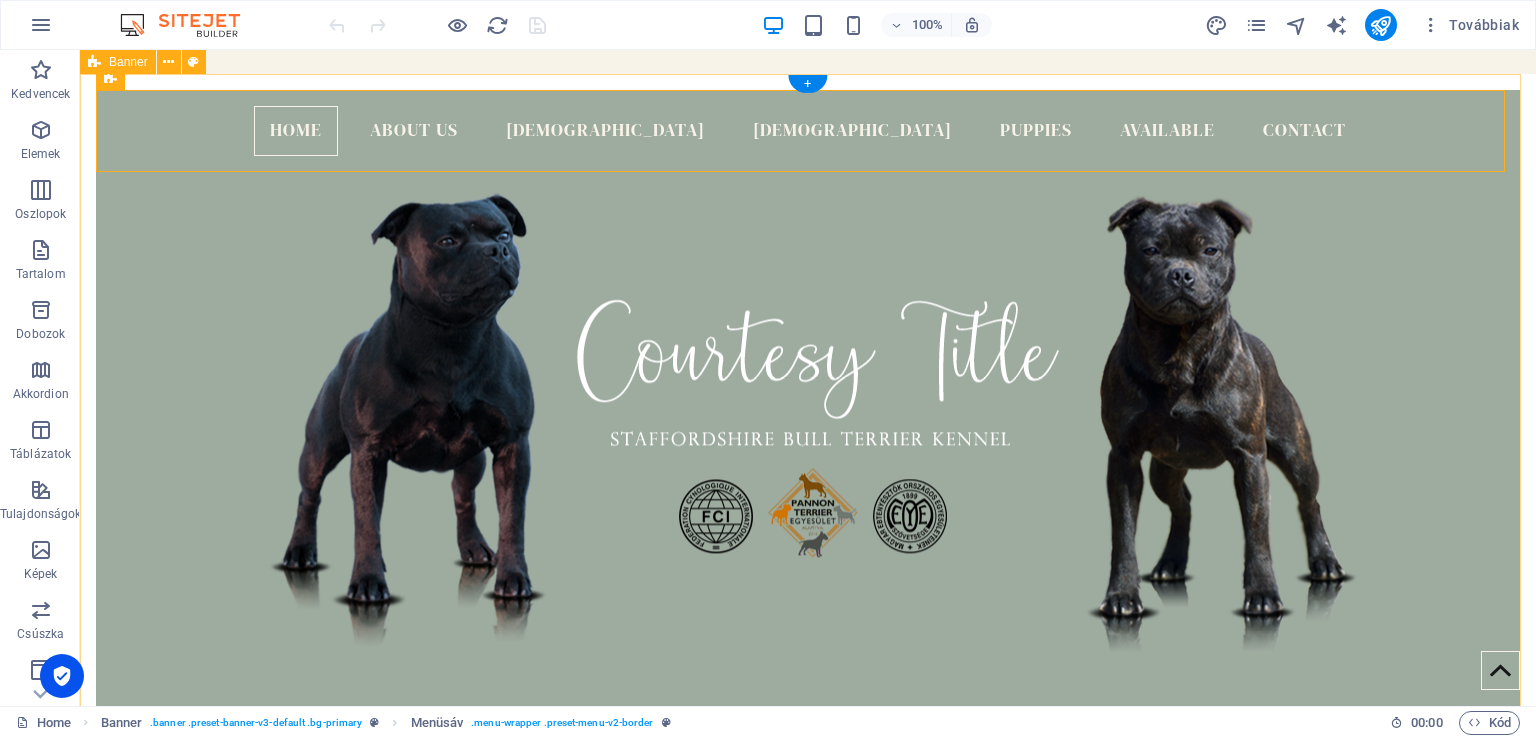 click on "Home About us [DEMOGRAPHIC_DATA] [DEMOGRAPHIC_DATA] Puppies Available Contact" at bounding box center [808, 558] 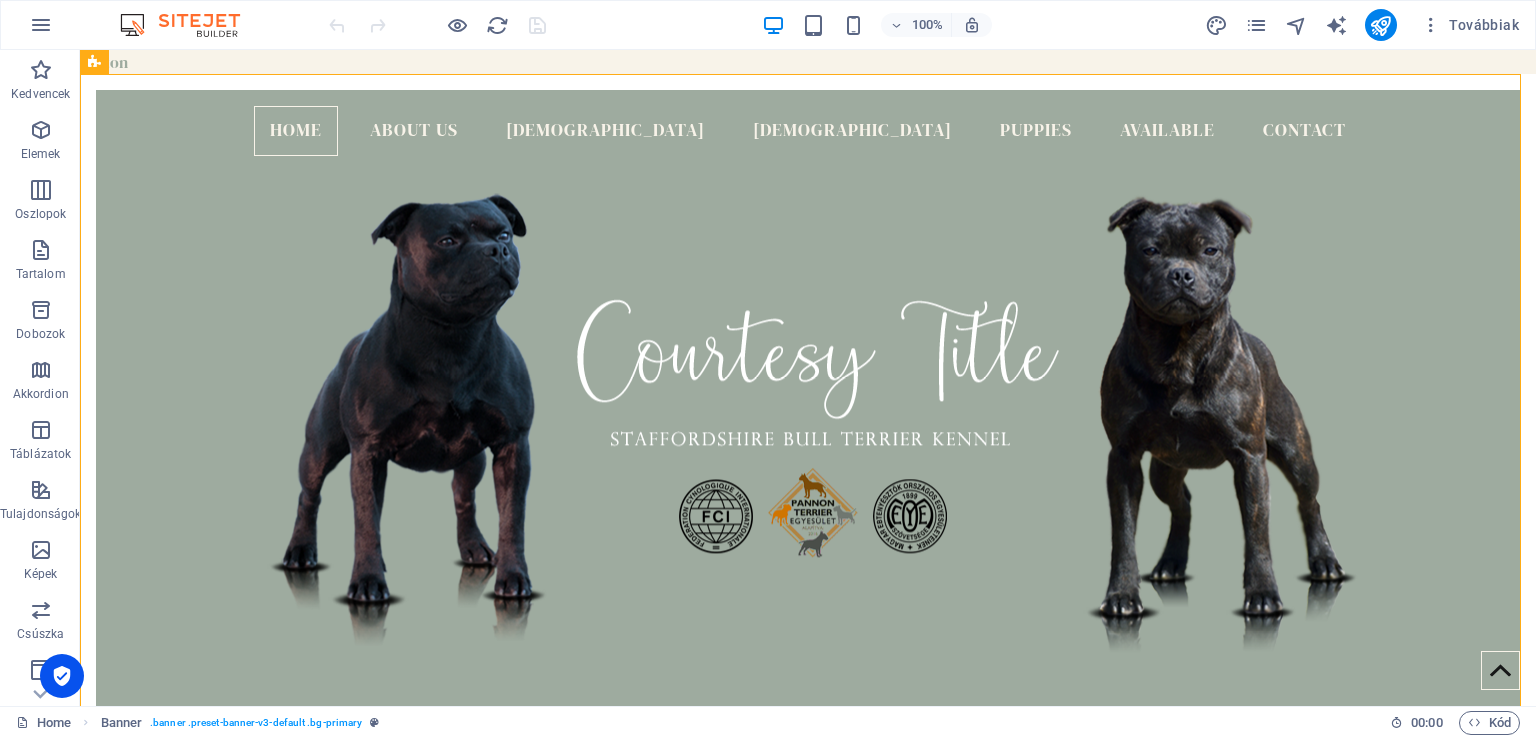 click on "button
Home About us [DEMOGRAPHIC_DATA] [DEMOGRAPHIC_DATA] Puppies Available Contact about us Helyezze ide a tartalmat vagy  Elemek létrehozása  Beillesztés vágólapról HI, My Name is [PERSON_NAME], golden level master breeder in [GEOGRAPHIC_DATA].  I founded the Courtesy Title kennel in [DATE] (FCI nr: 33/09) and working with dogs as dog trainer more than 25 years. I can proudly say that we have some World and [DEMOGRAPHIC_DATA] winner own bred dogs, our staffordshire bull terrier can be found in all around the world. [PERSON_NAME] [DEMOGRAPHIC_DATA] Courtesy title Galahad    Read more   Courtesy title royal Flush Read more   Courtesy title hungarian legend Read more   [DEMOGRAPHIC_DATA] Courtesy title syrax "Piszke" Read more   Courtesy title Guinevere Read more   Asterion's Shine Marvel "menta" Read more   [PERSON_NAME]'s Mongoose Asterion's Shine Read more   [PERSON_NAME]'s Mongoose HBJ eagle five Read more   [PERSON_NAME] ide a tartalmat vagy  Elemek létrehozása  Beillesztés vágólapról puppies Planned puppies Read more   Read more" at bounding box center (808, 7463) 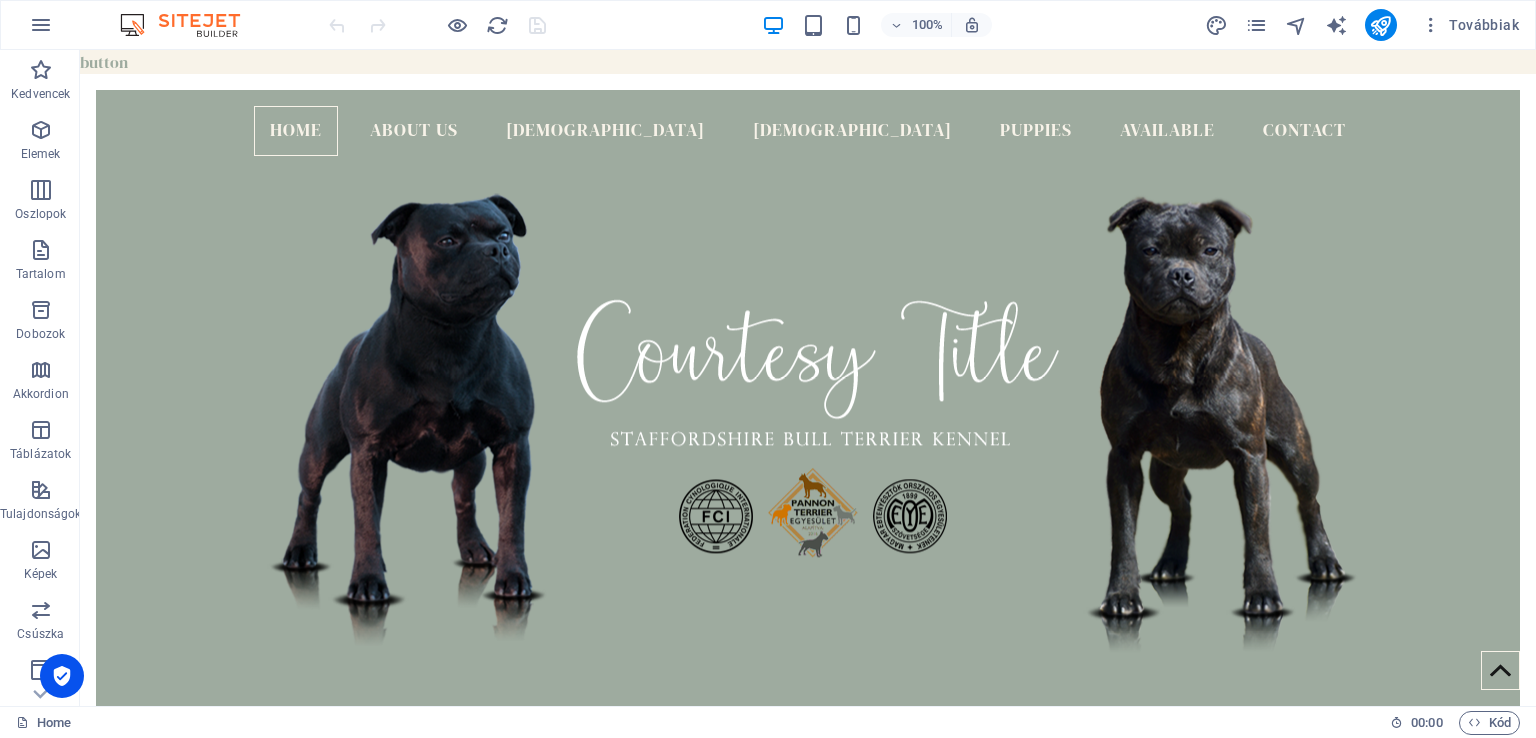 click on "button
Home About us [DEMOGRAPHIC_DATA] [DEMOGRAPHIC_DATA] Puppies Available Contact about us Helyezze ide a tartalmat vagy  Elemek létrehozása  Beillesztés vágólapról HI, My Name is [PERSON_NAME], golden level master breeder in [GEOGRAPHIC_DATA].  I founded the Courtesy Title kennel in [DATE] (FCI nr: 33/09) and working with dogs as dog trainer more than 25 years. I can proudly say that we have some World and [DEMOGRAPHIC_DATA] winner own bred dogs, our staffordshire bull terrier can be found in all around the world. [PERSON_NAME] [DEMOGRAPHIC_DATA] Courtesy title Galahad    Read more   Courtesy title royal Flush Read more   Courtesy title hungarian legend Read more   [DEMOGRAPHIC_DATA] Courtesy title syrax "Piszke" Read more   Courtesy title Guinevere Read more   Asterion's Shine Marvel "menta" Read more   [PERSON_NAME]'s Mongoose Asterion's Shine Read more   [PERSON_NAME]'s Mongoose HBJ eagle five Read more   [PERSON_NAME] ide a tartalmat vagy  Elemek létrehozása  Beillesztés vágólapról puppies Planned puppies Read more   Read more" at bounding box center [808, 7463] 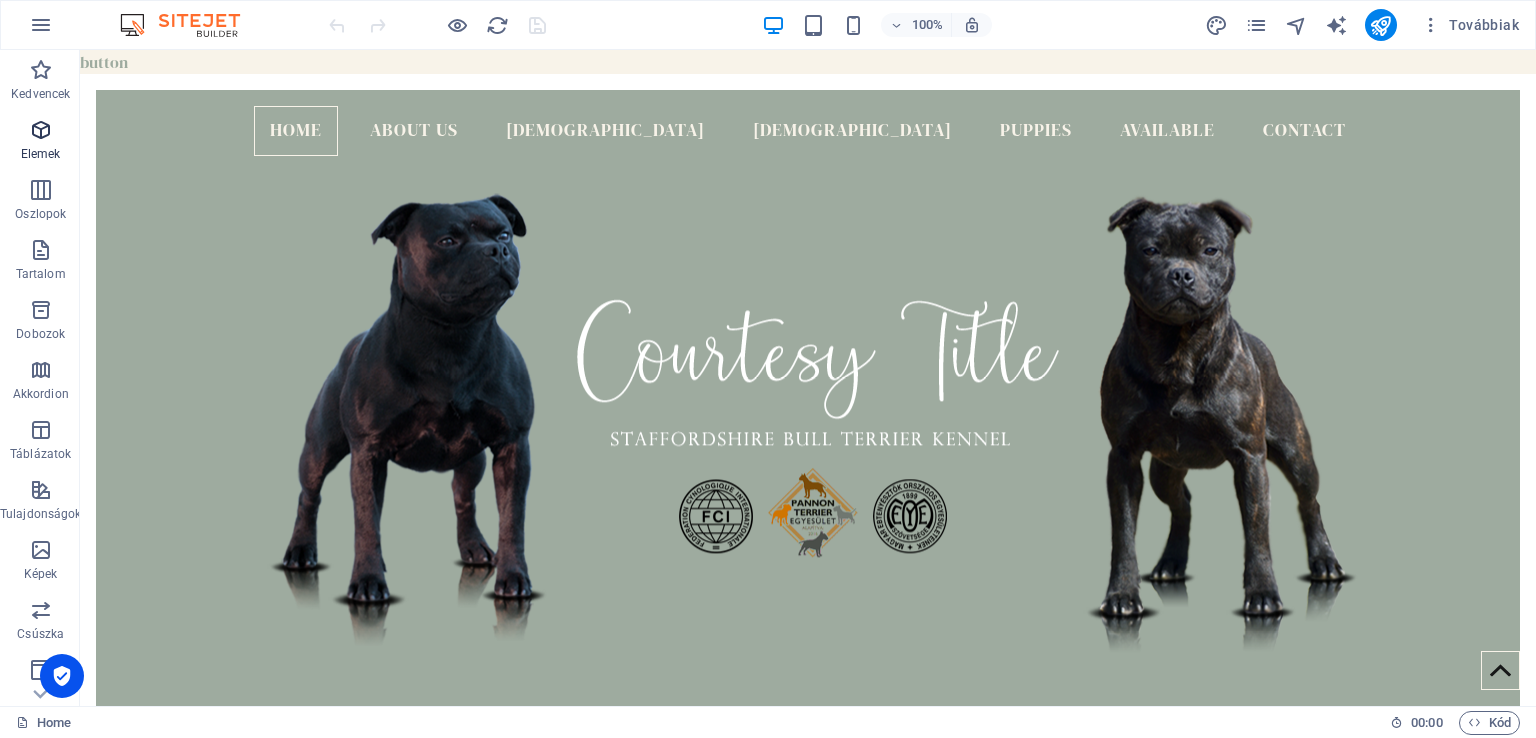 click on "Elemek" at bounding box center (40, 142) 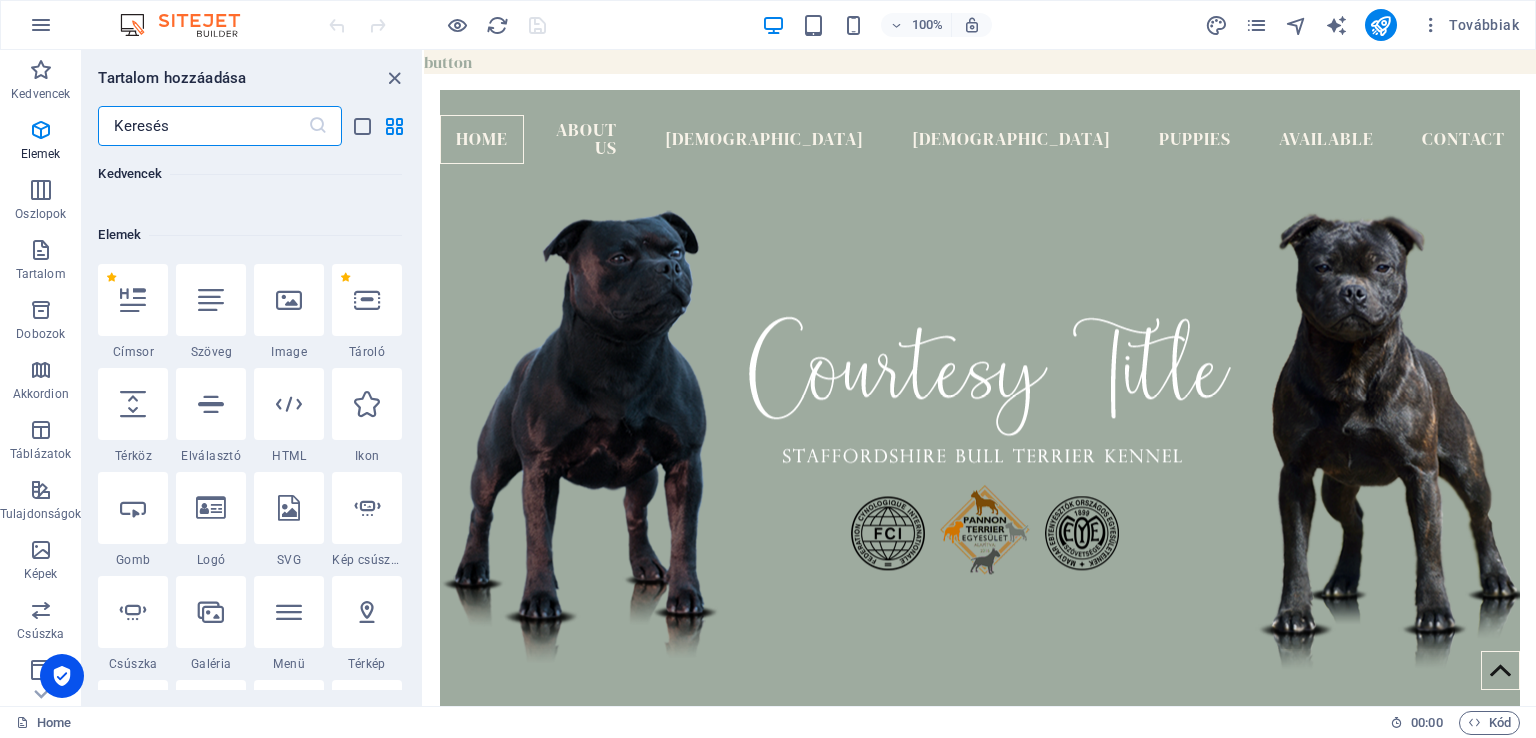 scroll, scrollTop: 212, scrollLeft: 0, axis: vertical 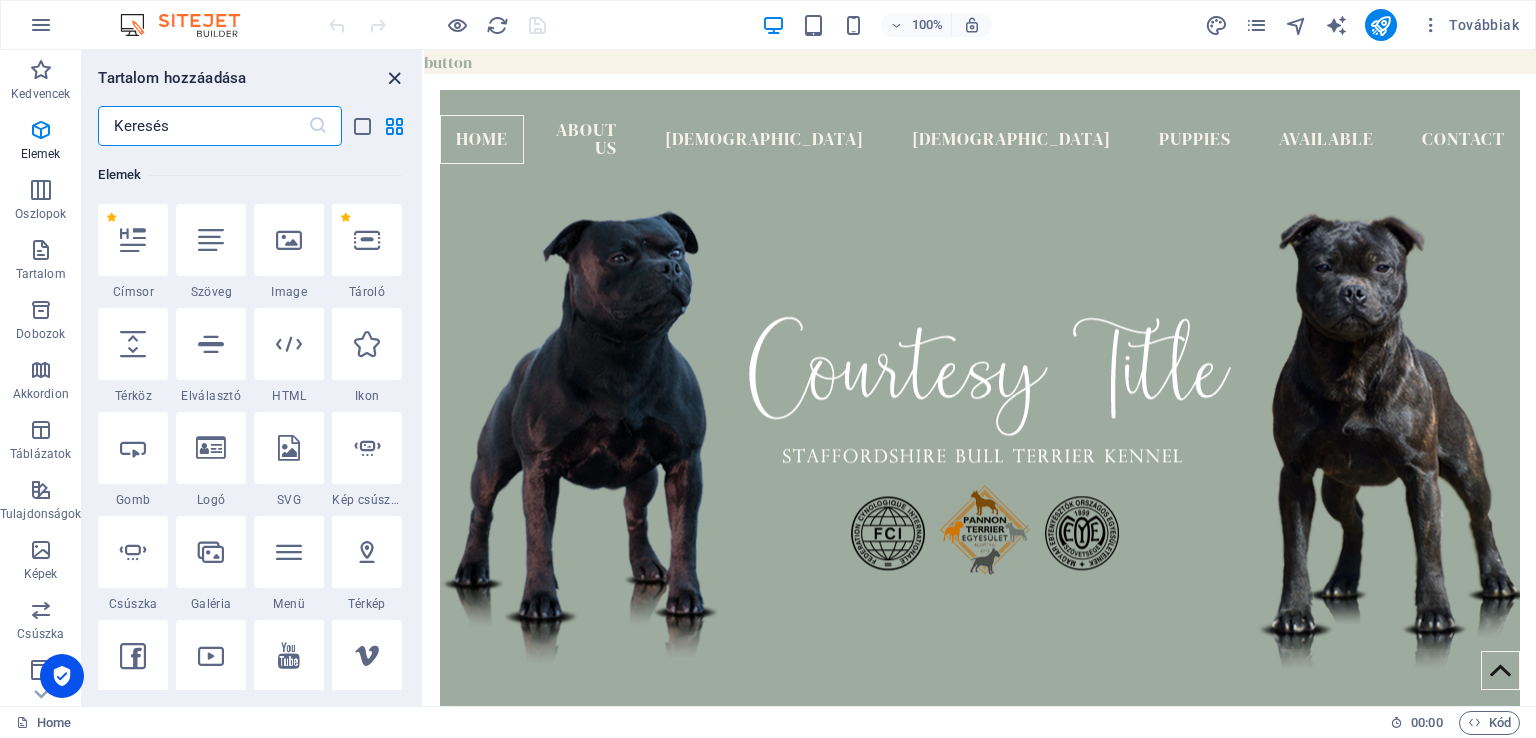 click at bounding box center (394, 78) 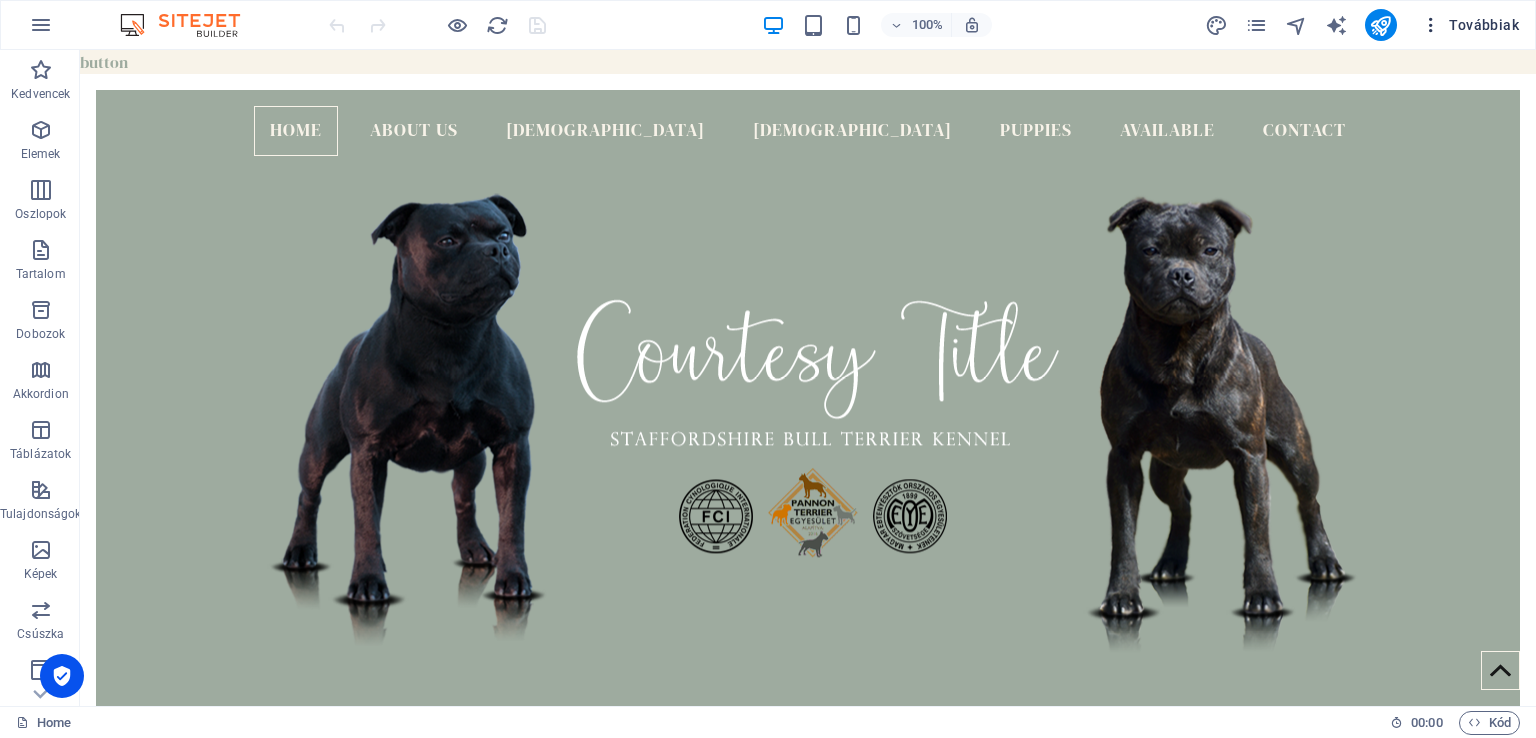 click on "Továbbiak" at bounding box center [1470, 25] 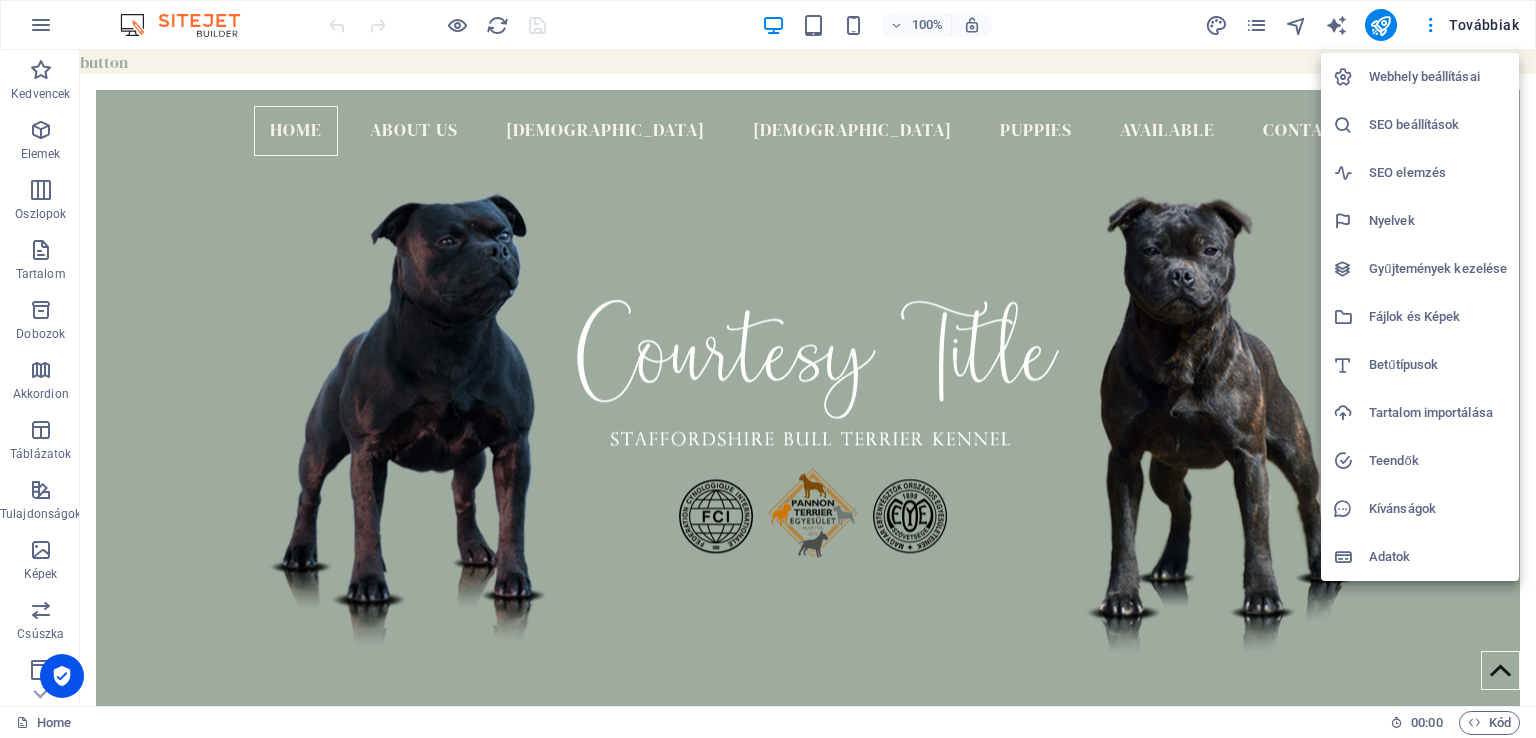 click on "Adatok" at bounding box center [1420, 557] 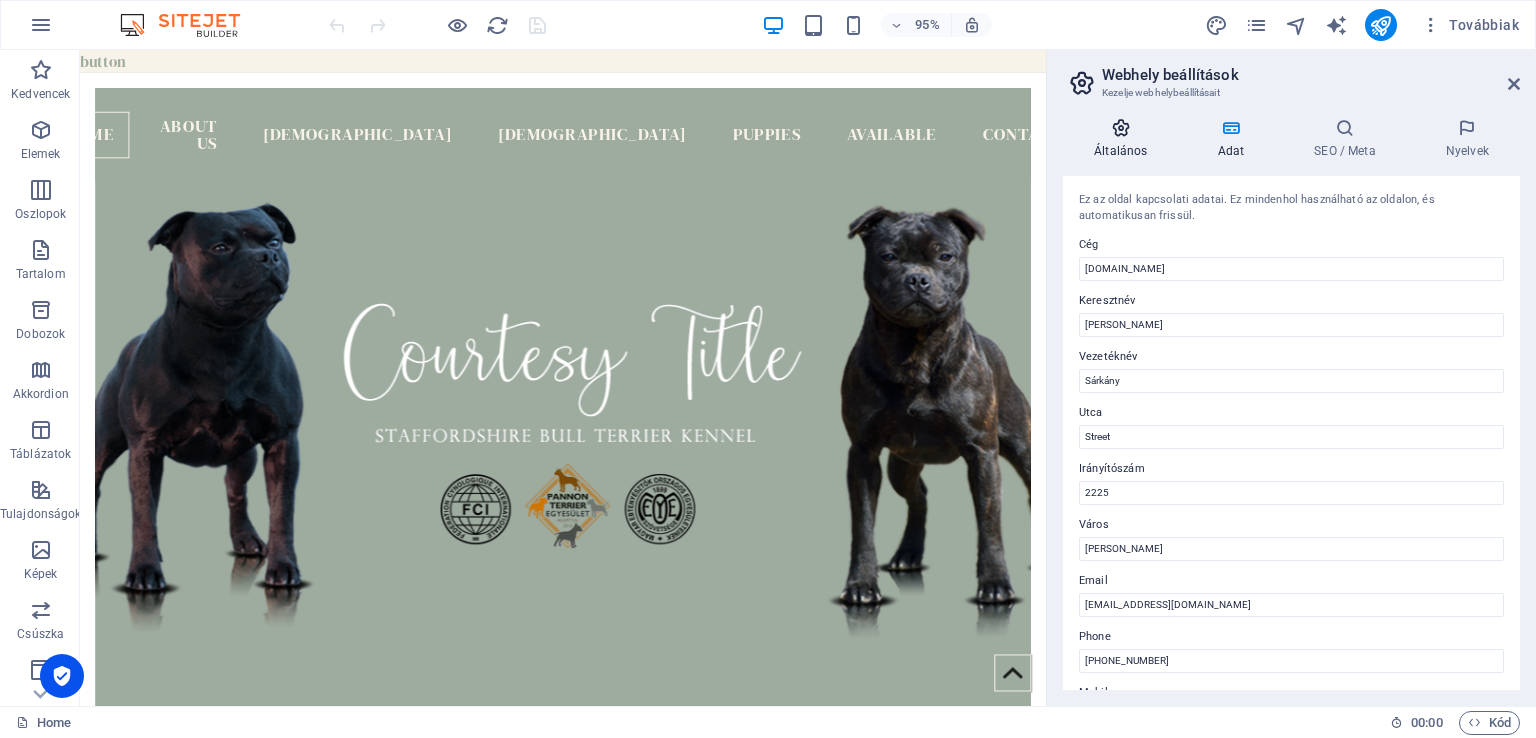 click on "Általános" at bounding box center (1124, 139) 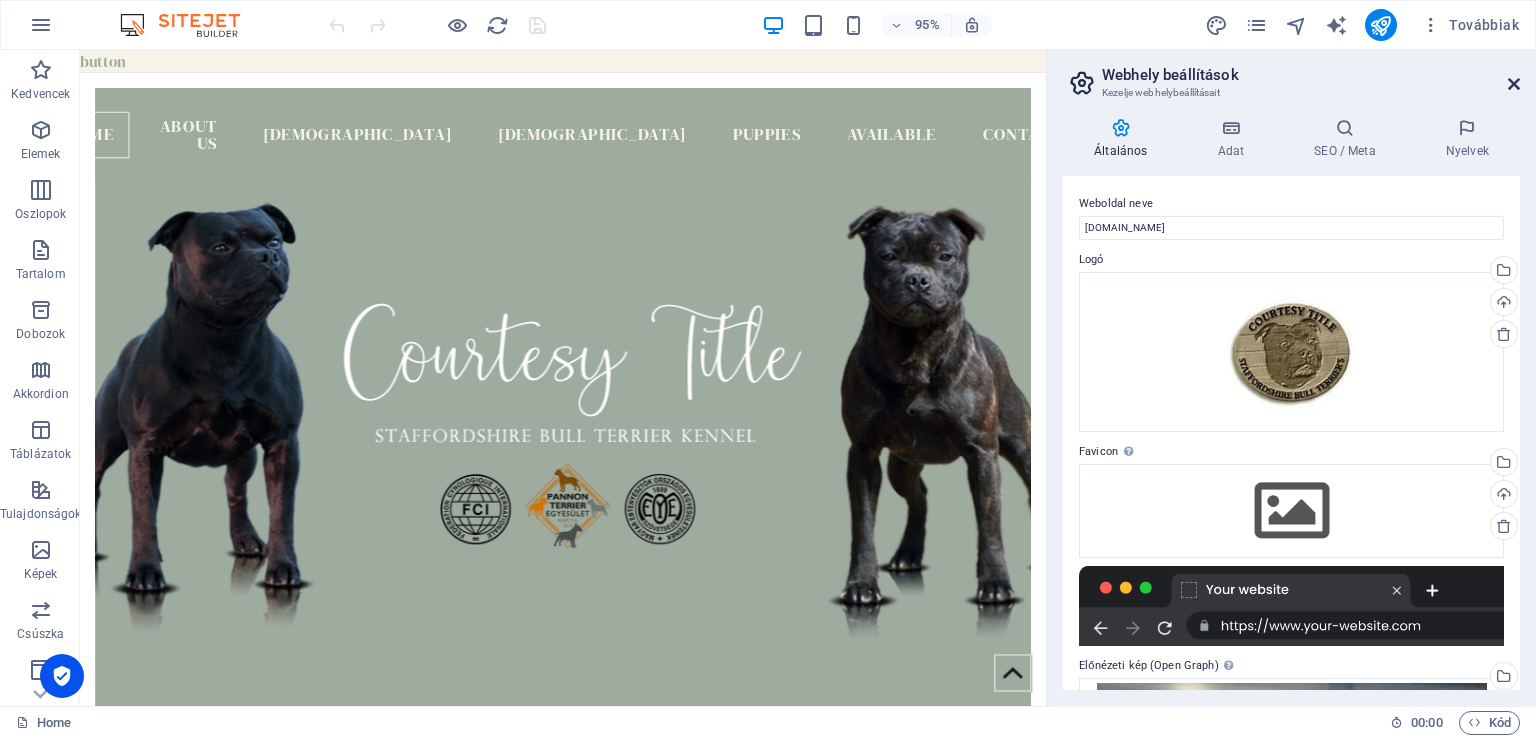 click at bounding box center (1514, 84) 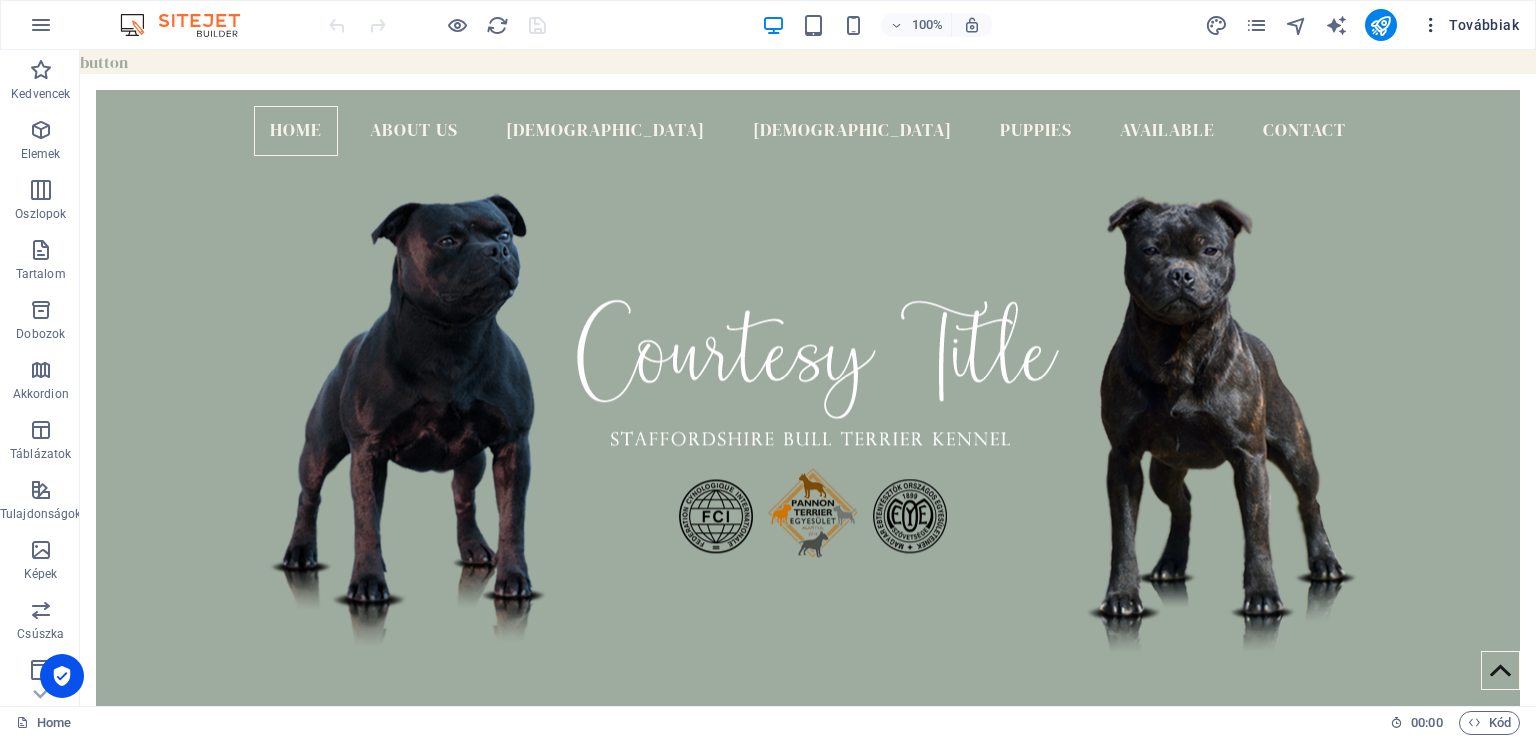 click on "Továbbiak" at bounding box center [1470, 25] 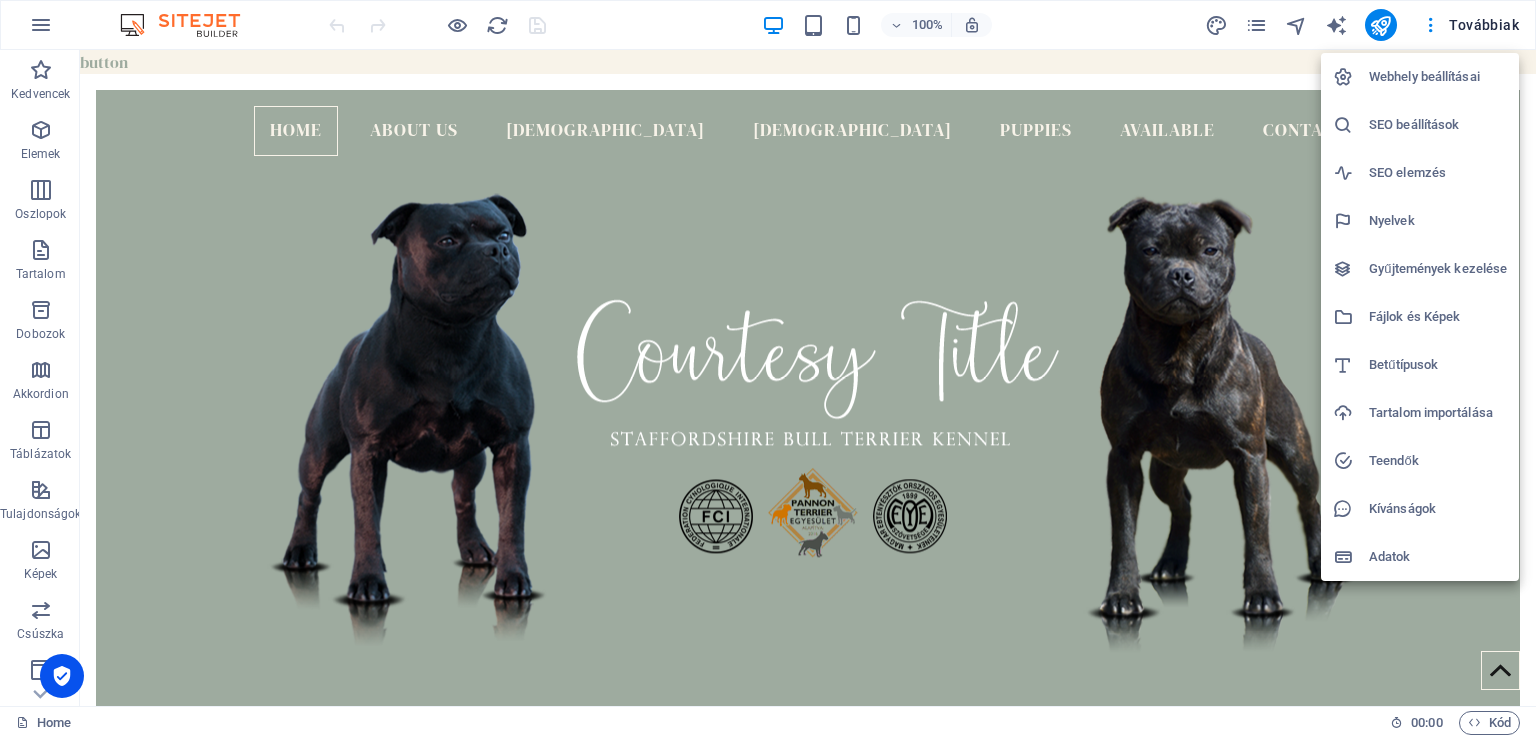 click at bounding box center [768, 369] 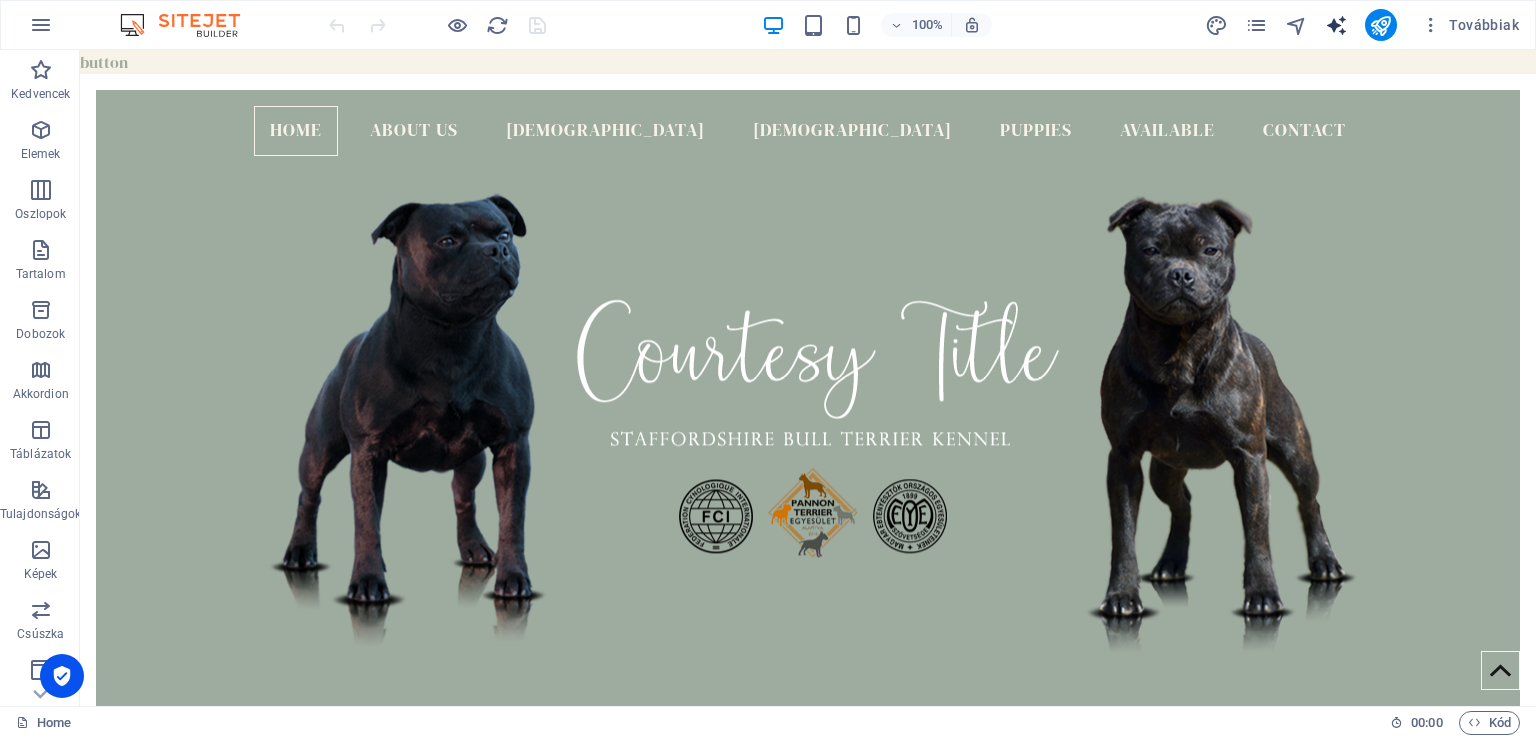 click at bounding box center [1336, 25] 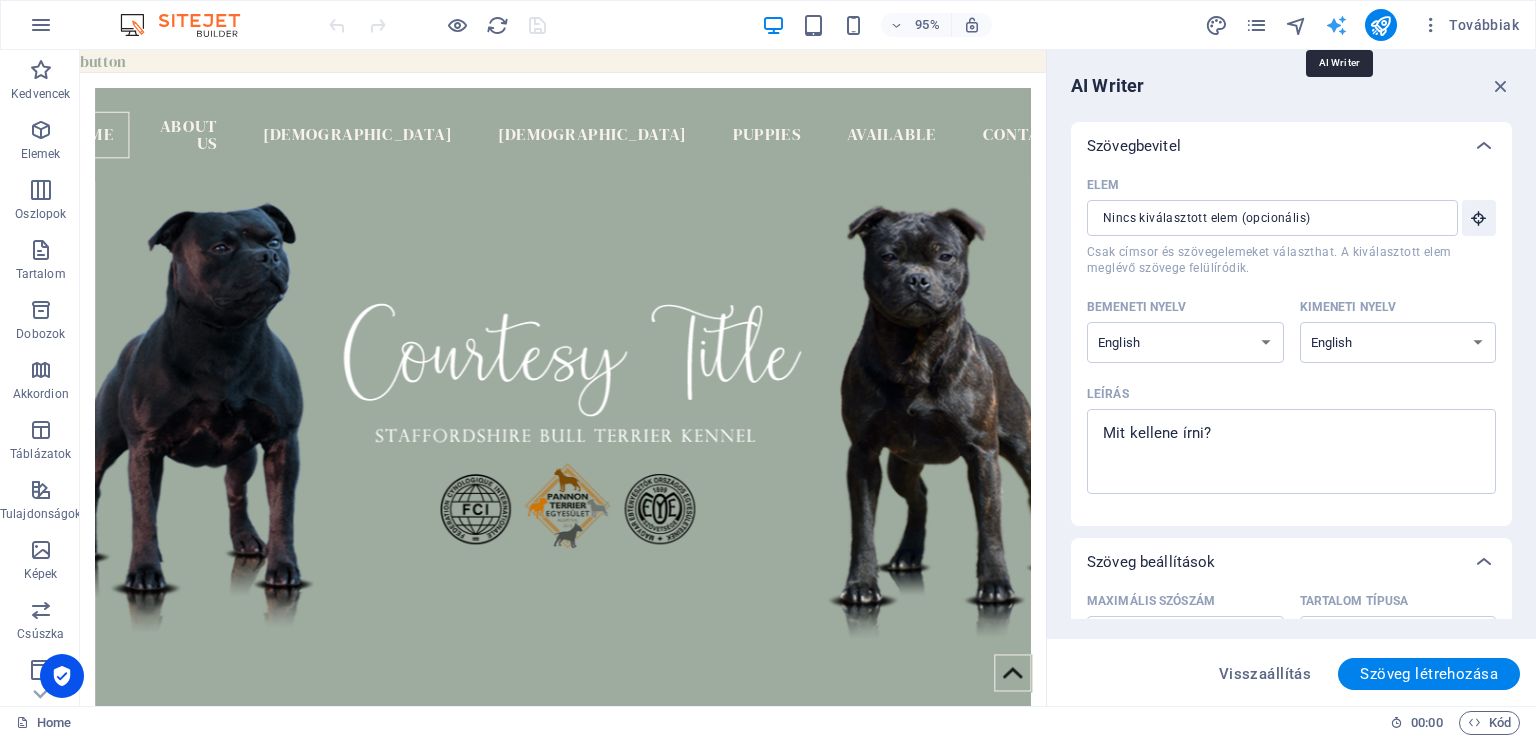 scroll, scrollTop: 0, scrollLeft: 0, axis: both 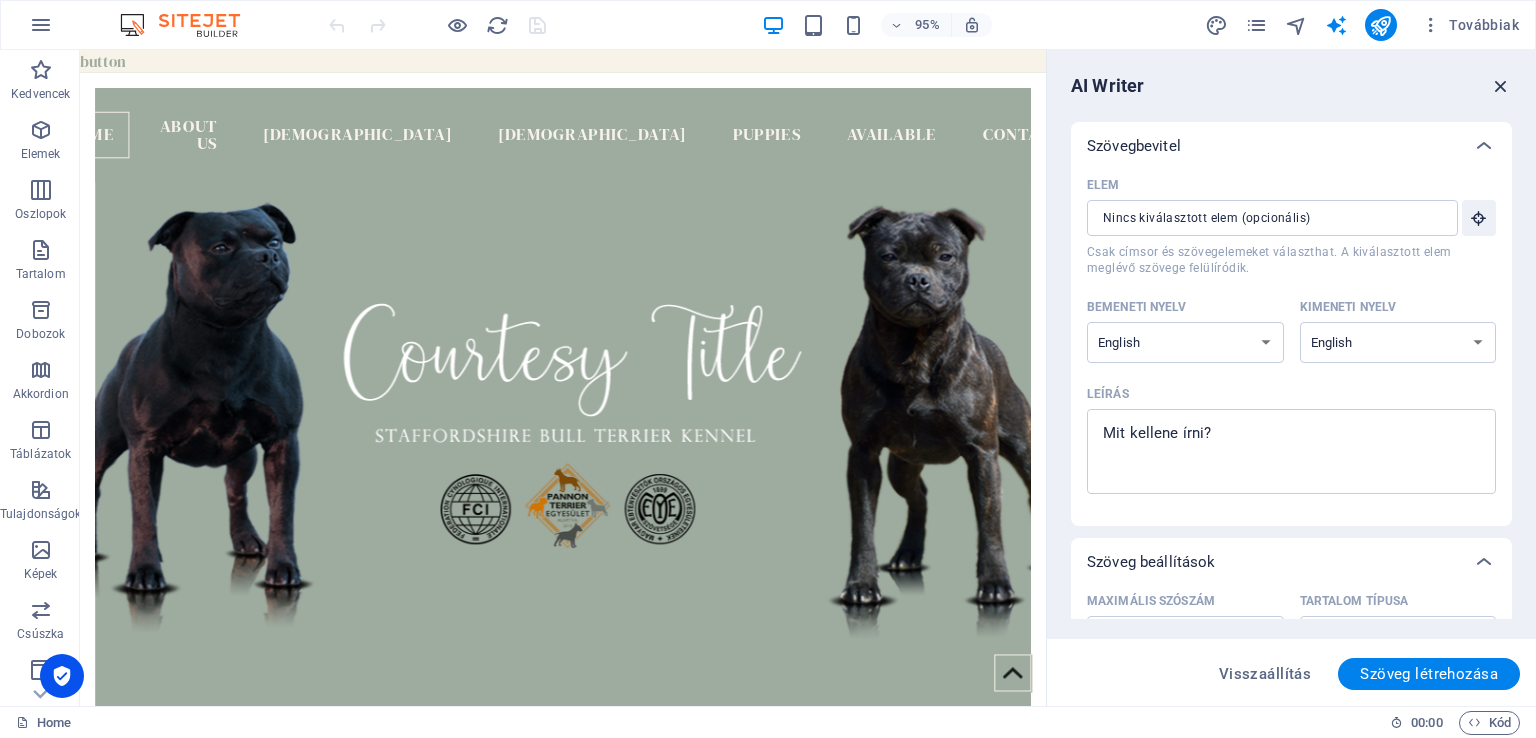 drag, startPoint x: 1508, startPoint y: 78, endPoint x: 1428, endPoint y: 27, distance: 94.873604 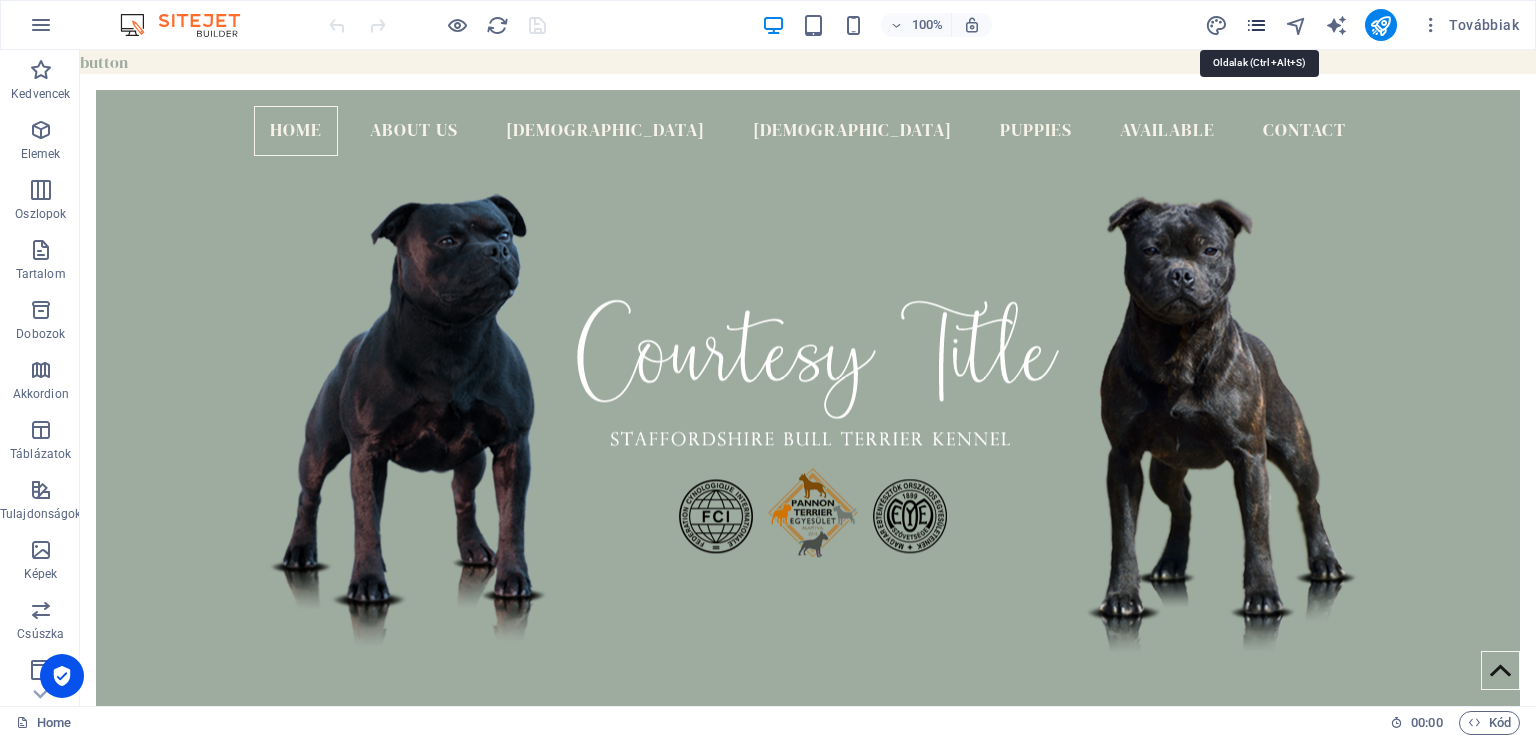 click at bounding box center (1256, 25) 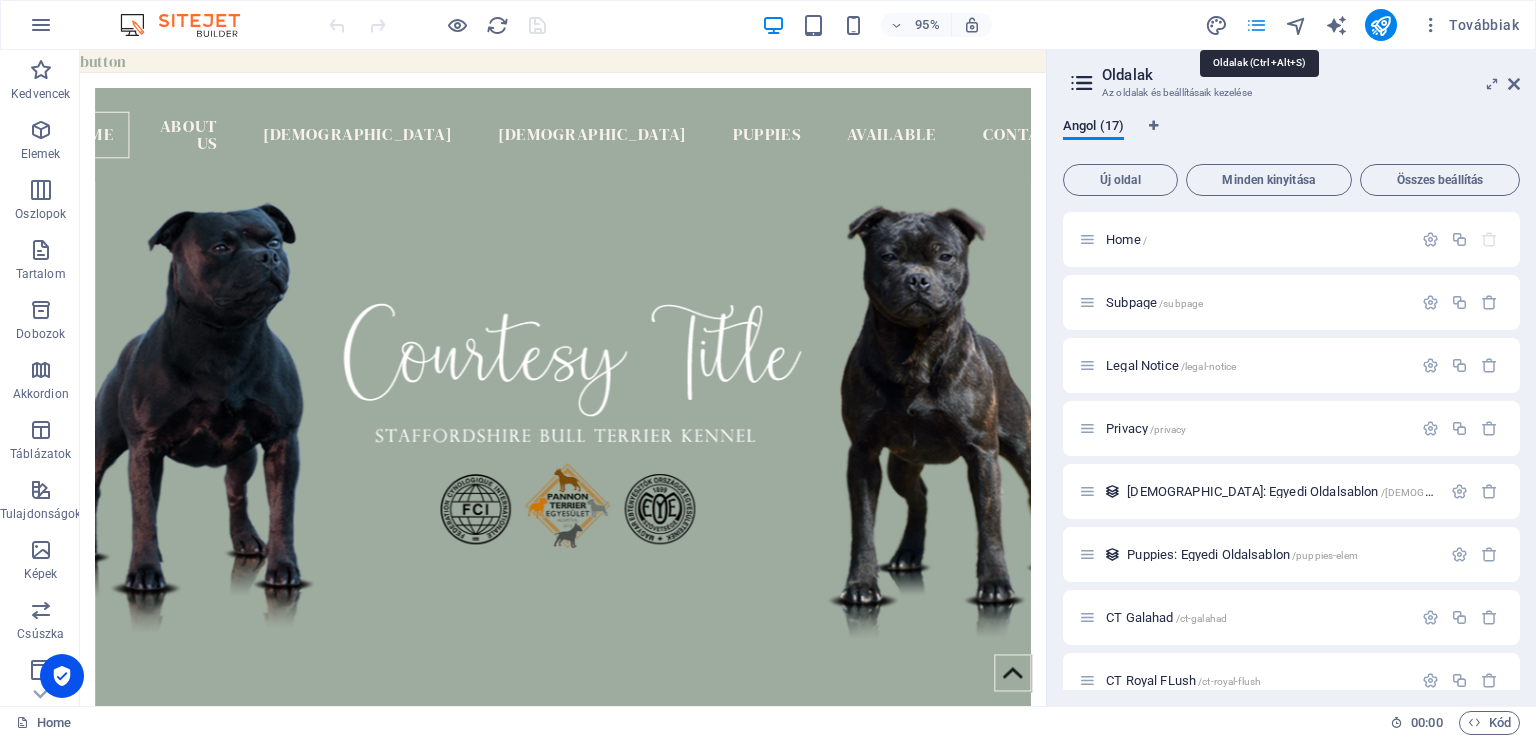 click at bounding box center (1256, 25) 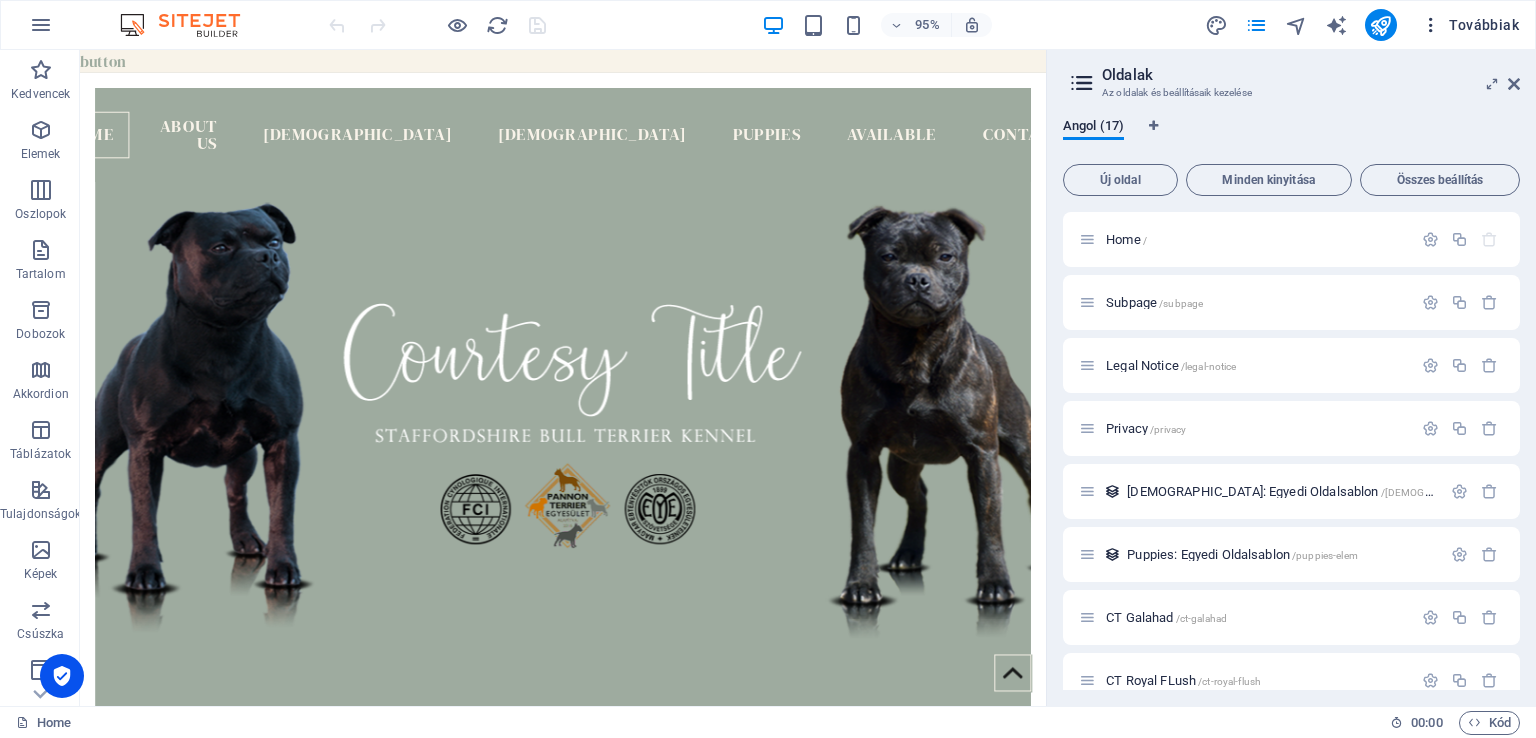click on "Továbbiak" at bounding box center (1470, 25) 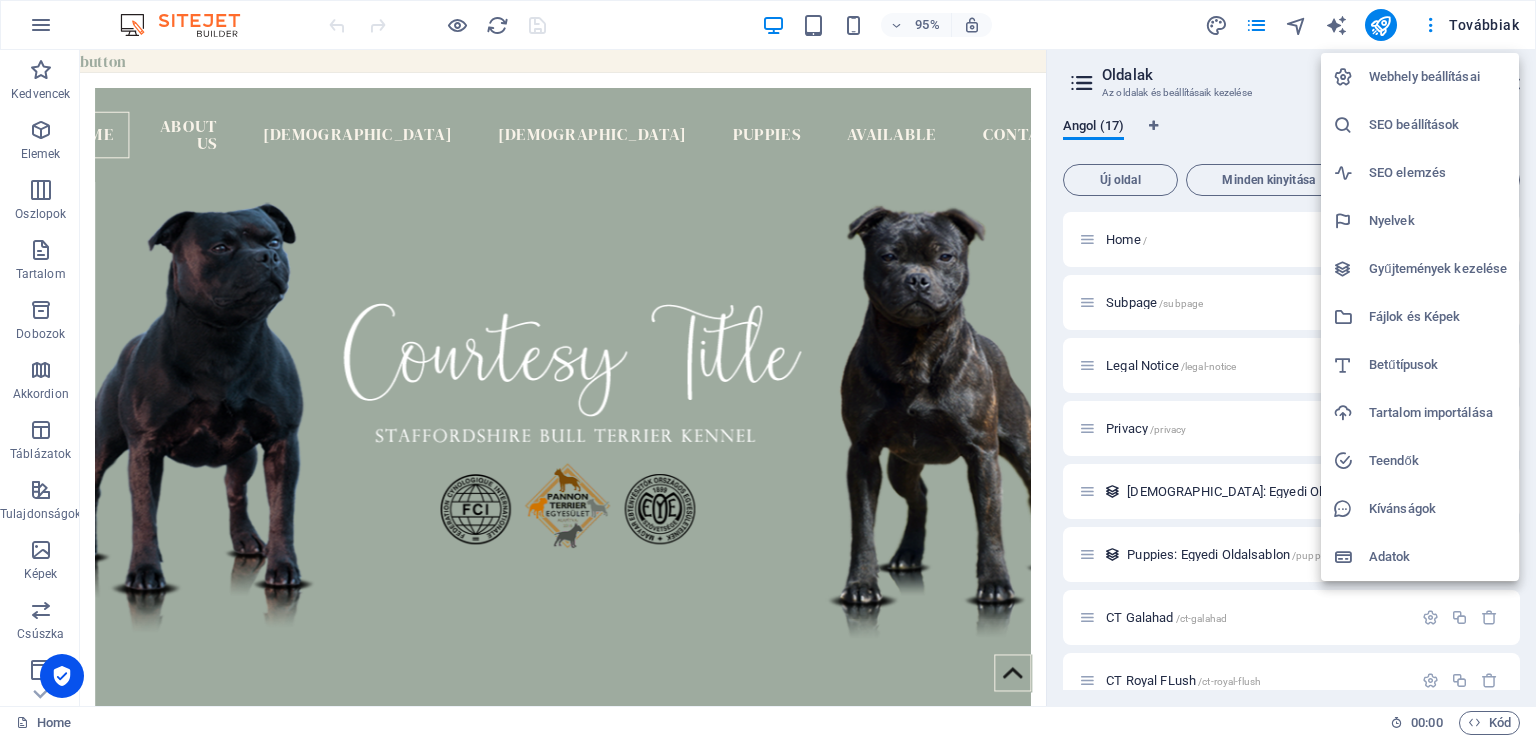 click at bounding box center [768, 369] 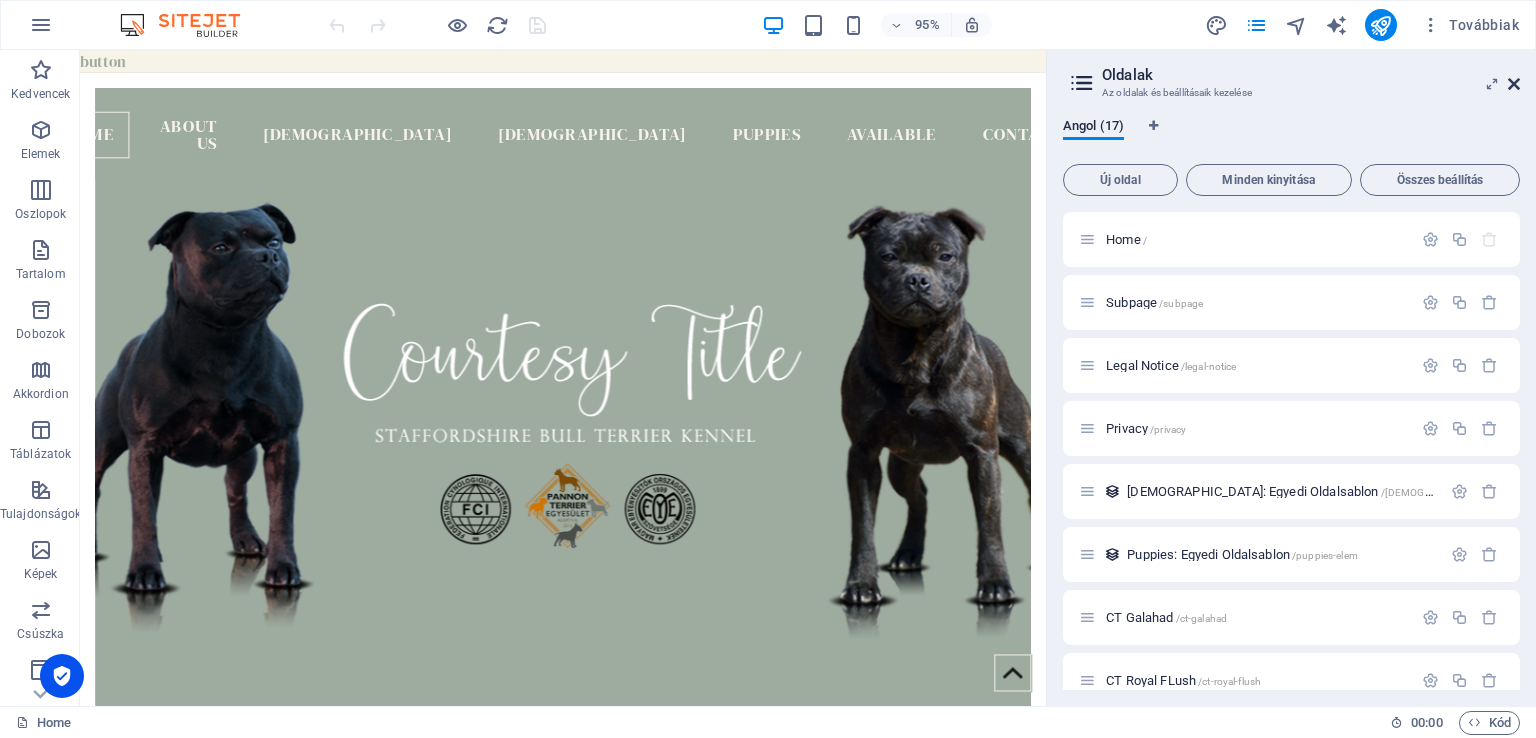 click at bounding box center [1514, 84] 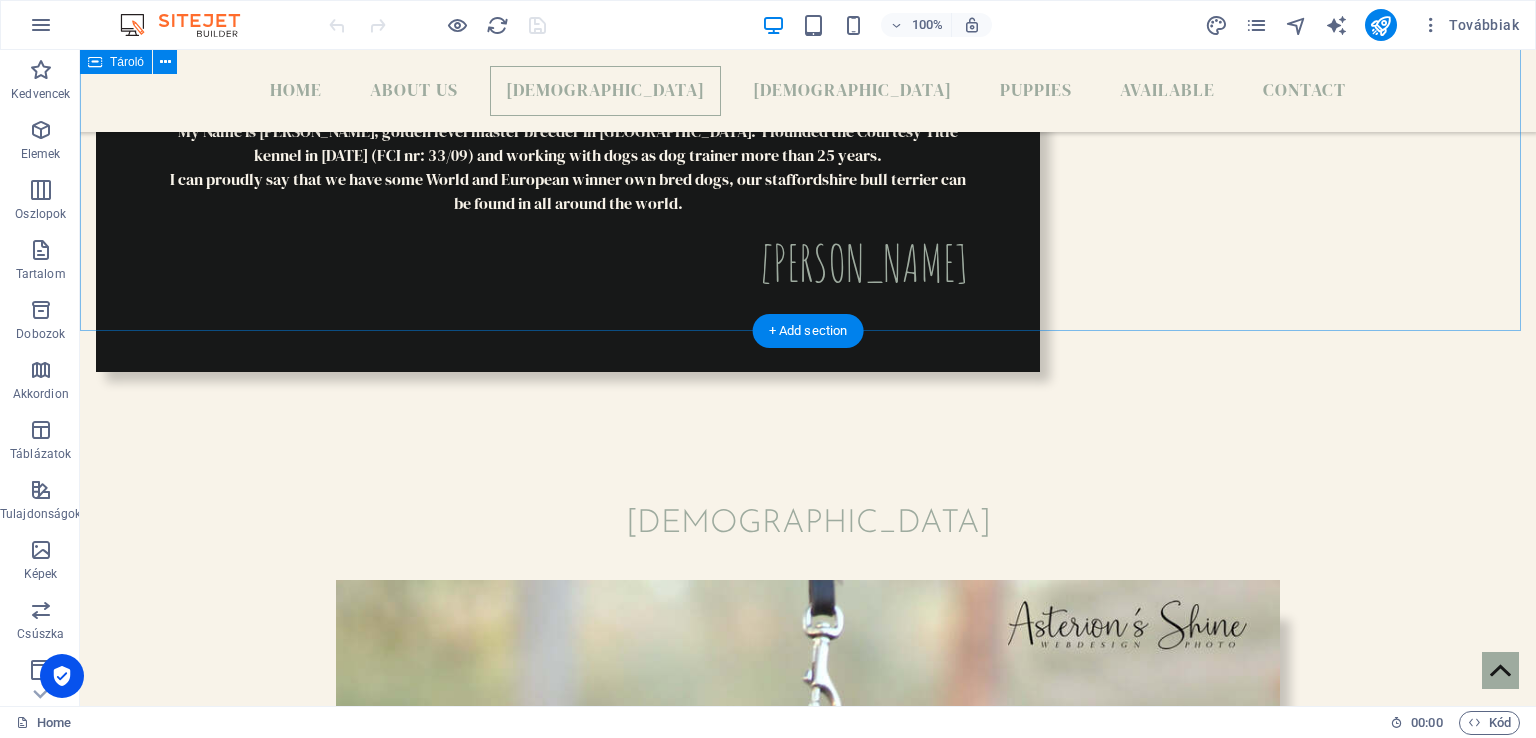 scroll, scrollTop: 1300, scrollLeft: 0, axis: vertical 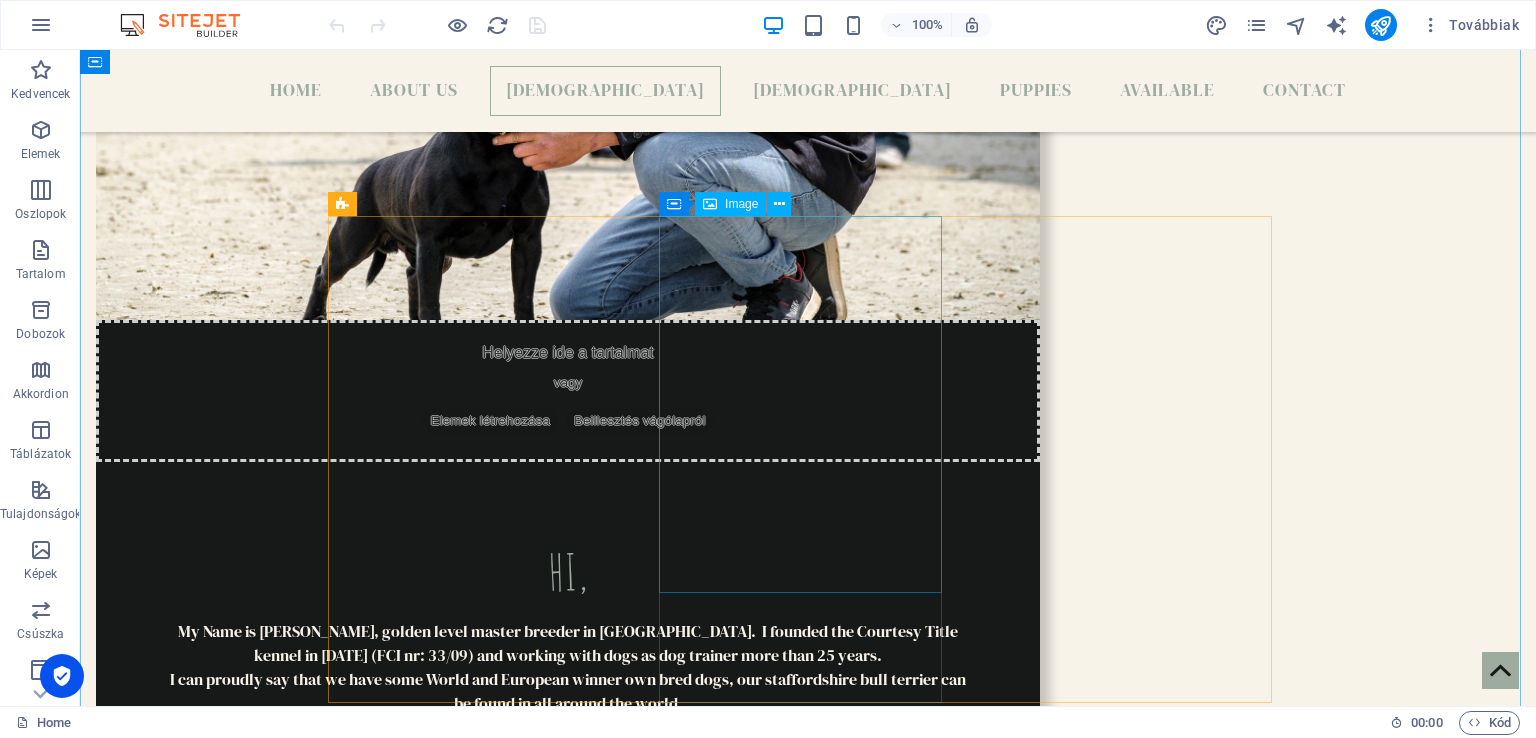 click at bounding box center [808, 3077] 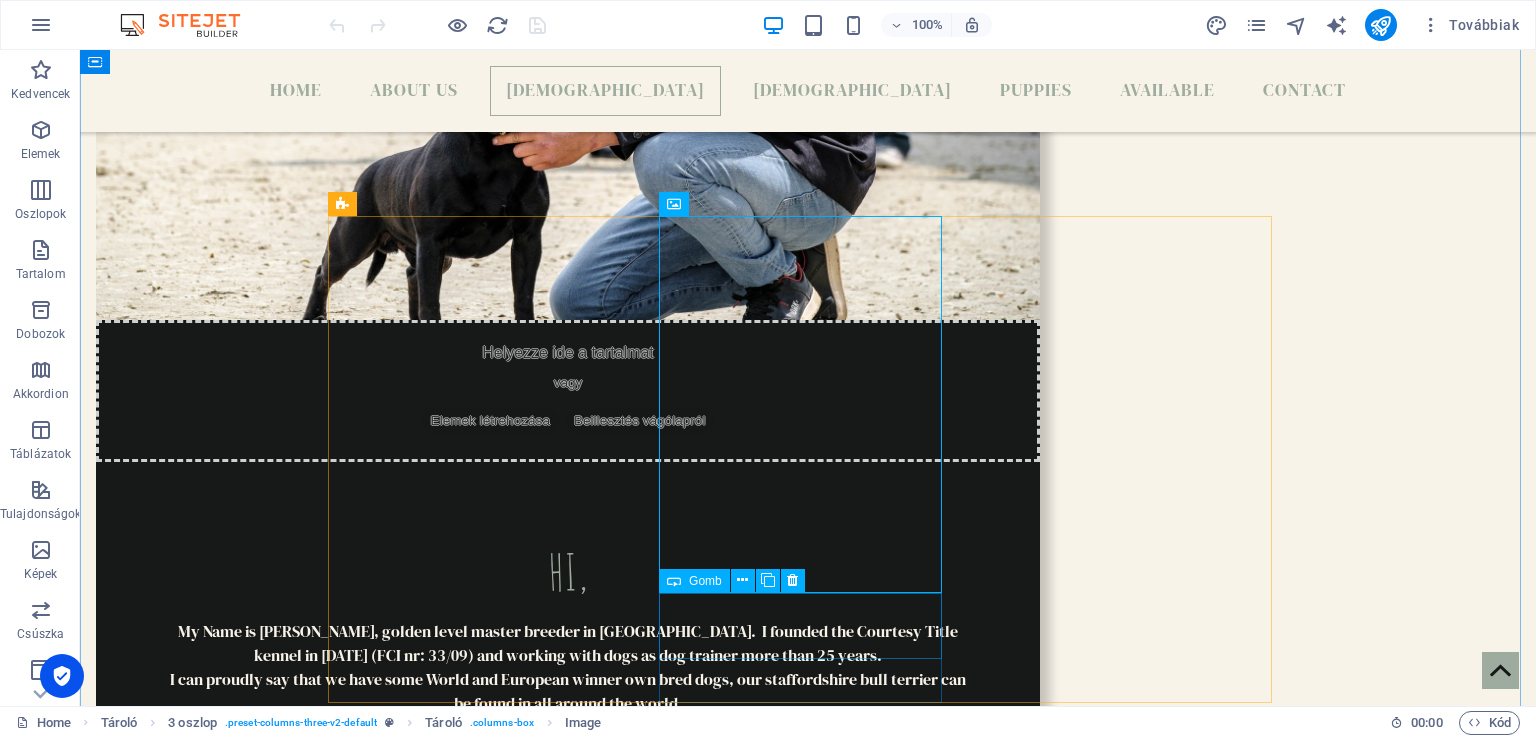 click on "Courtesy title royal Flush" at bounding box center [808, 3728] 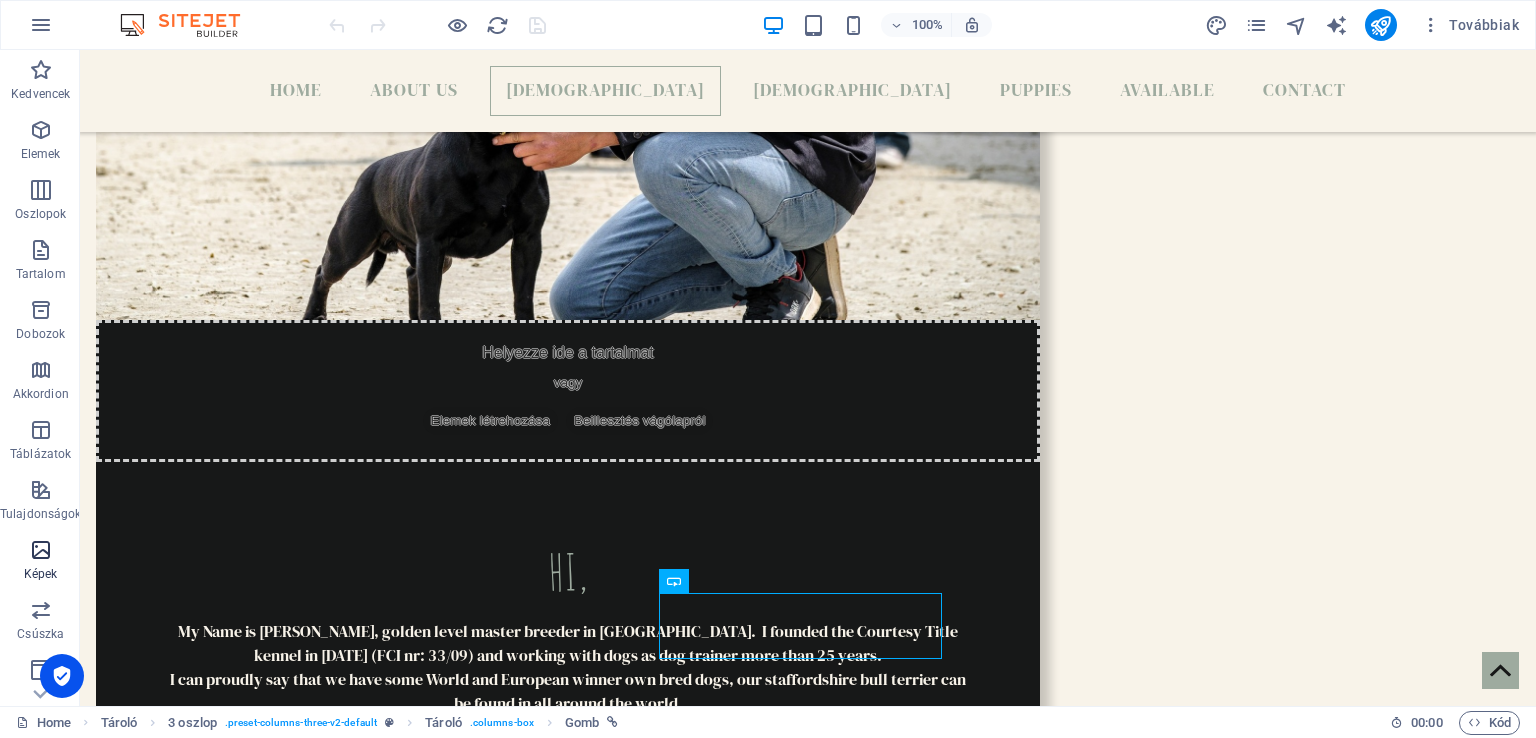 click on "Képek" at bounding box center [41, 574] 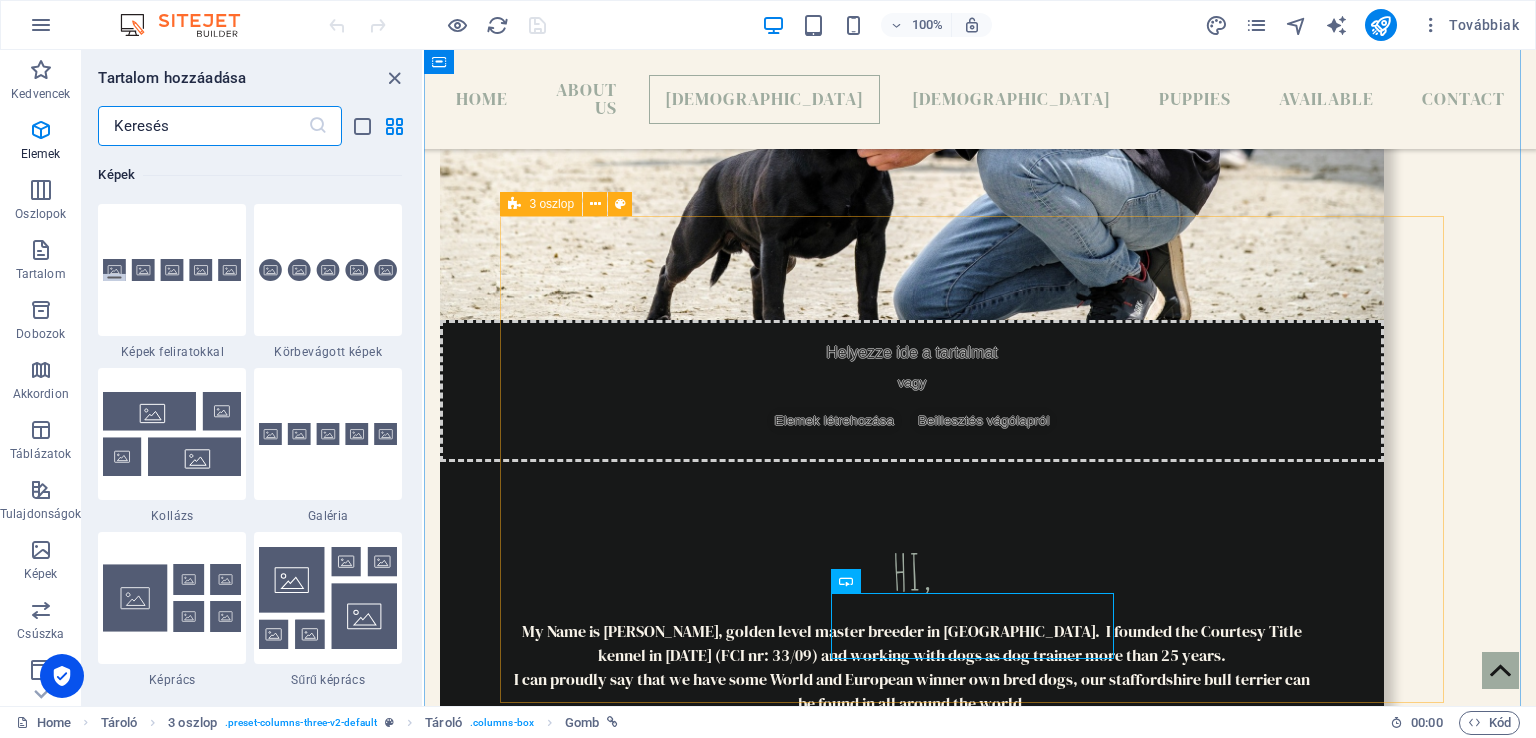 scroll, scrollTop: 9976, scrollLeft: 0, axis: vertical 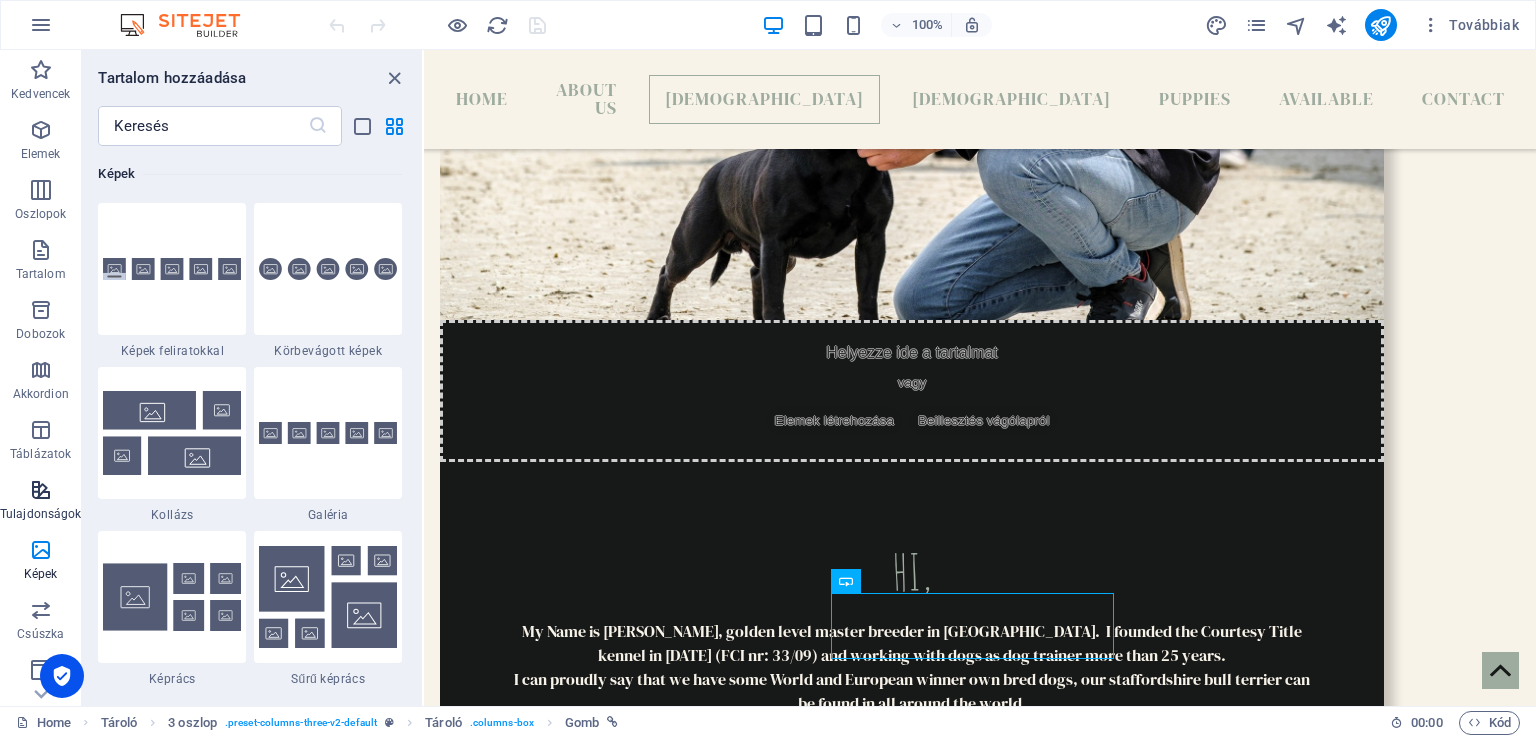 click on "Tulajdonságok" at bounding box center [40, 502] 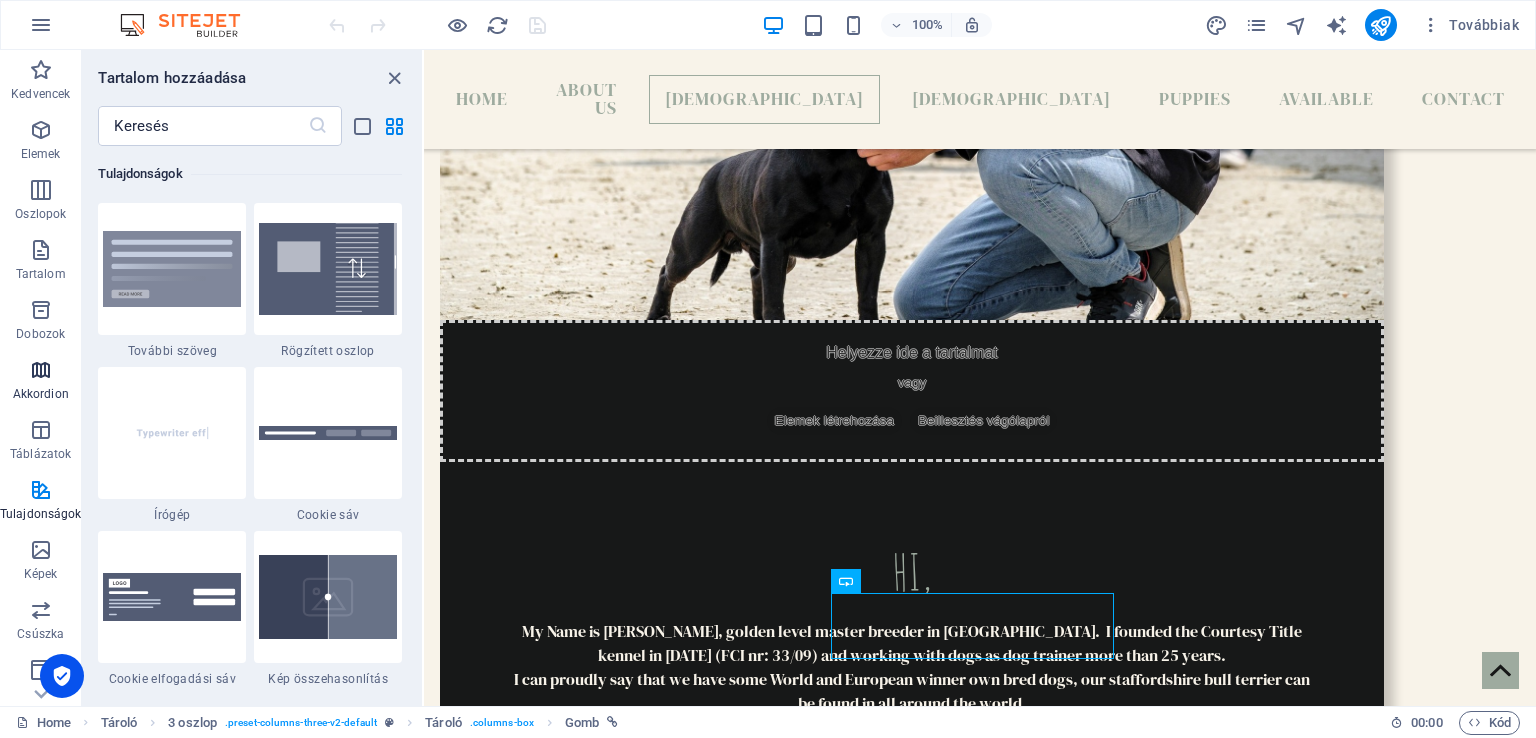 click on "Akkordion" at bounding box center [40, 382] 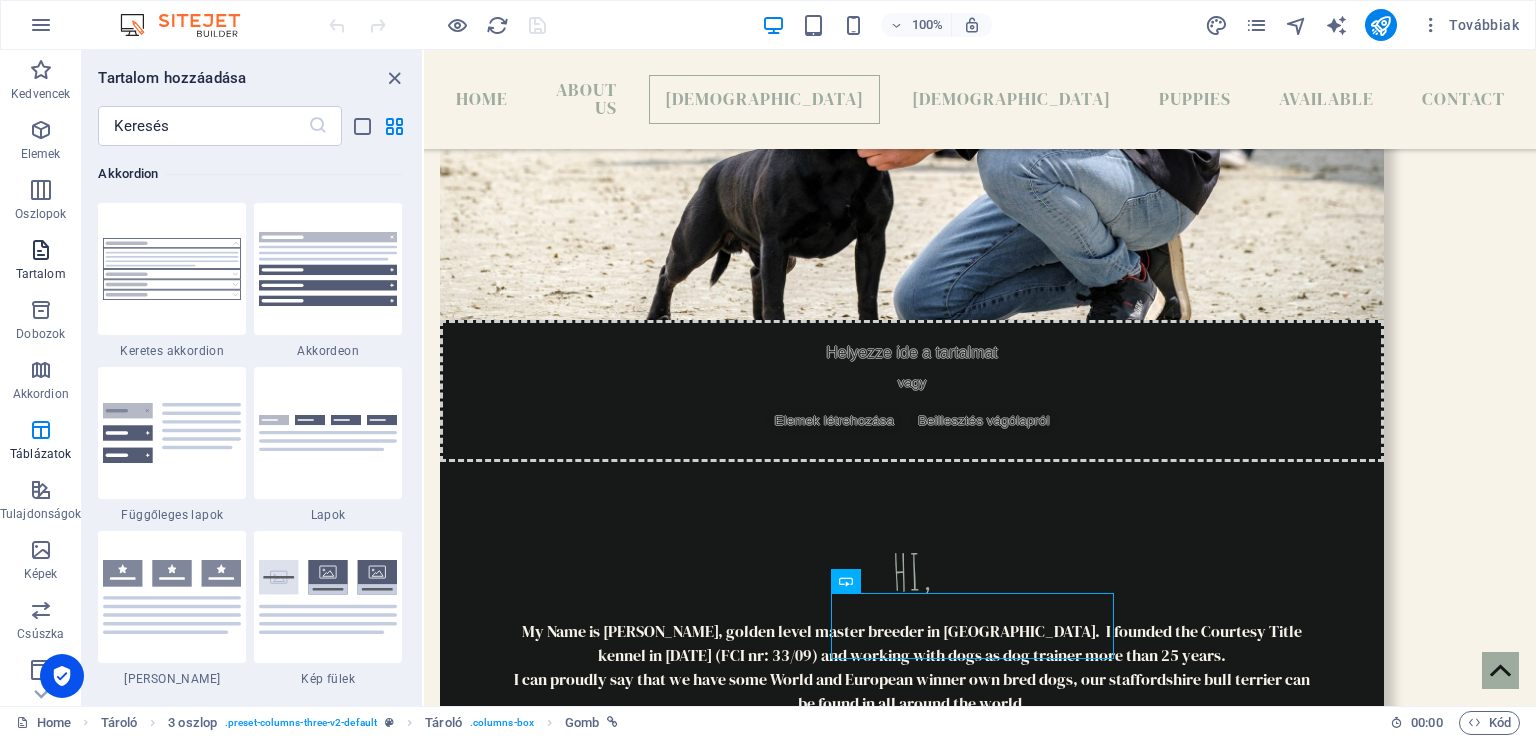 click at bounding box center (41, 250) 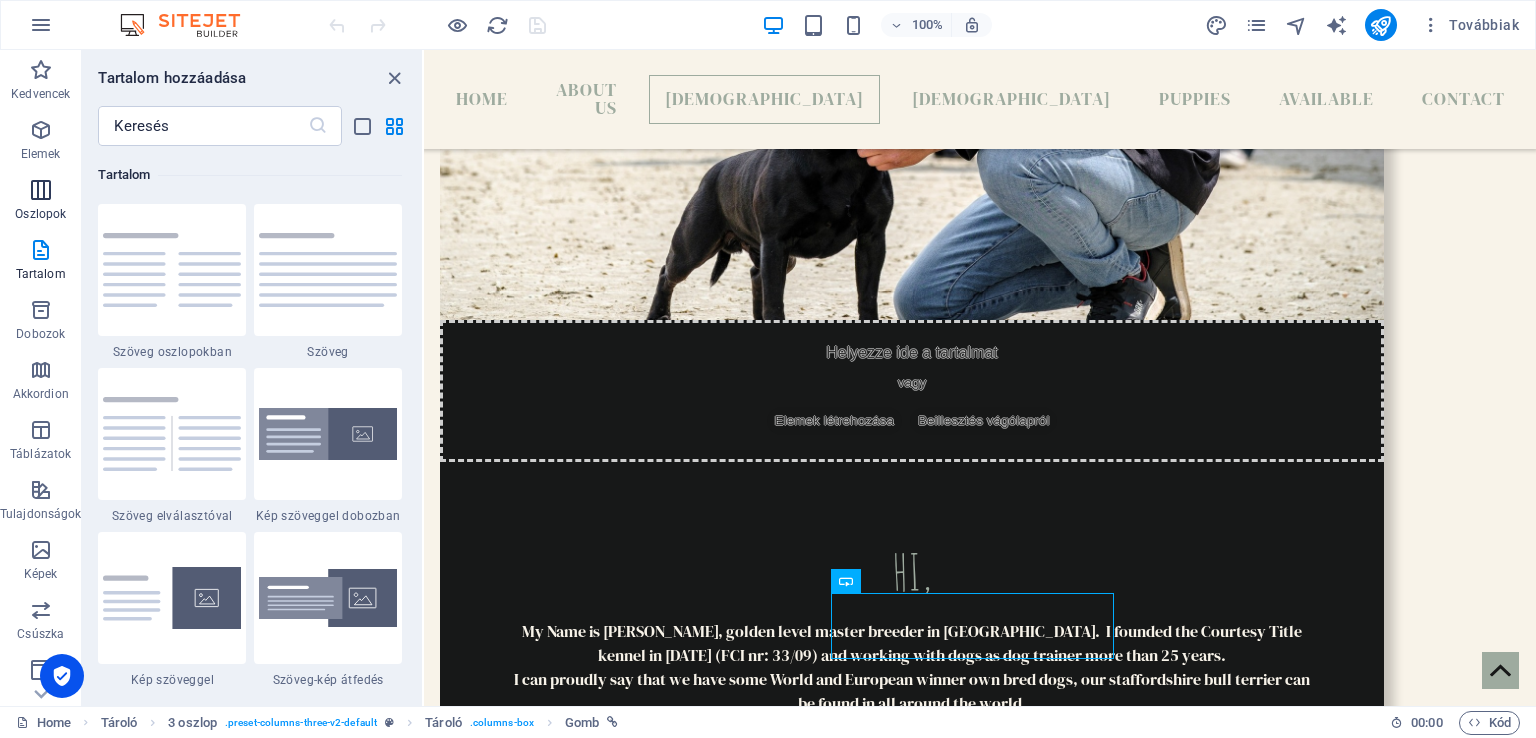 click on "Oszlopok" at bounding box center [40, 214] 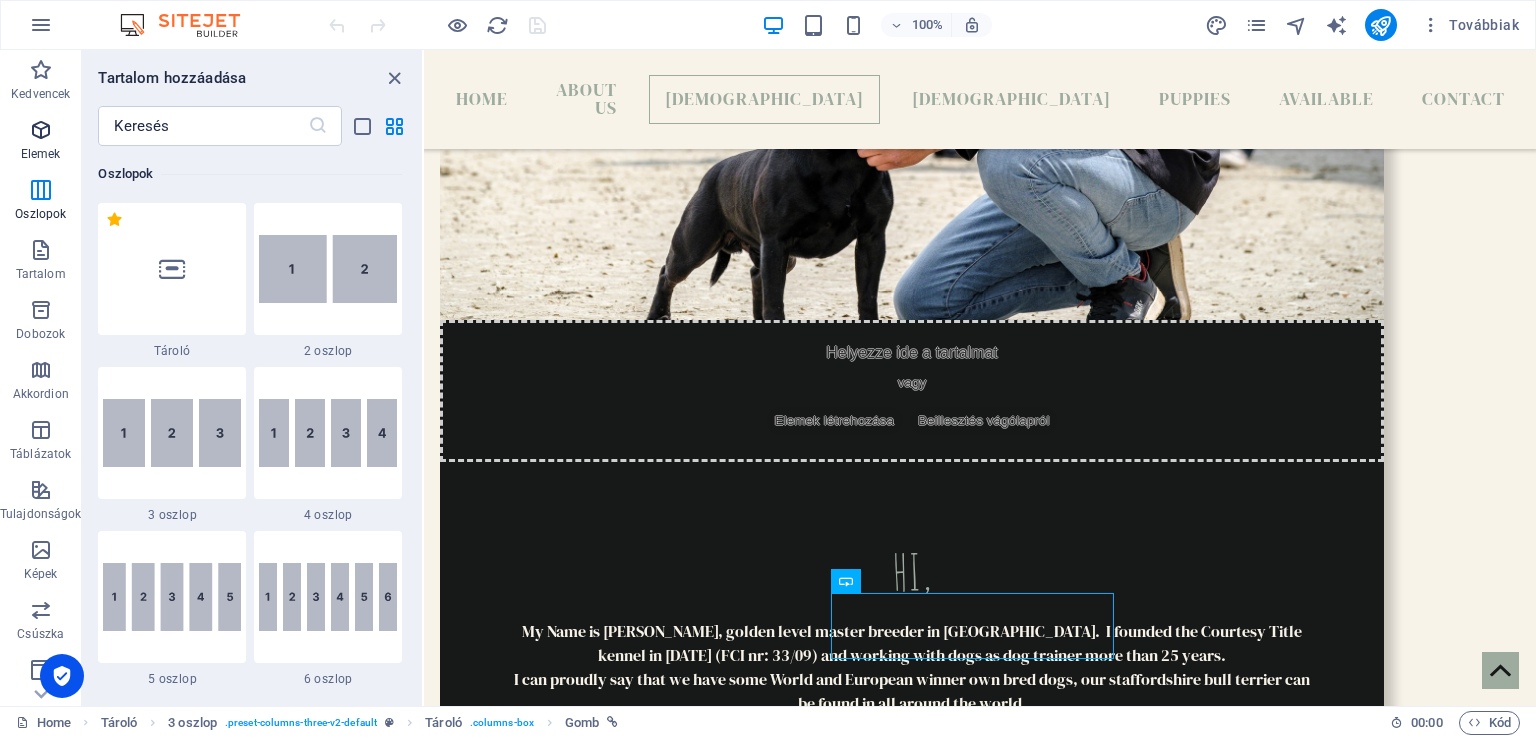 click at bounding box center [41, 130] 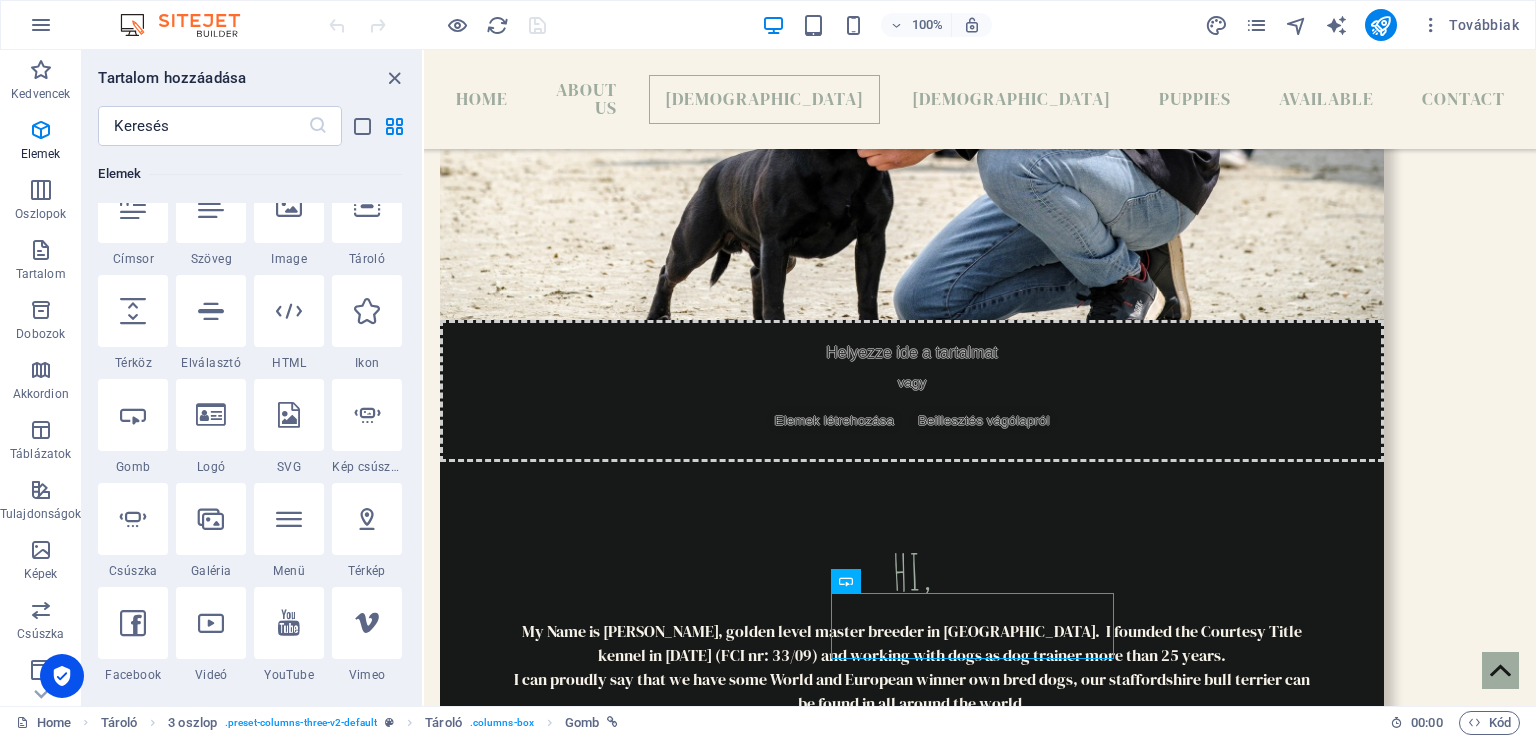 scroll, scrollTop: 213, scrollLeft: 0, axis: vertical 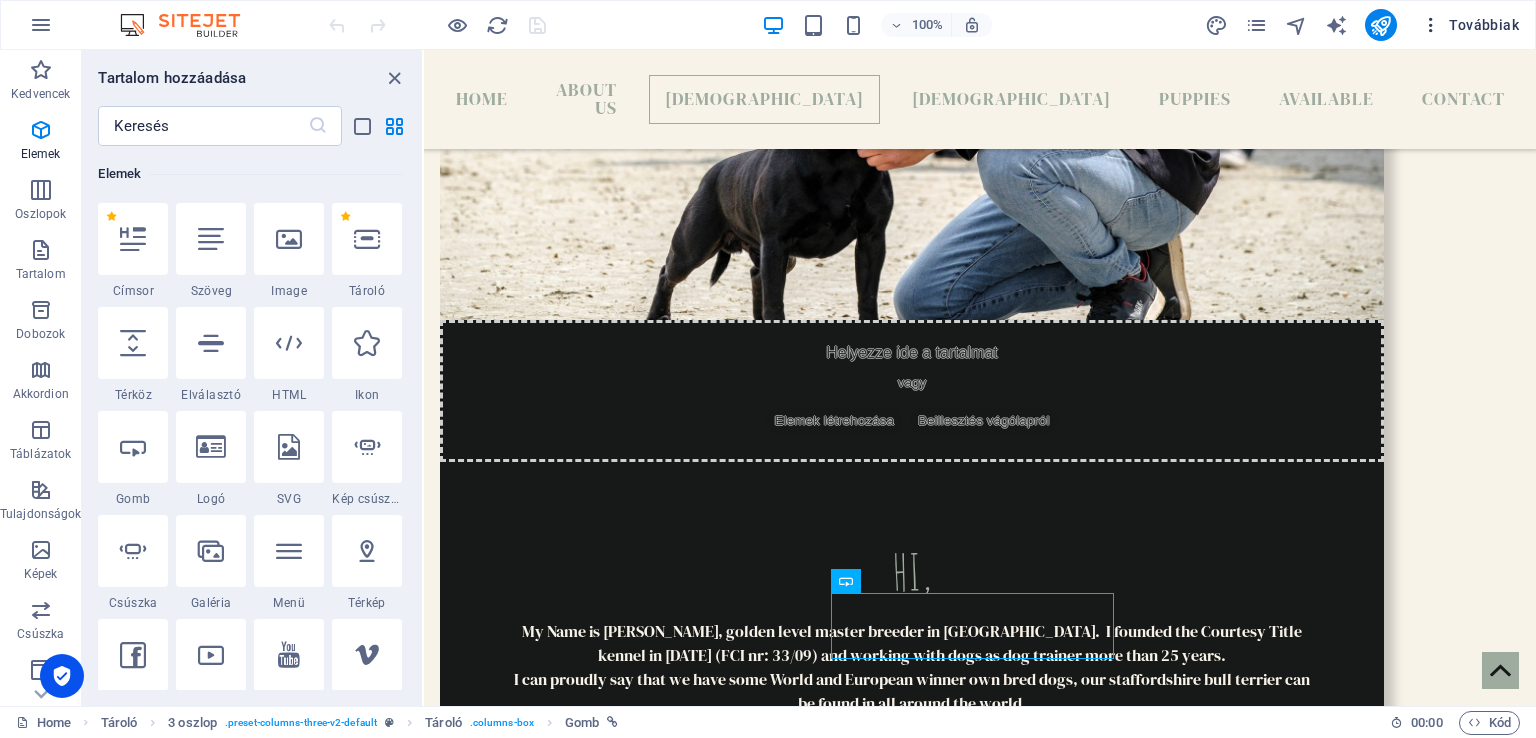 click at bounding box center [1431, 25] 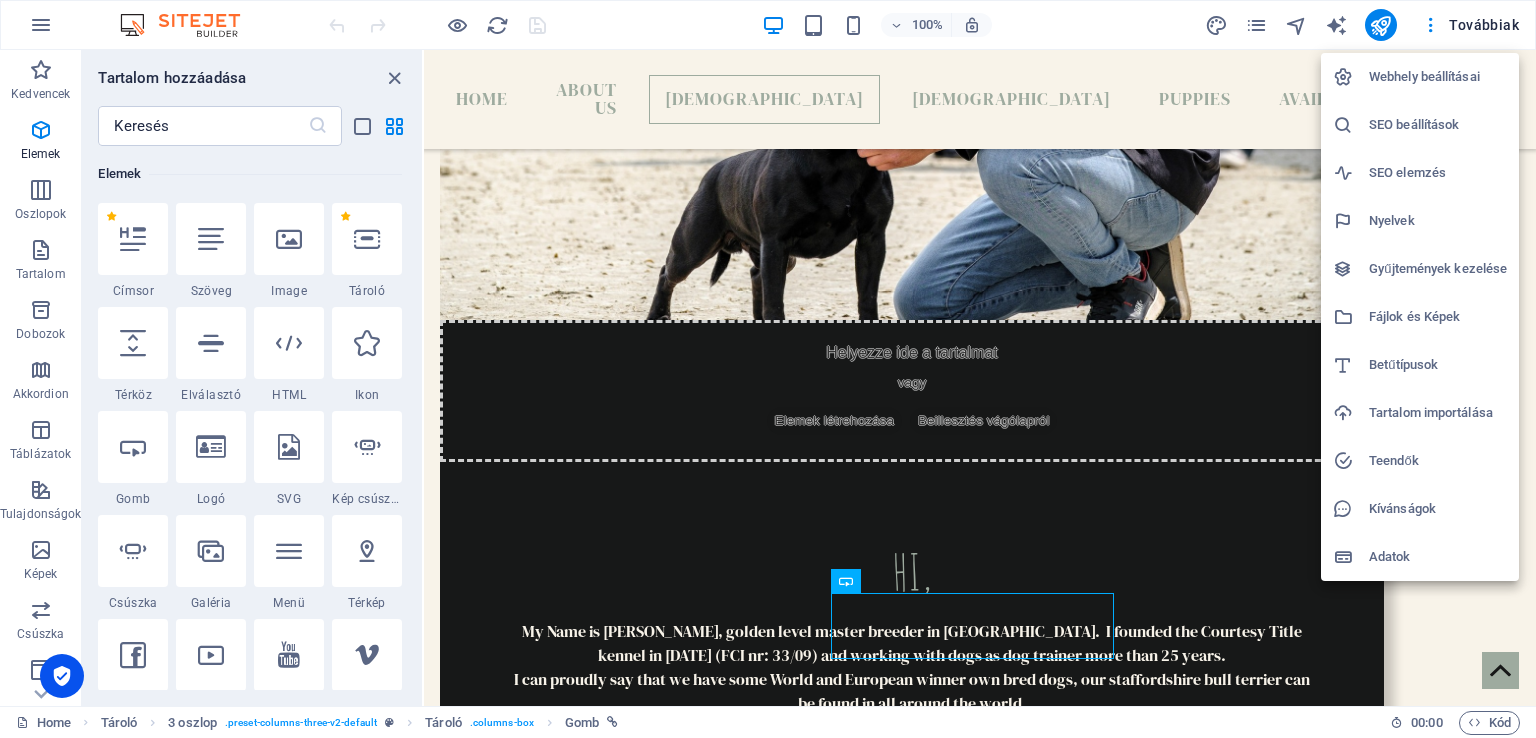 click on "Fájlok és Képek" at bounding box center [1438, 317] 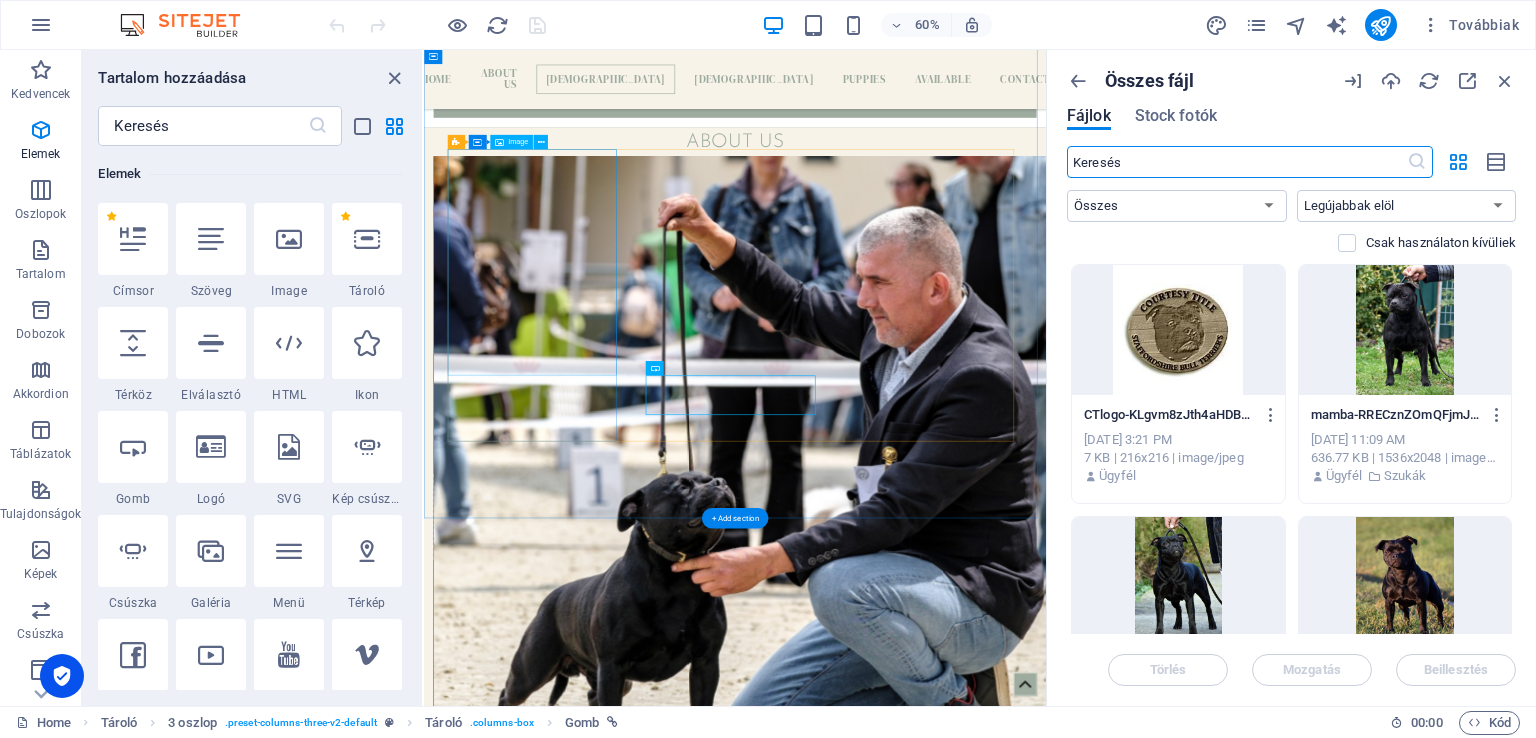scroll, scrollTop: 1736, scrollLeft: 0, axis: vertical 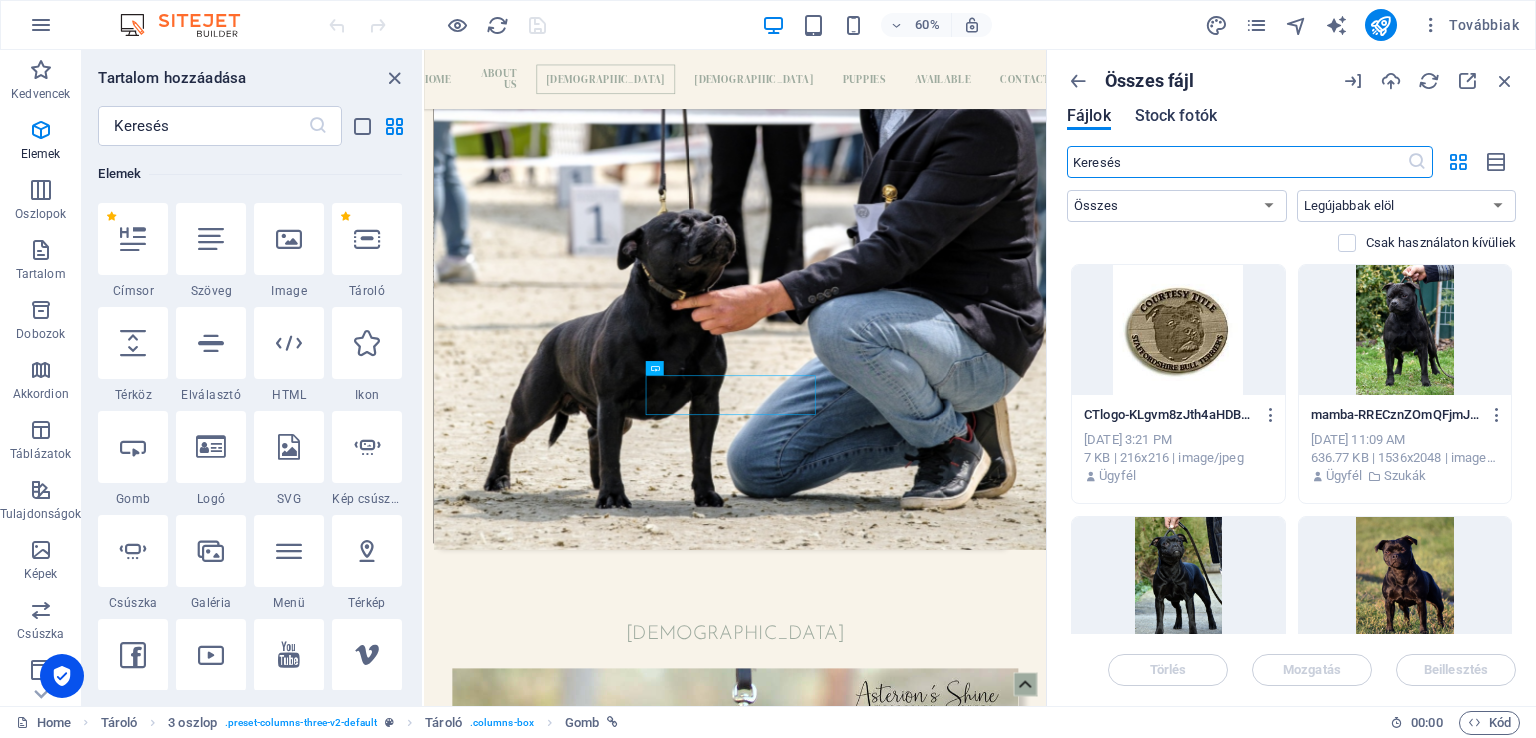 click on "Stock fotók" at bounding box center [1176, 116] 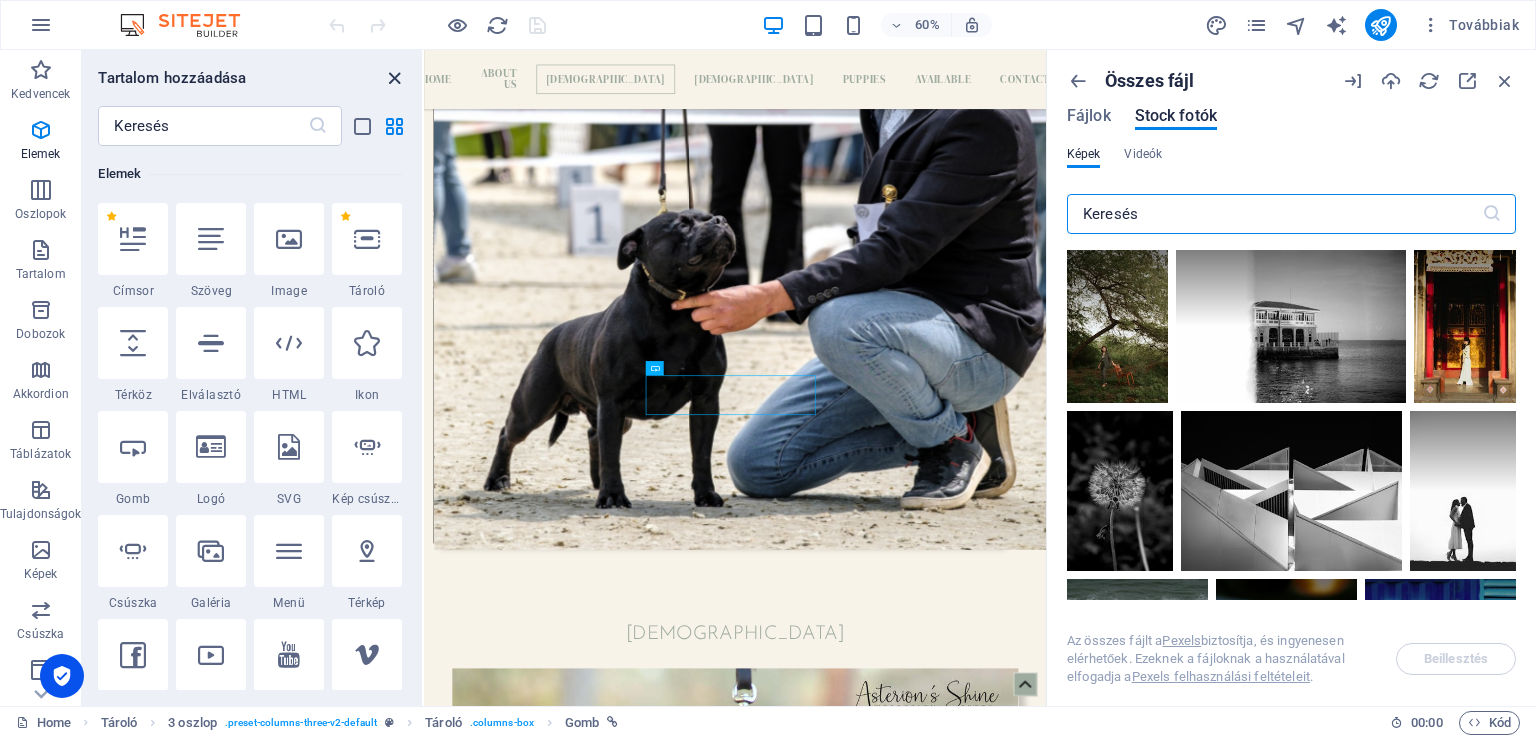 click at bounding box center [394, 78] 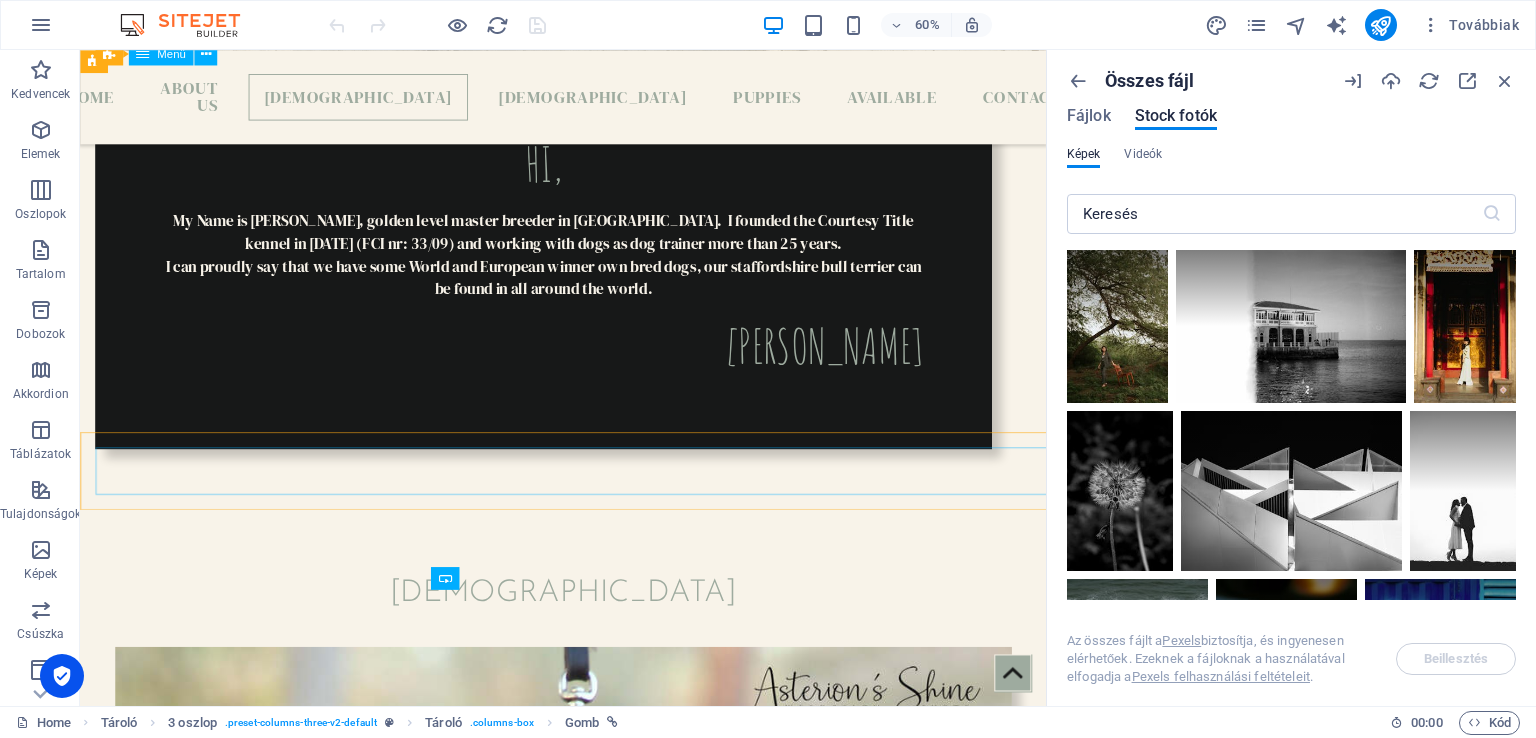 scroll, scrollTop: 1334, scrollLeft: 0, axis: vertical 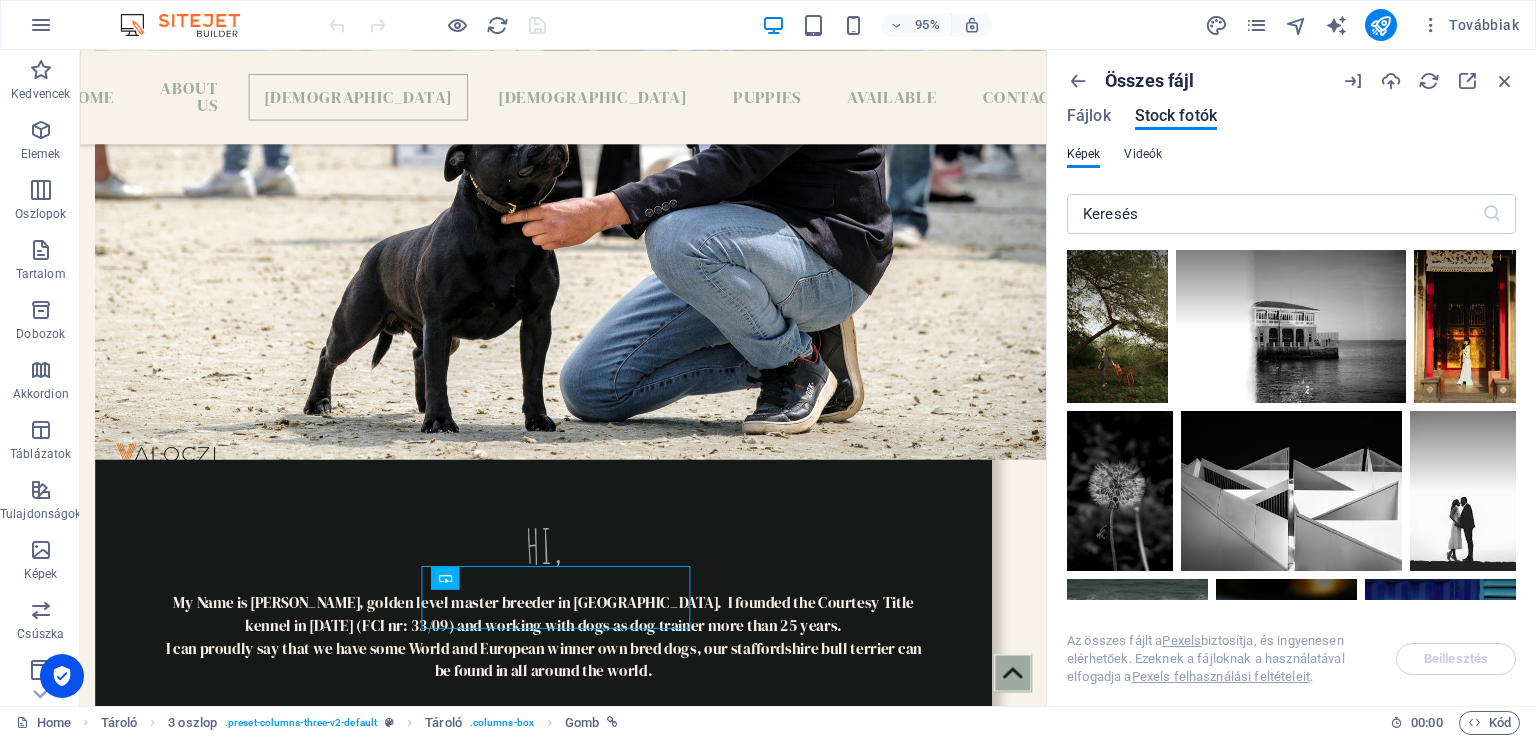 click on "Videók" at bounding box center [1143, 154] 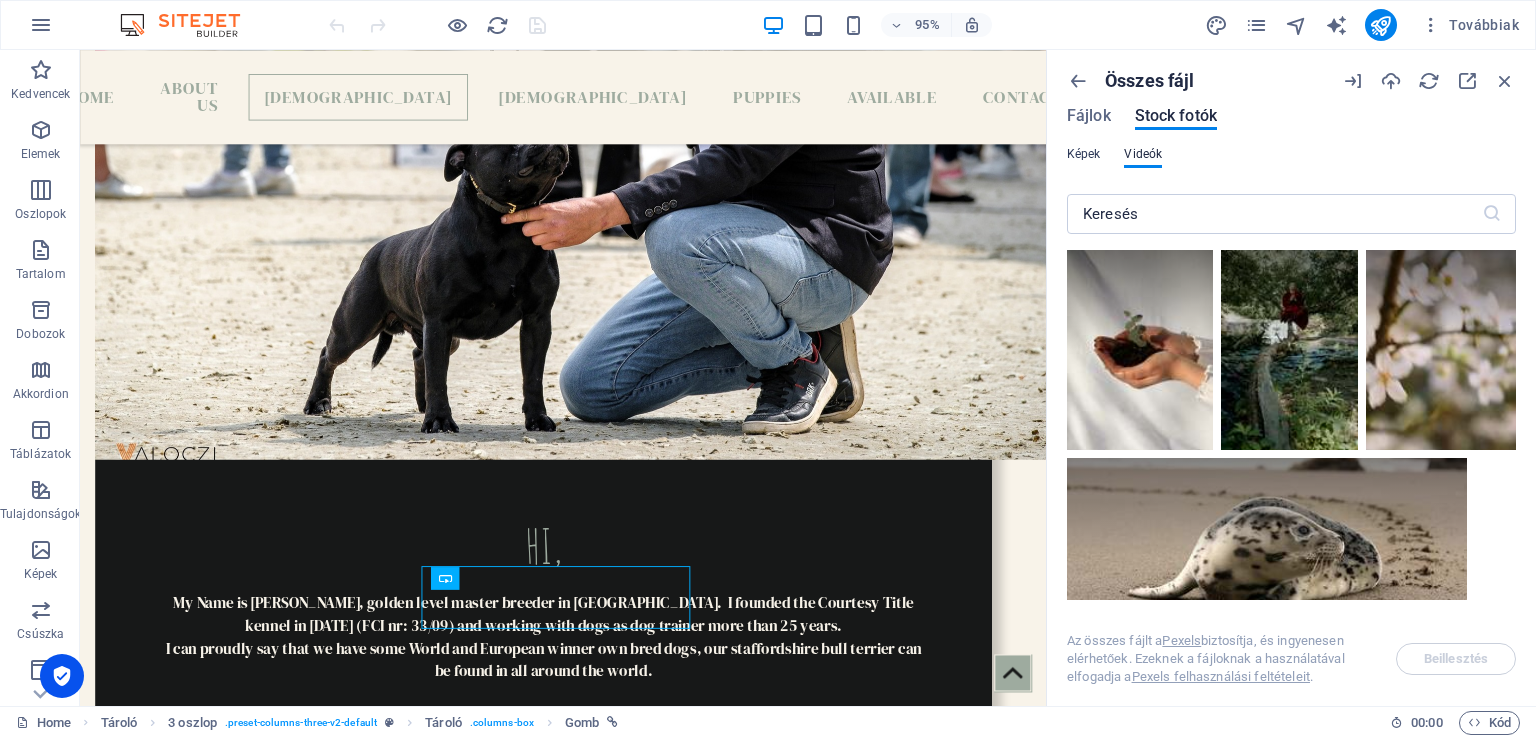 click on "Képek" at bounding box center [1083, 154] 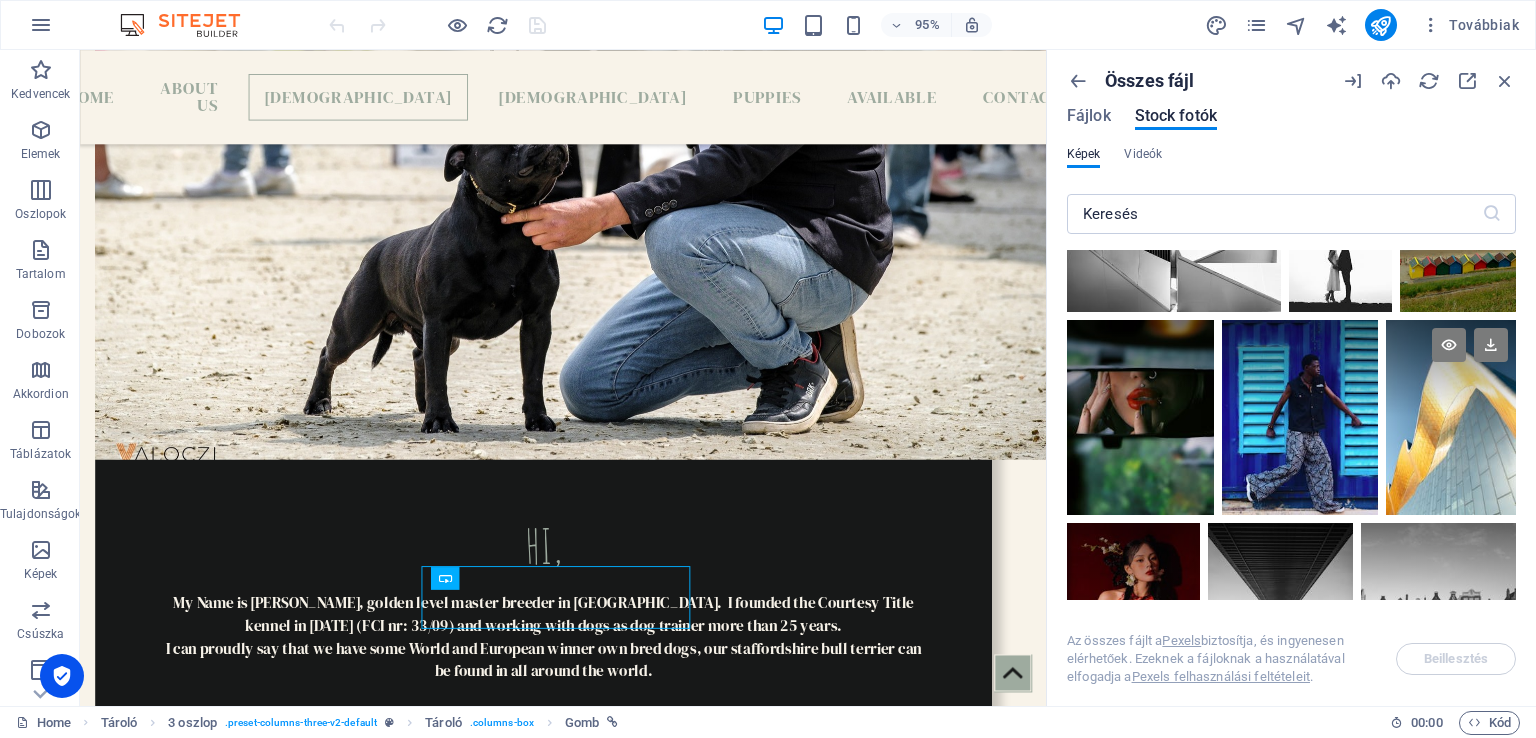 scroll, scrollTop: 900, scrollLeft: 0, axis: vertical 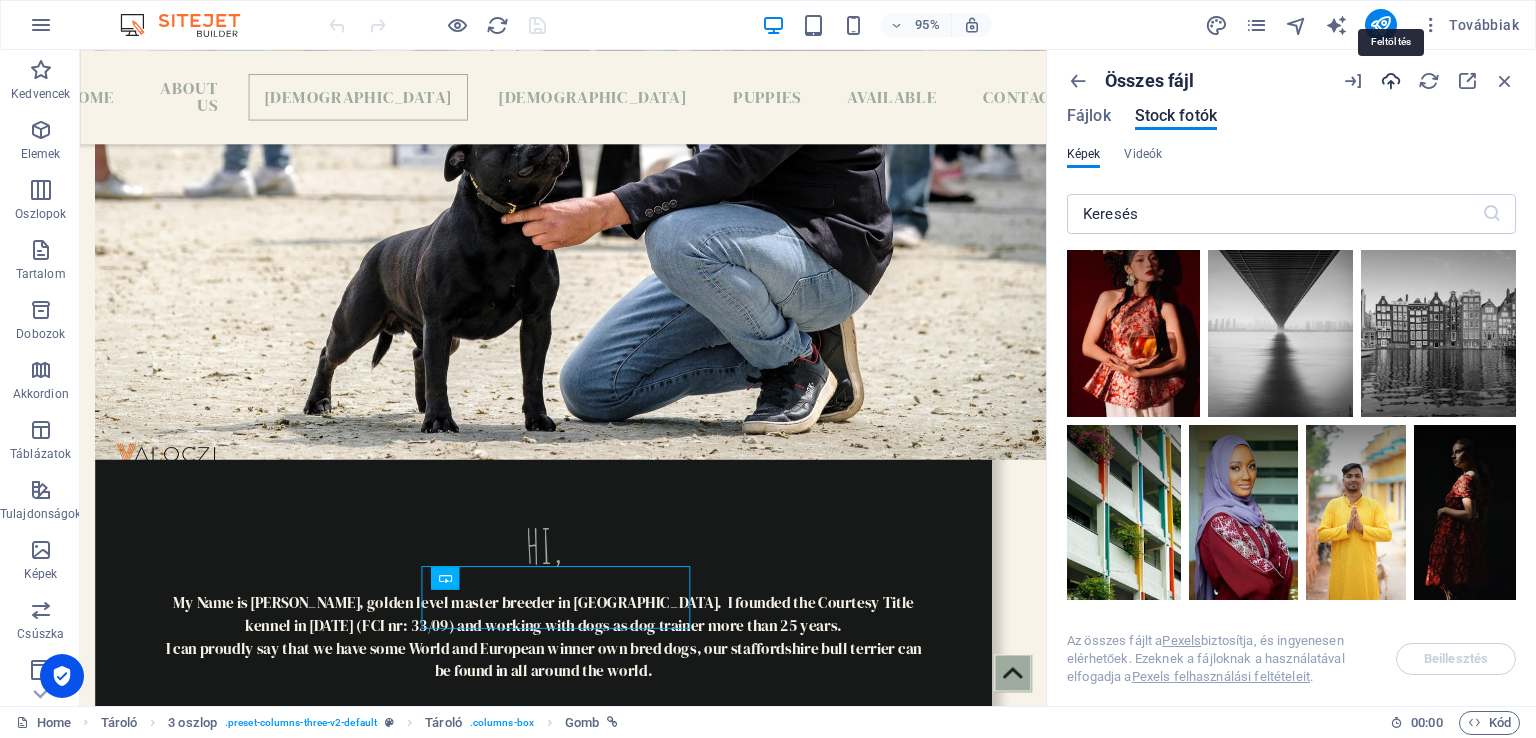 click at bounding box center [1391, 81] 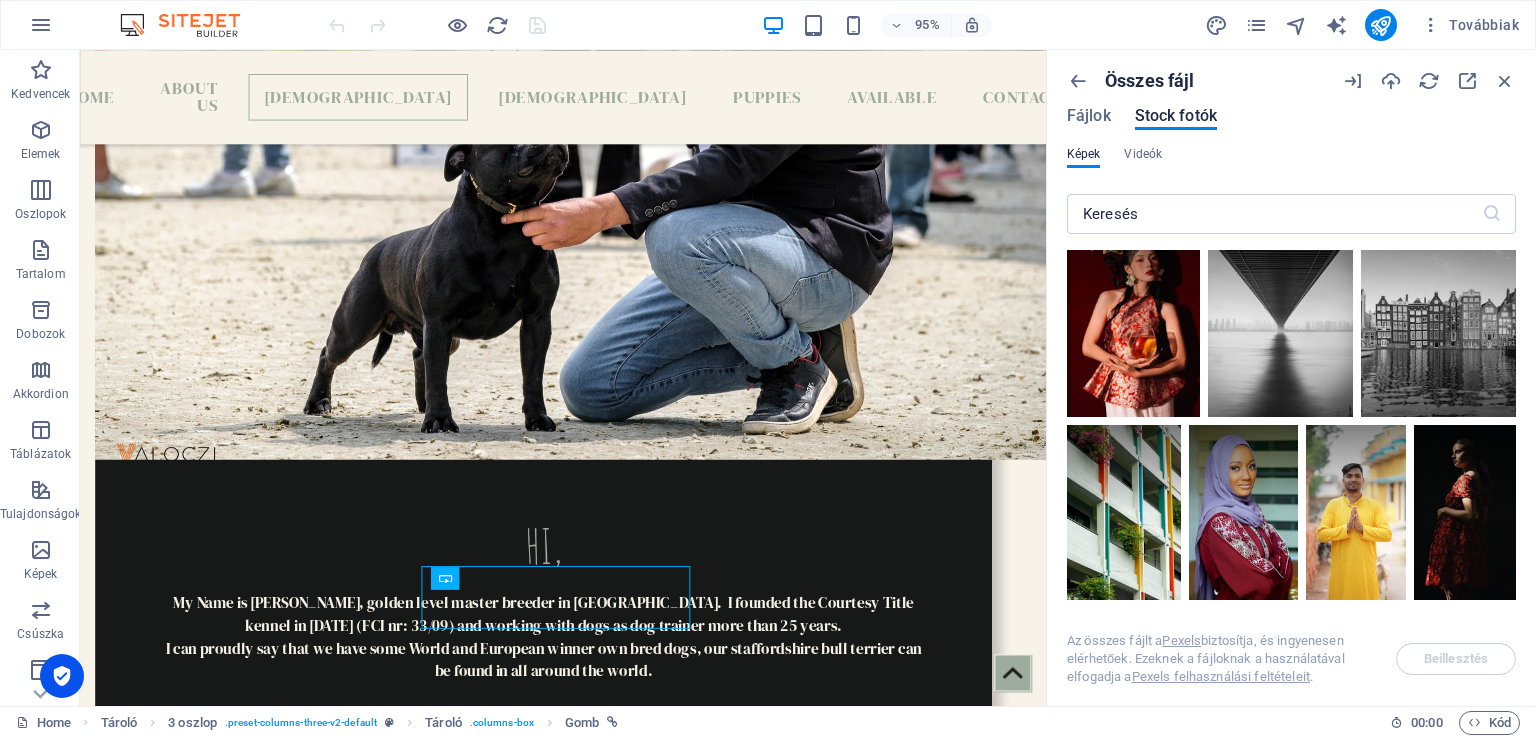 click on "Összes fájl Fájlok Stock fotók Képek Videók ​ Az összes fájlt a  Pexels  biztosítja, és ingyenesen elérhetőek. Ezeknek a fájloknak a használatával elfogadja a  Pexels felhasználási feltételeit . Beillesztés" at bounding box center [1291, 378] 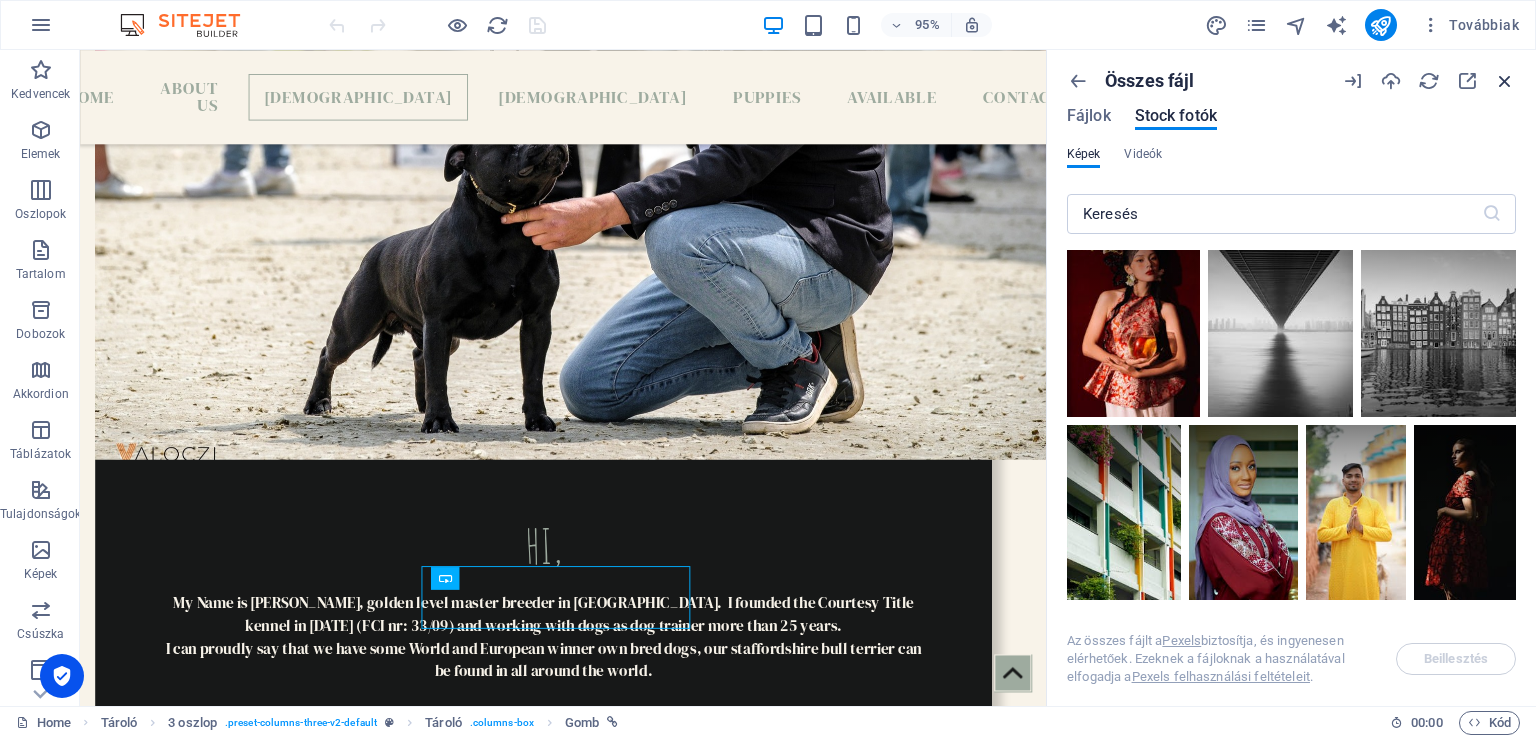 click at bounding box center (1505, 81) 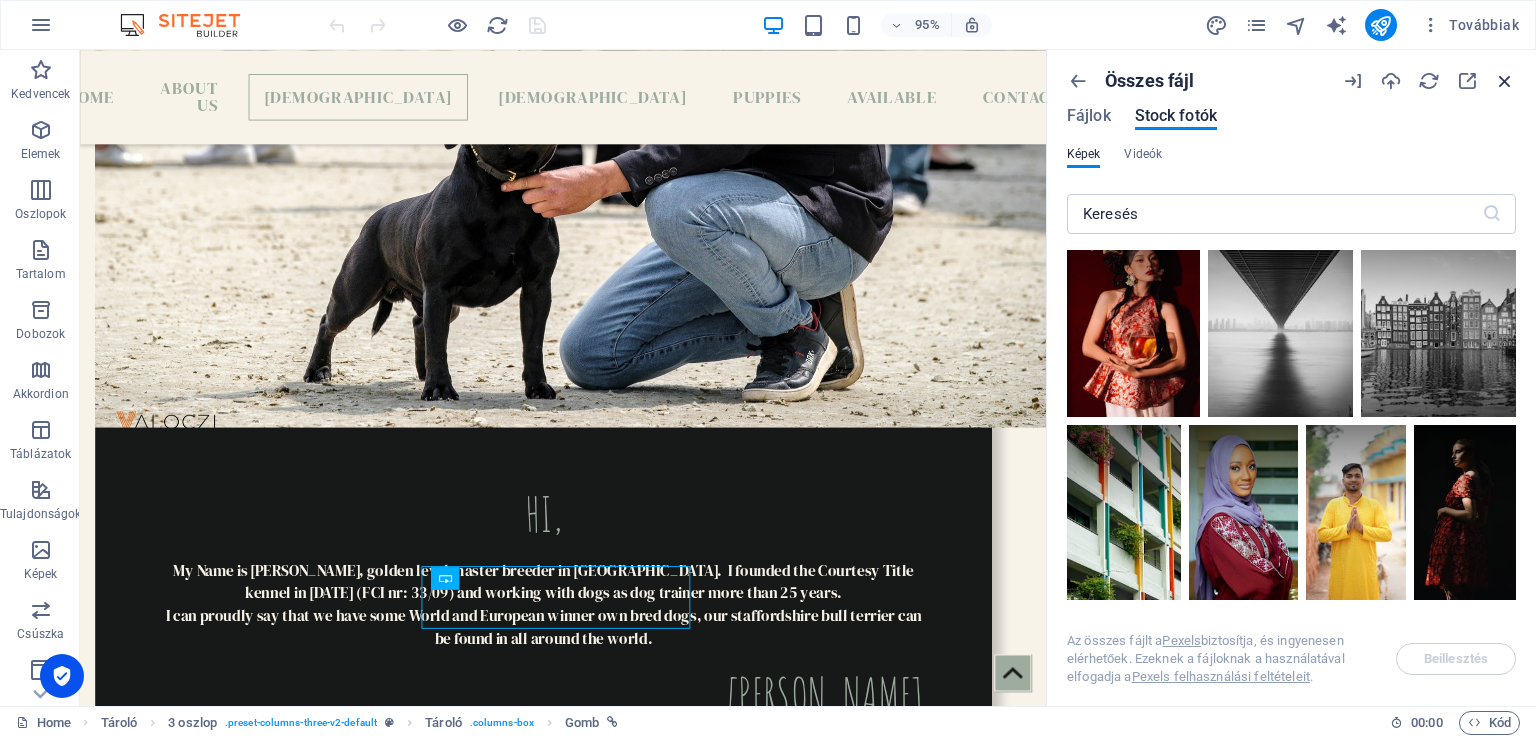 scroll, scrollTop: 1300, scrollLeft: 0, axis: vertical 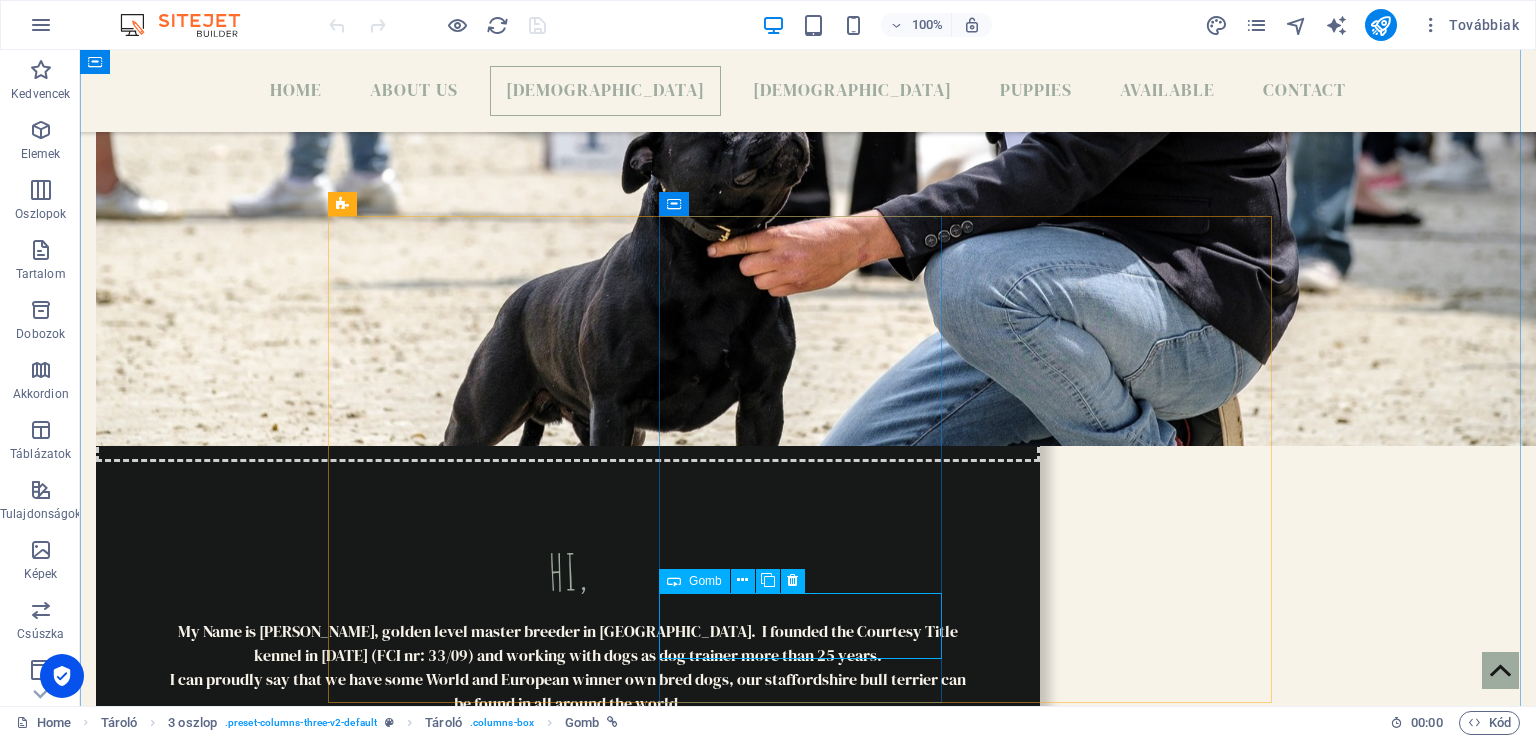 click on "Courtesy title royal Flush" at bounding box center [808, 3728] 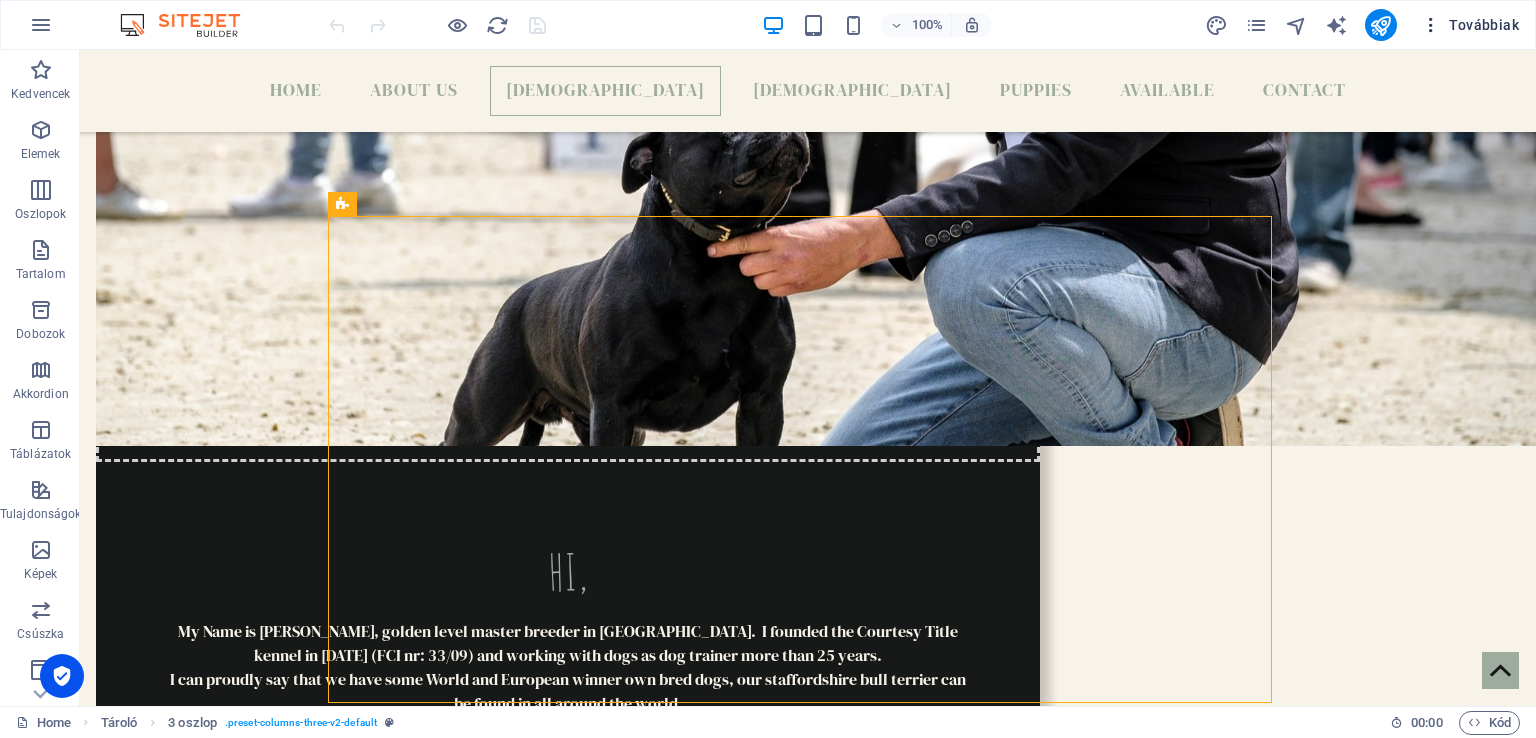 click at bounding box center (1431, 25) 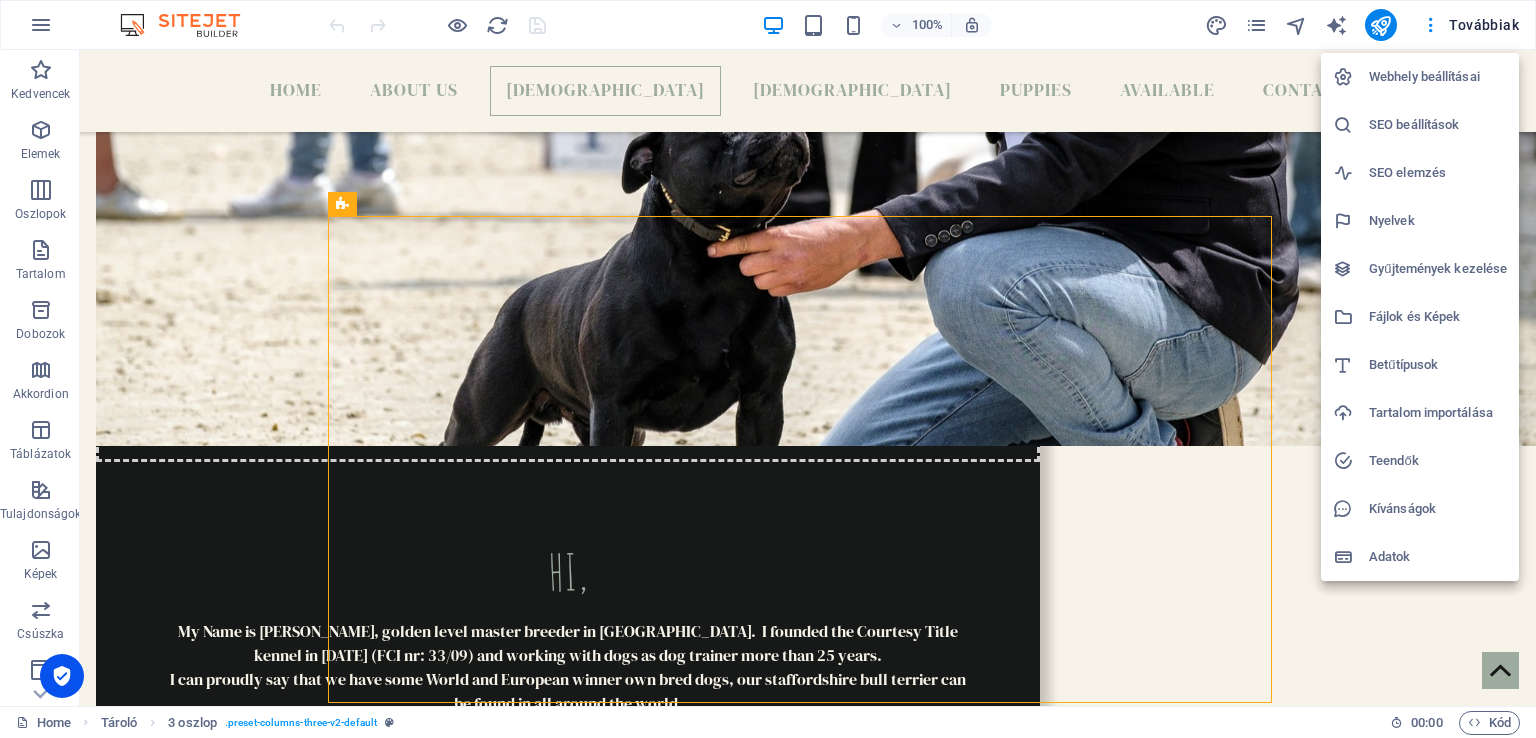 click on "Webhely beállításai" at bounding box center [1438, 77] 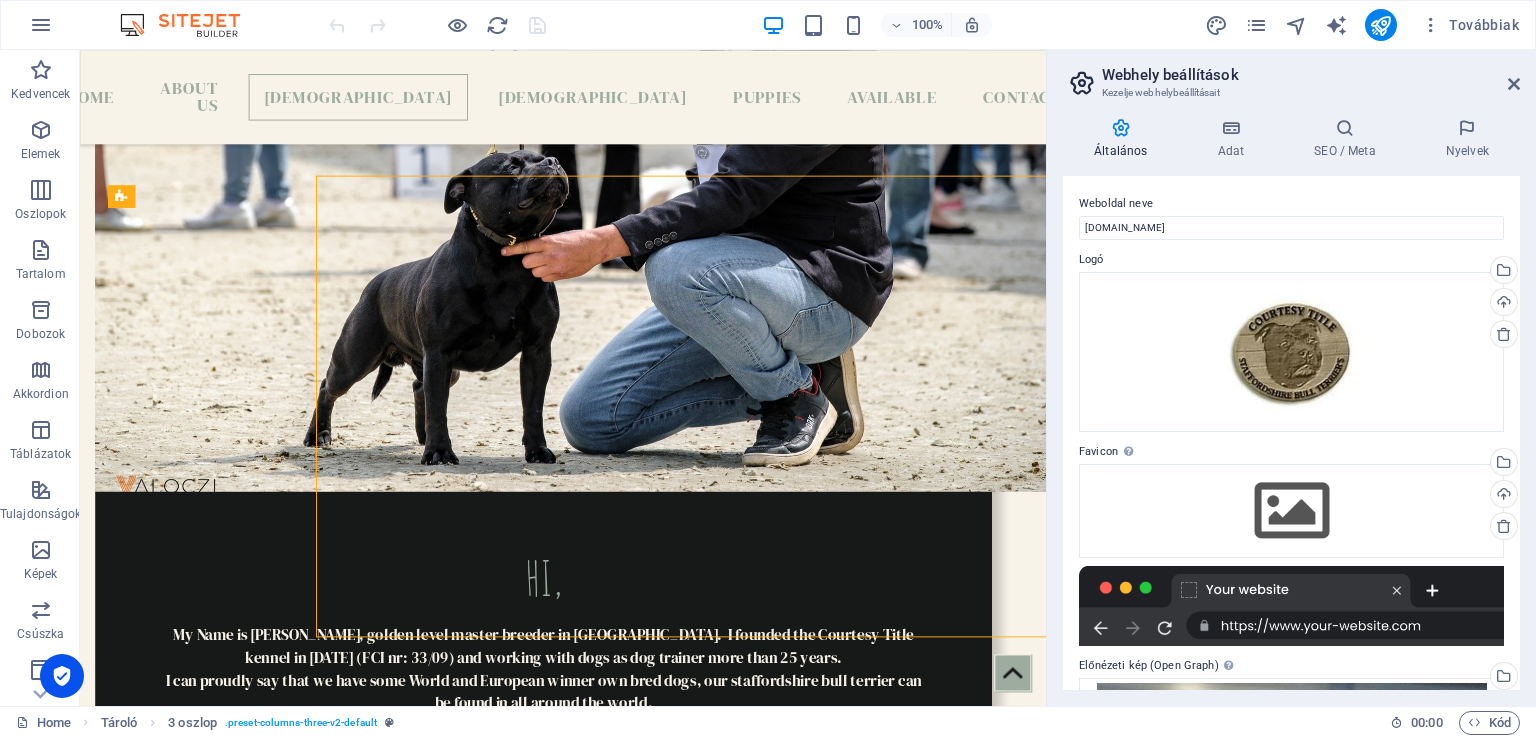 scroll, scrollTop: 1334, scrollLeft: 0, axis: vertical 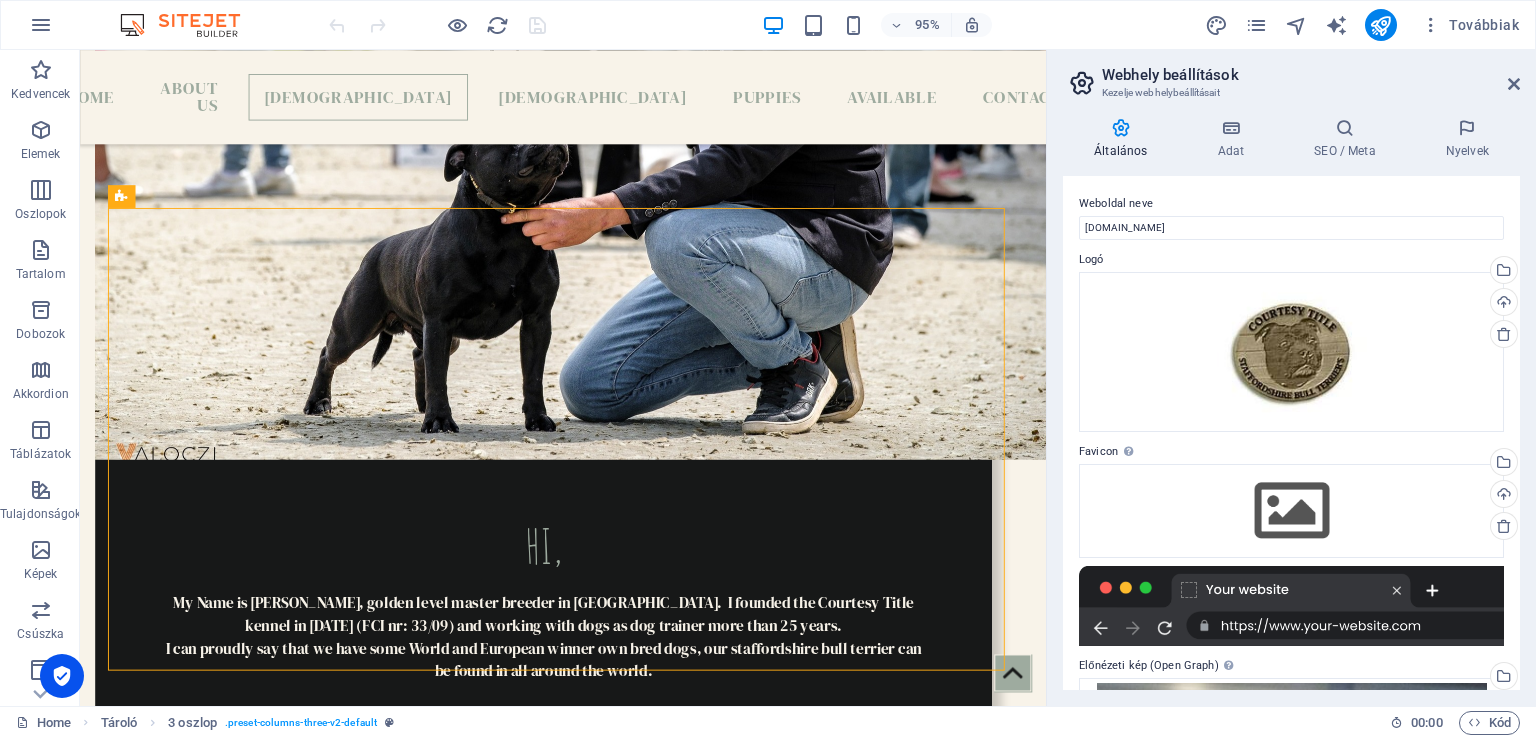 click on "95% Továbbiak" at bounding box center (768, 25) 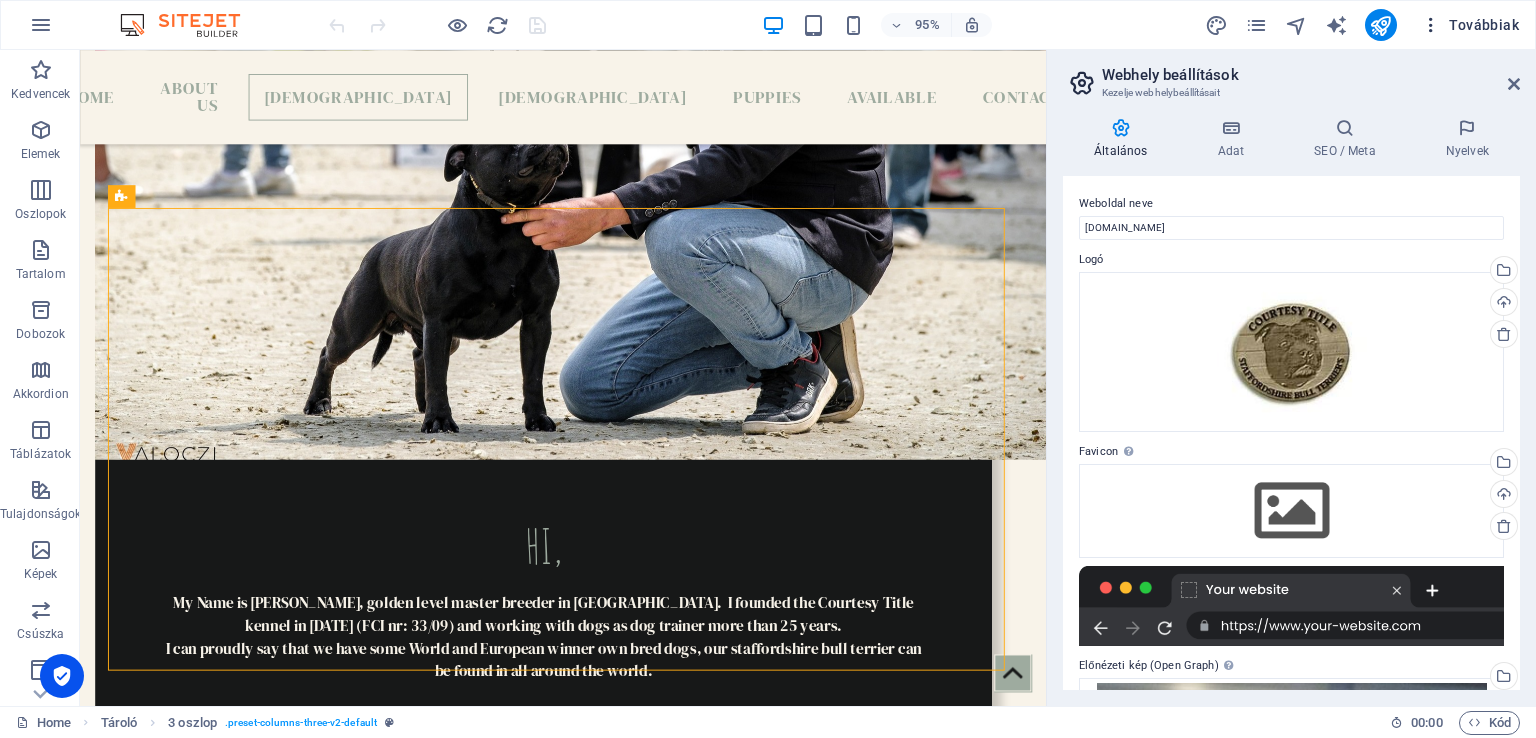 click on "Továbbiak" at bounding box center (1470, 25) 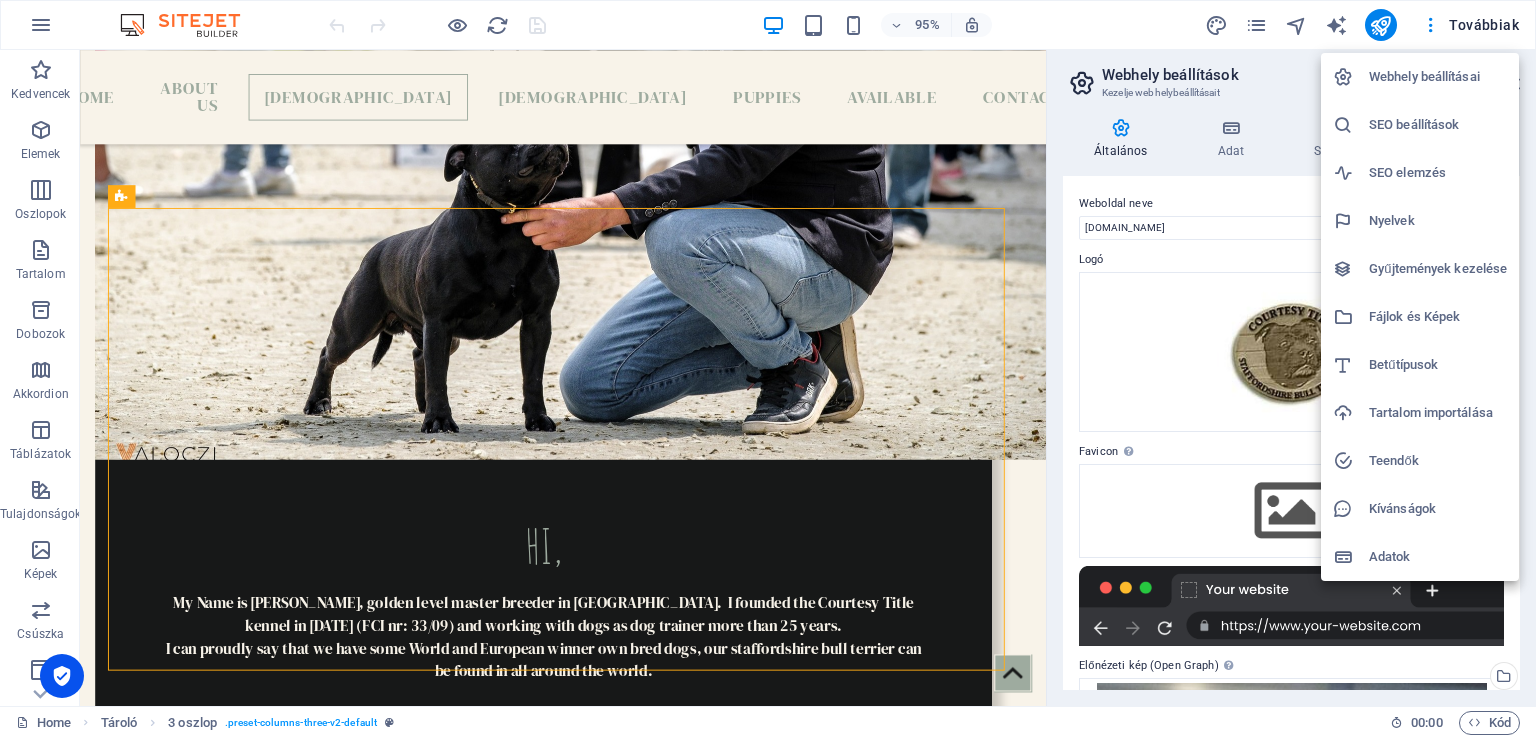 click at bounding box center (768, 369) 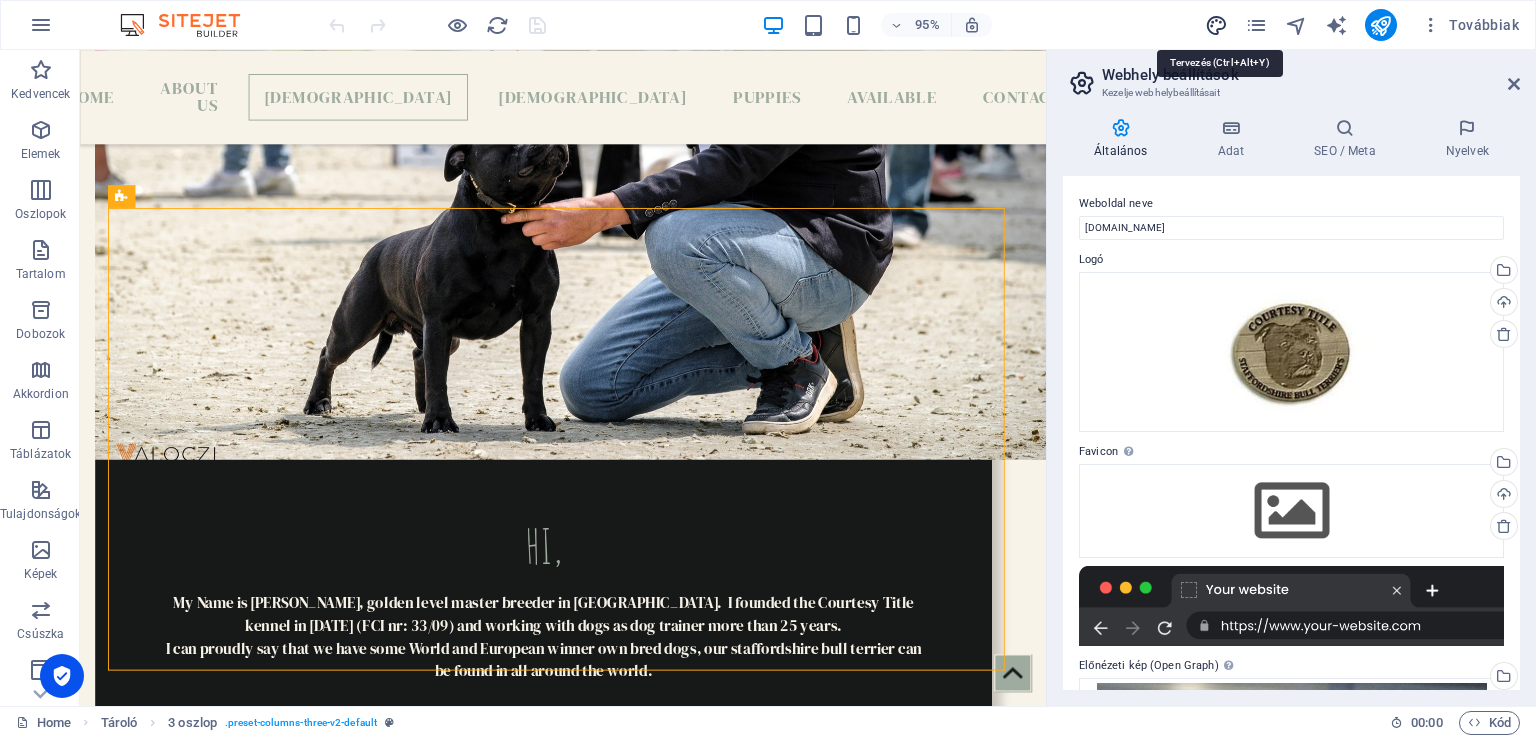 click at bounding box center (1216, 25) 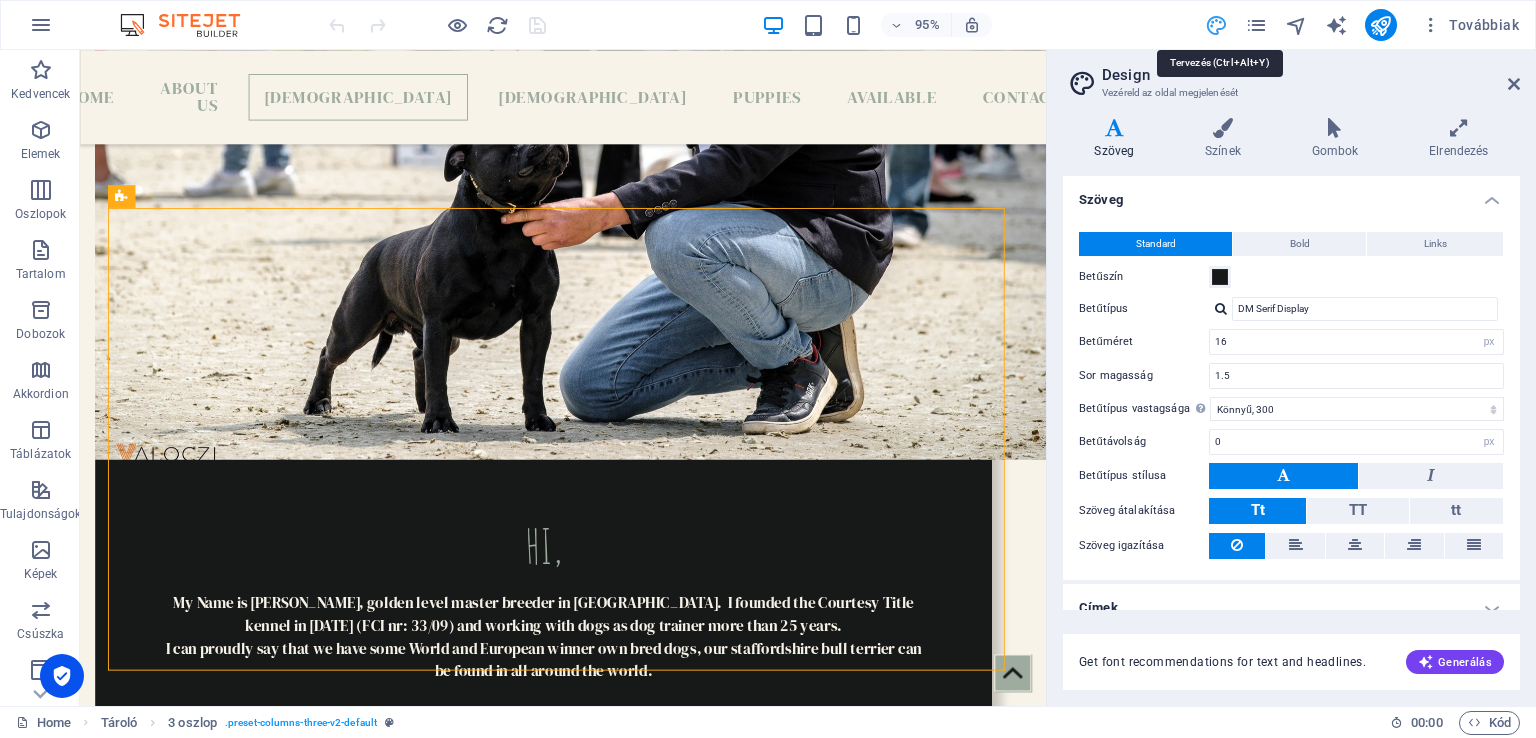 click on "Design" at bounding box center [1311, 75] 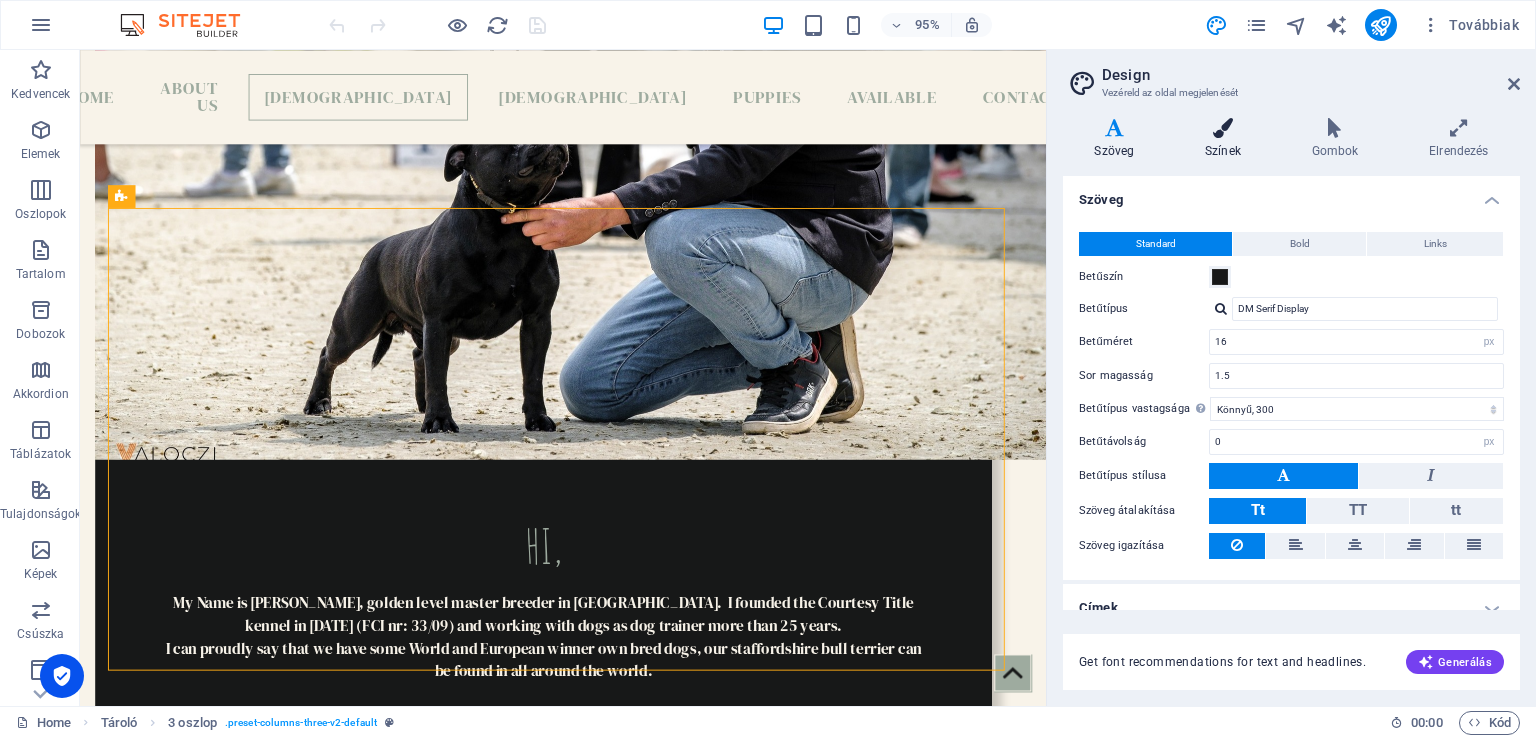 click on "Színek" at bounding box center [1227, 139] 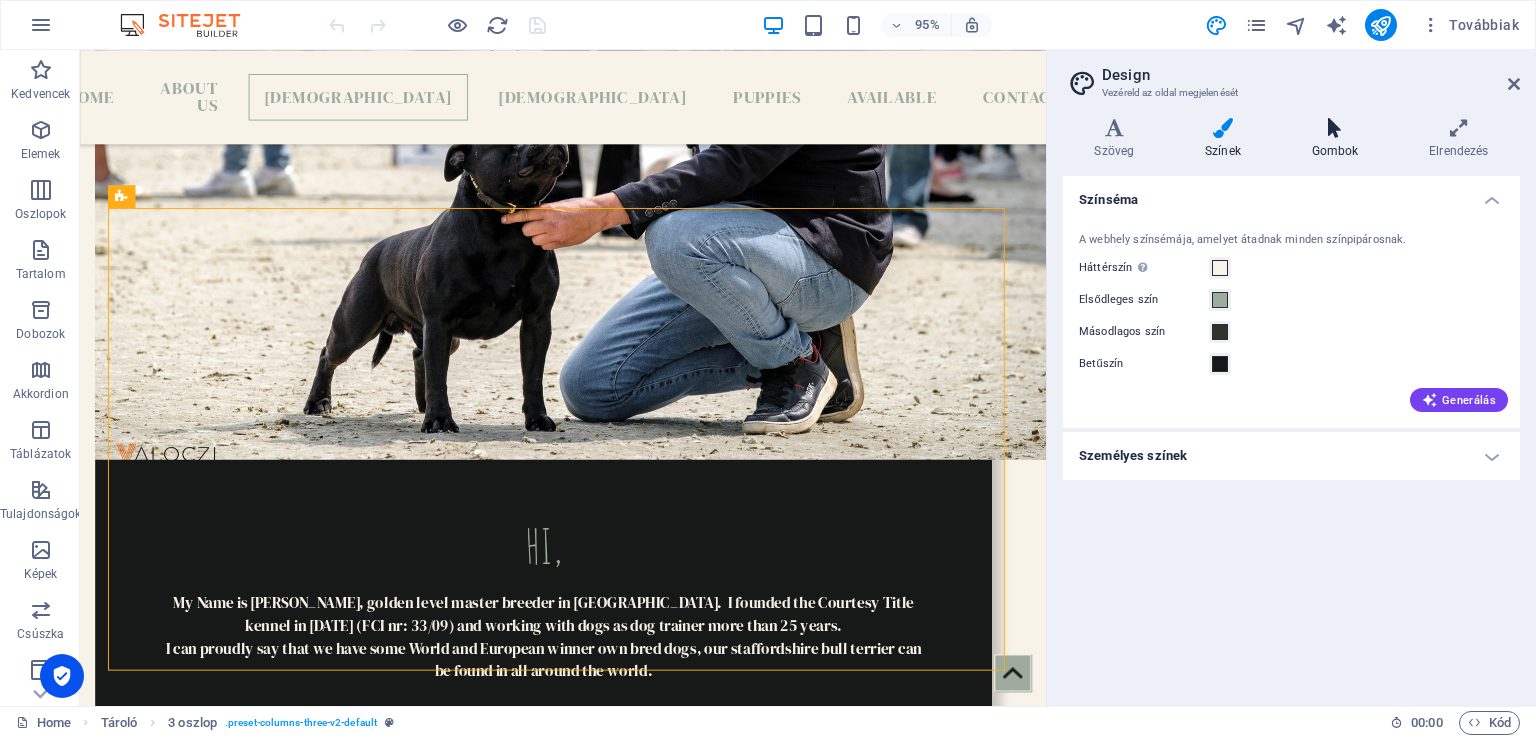 click on "Gombok" at bounding box center [1339, 139] 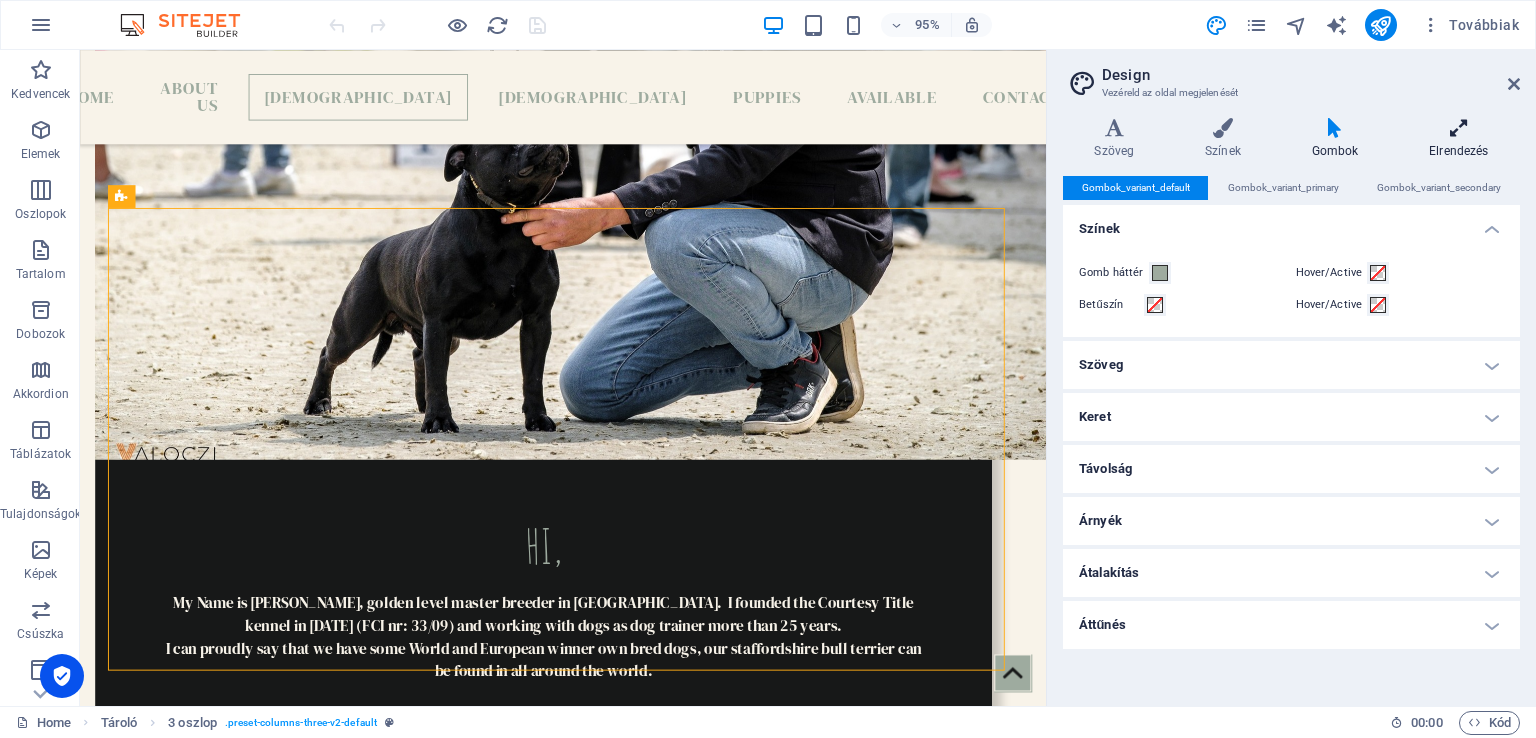 click at bounding box center [1459, 128] 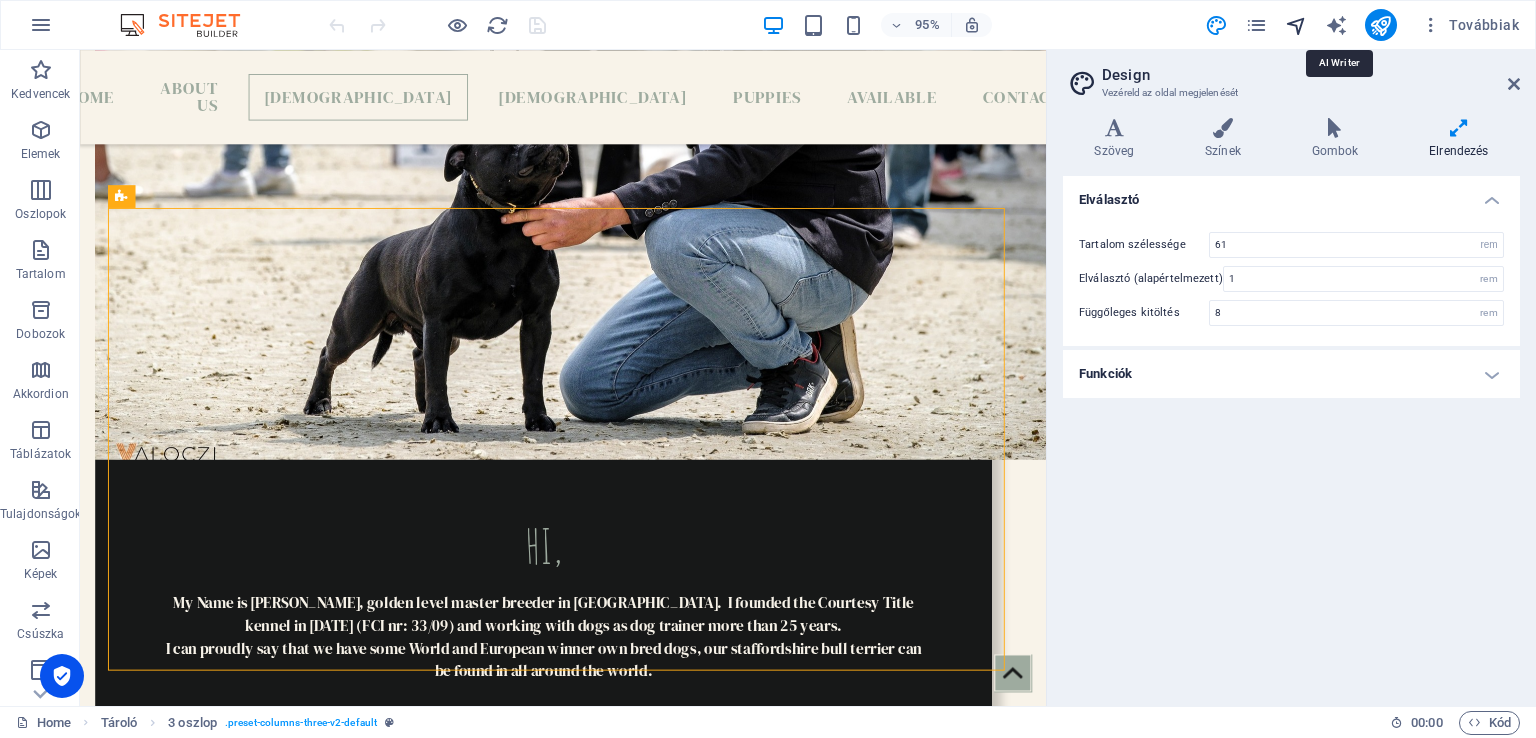click at bounding box center [1296, 25] 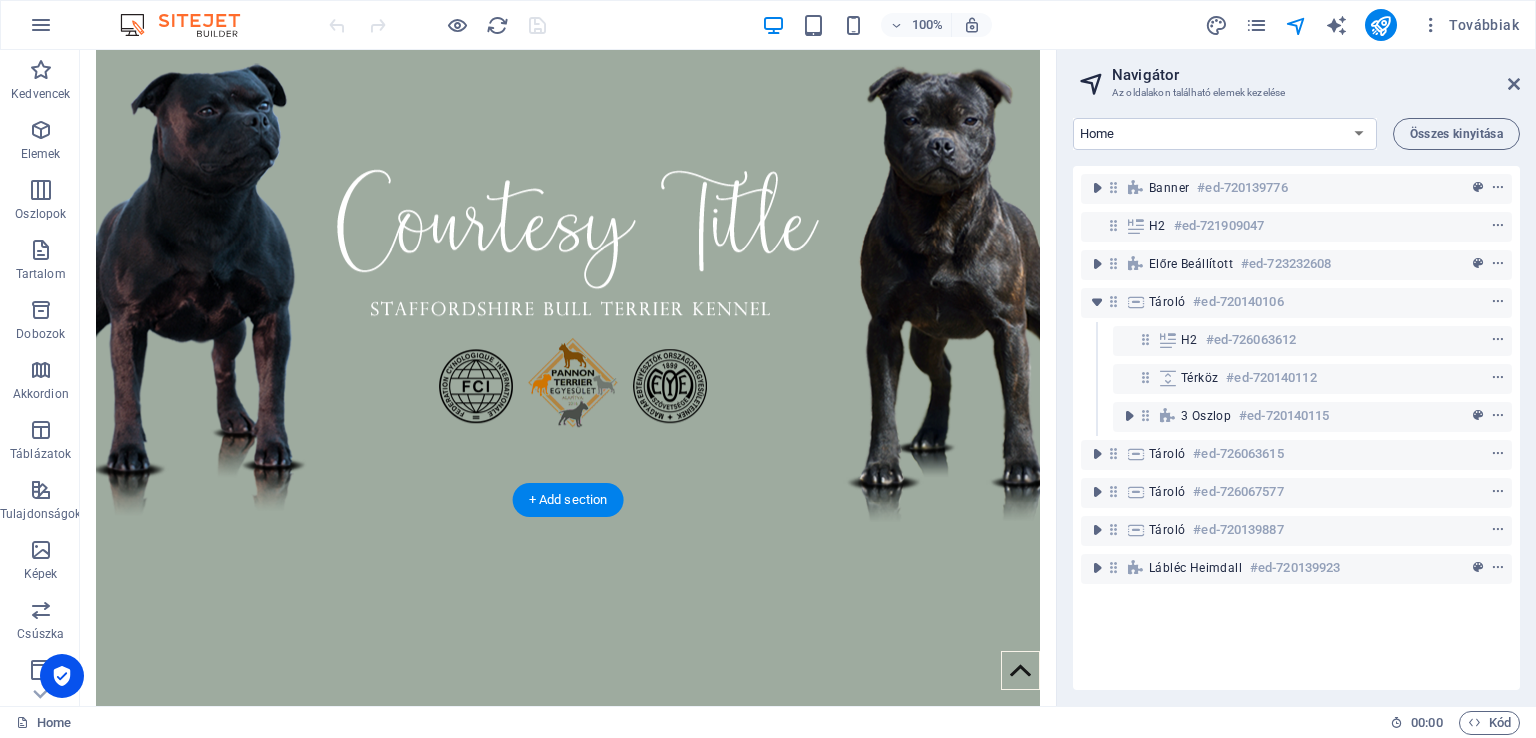 scroll, scrollTop: 0, scrollLeft: 0, axis: both 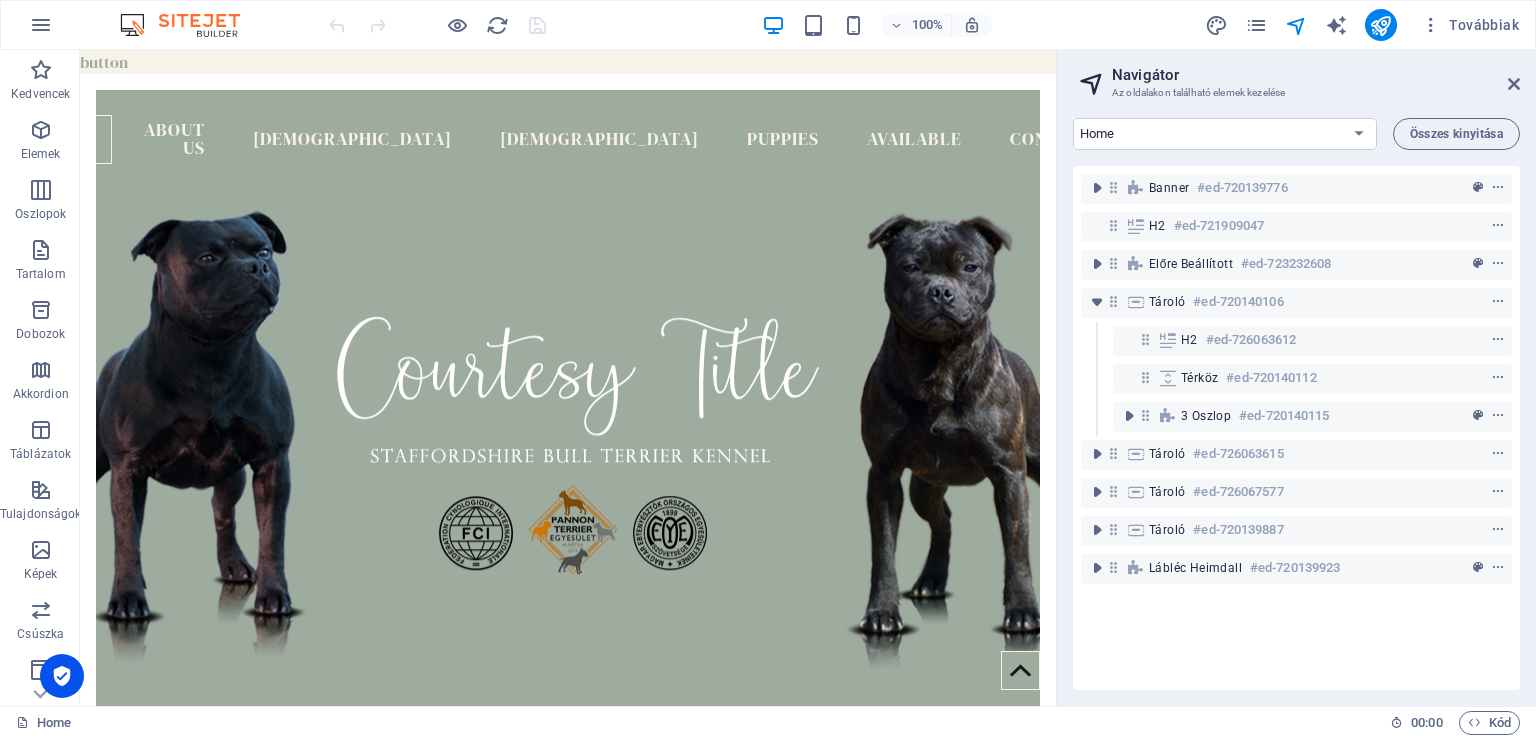 click on "button
Home About us [DEMOGRAPHIC_DATA] [DEMOGRAPHIC_DATA] Puppies Available Contact about us Helyezze ide a tartalmat vagy  Elemek létrehozása  Beillesztés vágólapról HI, My Name is [PERSON_NAME], golden level master breeder in [GEOGRAPHIC_DATA].  I founded the Courtesy Title kennel in [DATE] (FCI nr: 33/09) and working with dogs as dog trainer more than 25 years. I can proudly say that we have some World and [DEMOGRAPHIC_DATA] winner own bred dogs, our staffordshire bull terrier can be found in all around the world. [PERSON_NAME] [DEMOGRAPHIC_DATA] Courtesy title Galahad    Read more   Courtesy title royal Flush Read more   Courtesy title hungarian legend Read more   [DEMOGRAPHIC_DATA] Courtesy title syrax "Piszke" Read more   Courtesy title Guinevere Read more   Asterion's Shine Marvel "menta" Read more   [PERSON_NAME]'s Mongoose Asterion's Shine Read more   [PERSON_NAME]'s Mongoose HBJ eagle five Read more   [PERSON_NAME] ide a tartalmat vagy  Elemek létrehozása  Beillesztés vágólapról puppies Planned puppies Read more   Read more" at bounding box center (568, 7472) 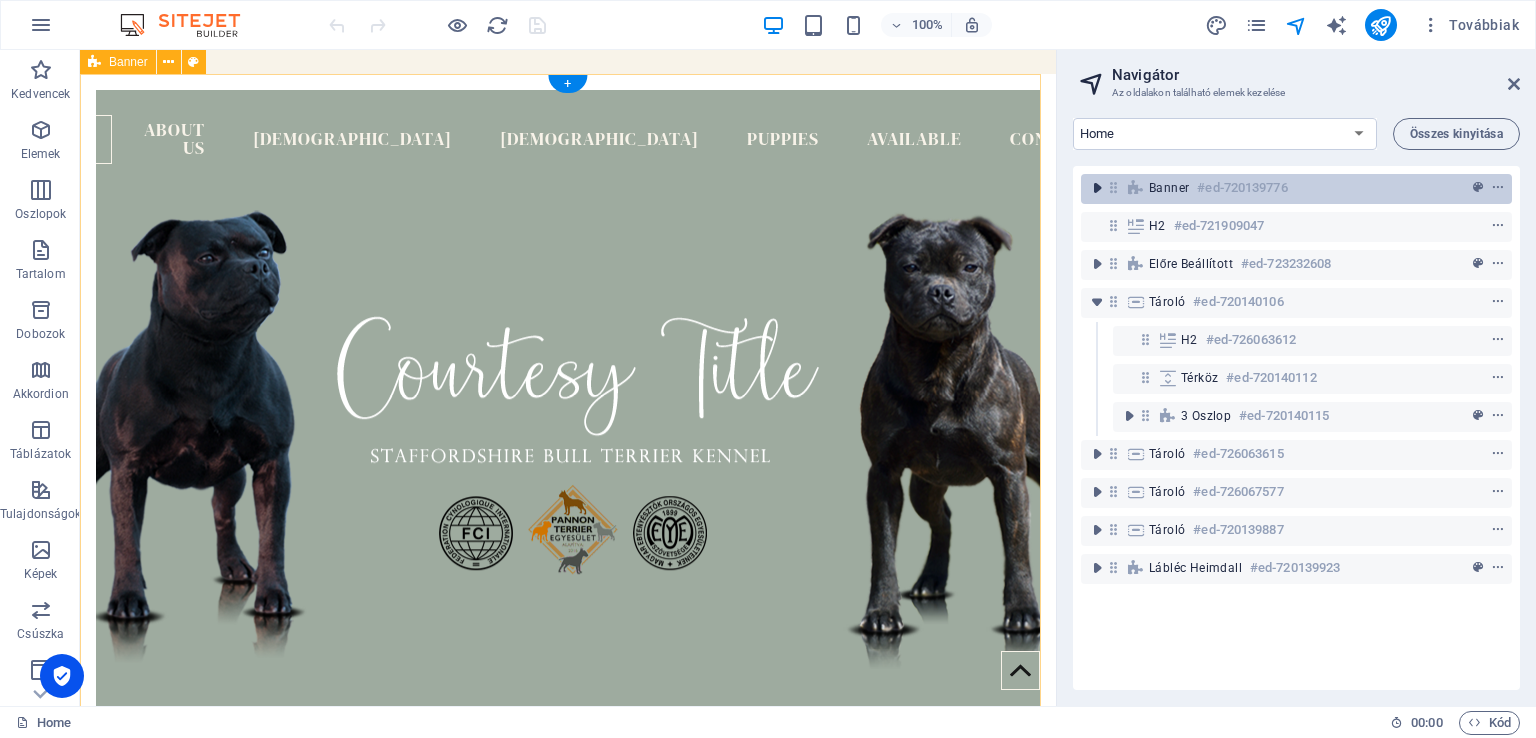 click at bounding box center (1097, 188) 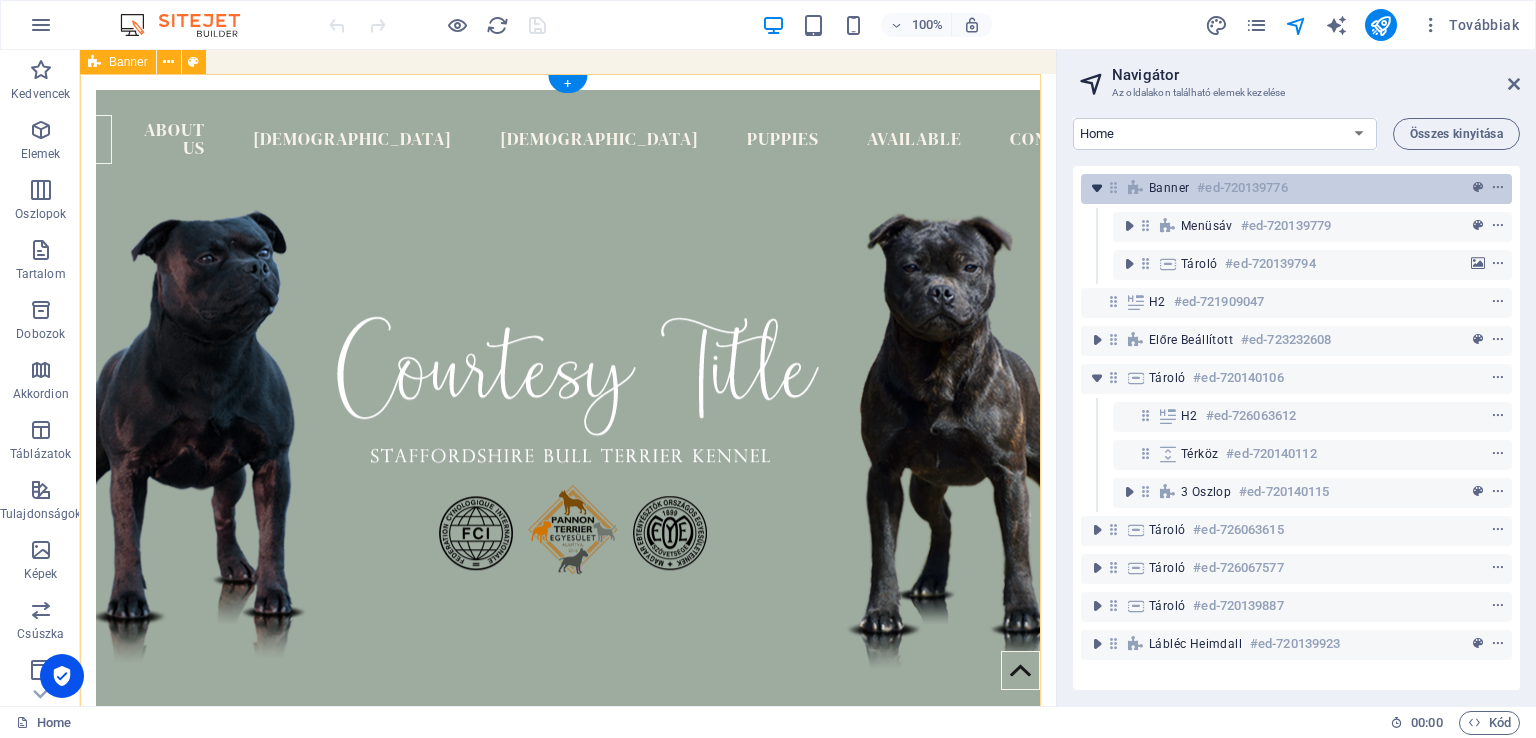 click at bounding box center (1097, 188) 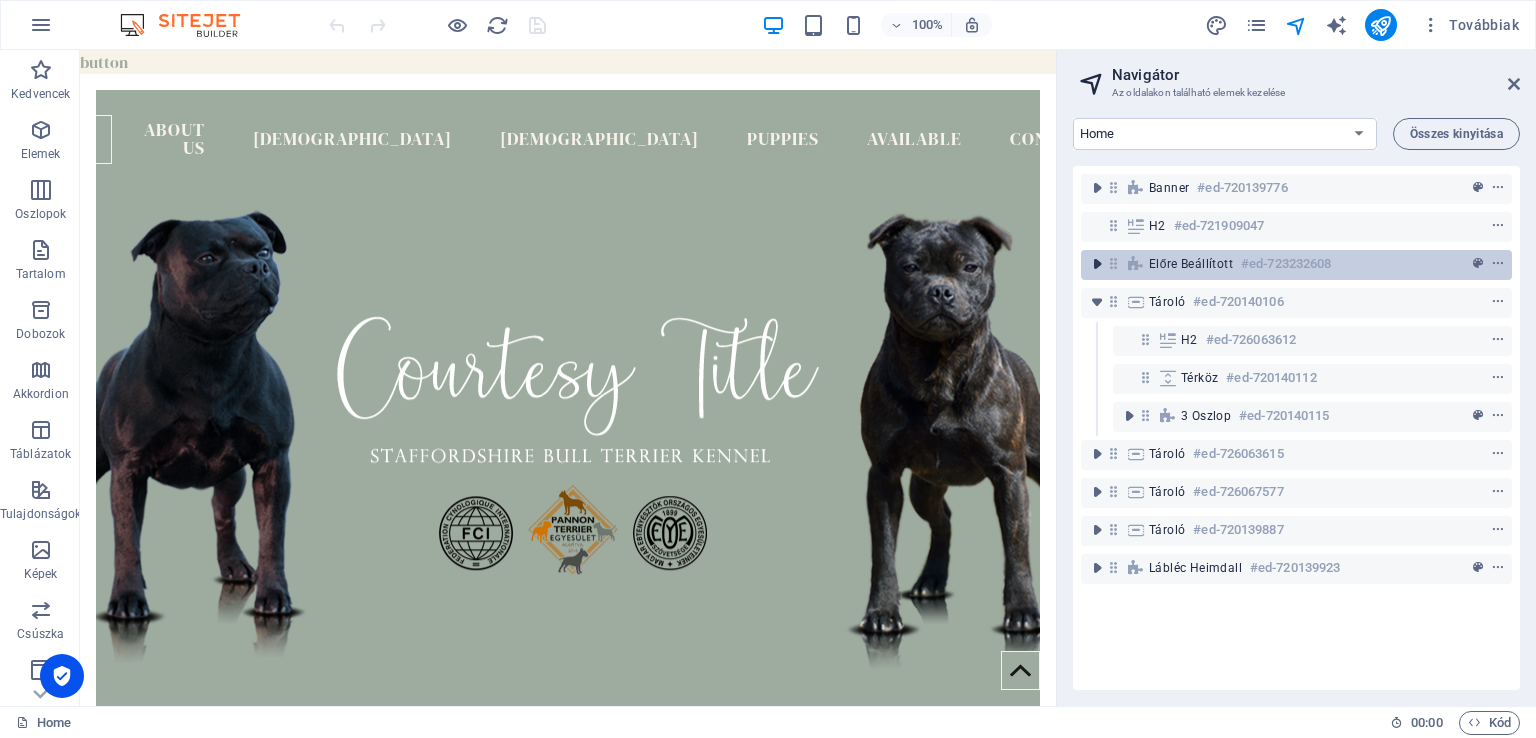 click at bounding box center (1097, 264) 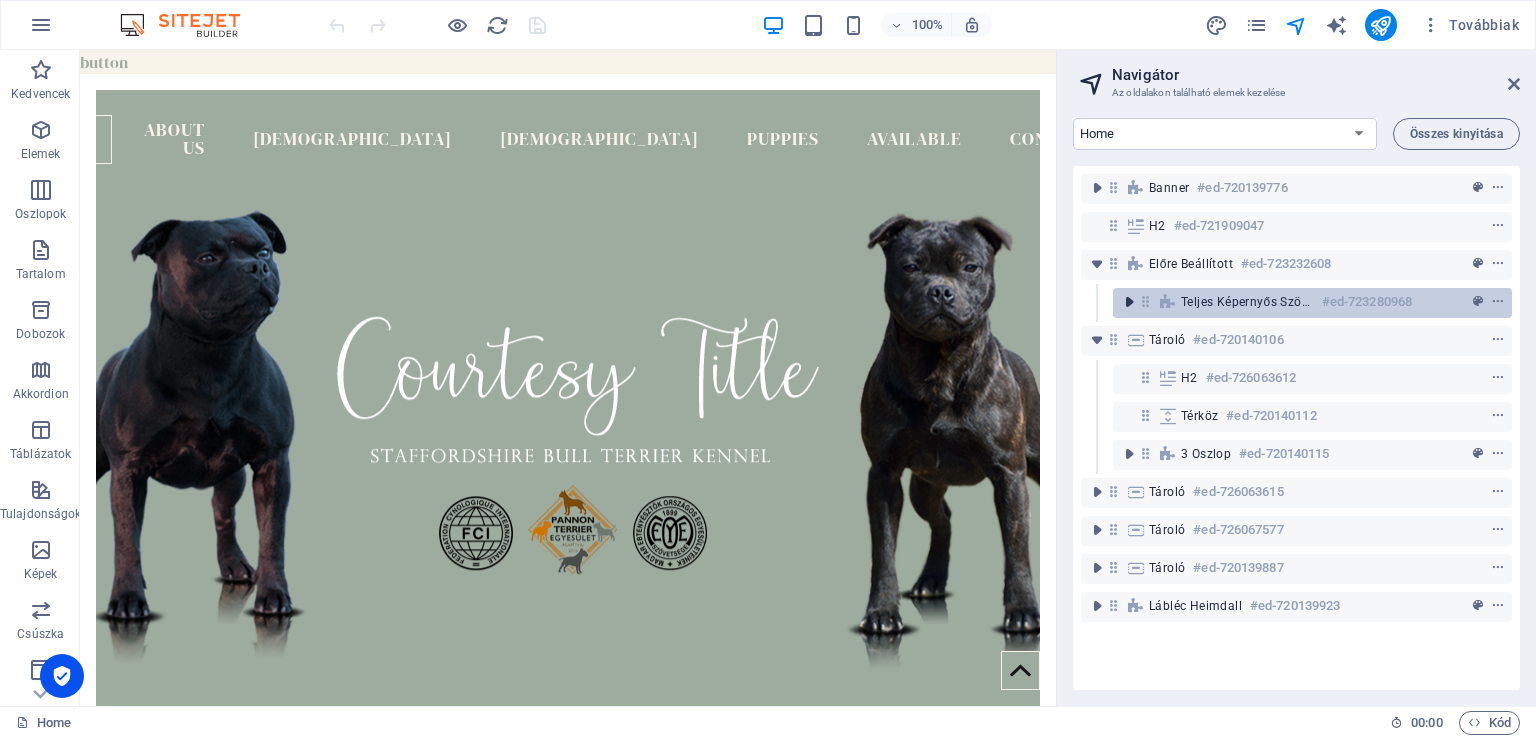 click at bounding box center [1129, 302] 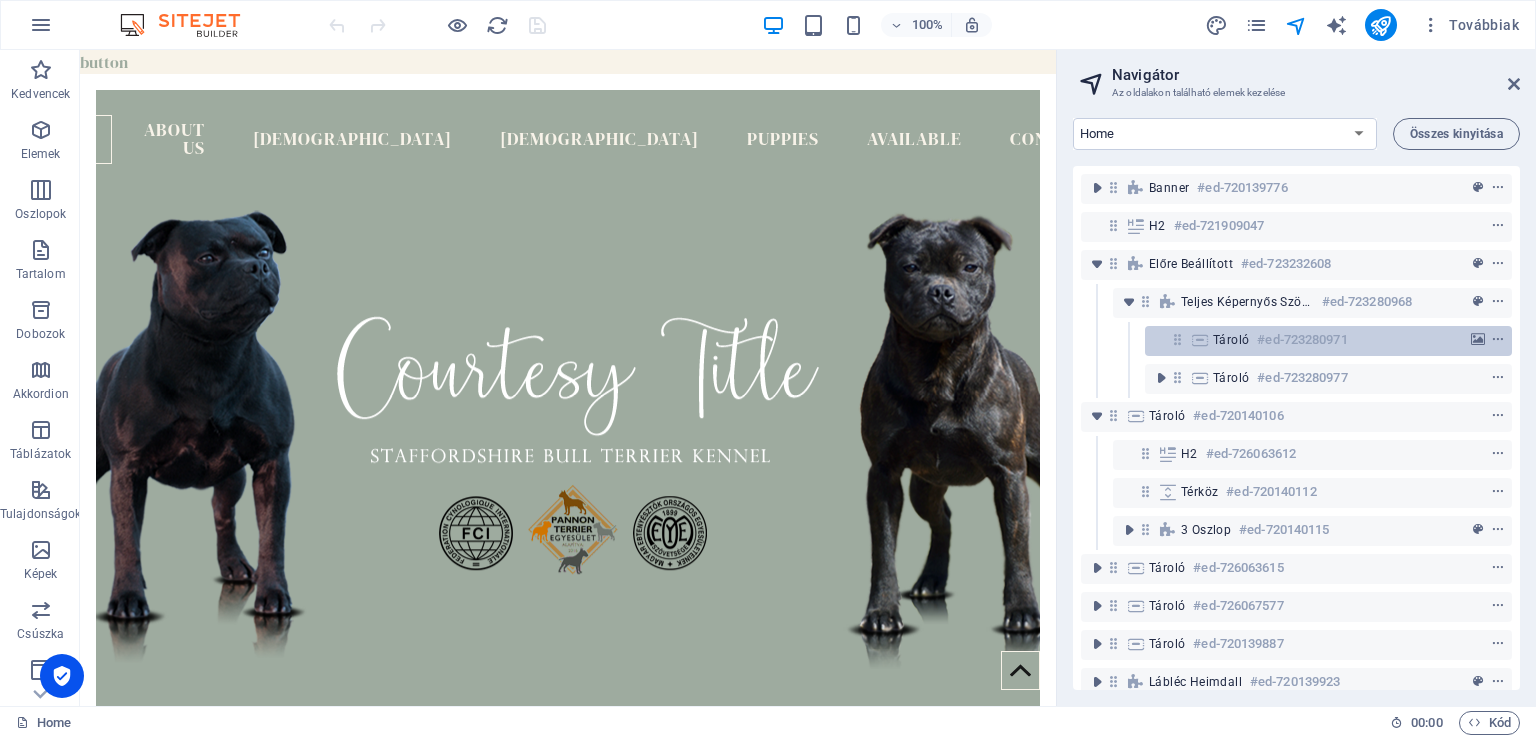 click on "#ed-723280971" at bounding box center (1302, 340) 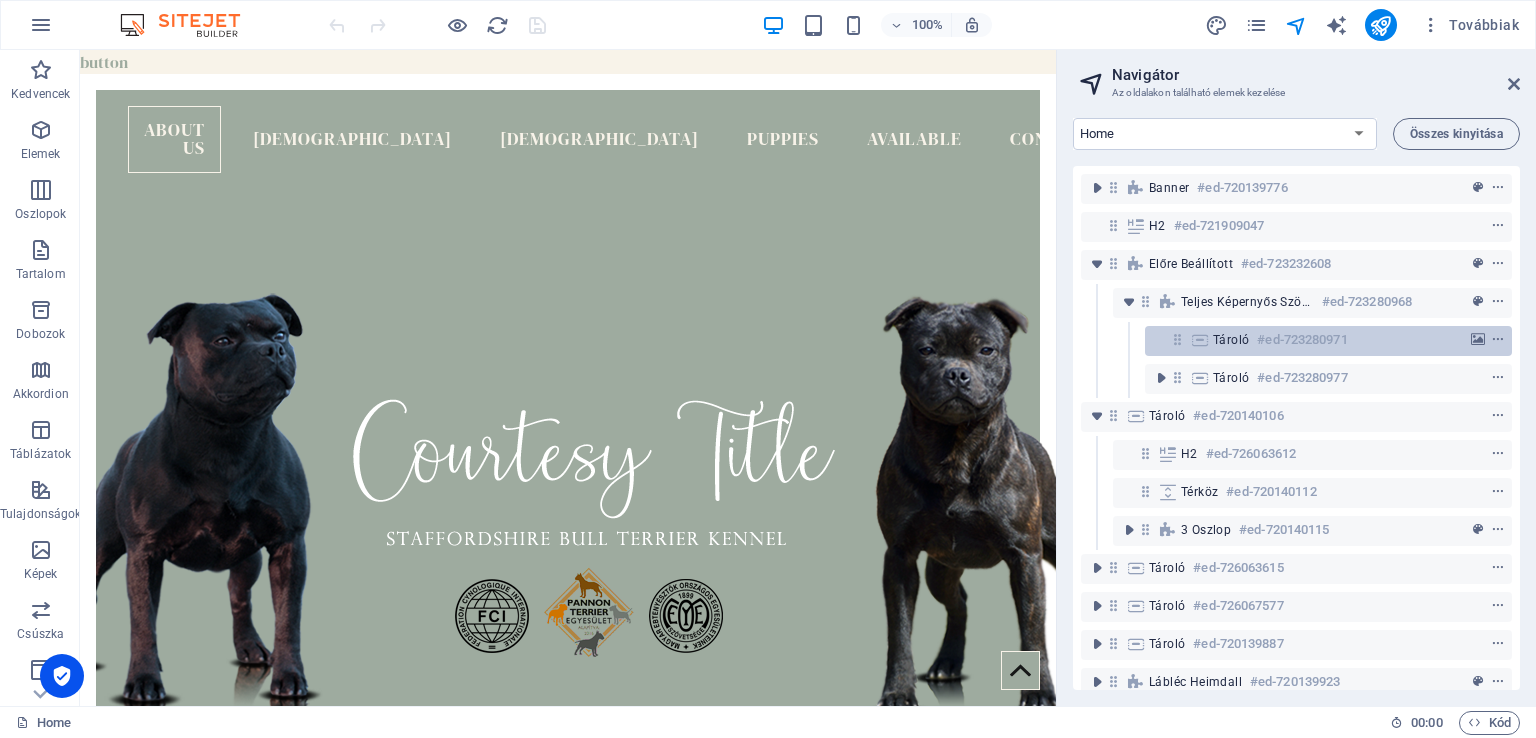 scroll, scrollTop: 664, scrollLeft: 0, axis: vertical 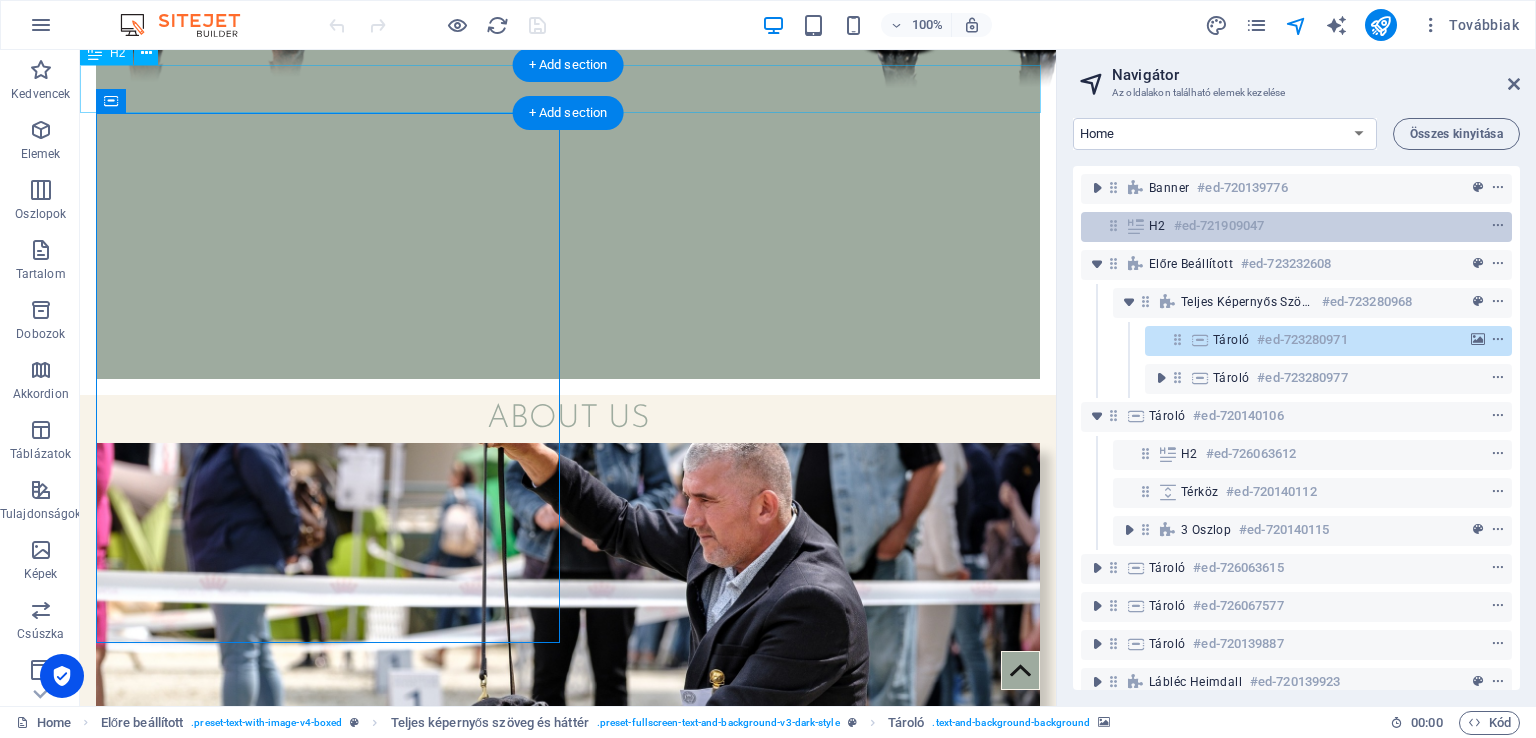 click on "#ed-721909047" at bounding box center [1219, 226] 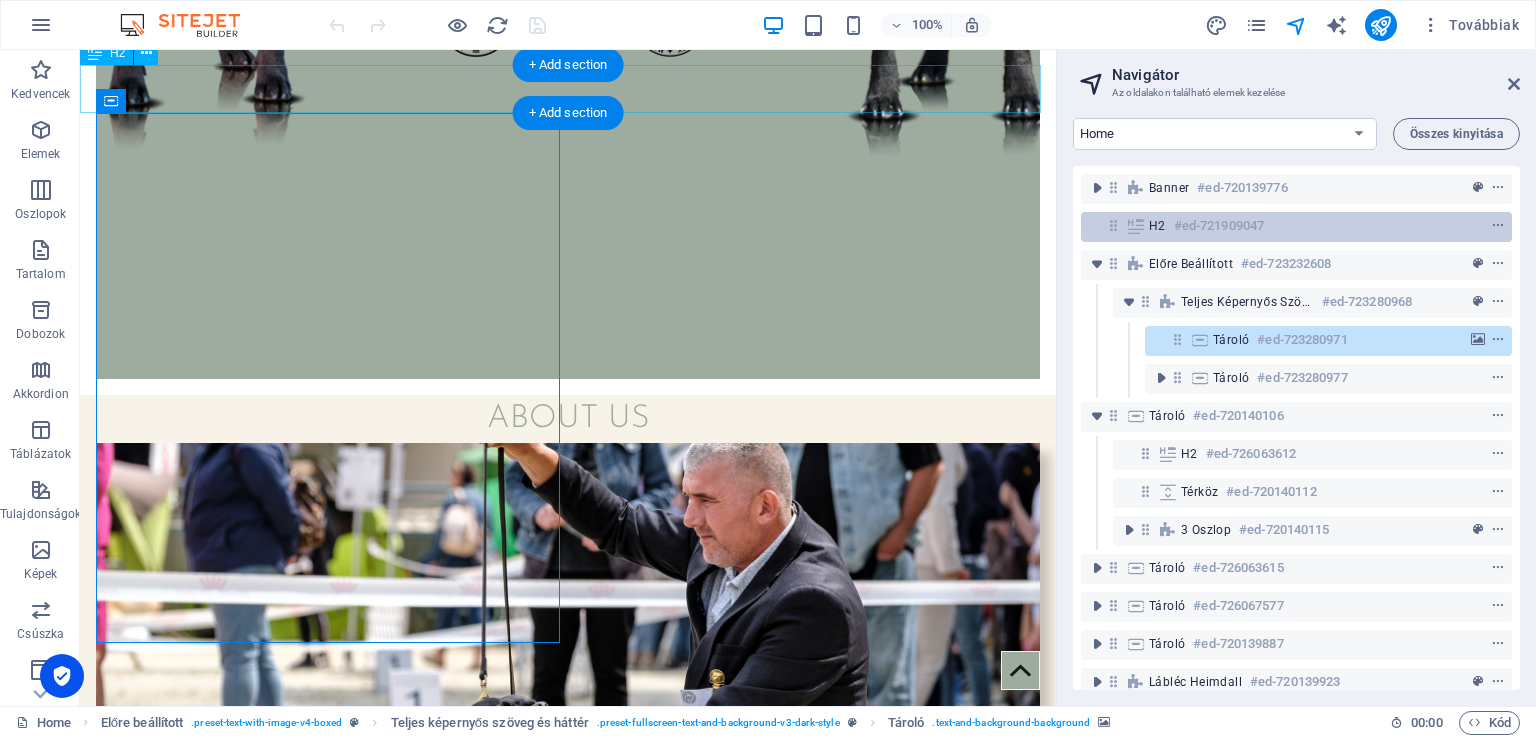 scroll, scrollTop: 376, scrollLeft: 0, axis: vertical 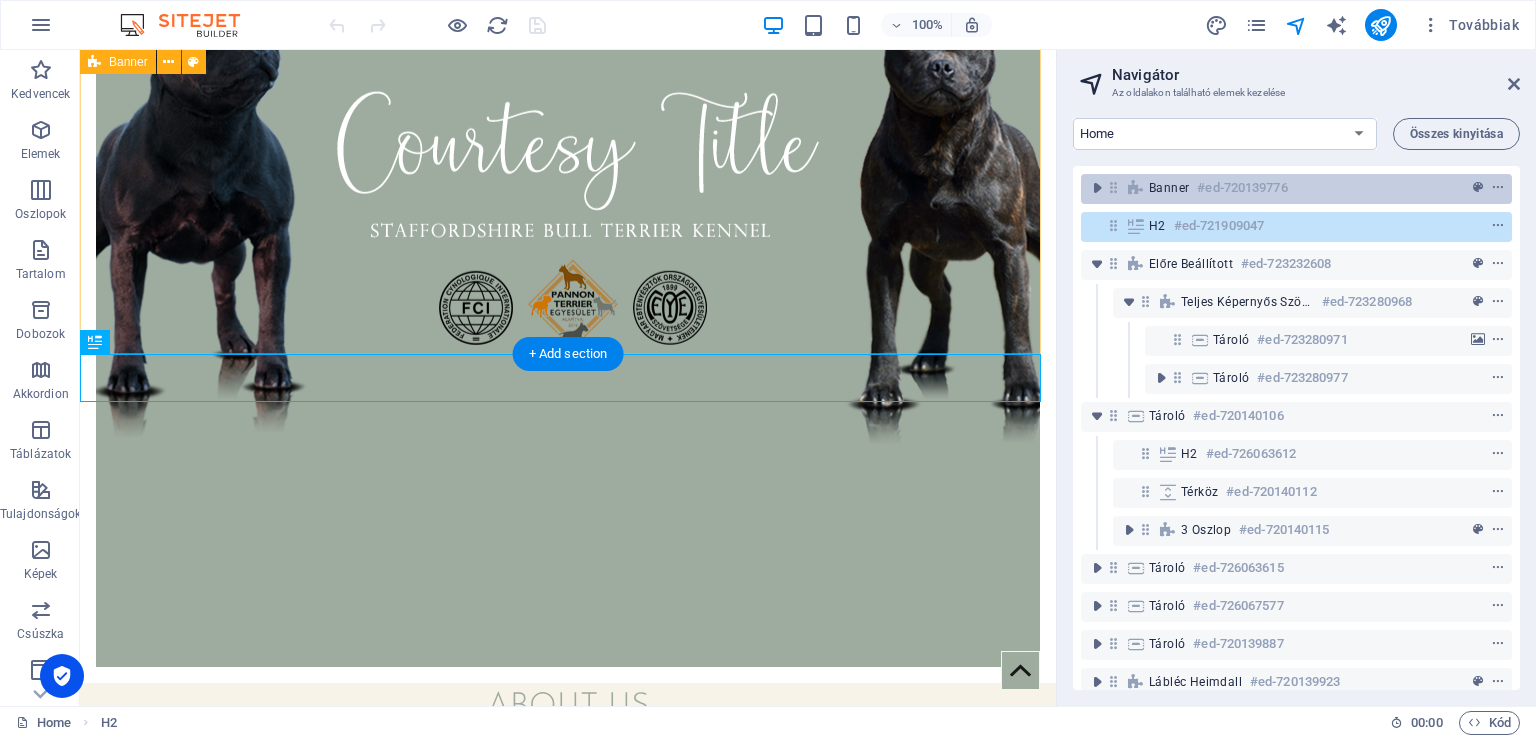 click on "Banner #ed-720139776" at bounding box center (1296, 189) 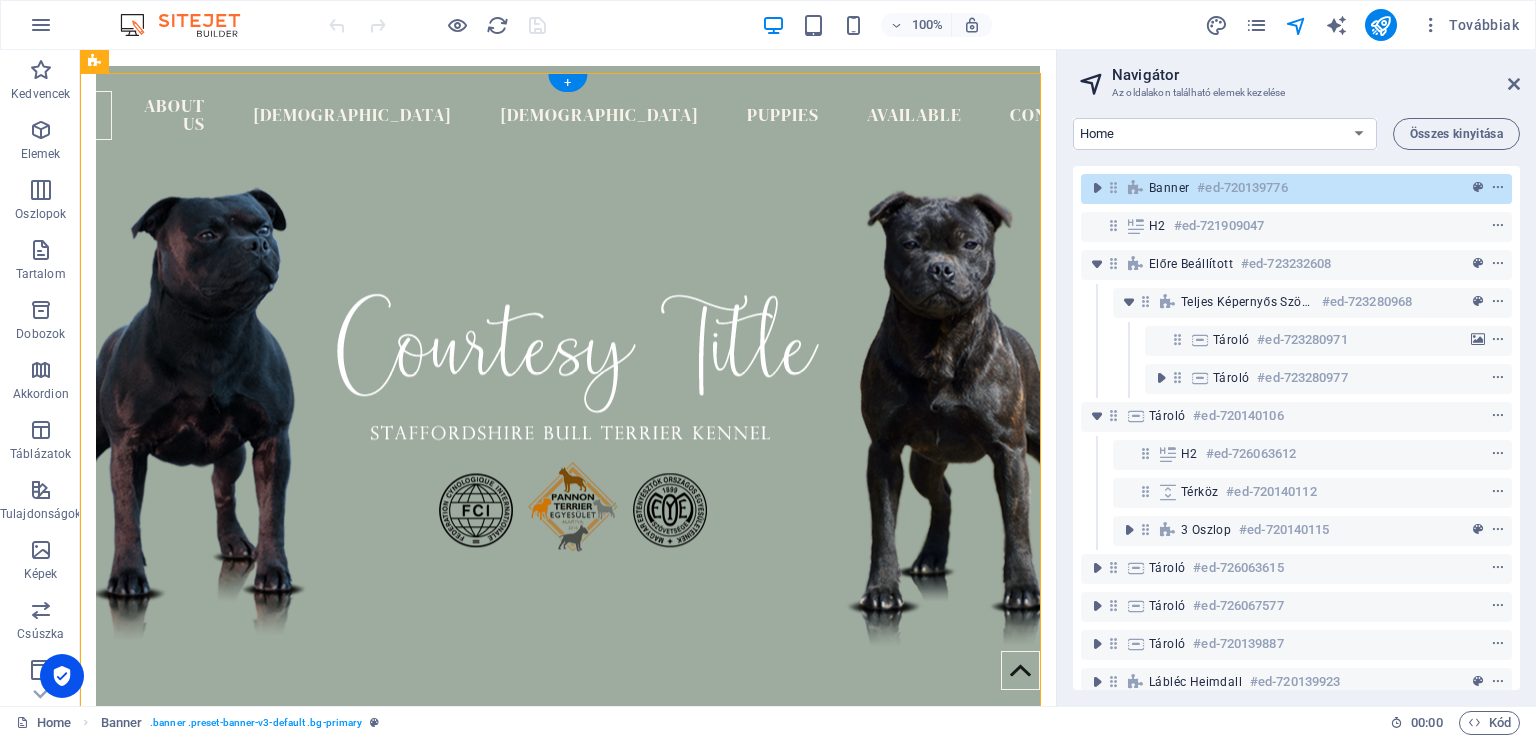 scroll, scrollTop: 0, scrollLeft: 0, axis: both 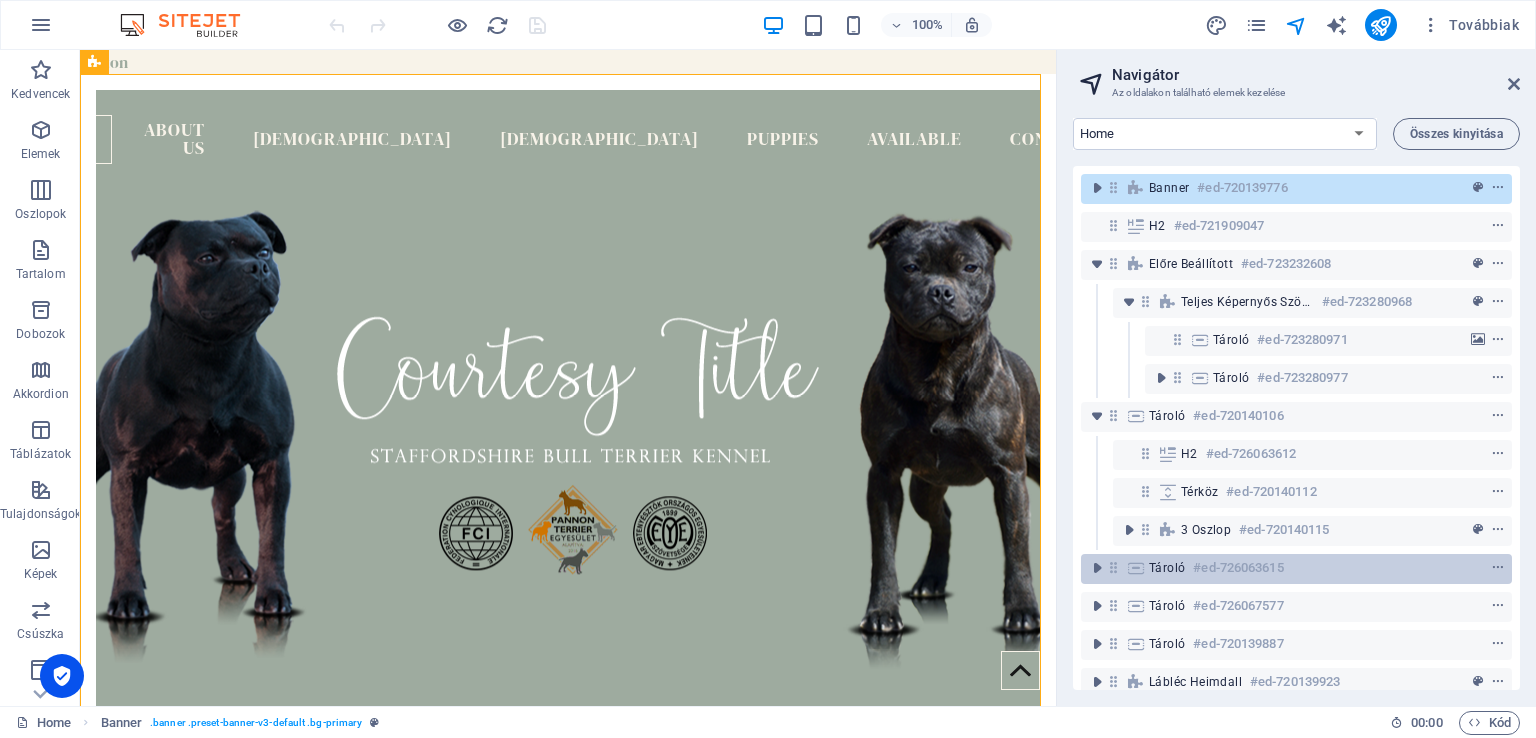 click on "Tároló" at bounding box center (1167, 568) 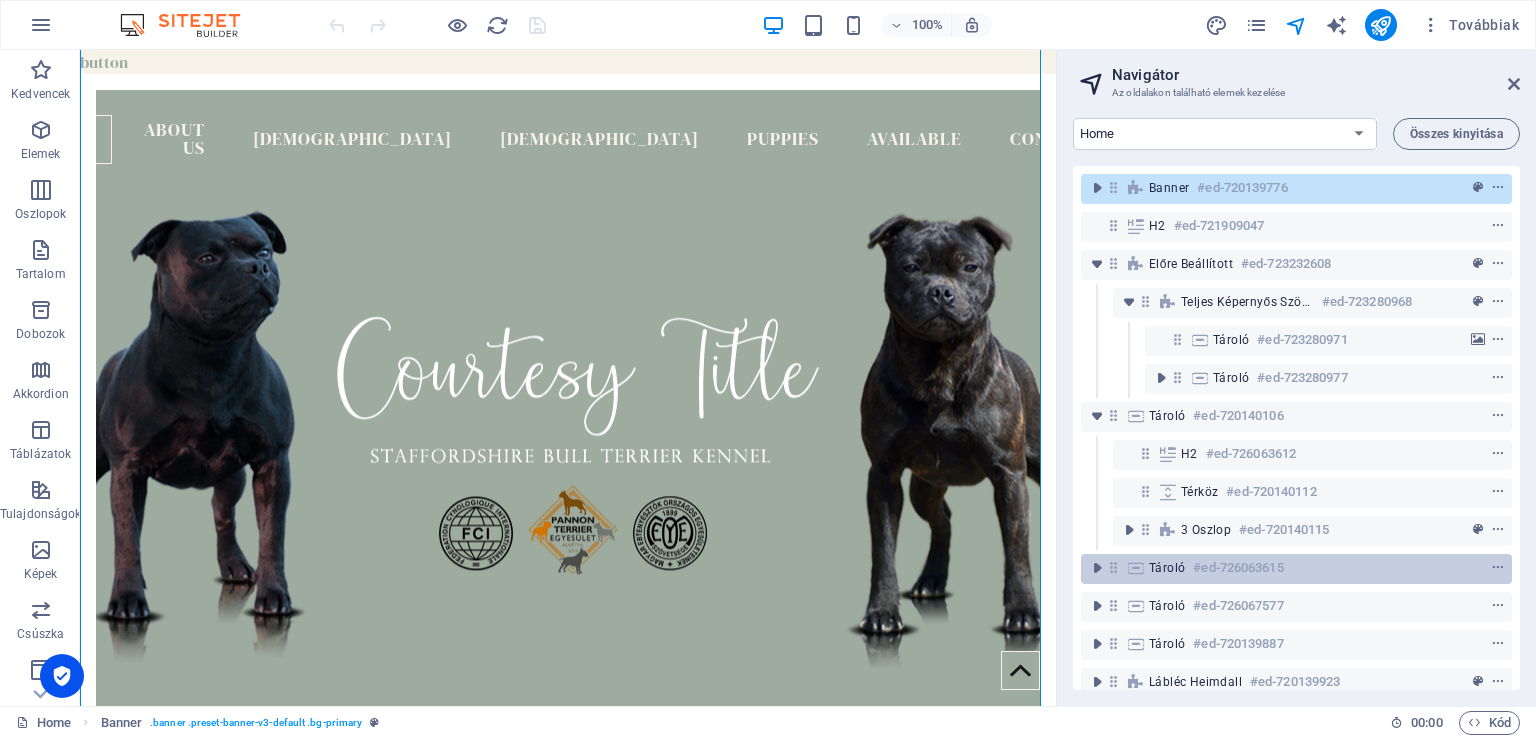 scroll, scrollTop: 2535, scrollLeft: 0, axis: vertical 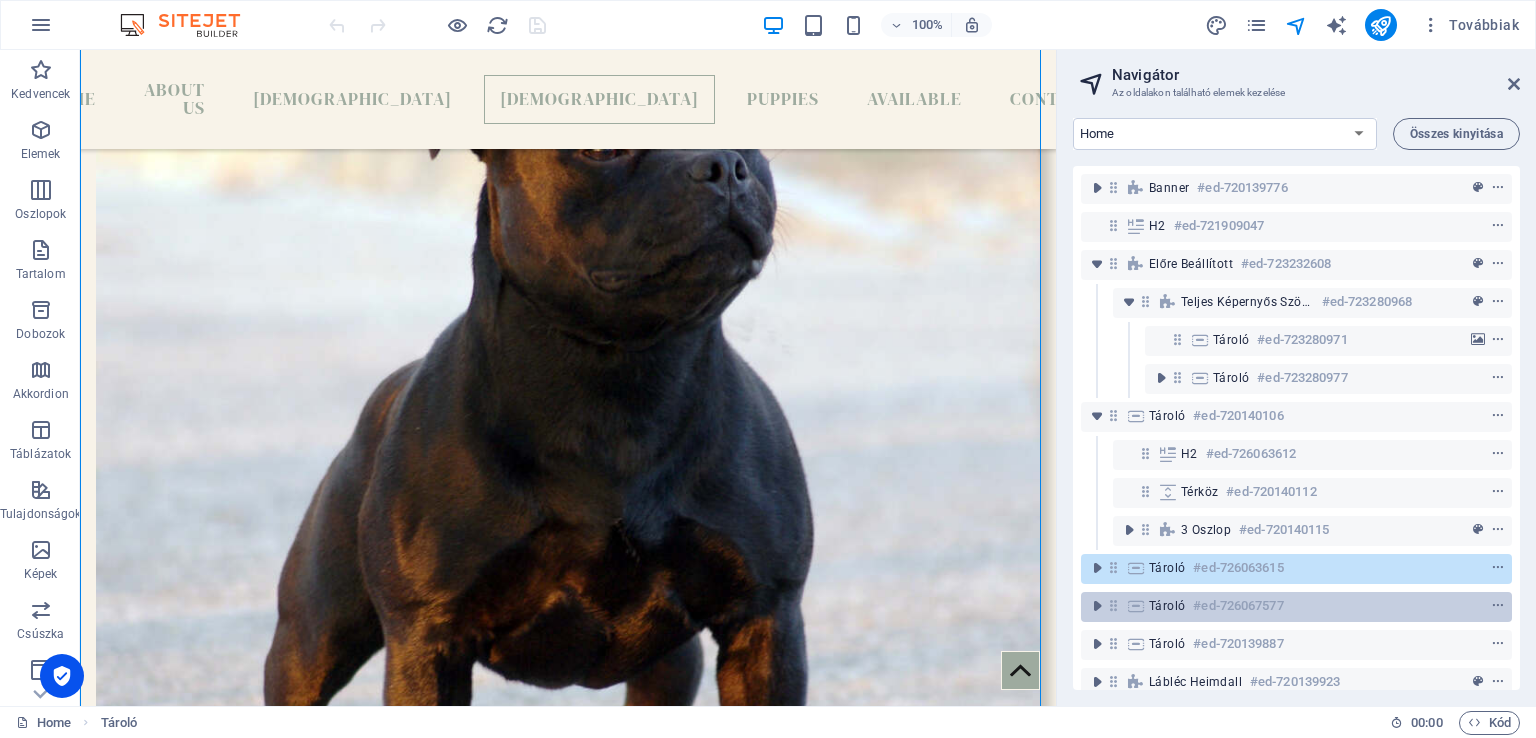click on "Tároló" at bounding box center (1167, 606) 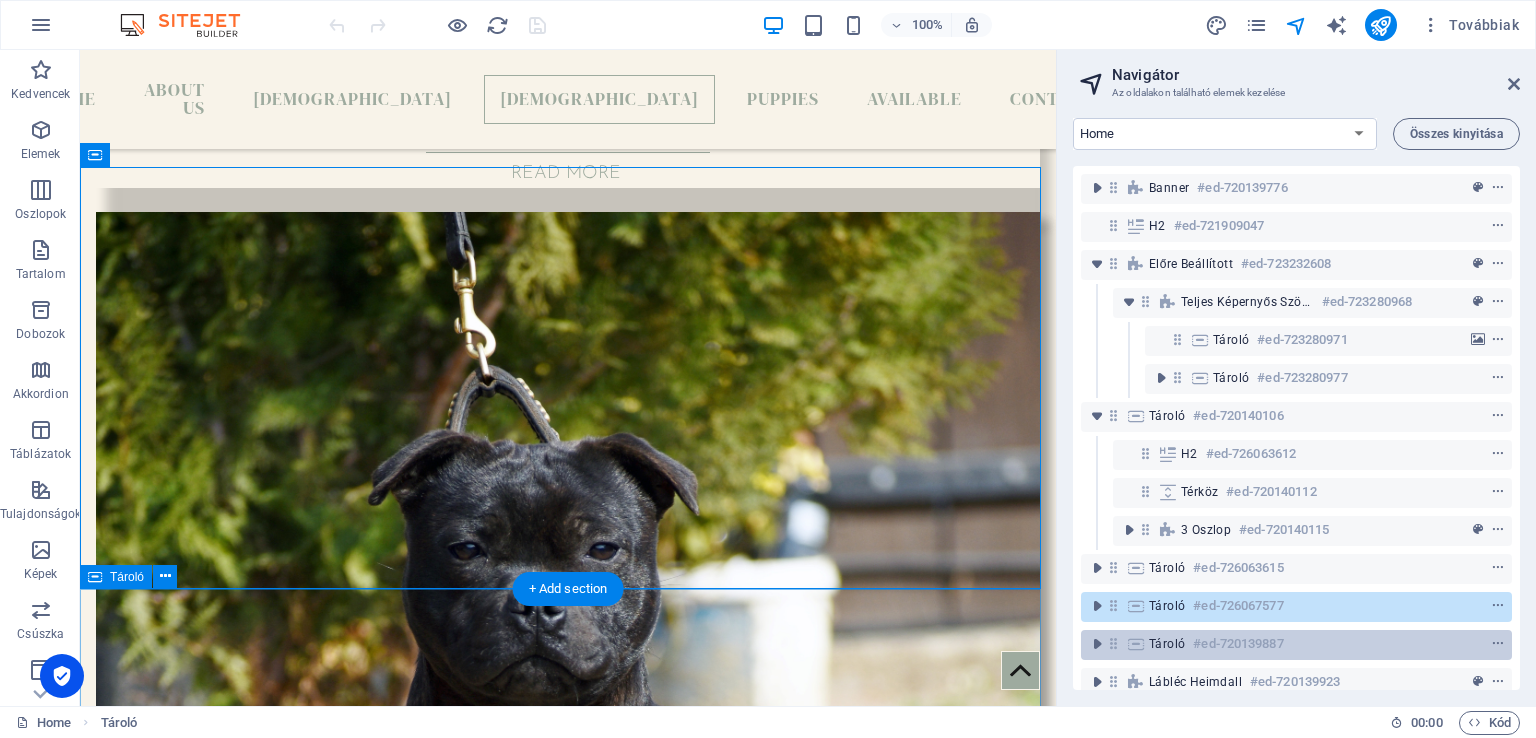 click on "Tároló" at bounding box center [1167, 644] 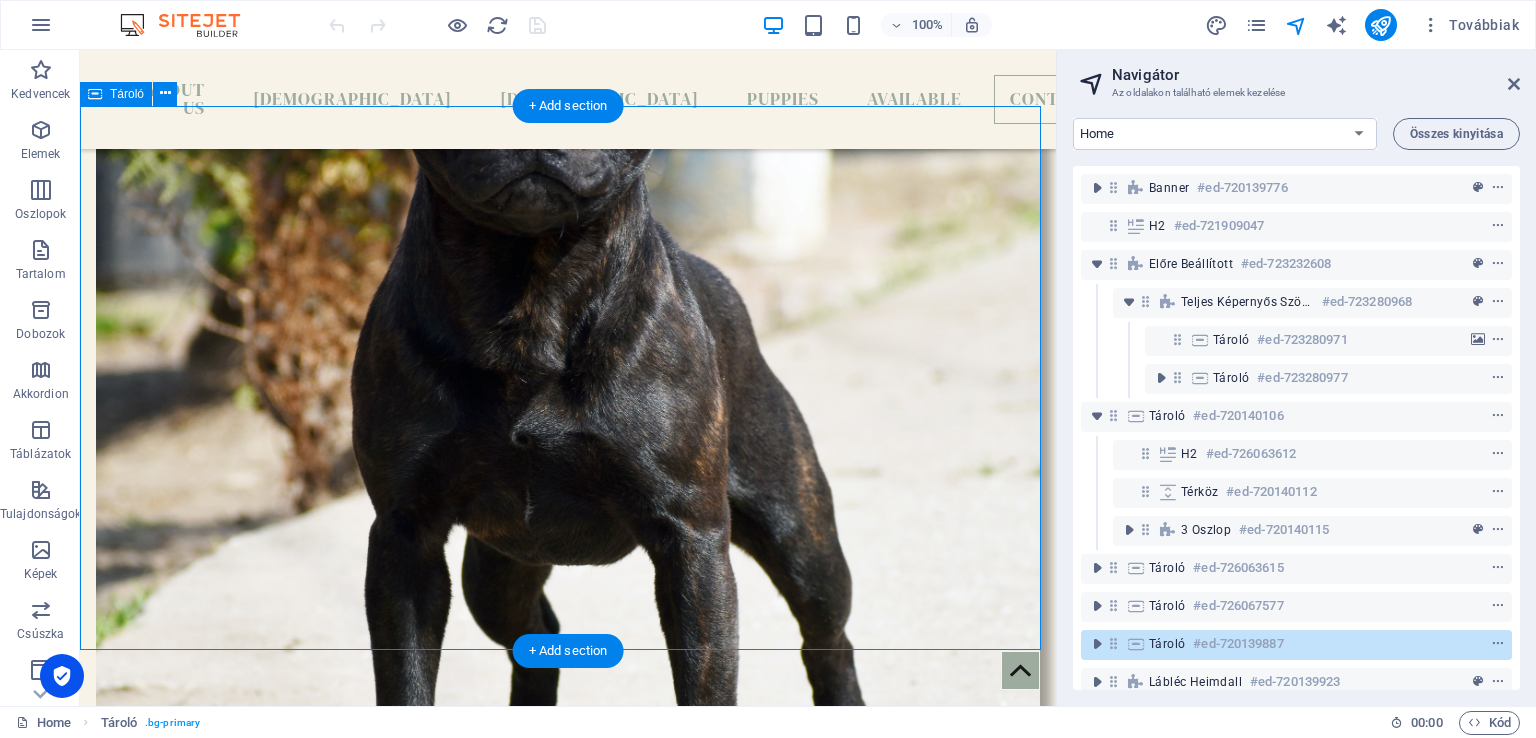 scroll, scrollTop: 31, scrollLeft: 0, axis: vertical 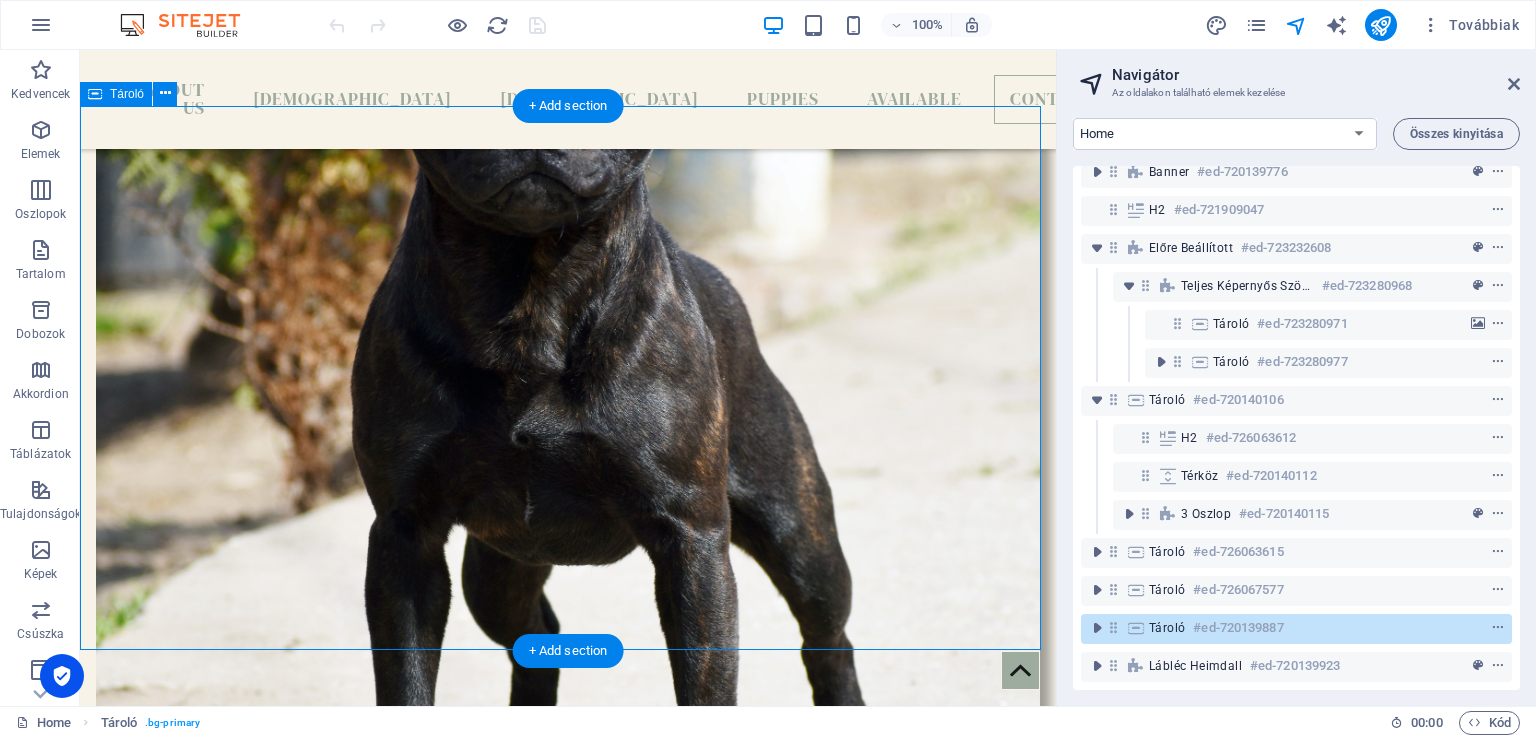 click on "Lábléc Heimdall #ed-720139923" at bounding box center (1280, 666) 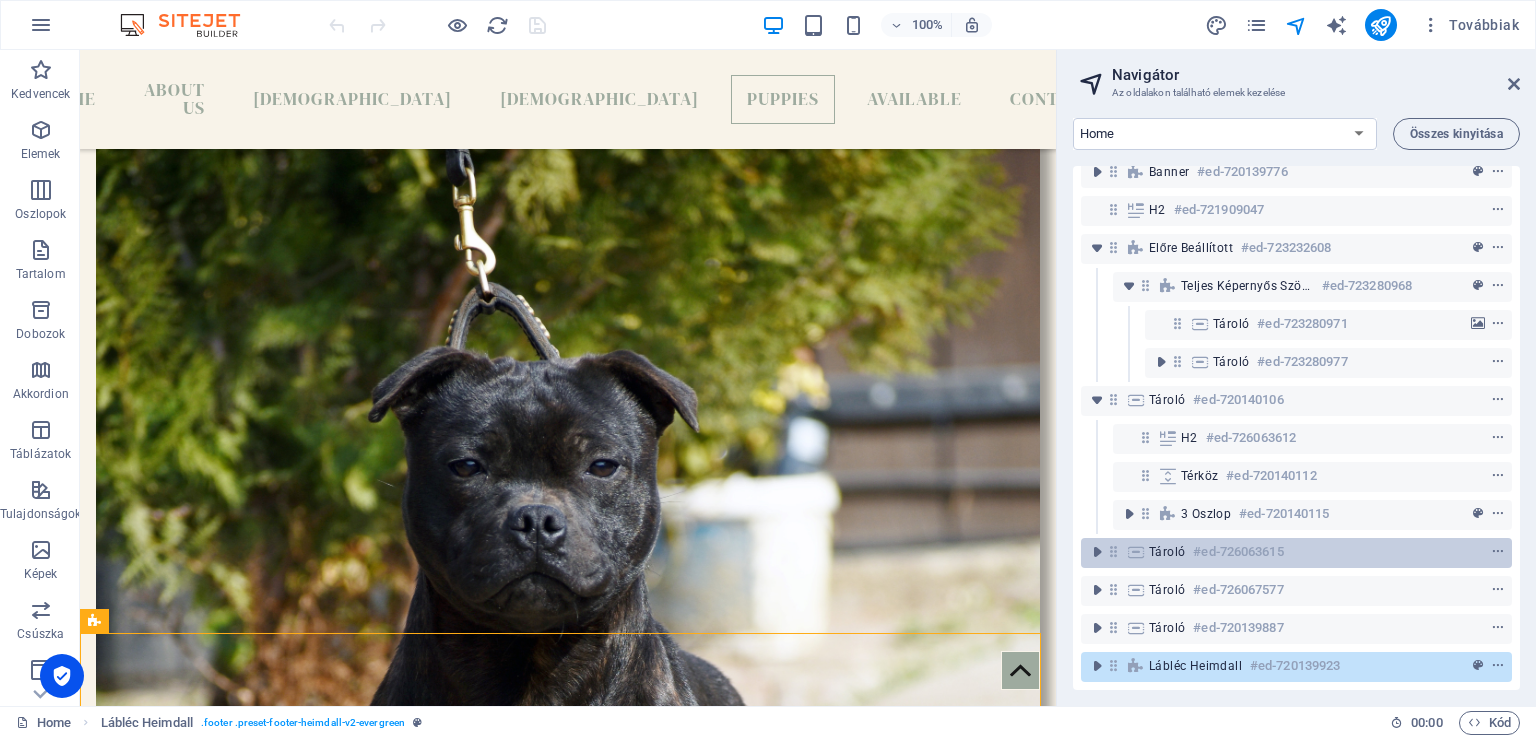 scroll, scrollTop: 3359, scrollLeft: 0, axis: vertical 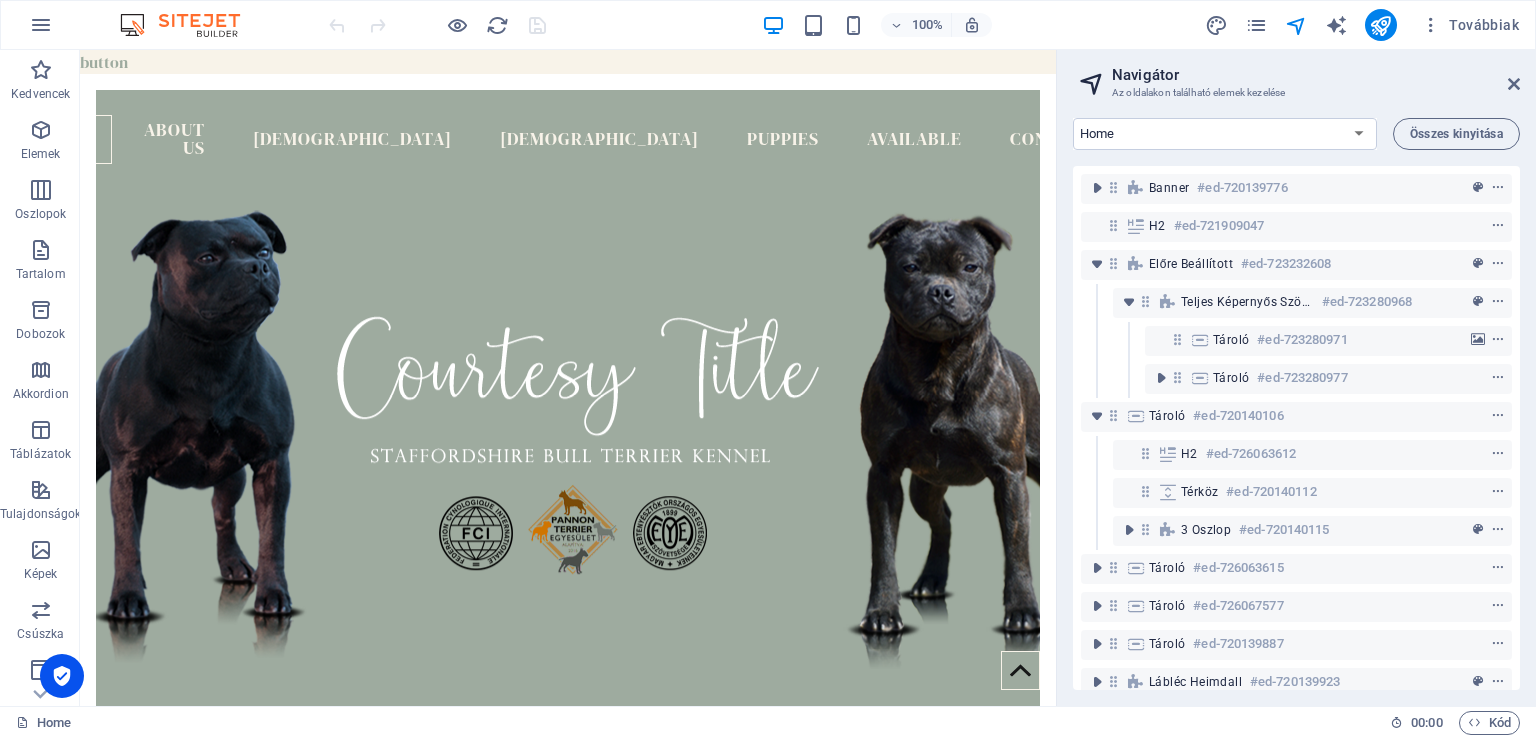 click on "button
Home About us [DEMOGRAPHIC_DATA] [DEMOGRAPHIC_DATA] Puppies Available Contact about us Helyezze ide a tartalmat vagy  Elemek létrehozása  Beillesztés vágólapról HI, My Name is [PERSON_NAME], golden level master breeder in [GEOGRAPHIC_DATA].  I founded the Courtesy Title kennel in [DATE] (FCI nr: 33/09) and working with dogs as dog trainer more than 25 years. I can proudly say that we have some World and [DEMOGRAPHIC_DATA] winner own bred dogs, our staffordshire bull terrier can be found in all around the world. [PERSON_NAME] [DEMOGRAPHIC_DATA] Courtesy title Galahad    Read more   Courtesy title royal Flush Read more   Courtesy title hungarian legend Read more   [DEMOGRAPHIC_DATA] Courtesy title syrax "Piszke" Read more   Courtesy title Guinevere Read more   Asterion's Shine Marvel "menta" Read more   [PERSON_NAME]'s Mongoose Asterion's Shine Read more   [PERSON_NAME]'s Mongoose HBJ eagle five Read more   [PERSON_NAME] ide a tartalmat vagy  Elemek létrehozása  Beillesztés vágólapról puppies Planned puppies Read more   Read more" at bounding box center [568, 7472] 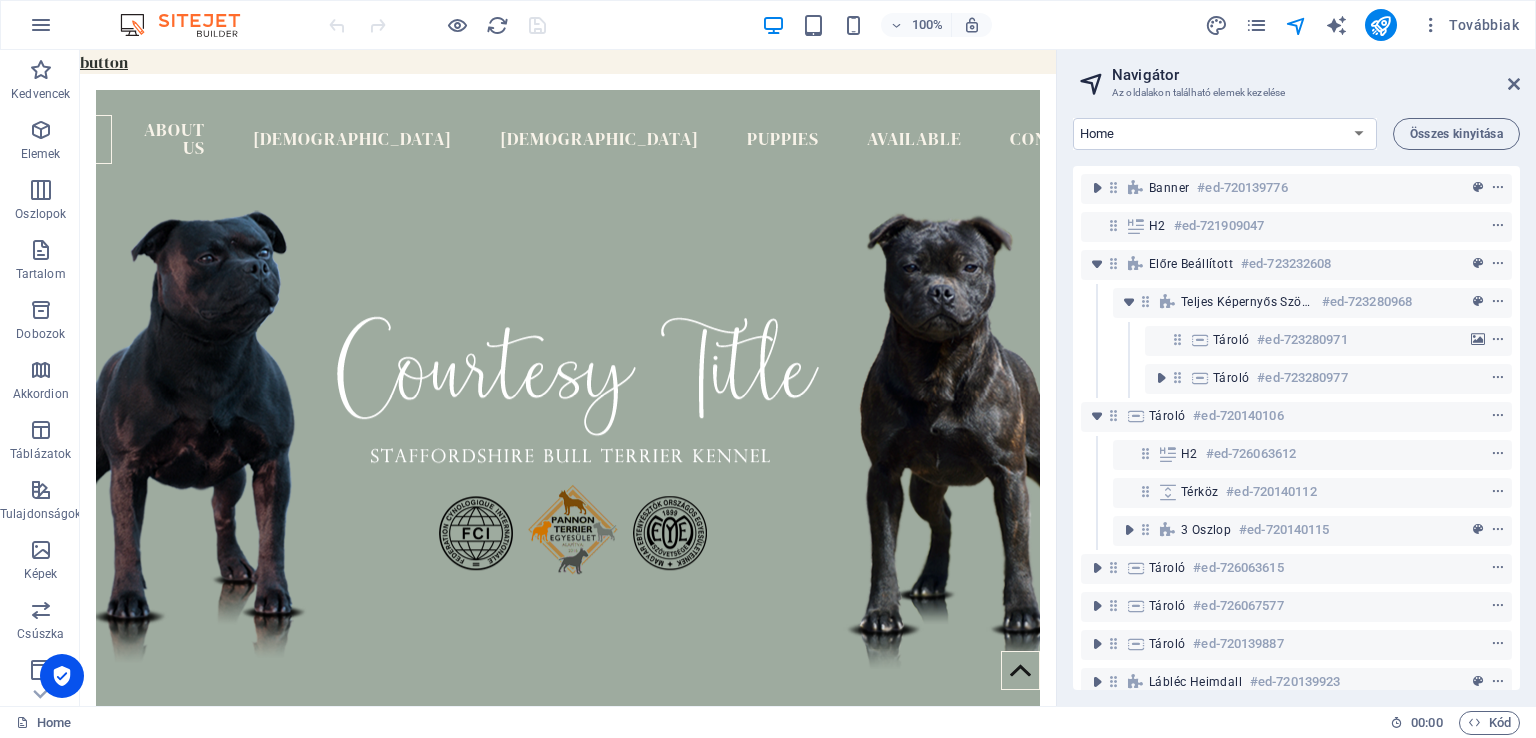 click on "button" at bounding box center [104, 62] 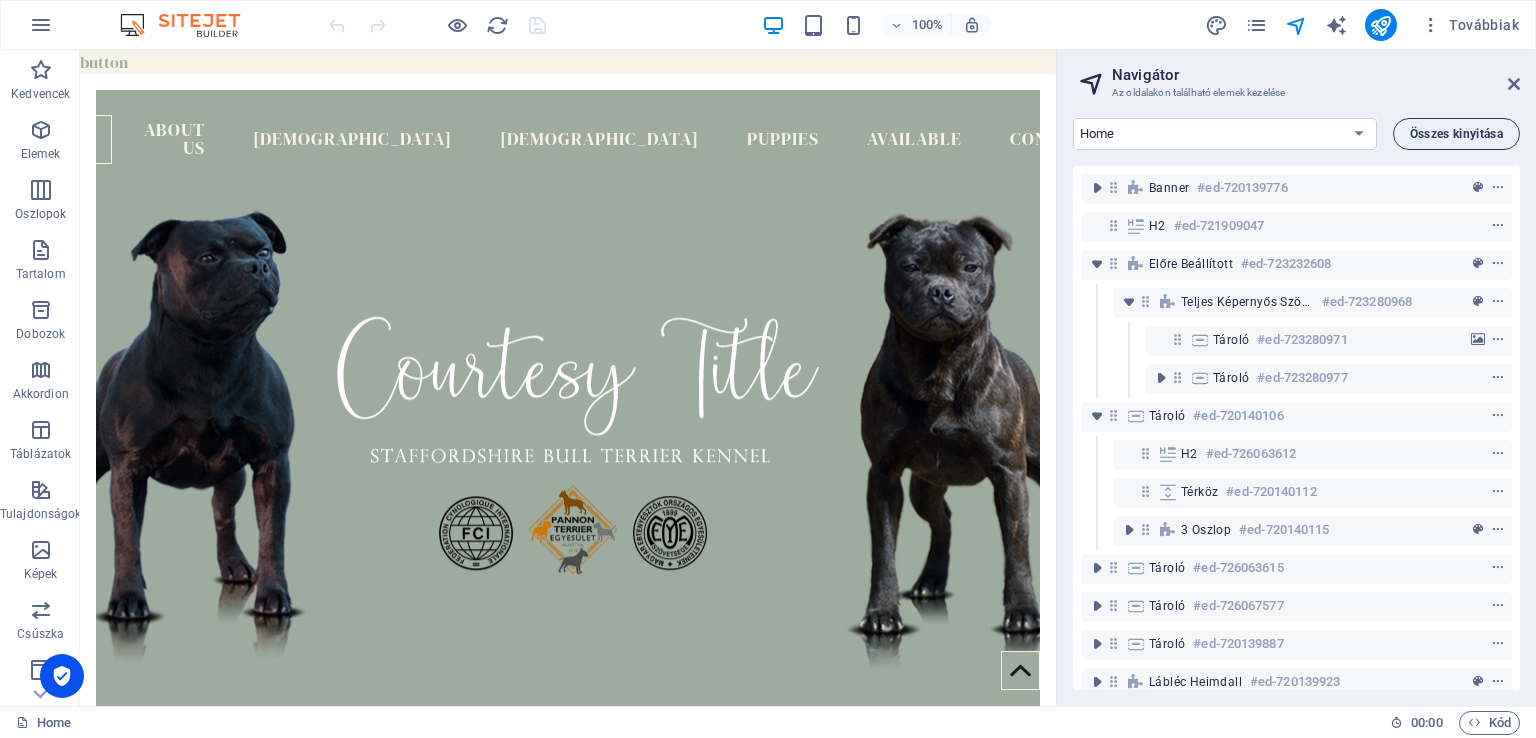 click on "Összes kinyitása" at bounding box center [1457, 134] 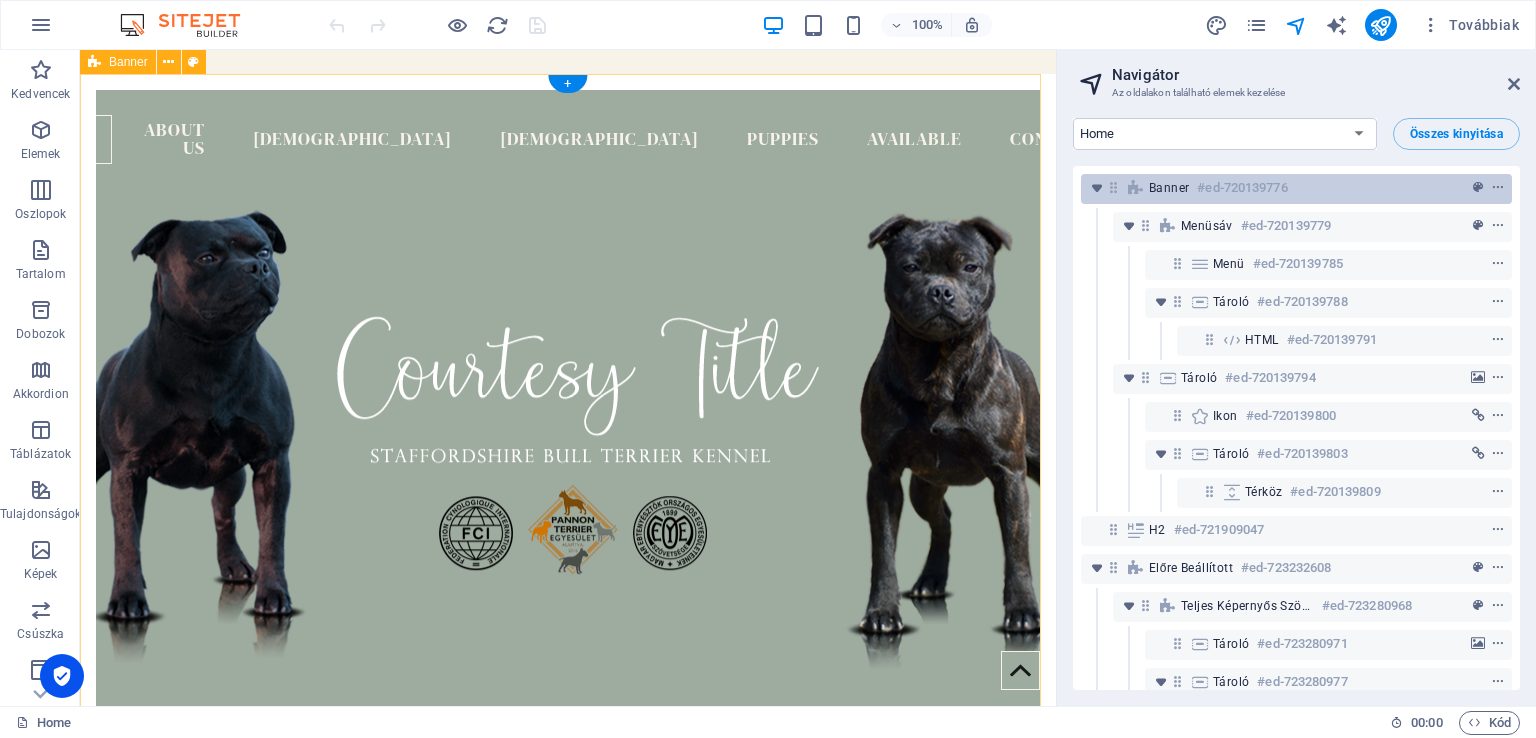 click on "Banner #ed-720139776" at bounding box center [1280, 188] 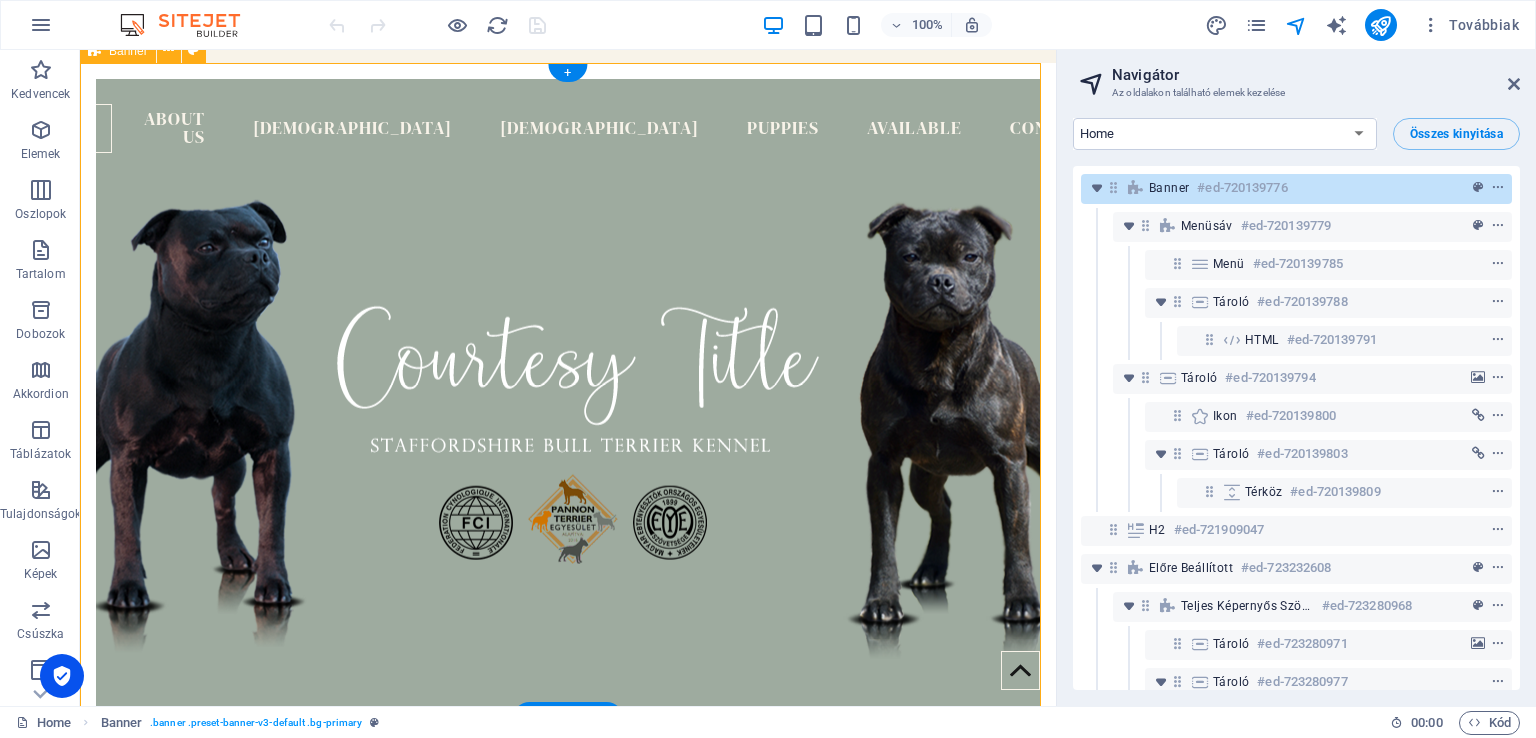 scroll, scrollTop: 0, scrollLeft: 0, axis: both 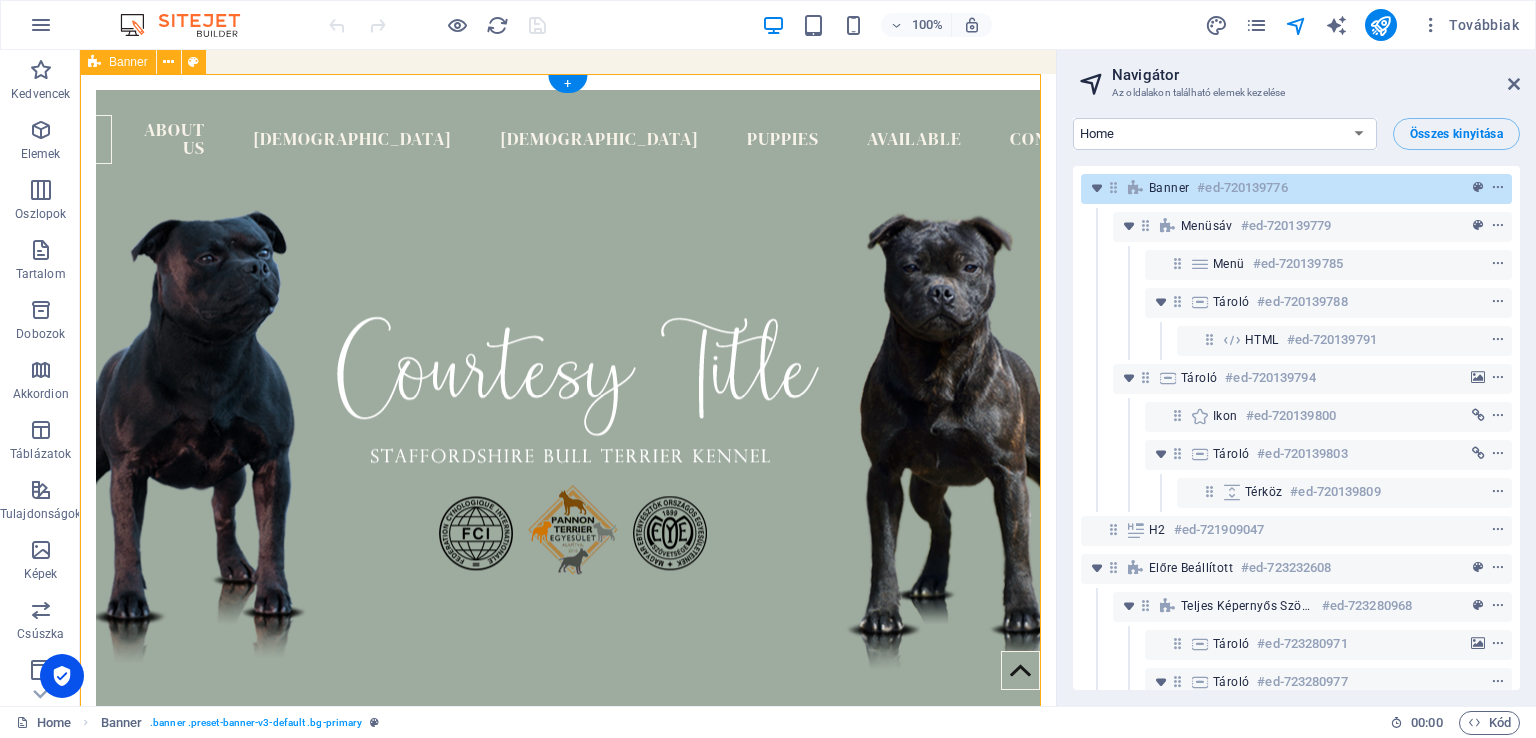 click on "Banner" at bounding box center [1169, 188] 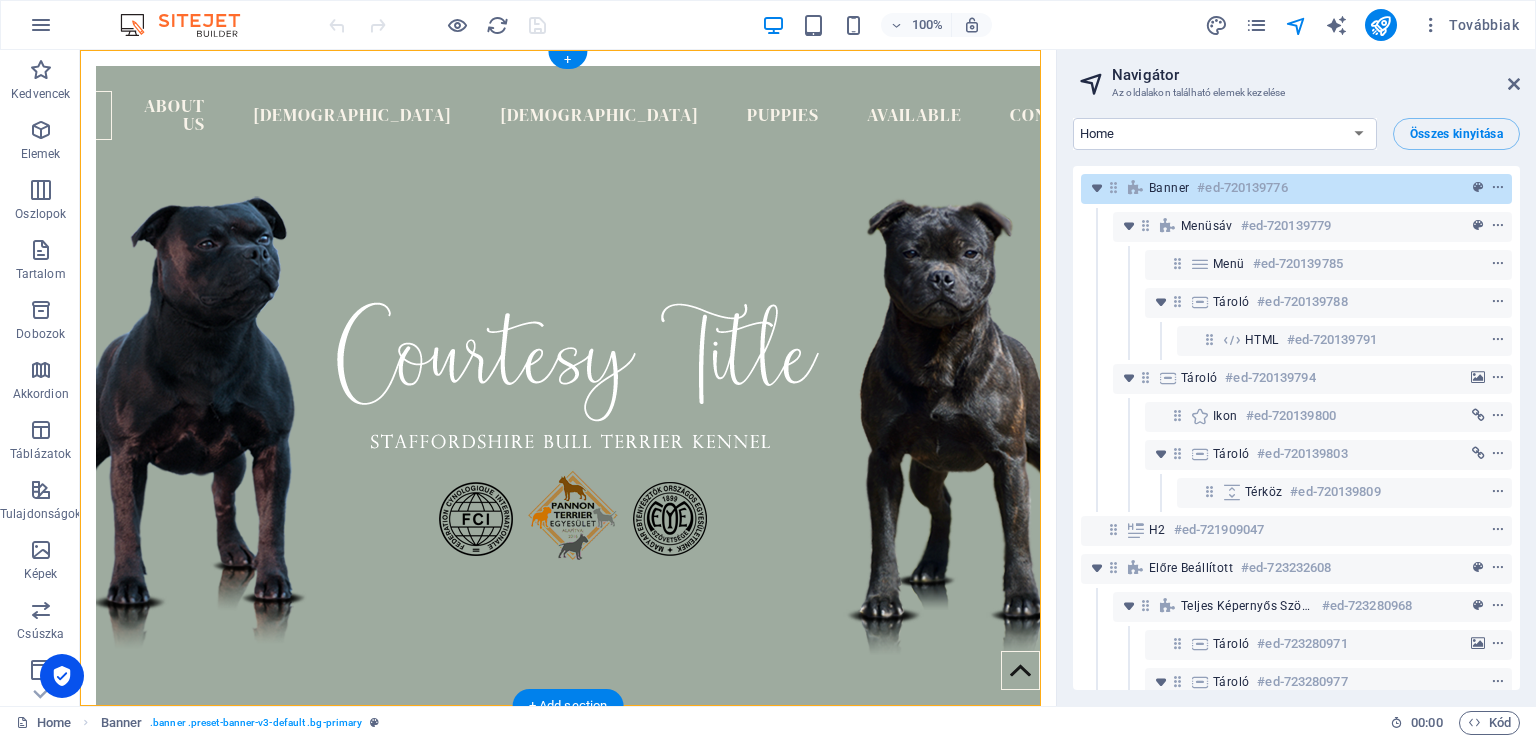 click on "Banner" at bounding box center [1169, 188] 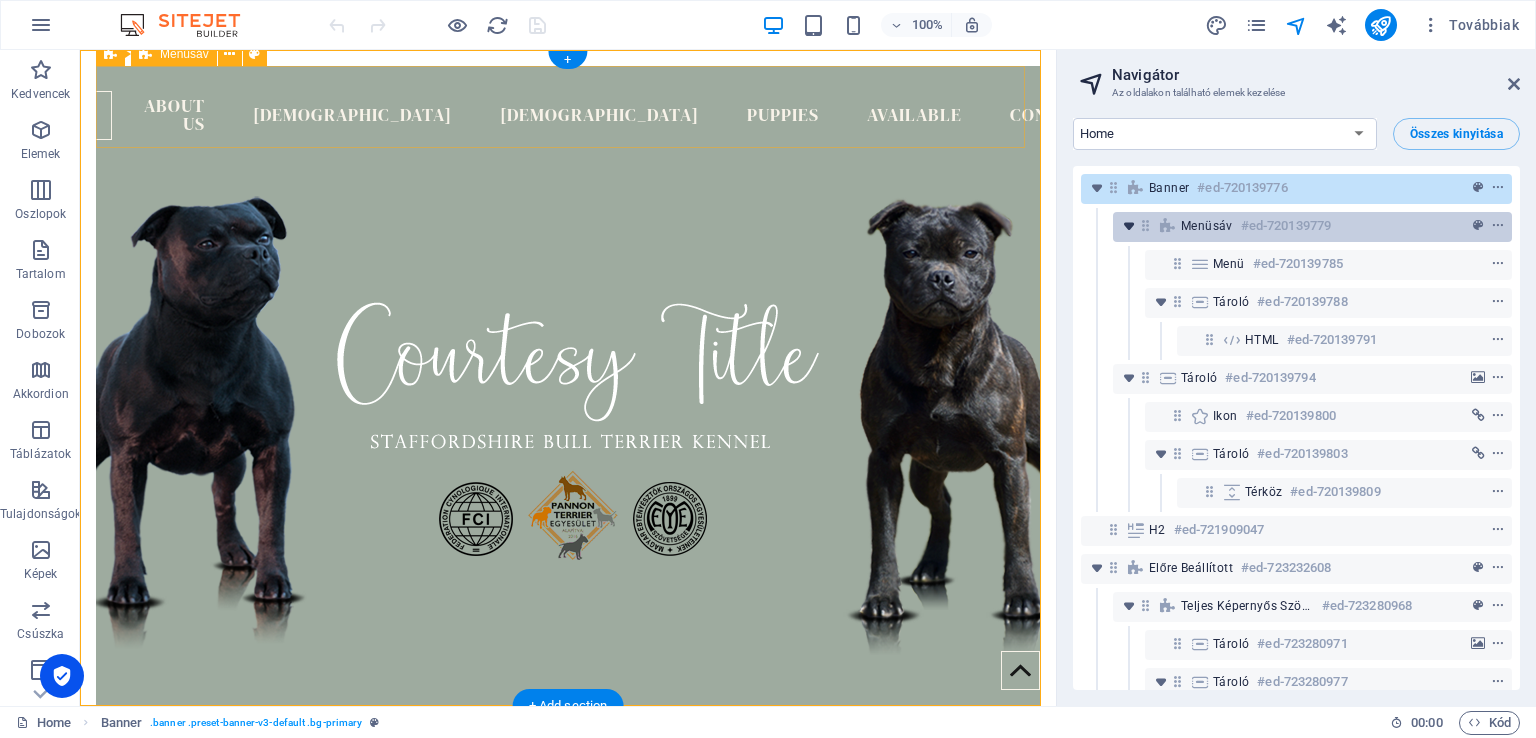 click at bounding box center (1129, 226) 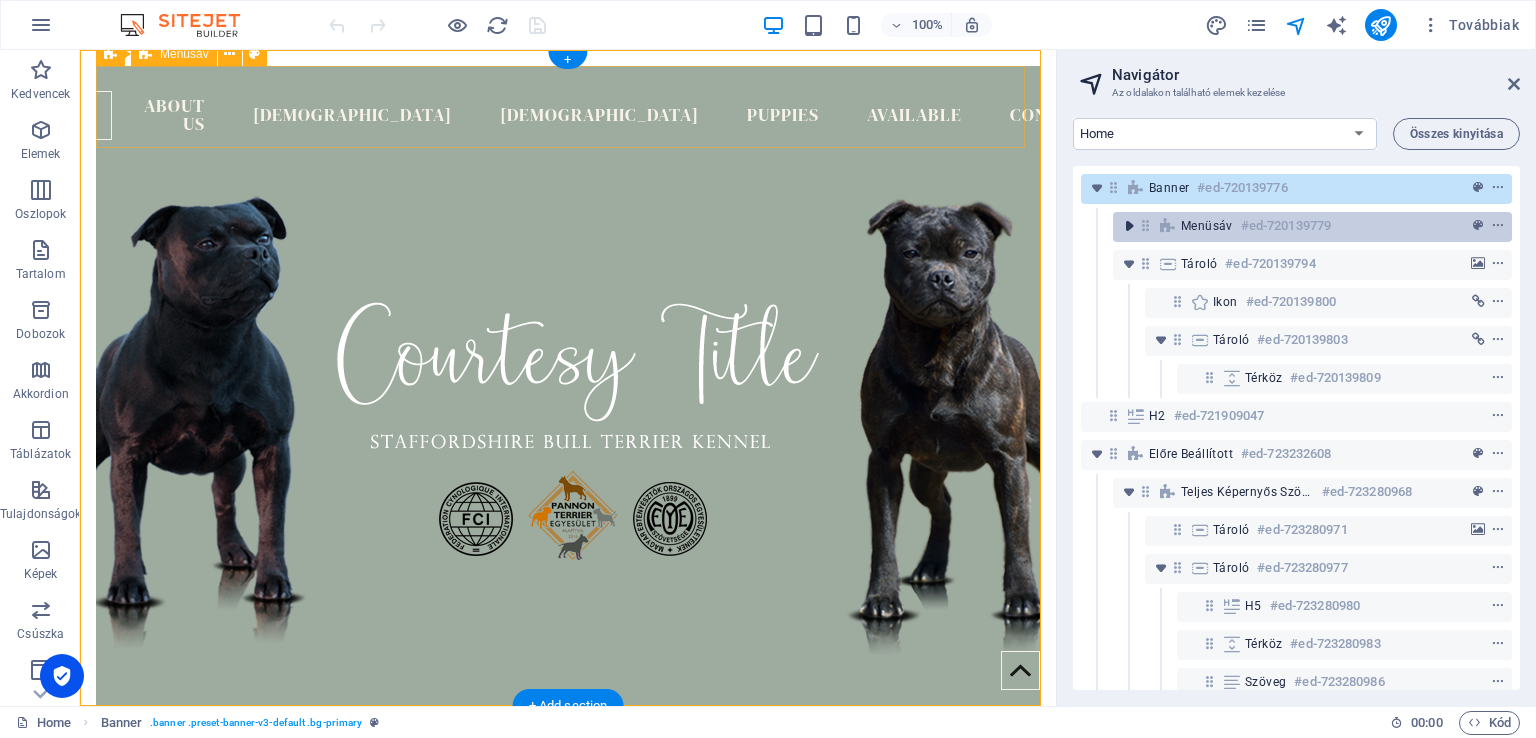 click at bounding box center (1129, 226) 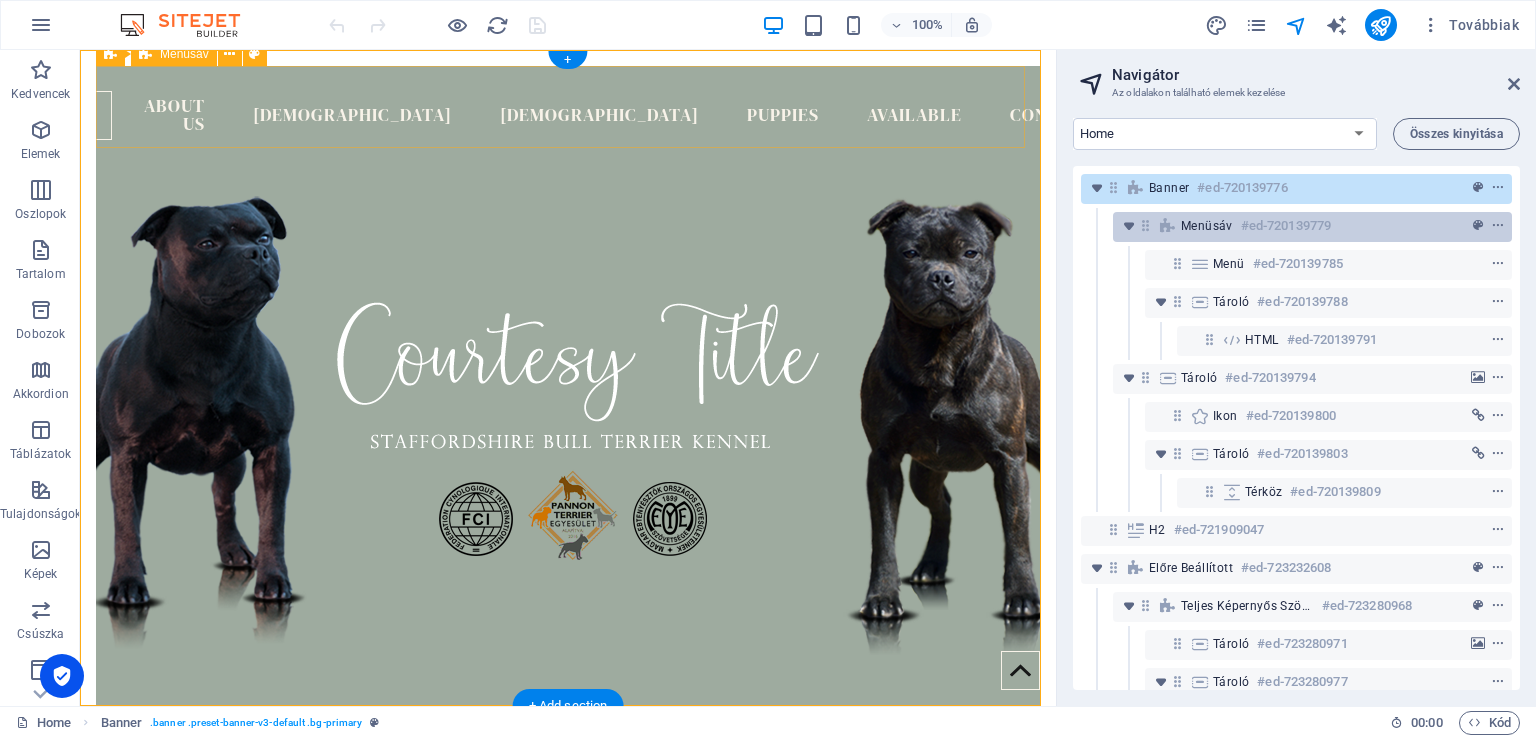 click on "#ed-720139779" at bounding box center [1286, 226] 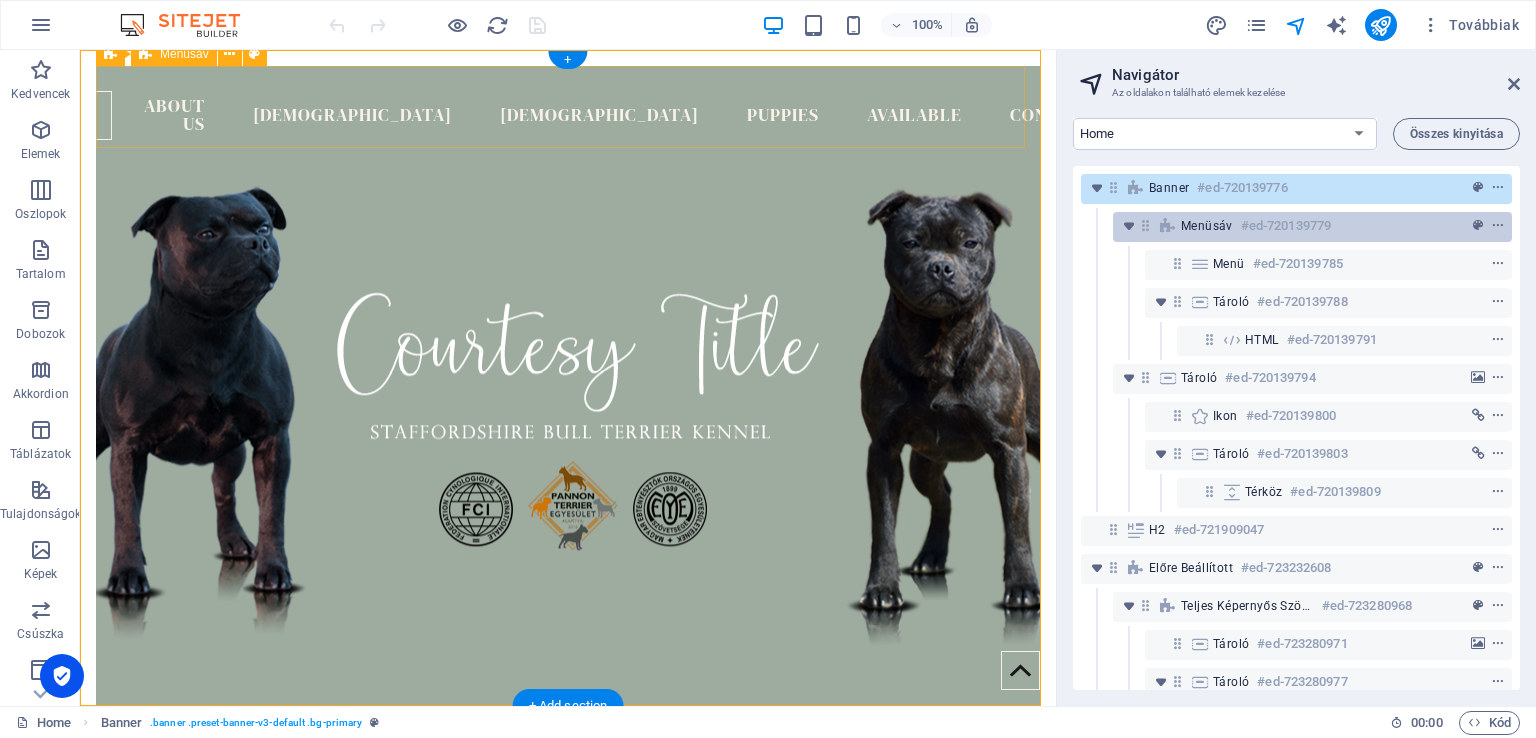 scroll, scrollTop: 0, scrollLeft: 0, axis: both 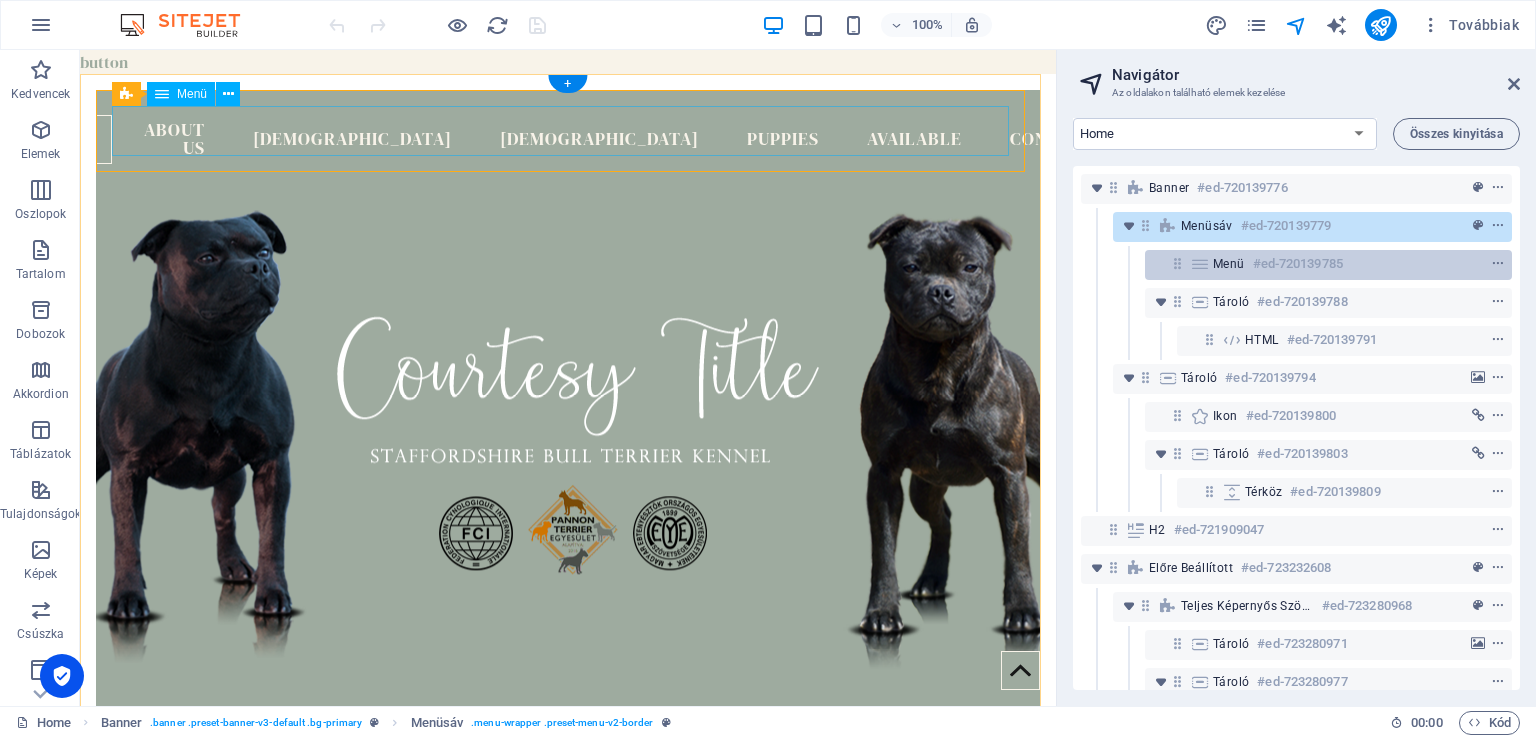 click on "#ed-720139785" at bounding box center [1298, 264] 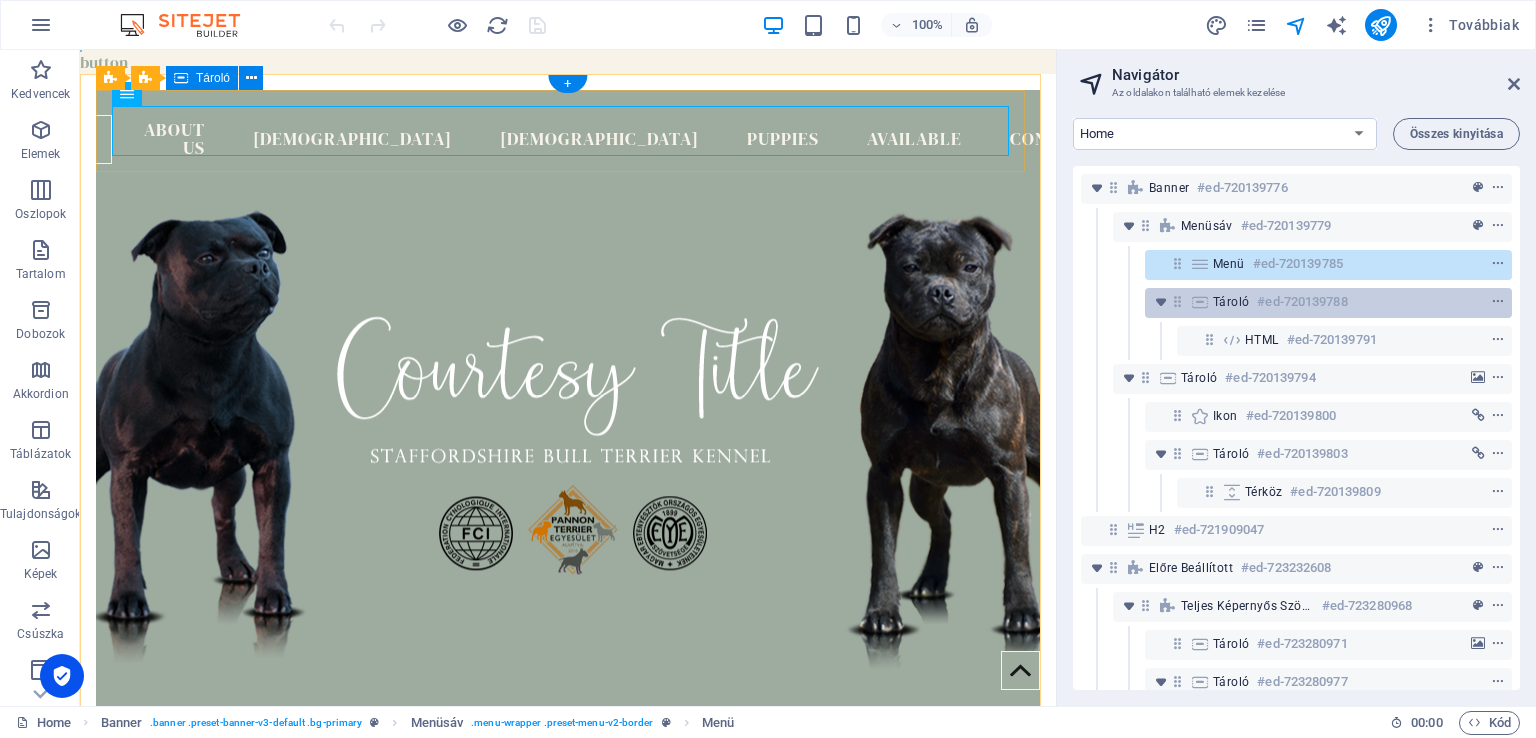 click on "#ed-720139788" at bounding box center [1302, 302] 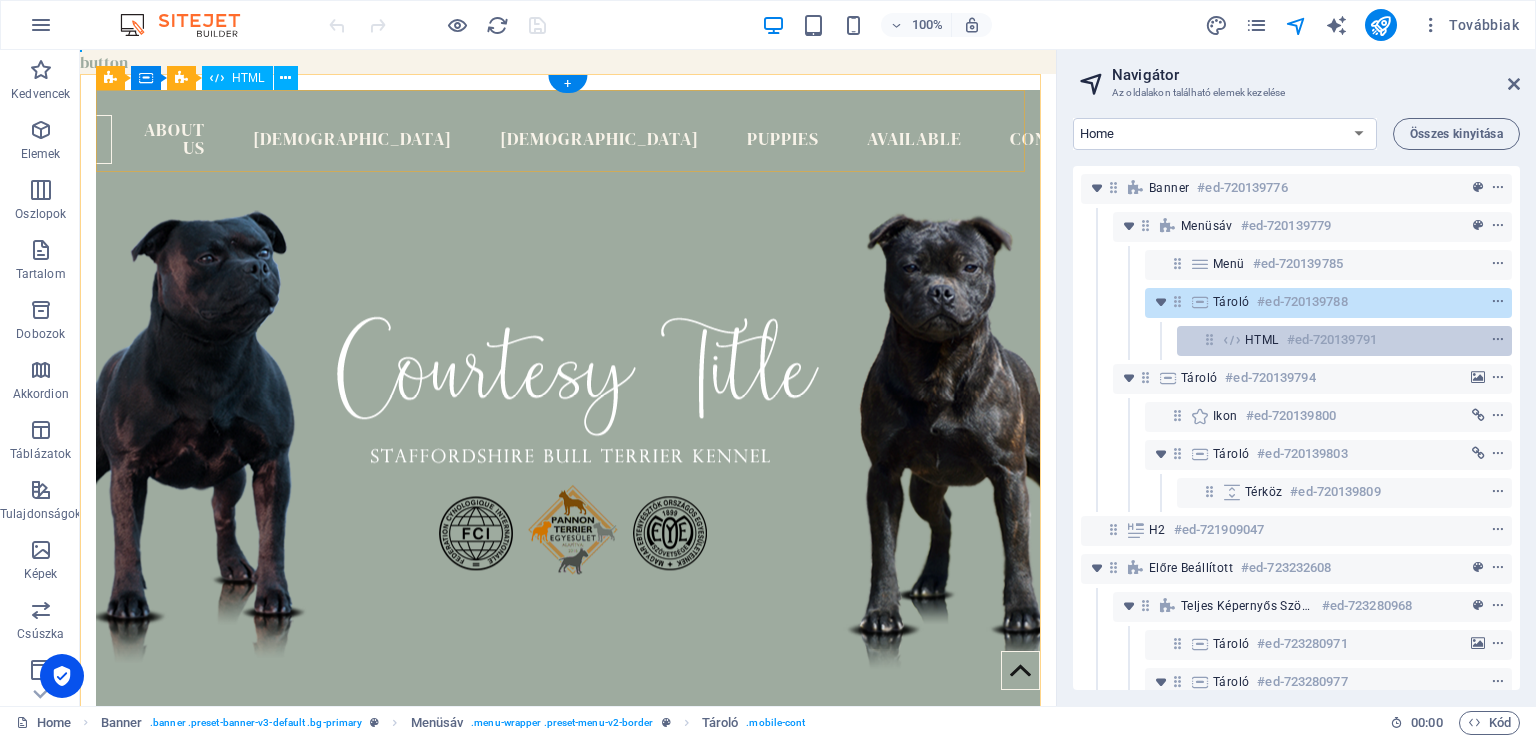 click on "HTML" at bounding box center (1262, 340) 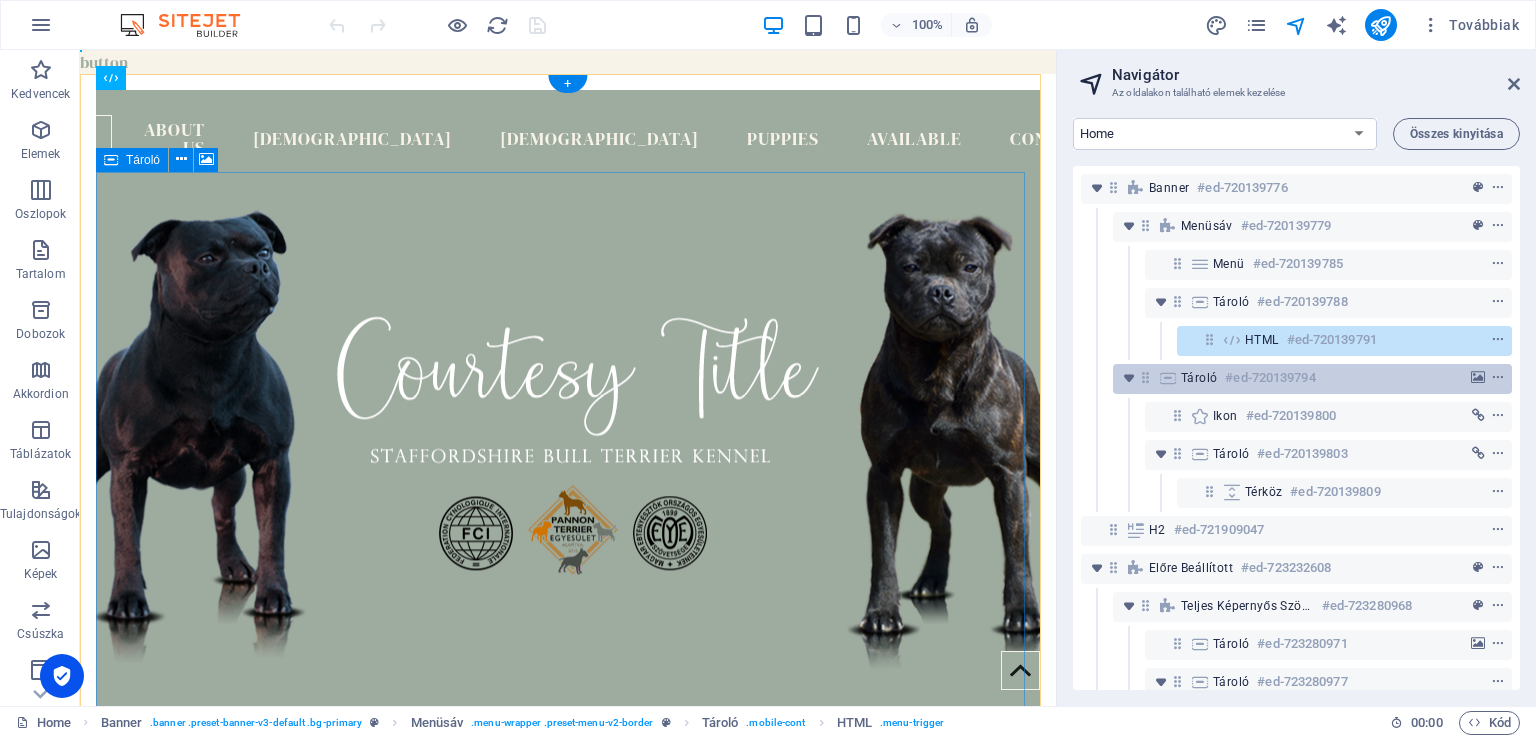 click on "#ed-720139794" at bounding box center [1270, 378] 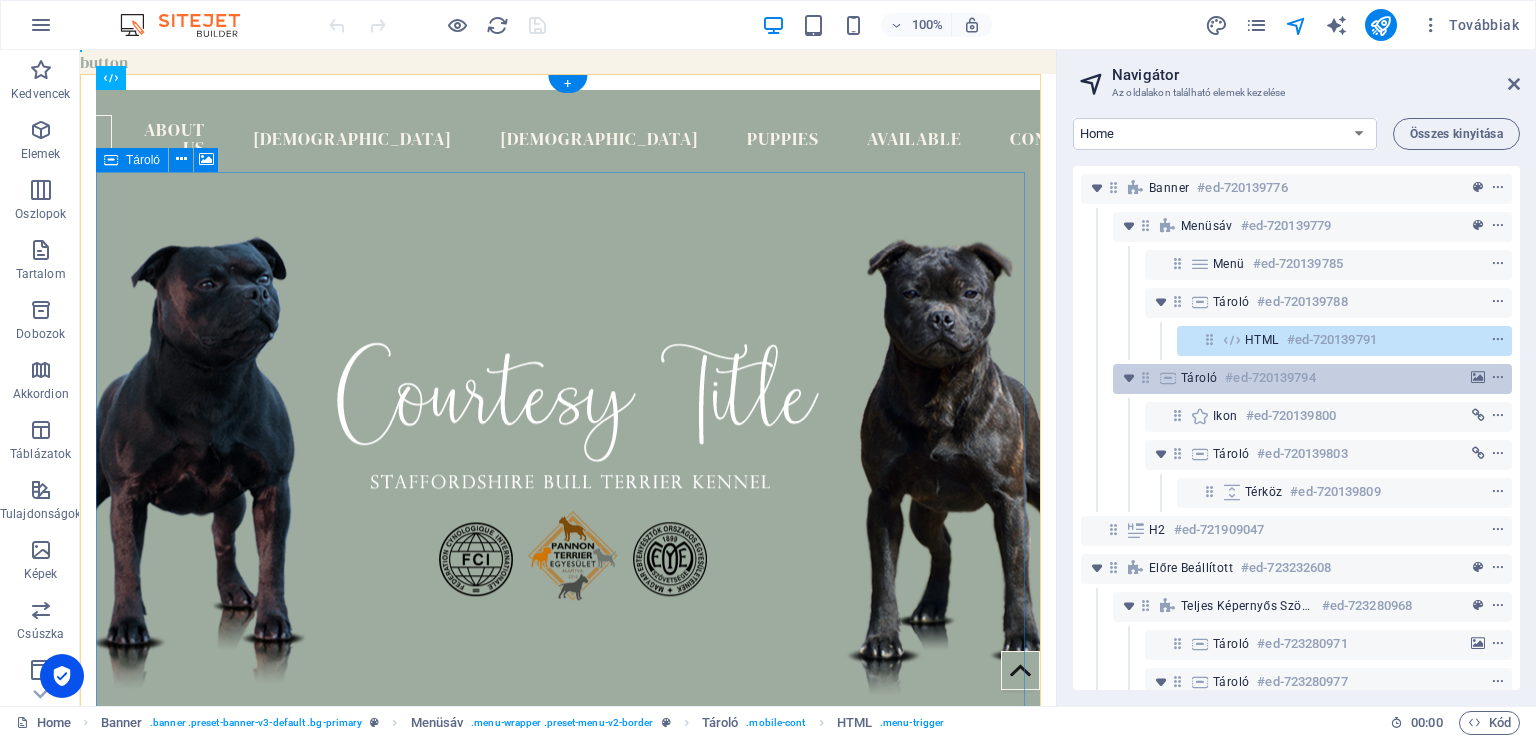 scroll, scrollTop: 64, scrollLeft: 0, axis: vertical 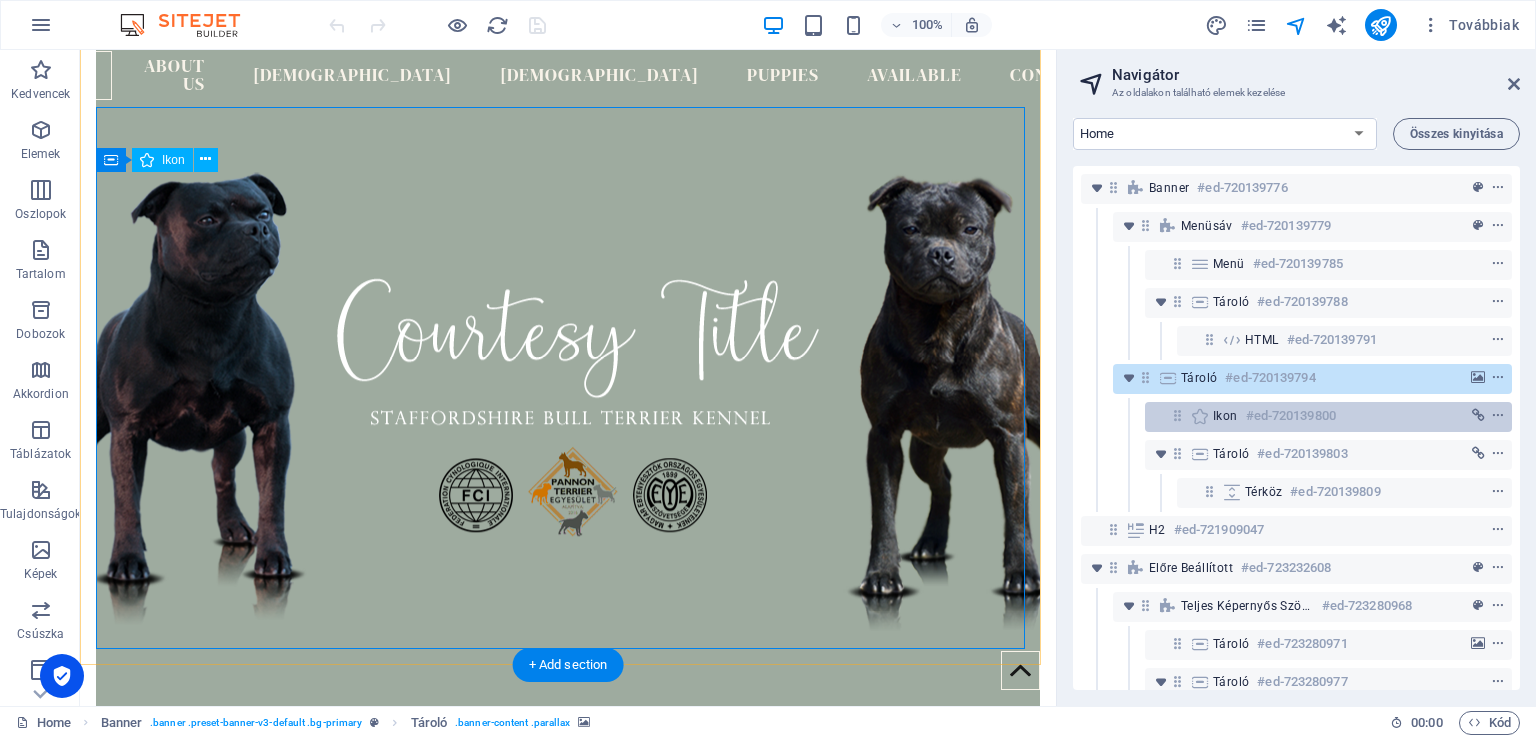 click on "#ed-720139800" at bounding box center [1291, 416] 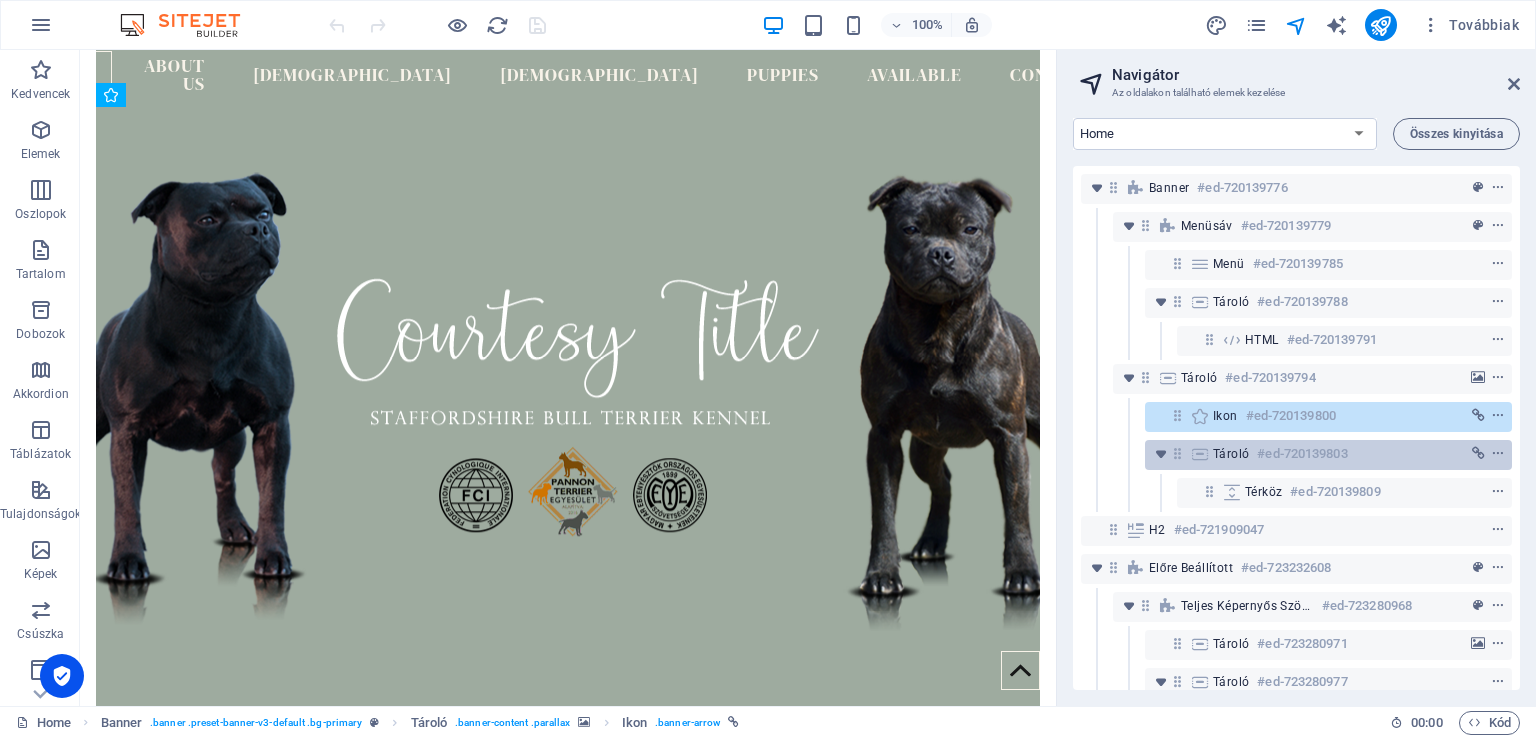 click on "#ed-720139803" at bounding box center (1302, 454) 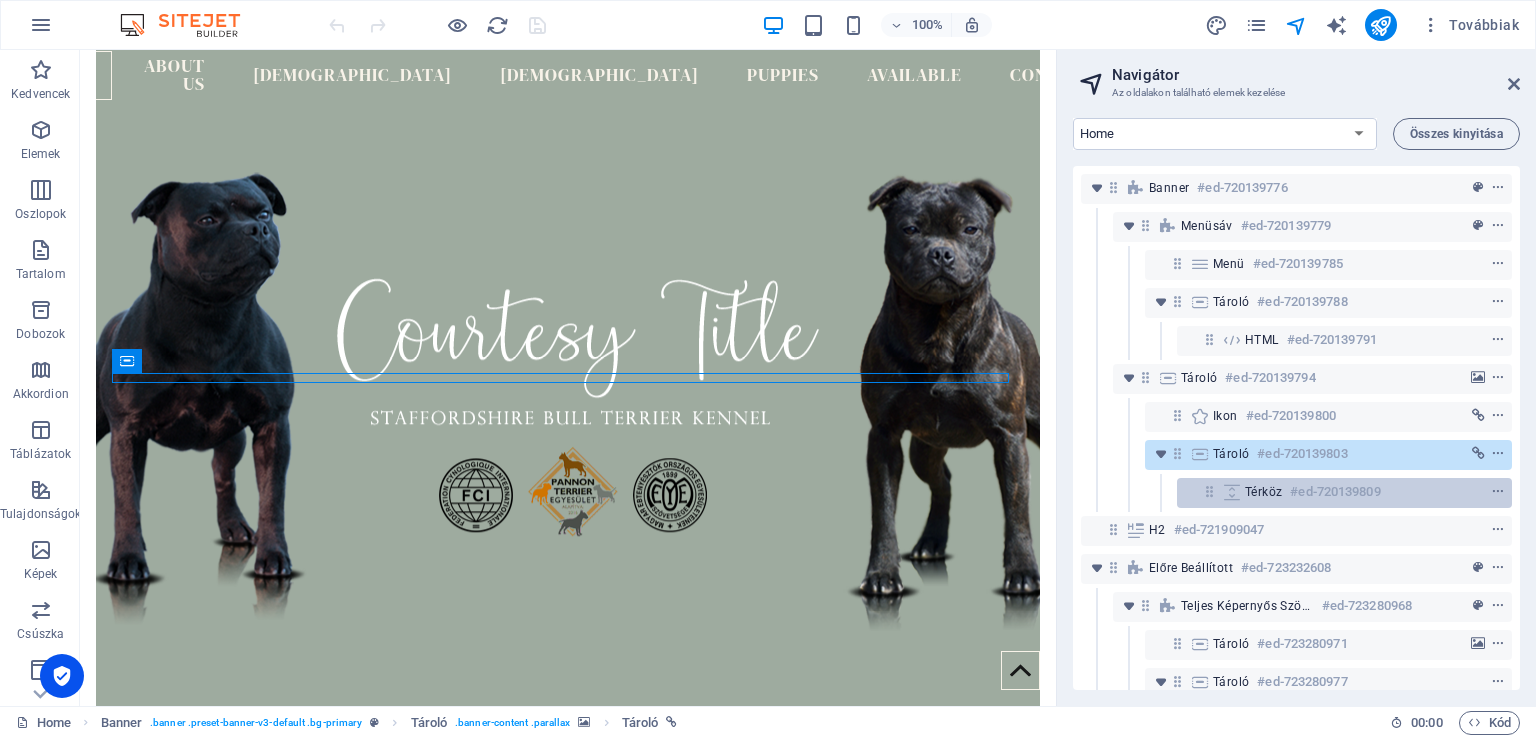 click on "#ed-720139809" at bounding box center (1335, 492) 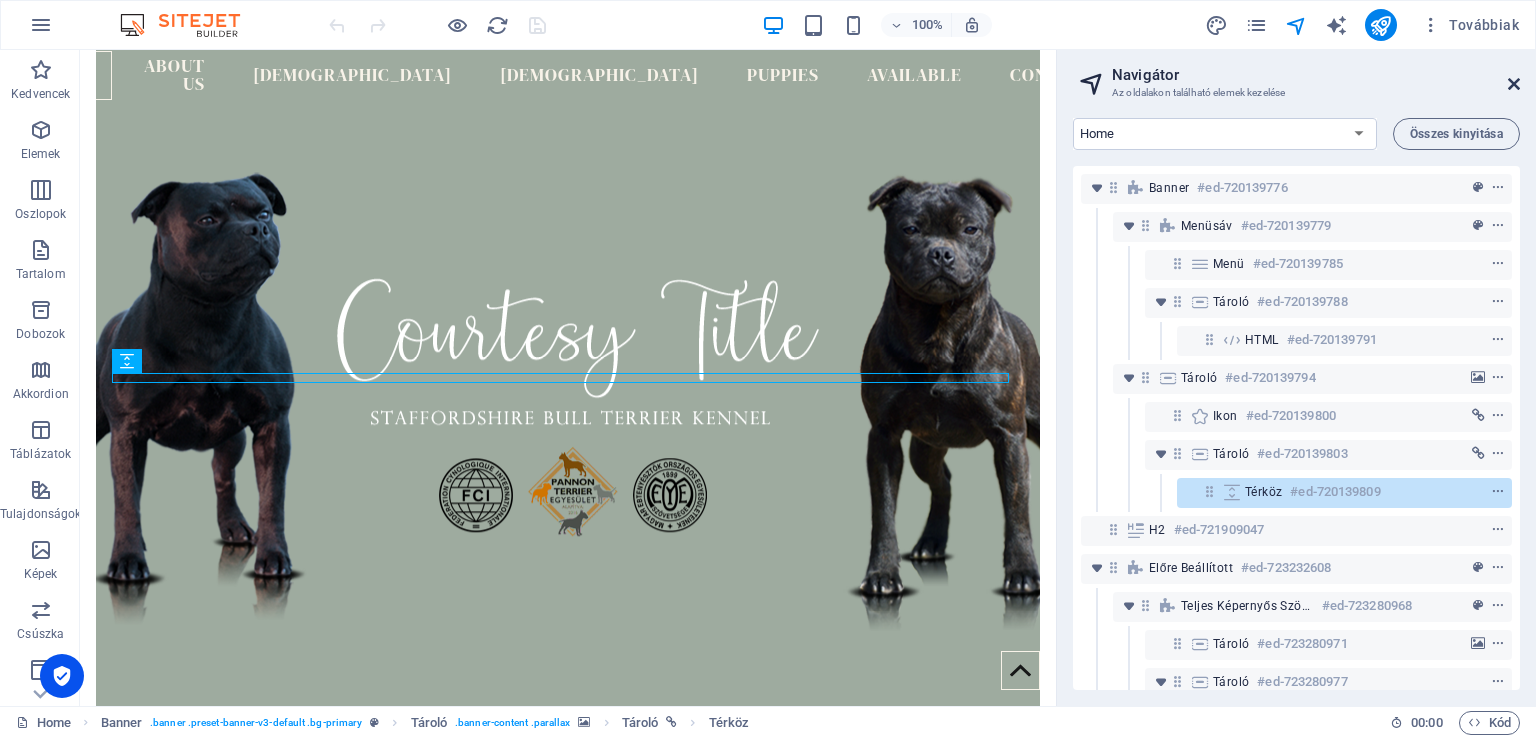 drag, startPoint x: 1517, startPoint y: 85, endPoint x: 1437, endPoint y: 35, distance: 94.33981 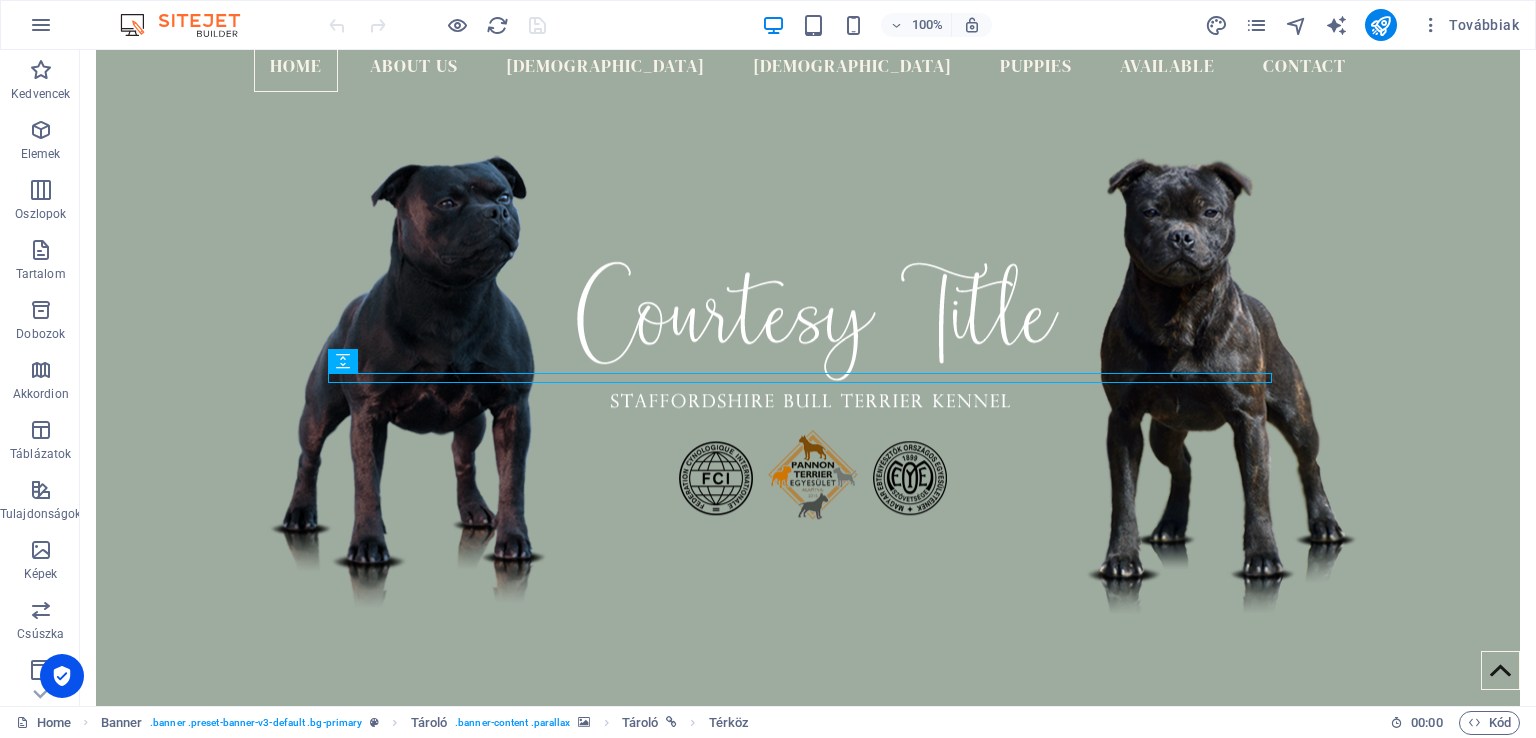 click on "Továbbiak" at bounding box center [1366, 25] 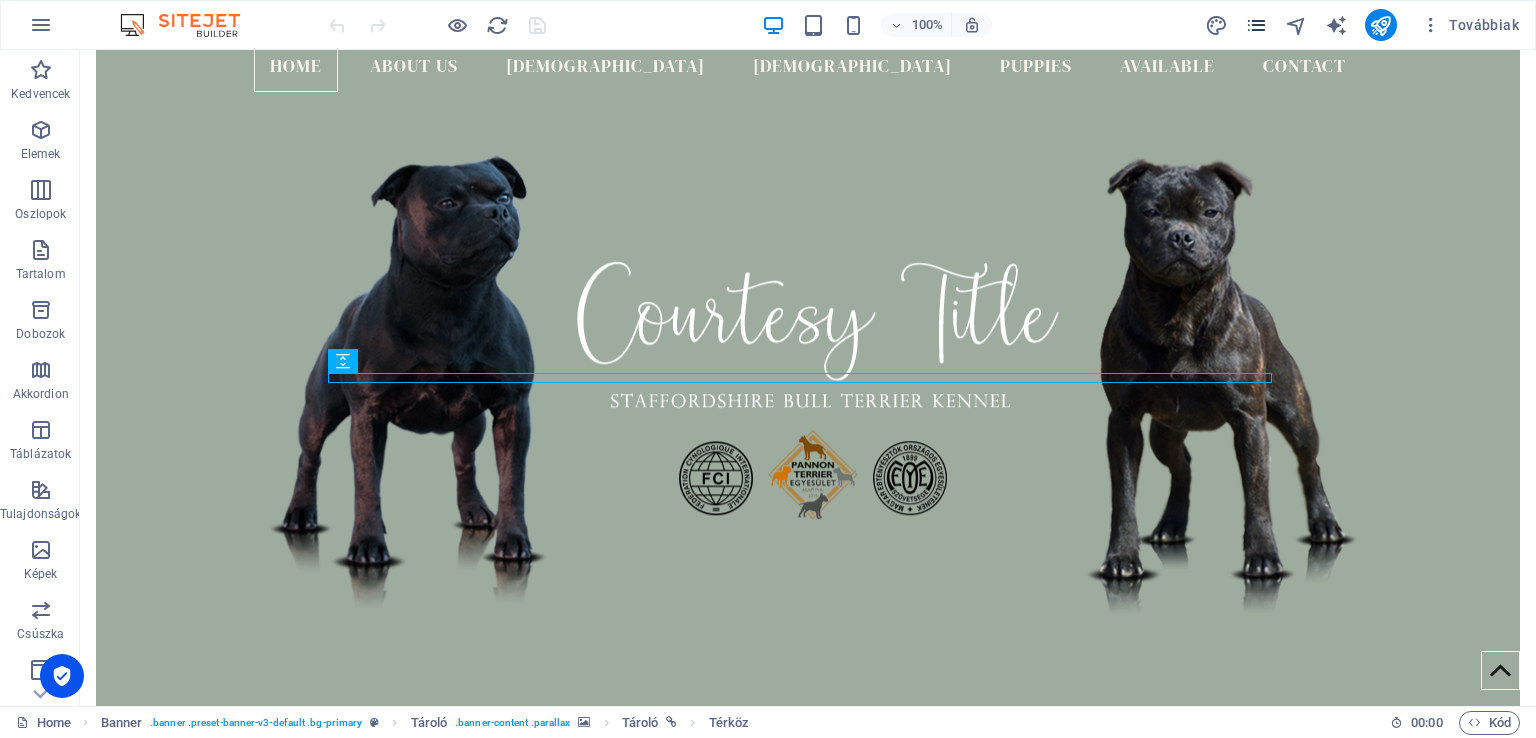 click at bounding box center [1256, 25] 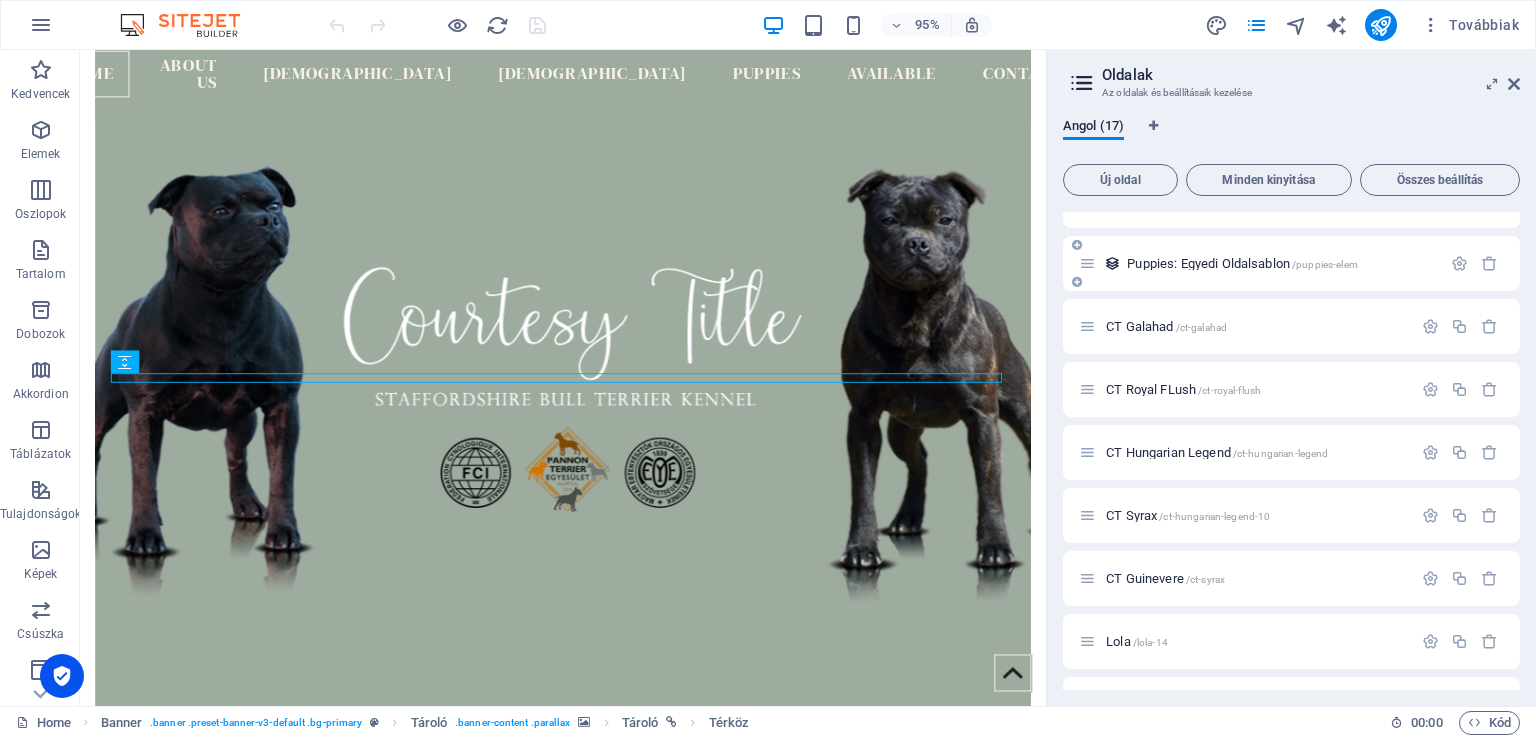 scroll, scrollTop: 193, scrollLeft: 0, axis: vertical 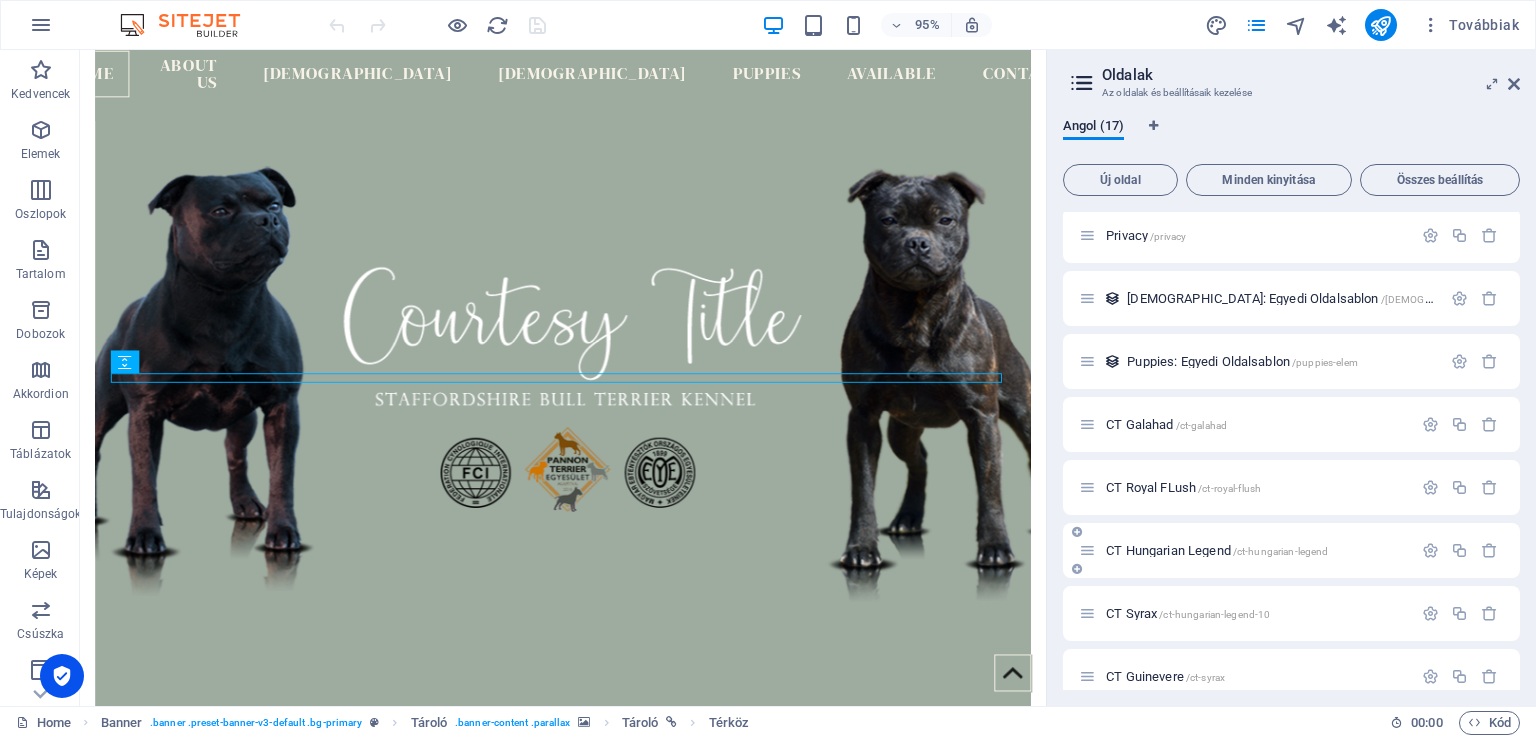 click on "CT Hungarian Legend /ct-hungarian-legend" at bounding box center [1291, 550] 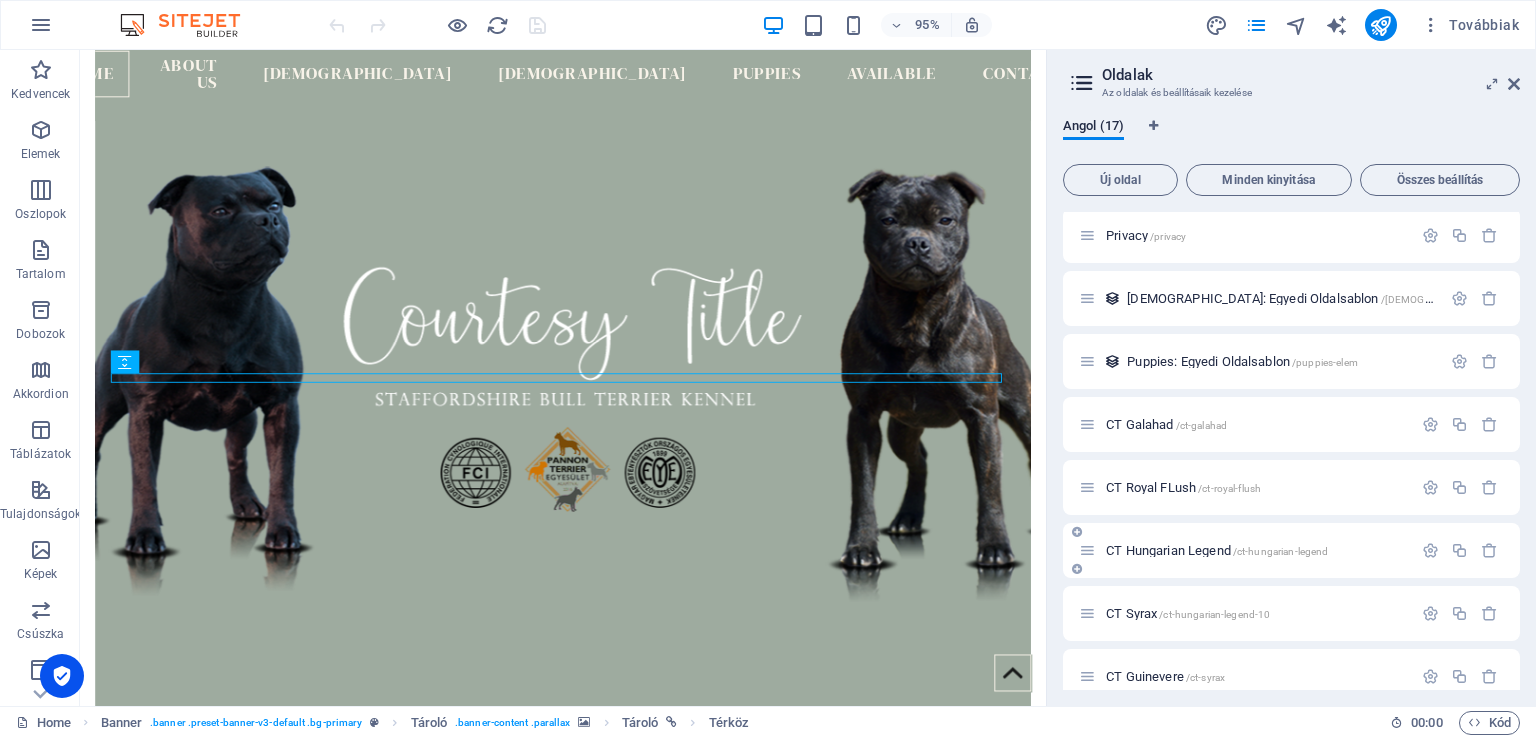 click on "CT Hungarian Legend /ct-hungarian-legend" at bounding box center [1217, 550] 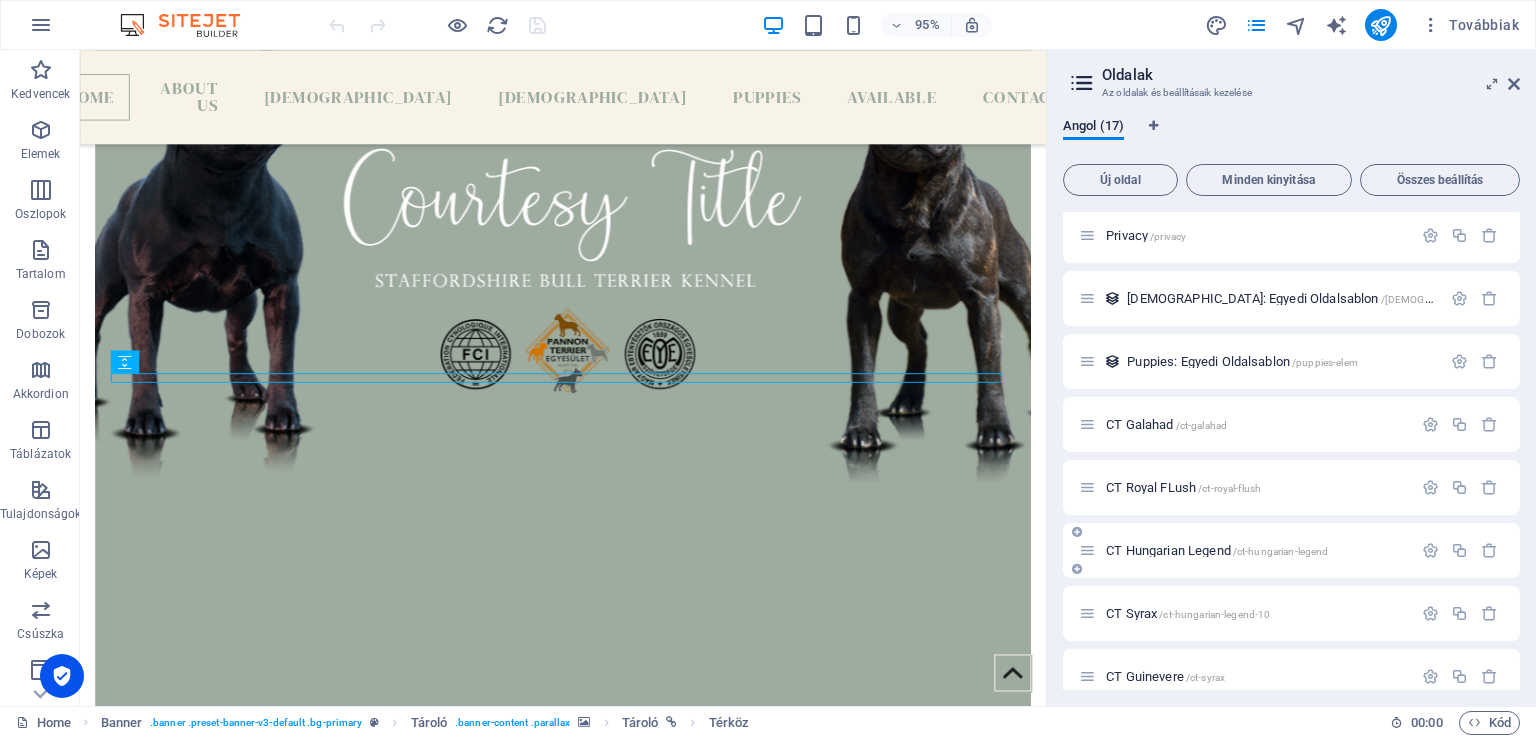 scroll, scrollTop: 0, scrollLeft: 0, axis: both 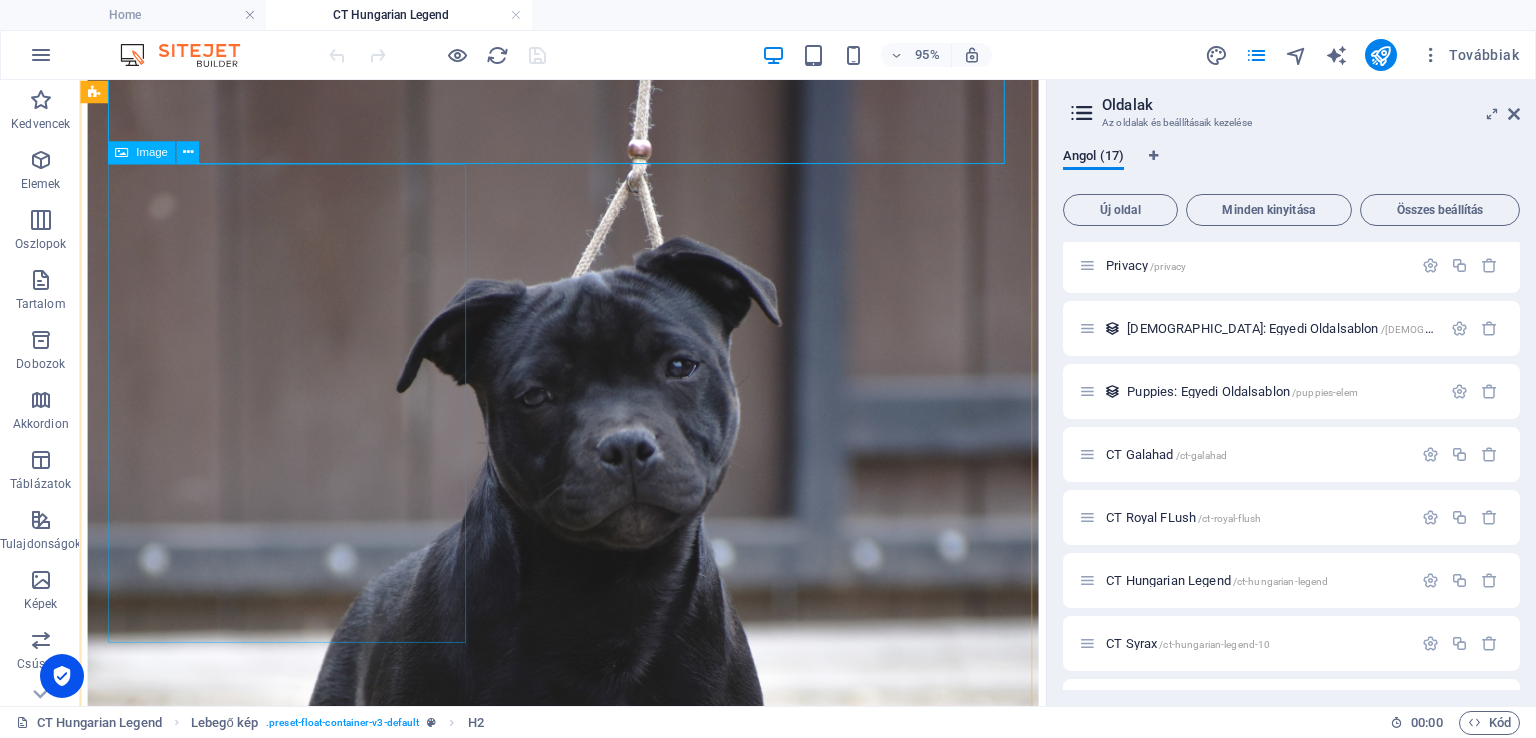 click at bounding box center (588, 745) 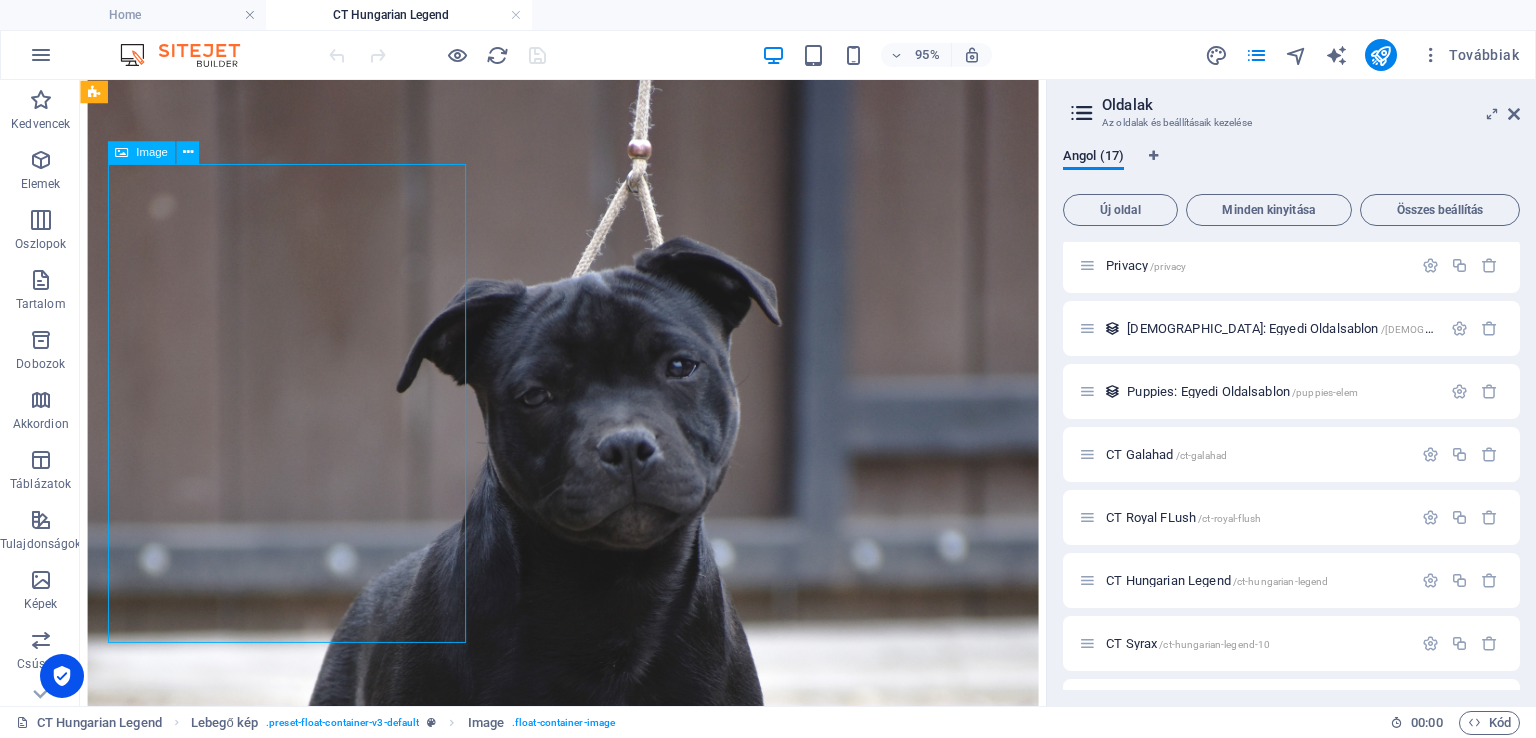 click at bounding box center [588, 745] 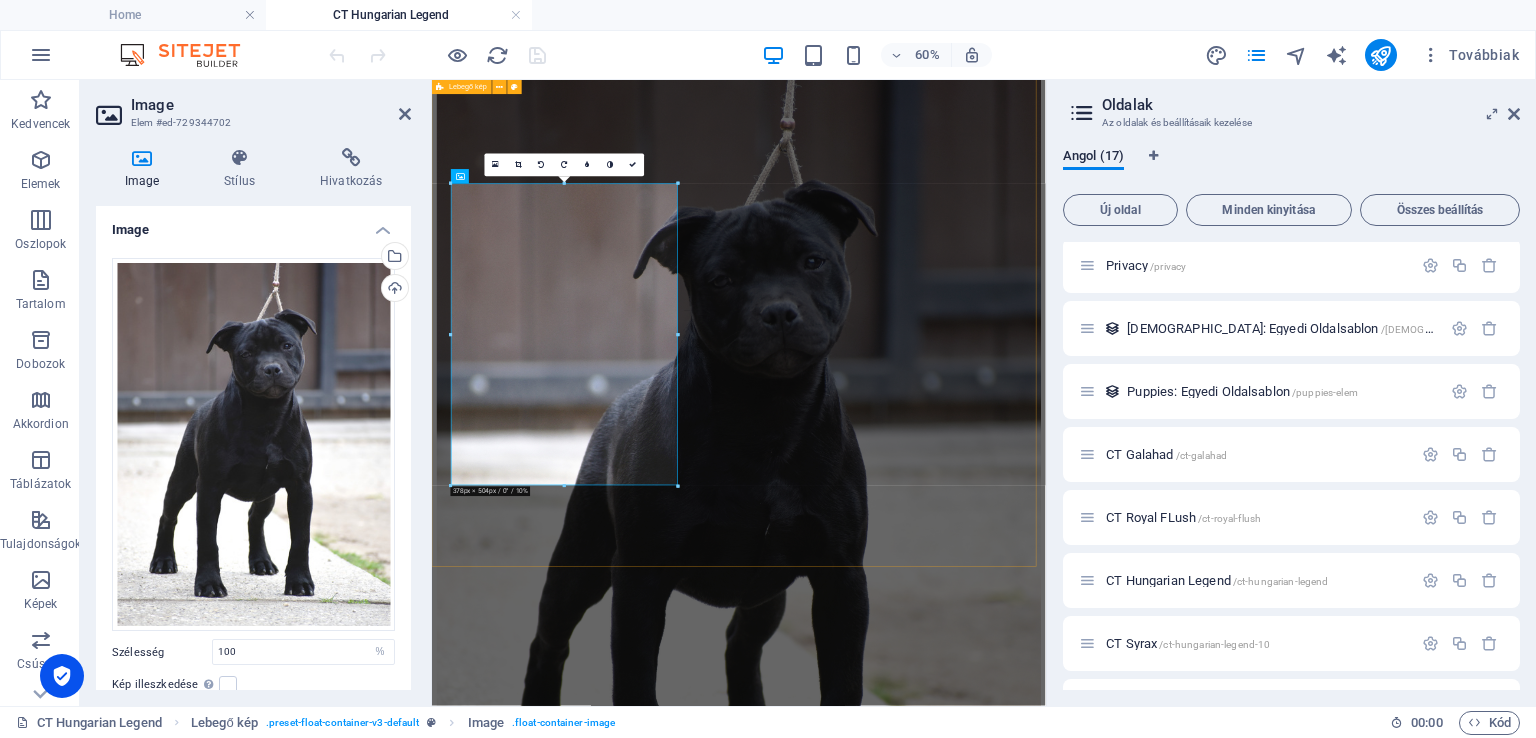 scroll, scrollTop: 215, scrollLeft: 0, axis: vertical 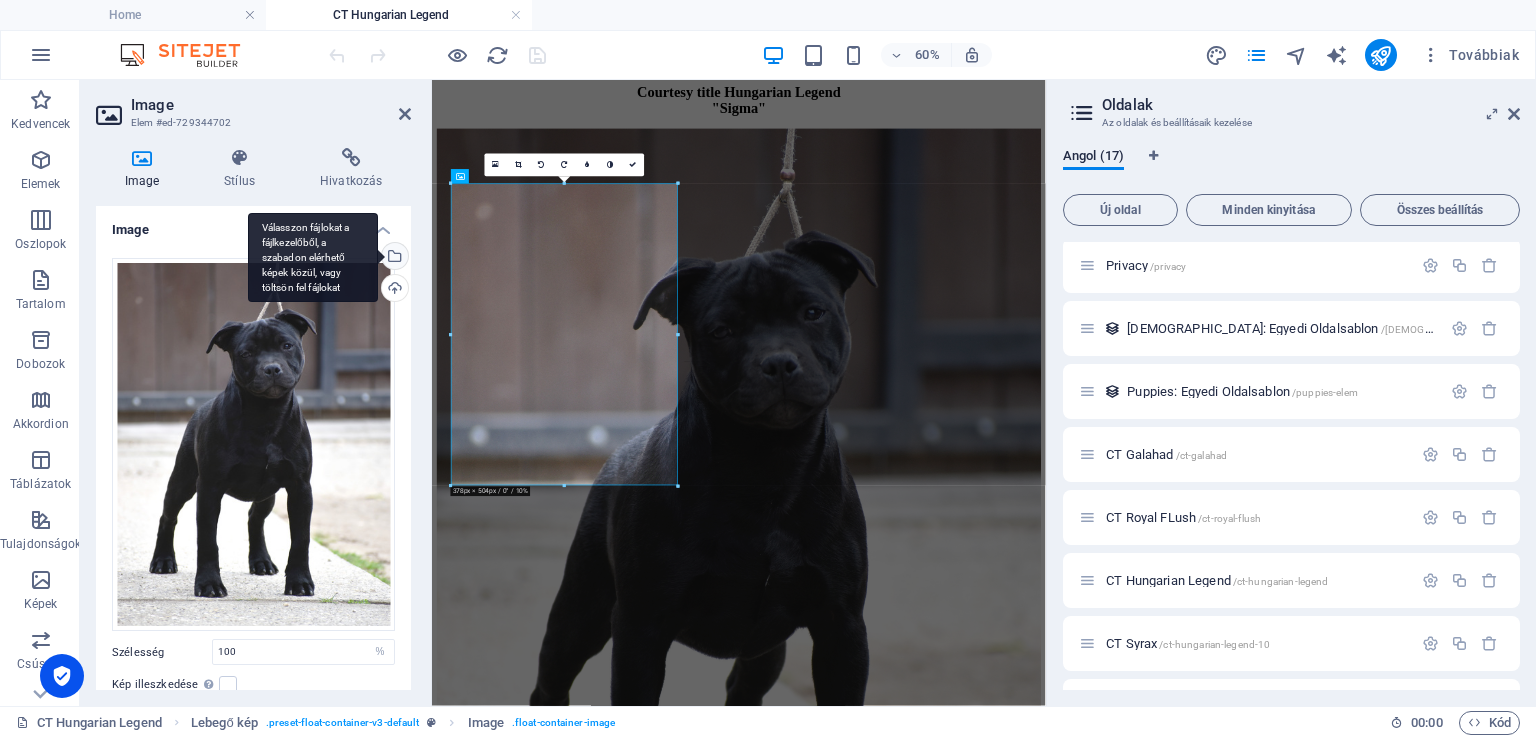 click on "Válasszon fájlokat a fájlkezelőből, a szabadon elérhető képek közül, vagy töltsön fel fájlokat" at bounding box center [313, 258] 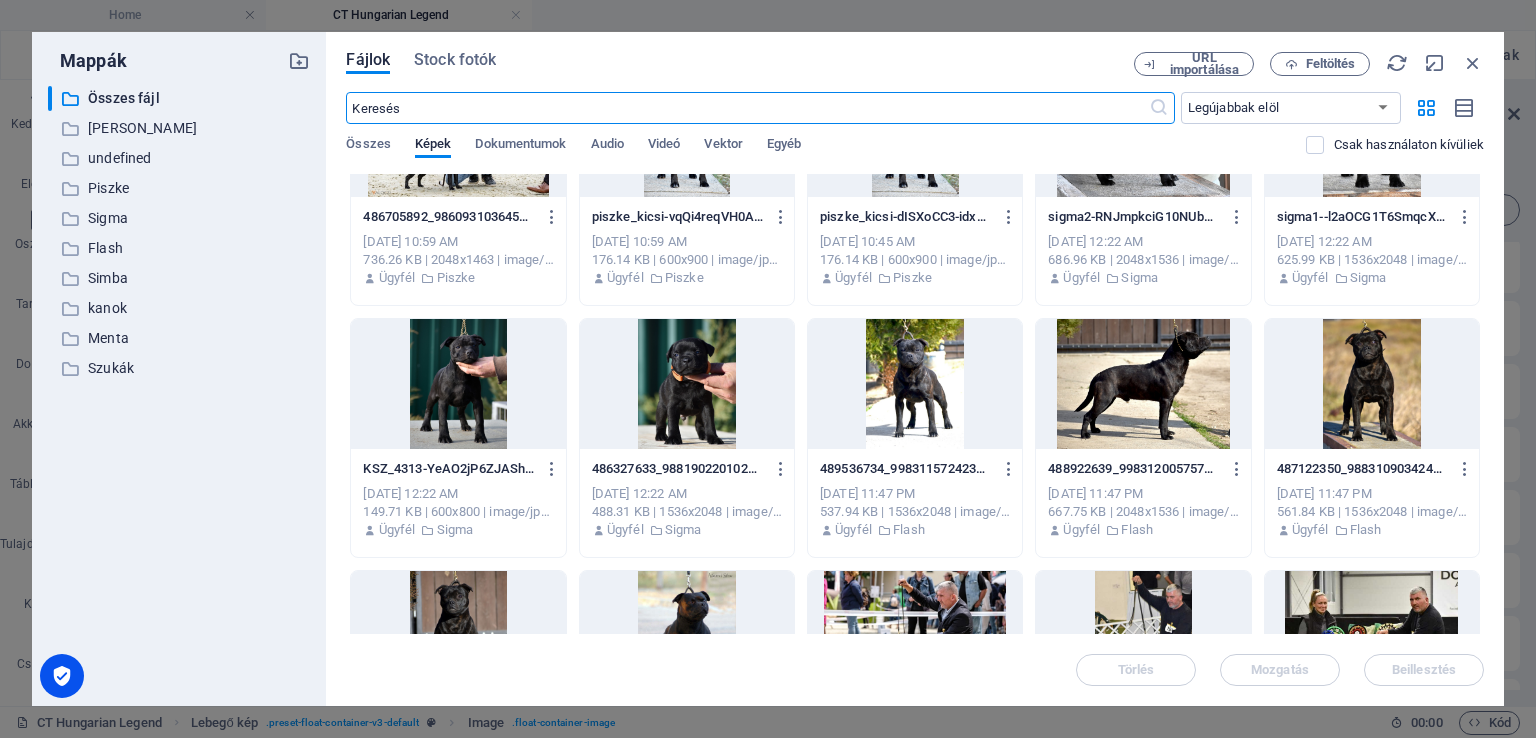 scroll, scrollTop: 1600, scrollLeft: 0, axis: vertical 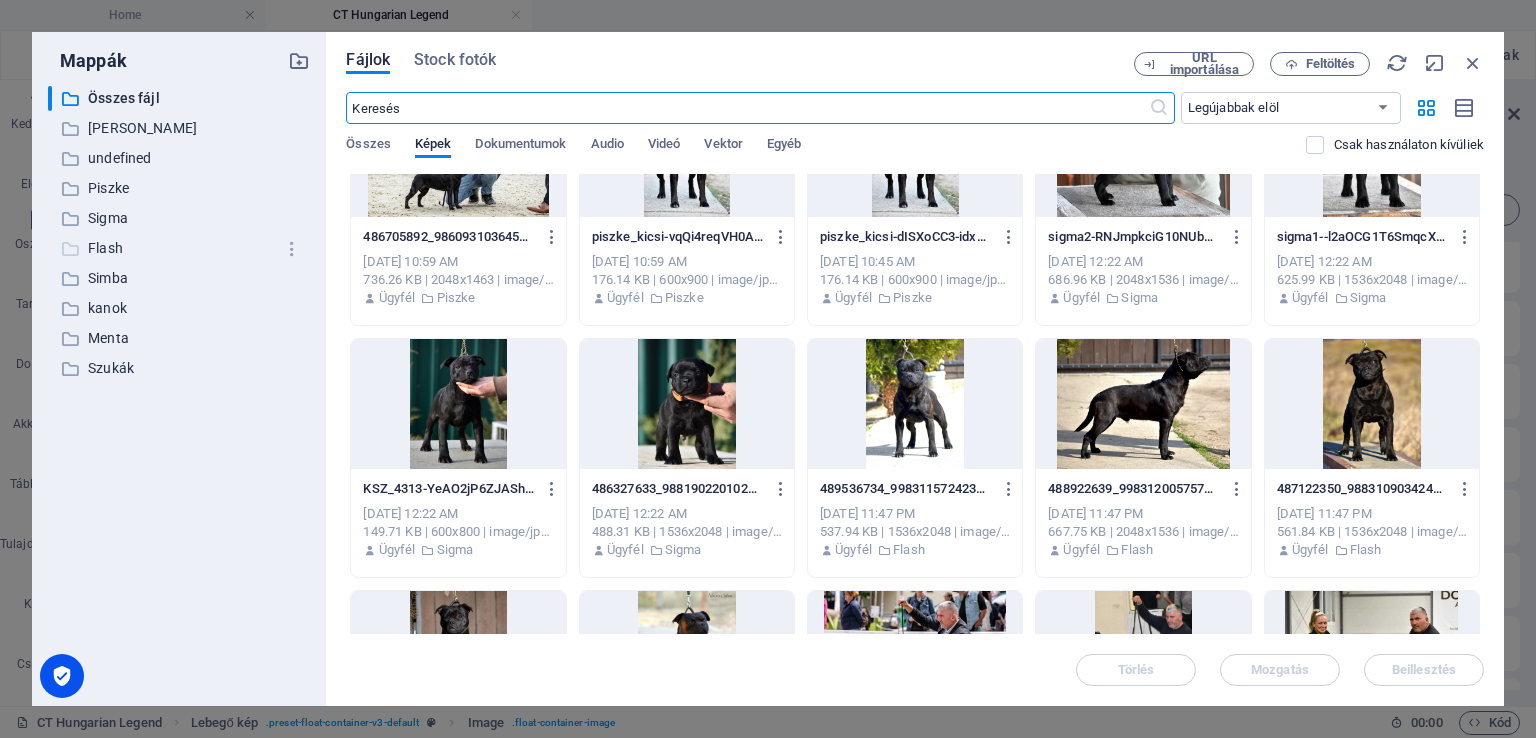 click on "Flash" at bounding box center [181, 248] 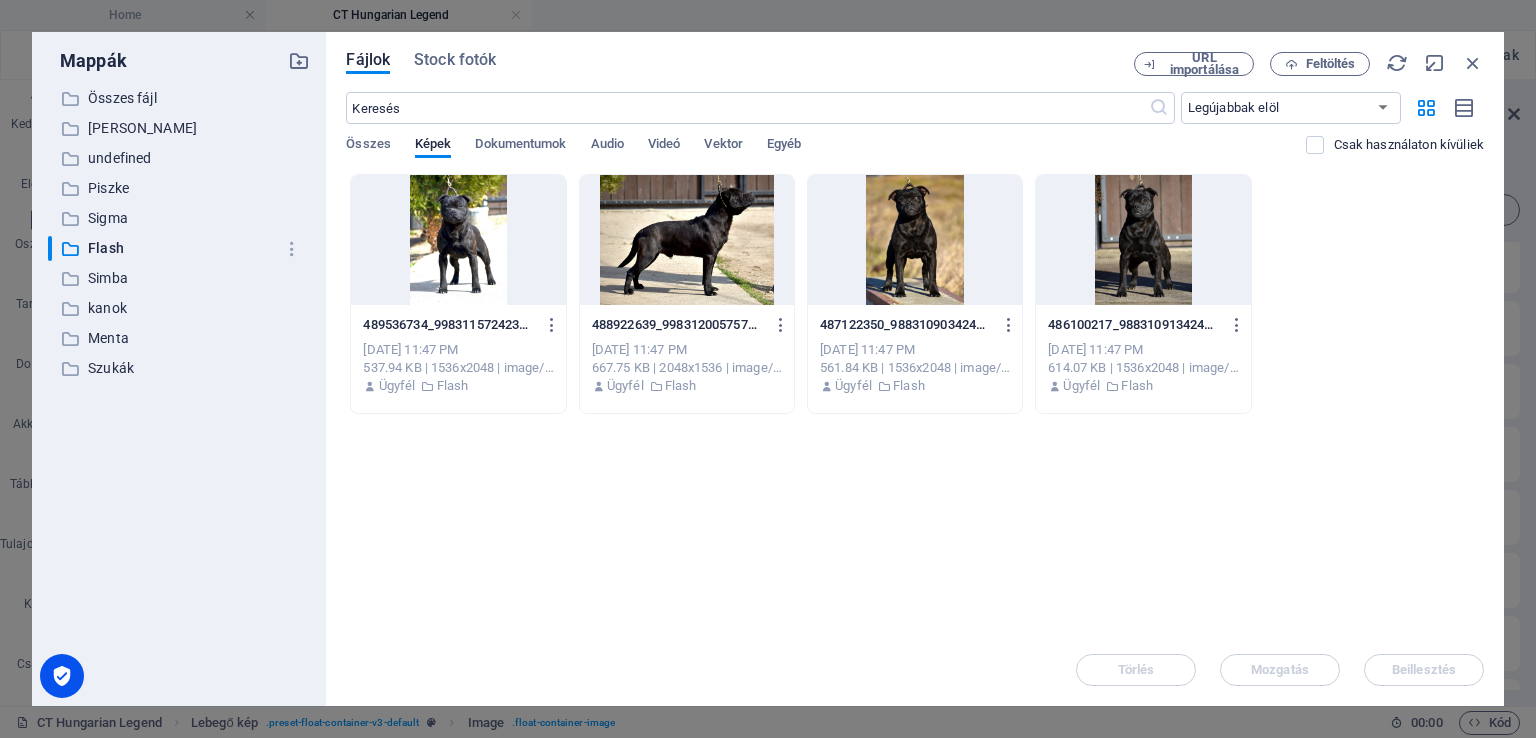 scroll, scrollTop: 0, scrollLeft: 0, axis: both 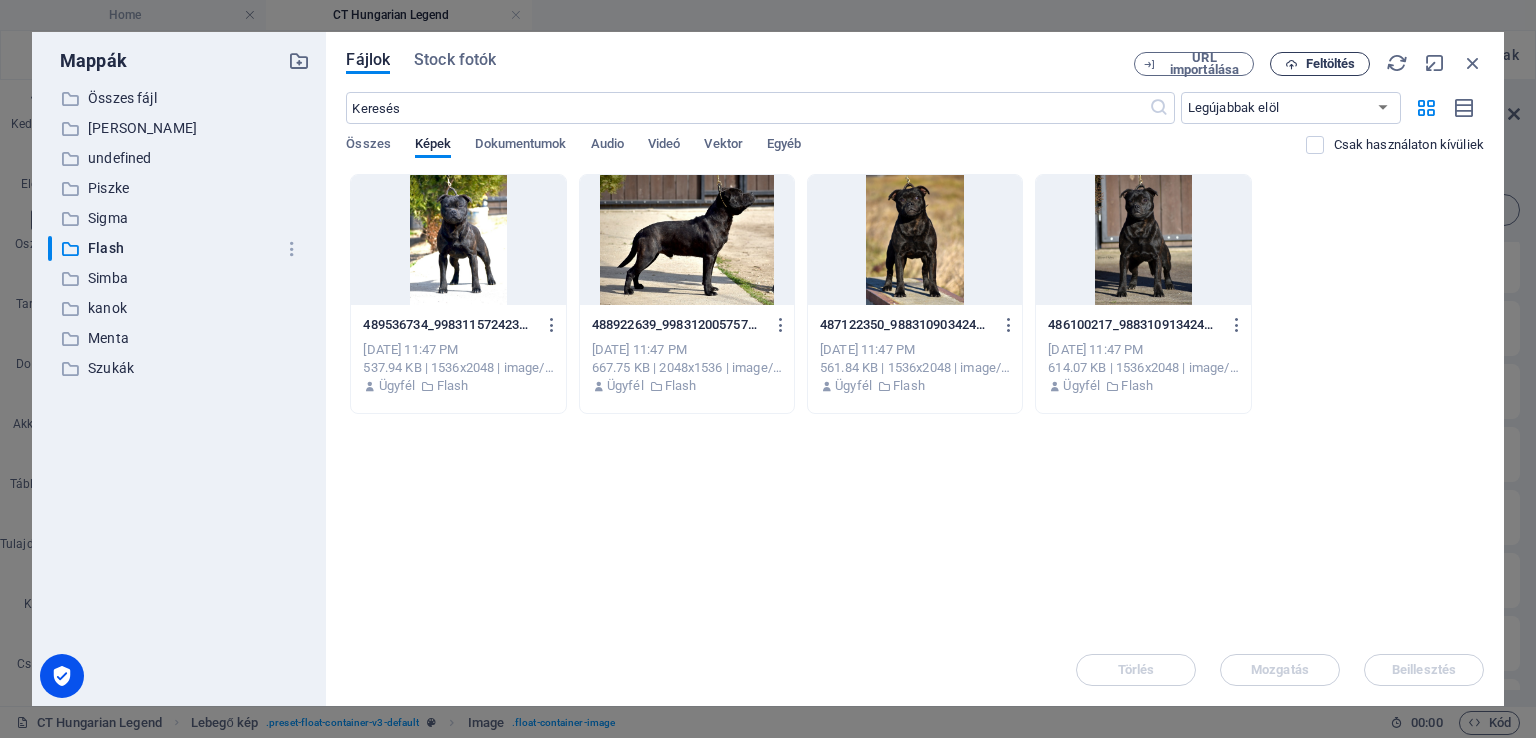 click on "Feltöltés" at bounding box center (1331, 64) 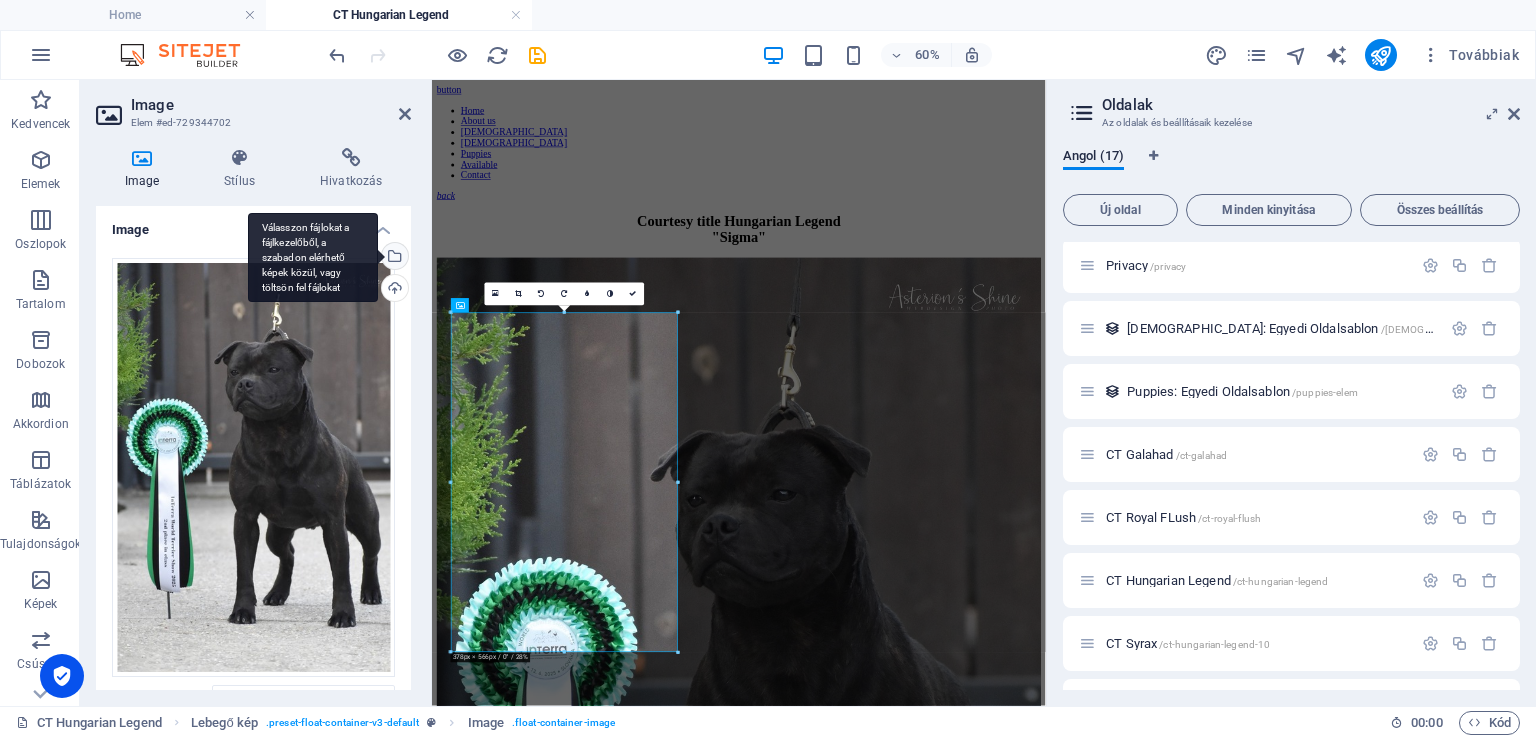 click on "Válasszon fájlokat a fájlkezelőből, a szabadon elérhető képek közül, vagy töltsön fel fájlokat" at bounding box center (313, 258) 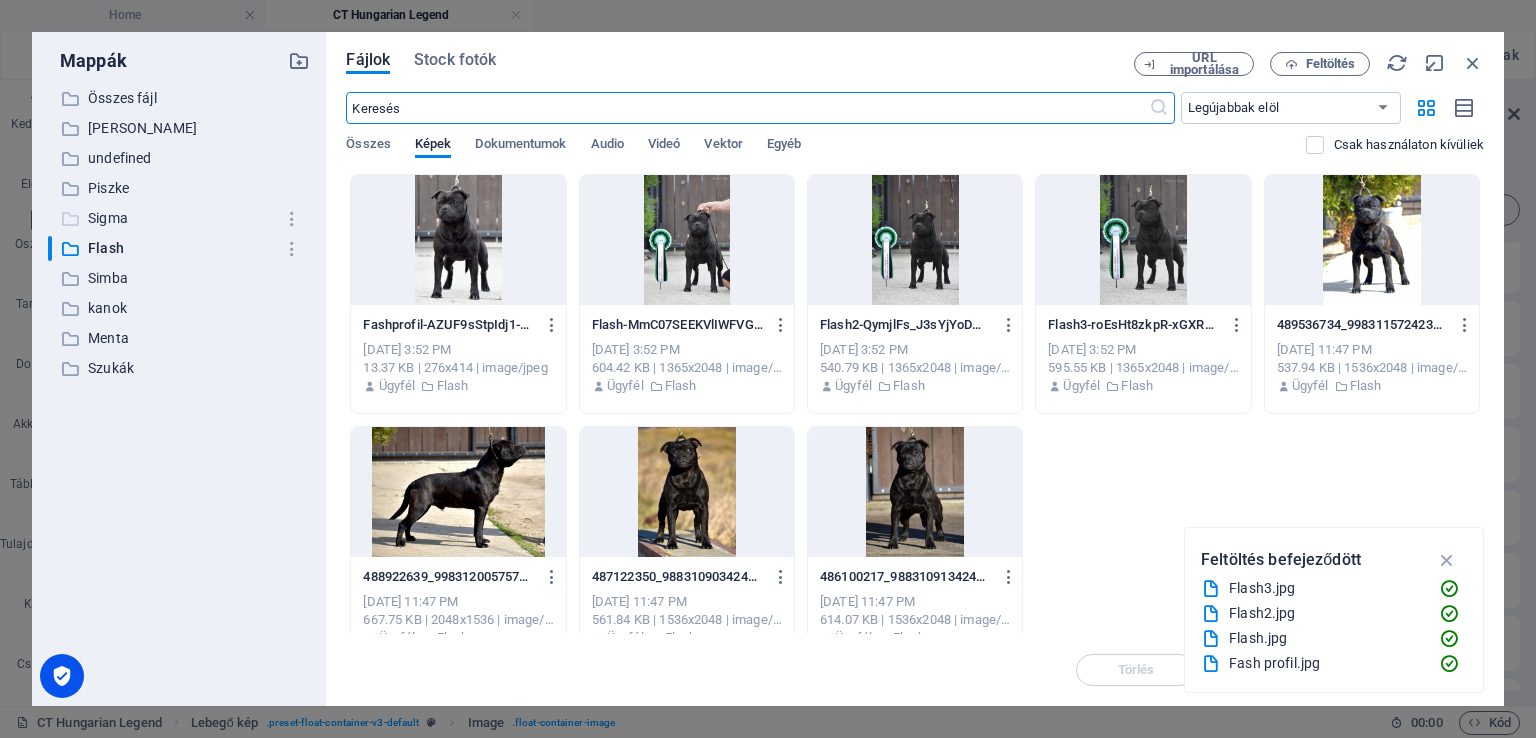 click on "Sigma" at bounding box center [181, 218] 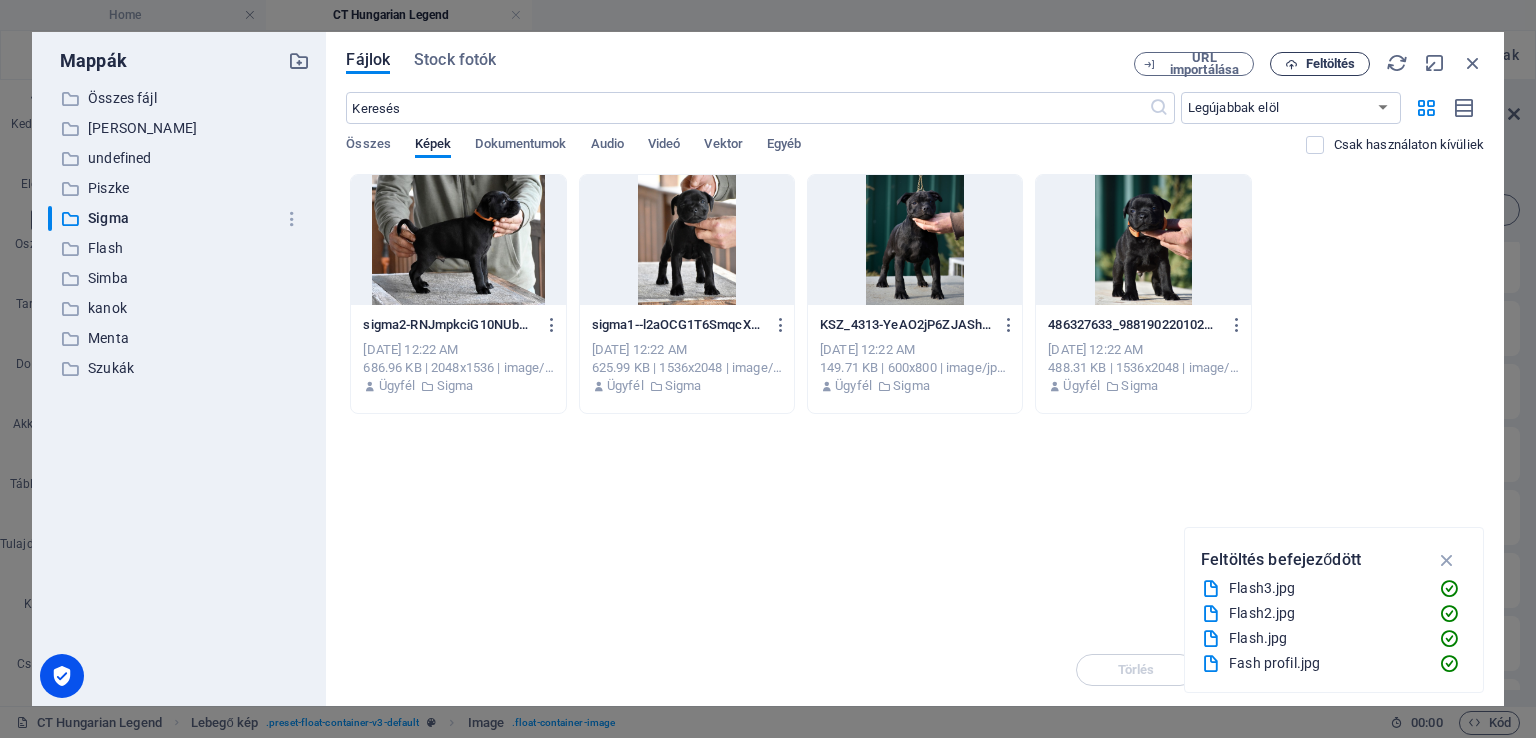 click on "Feltöltés" at bounding box center (1331, 64) 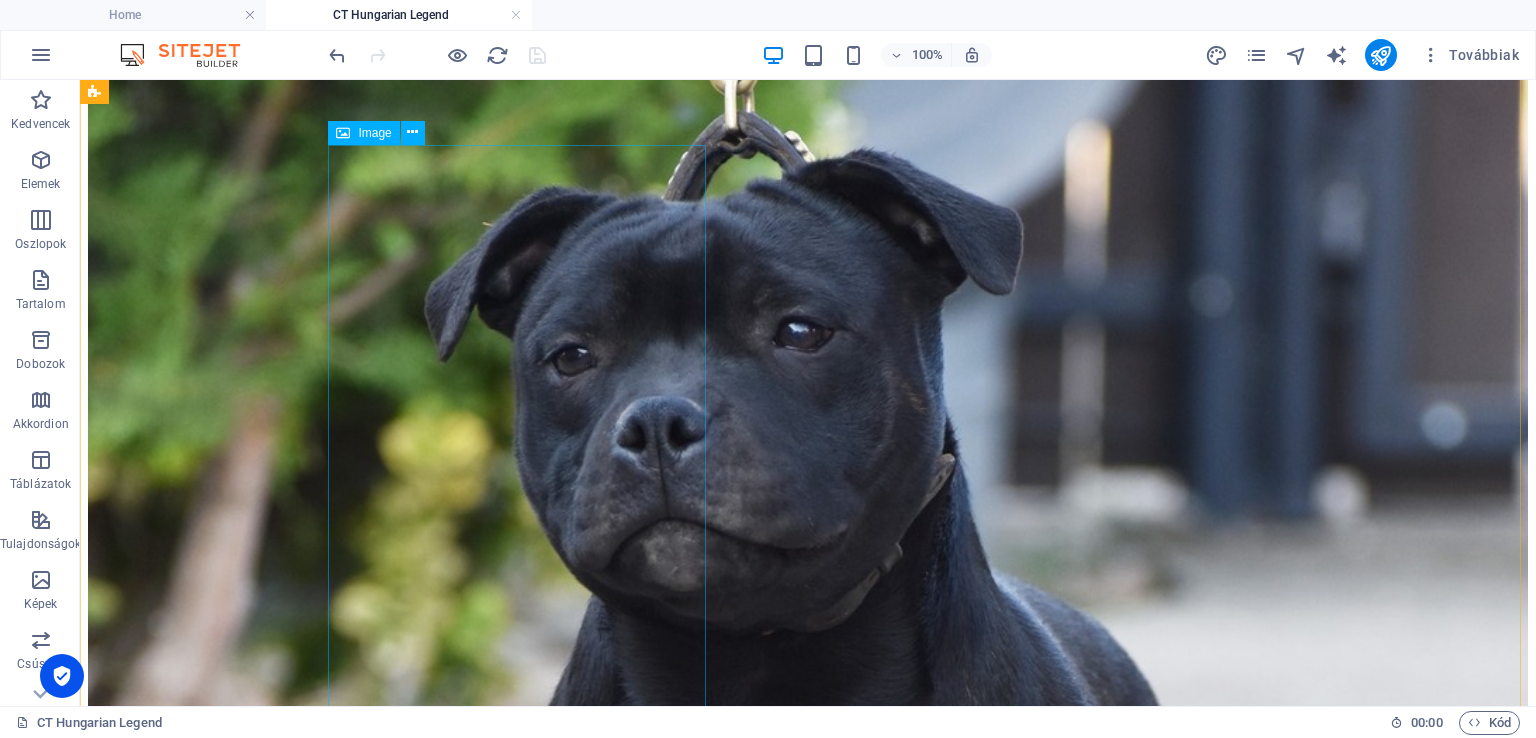 scroll, scrollTop: 764, scrollLeft: 0, axis: vertical 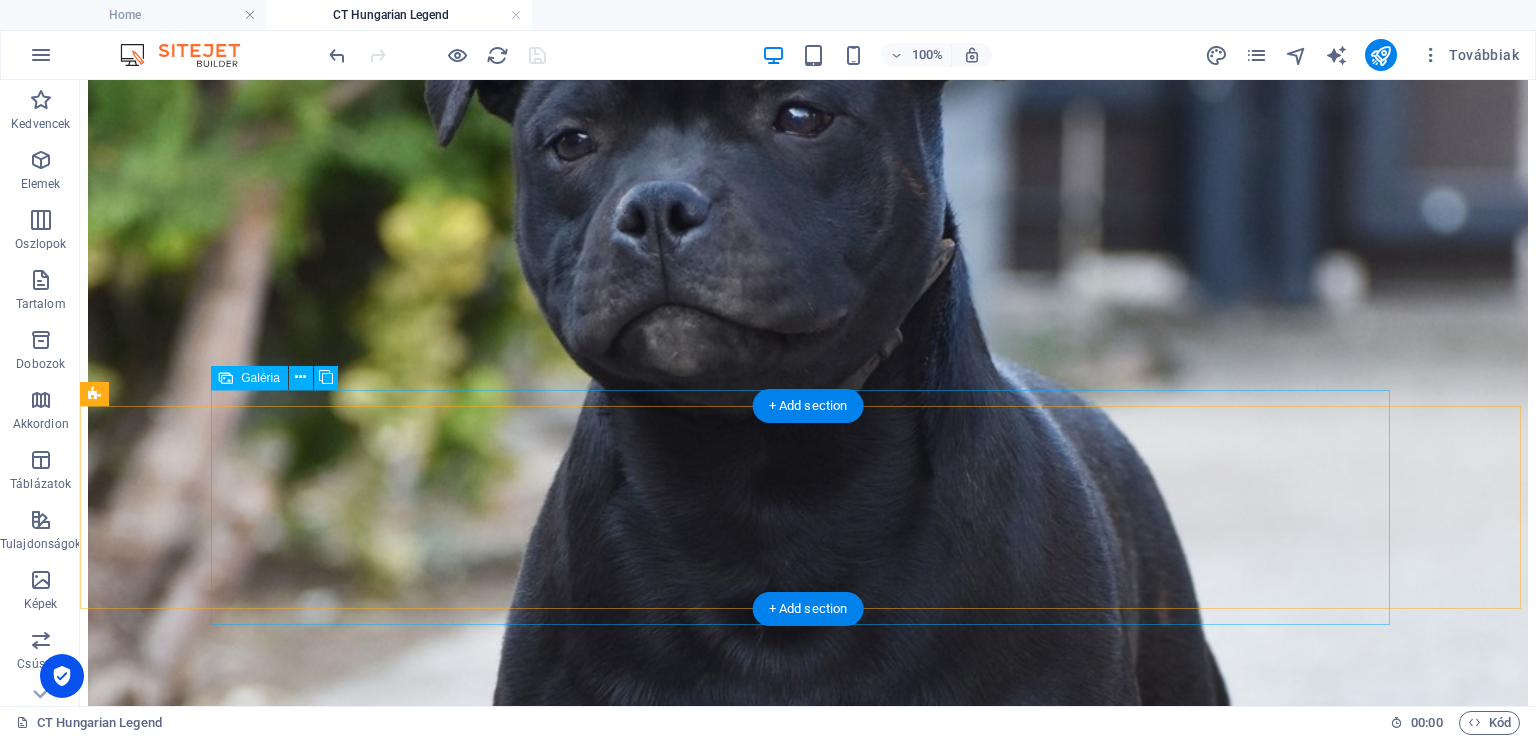 click at bounding box center [528, 3328] 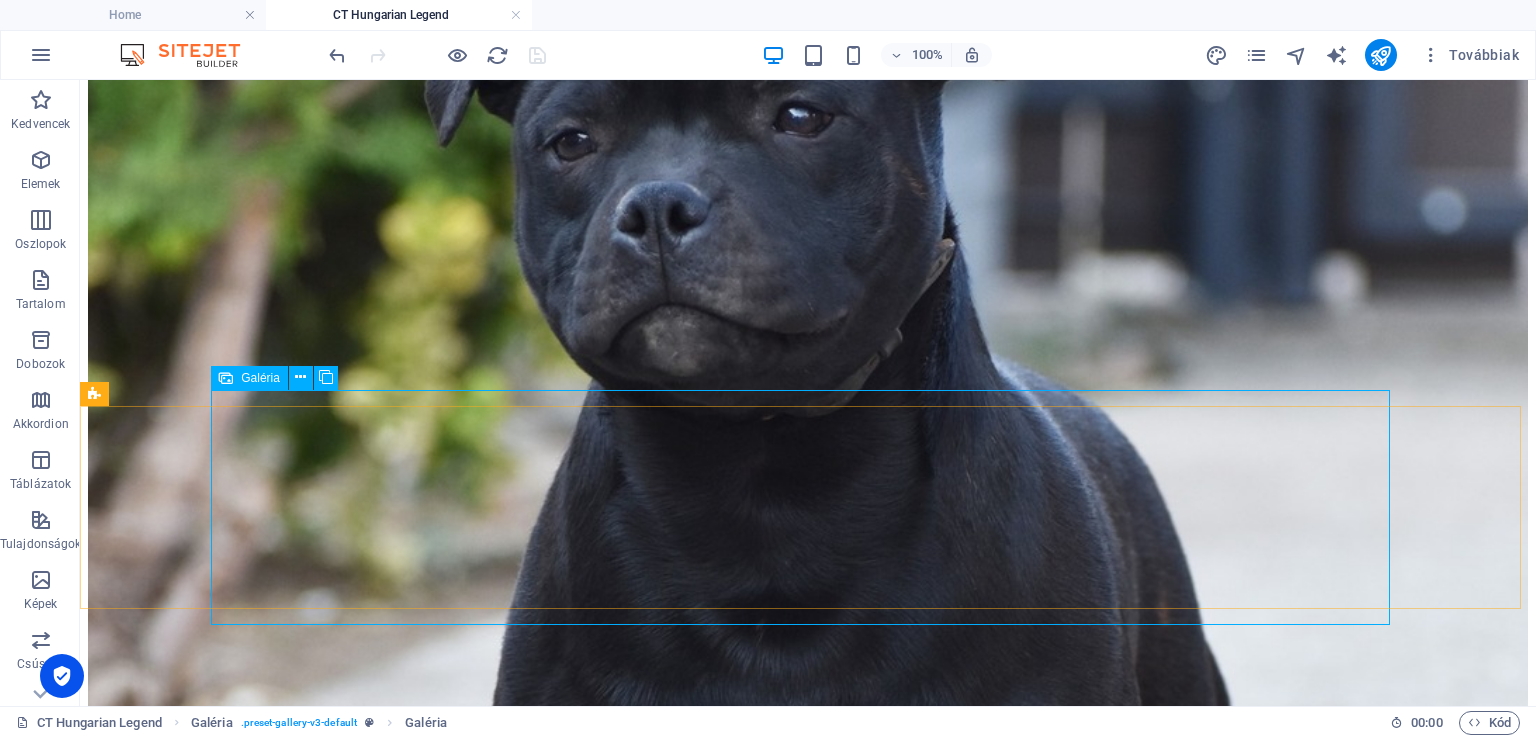 click on "Galéria" at bounding box center [260, 378] 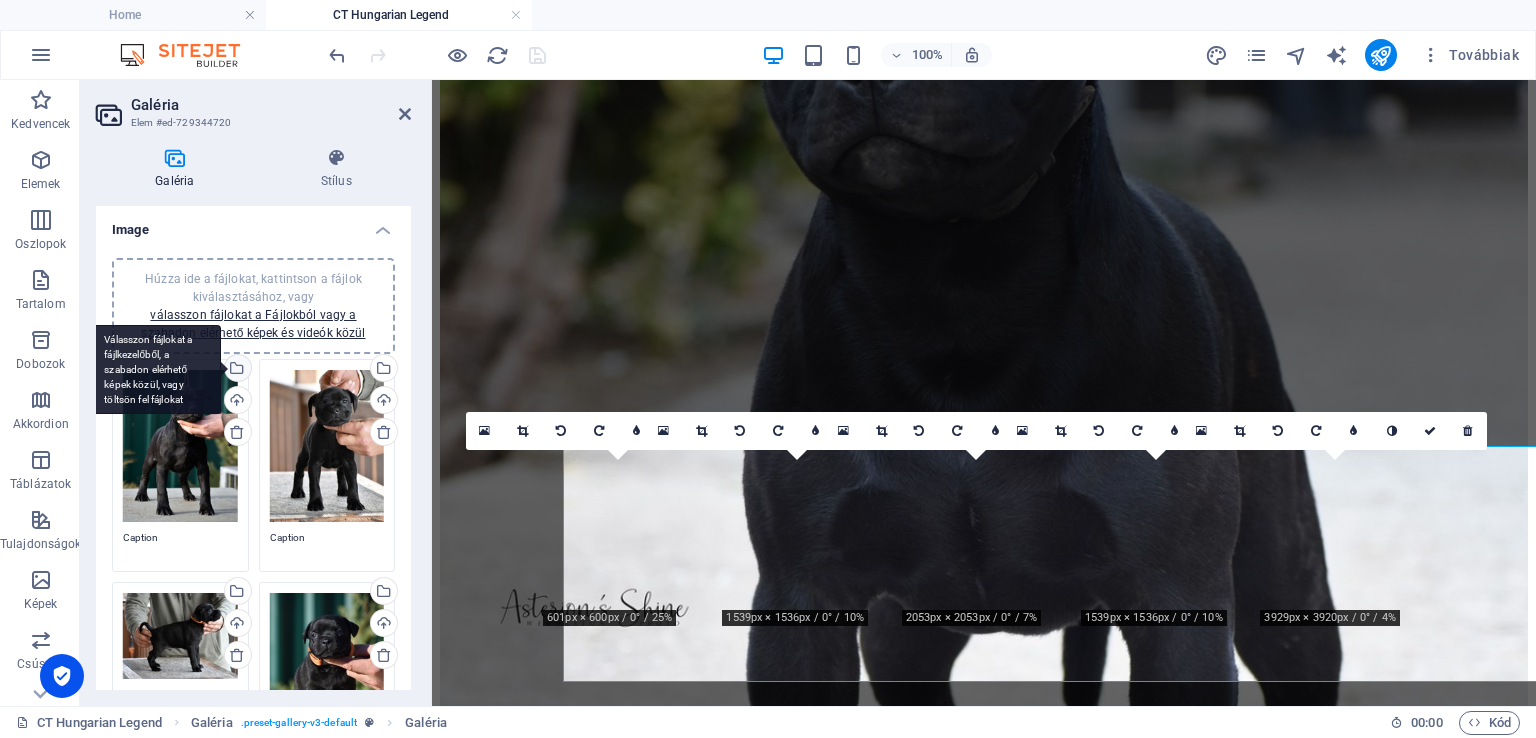 scroll, scrollTop: 708, scrollLeft: 0, axis: vertical 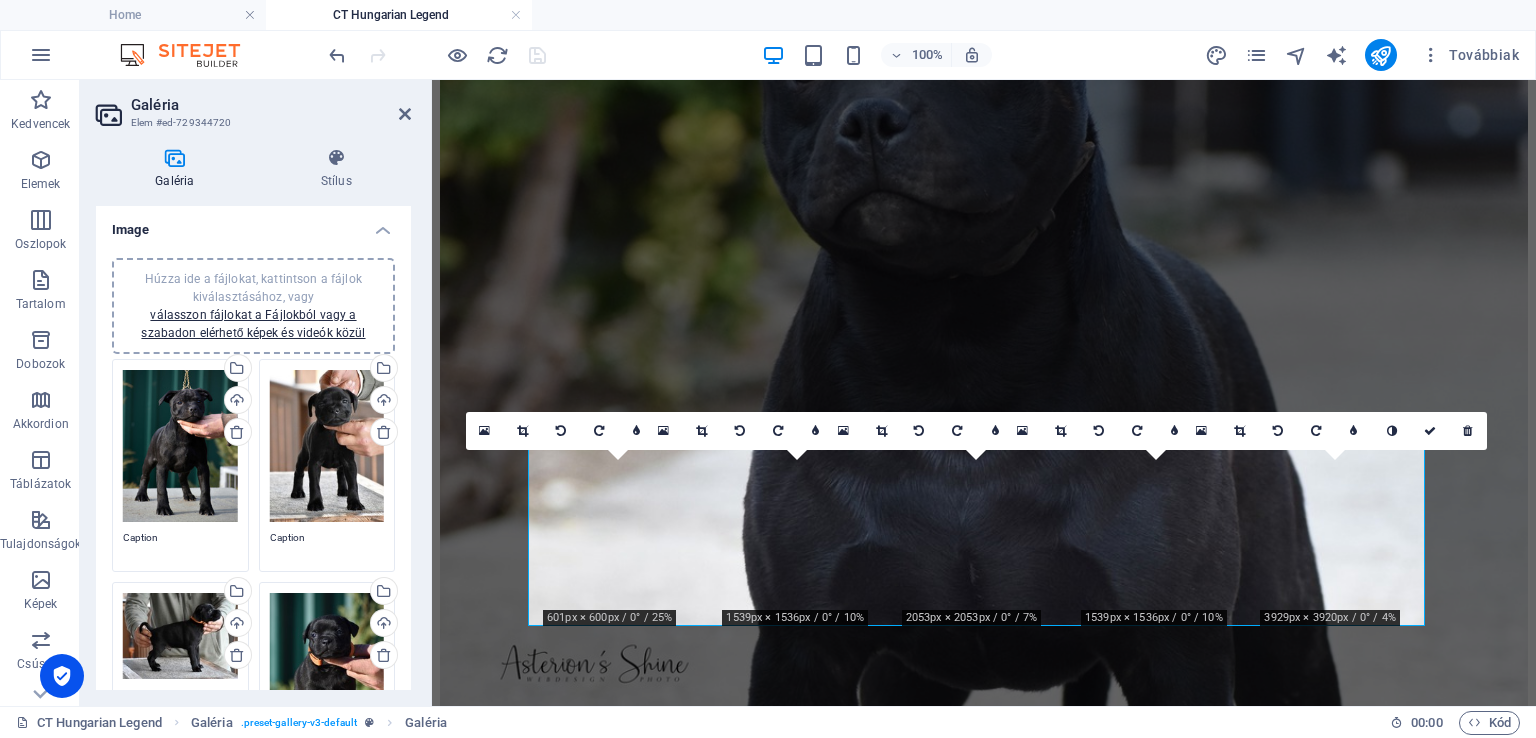 click on "Galéria" at bounding box center (179, 169) 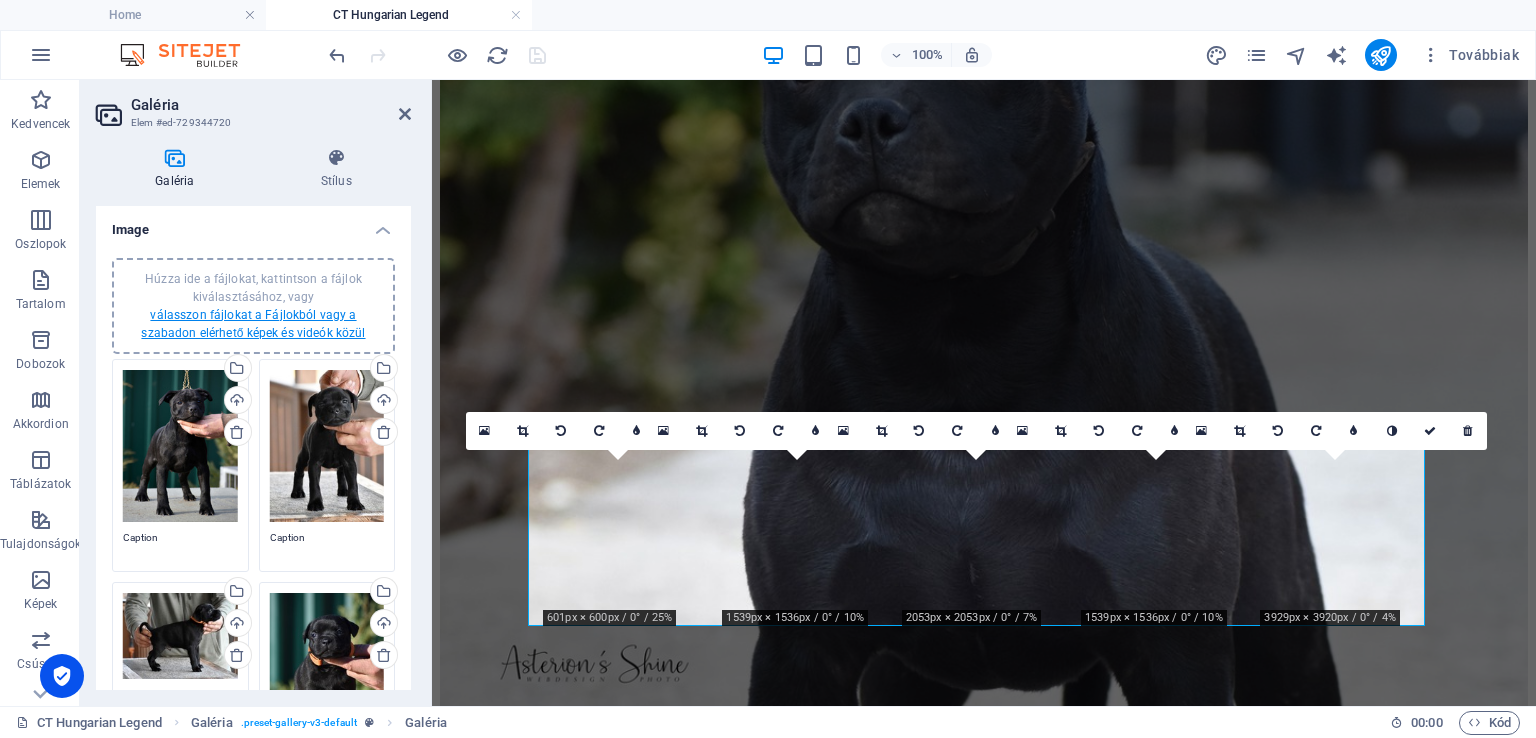 click on "válasszon fájlokat a Fájlokból vagy a szabadon elérhető képek és videók közül" at bounding box center [253, 324] 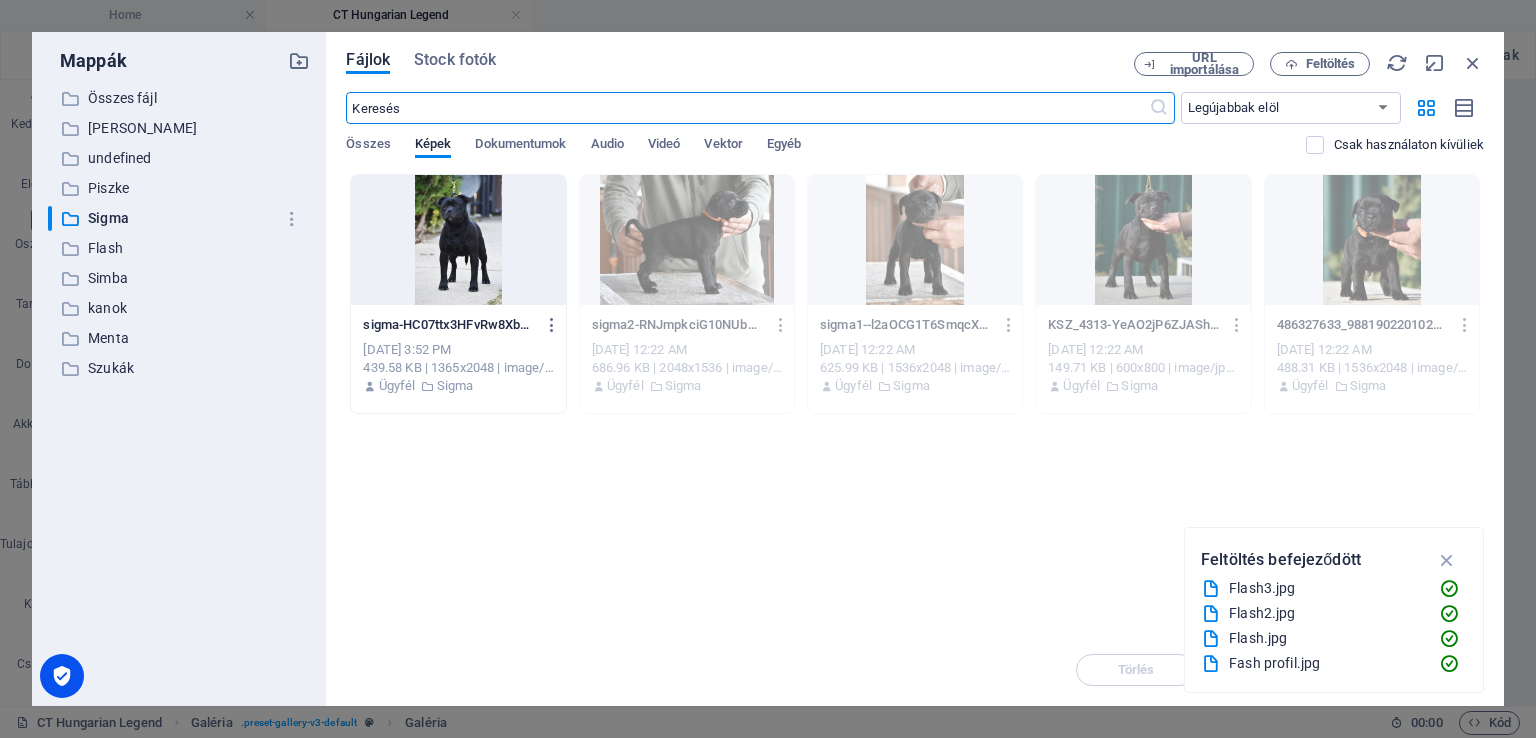scroll, scrollTop: 278, scrollLeft: 0, axis: vertical 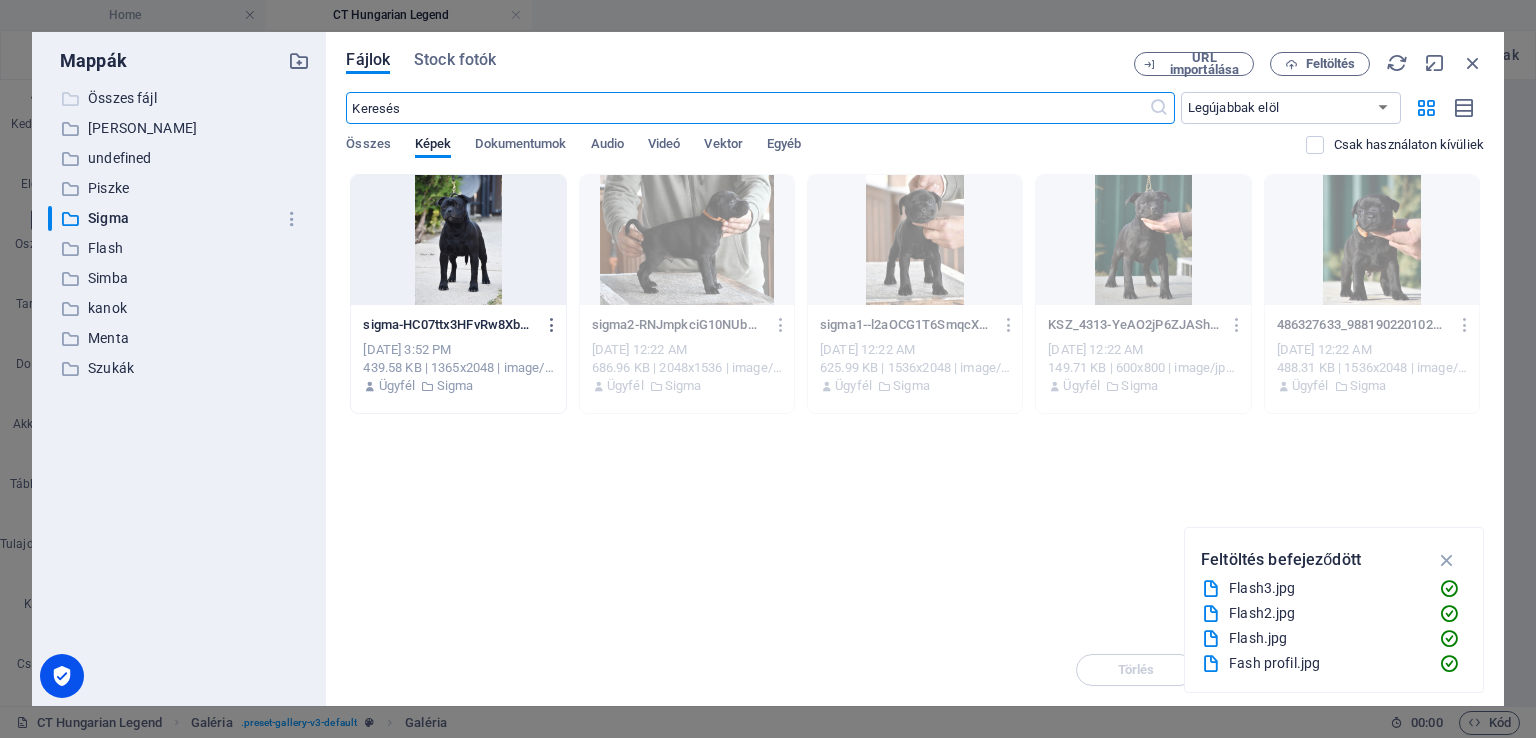 click on "Összes fájl" at bounding box center (181, 98) 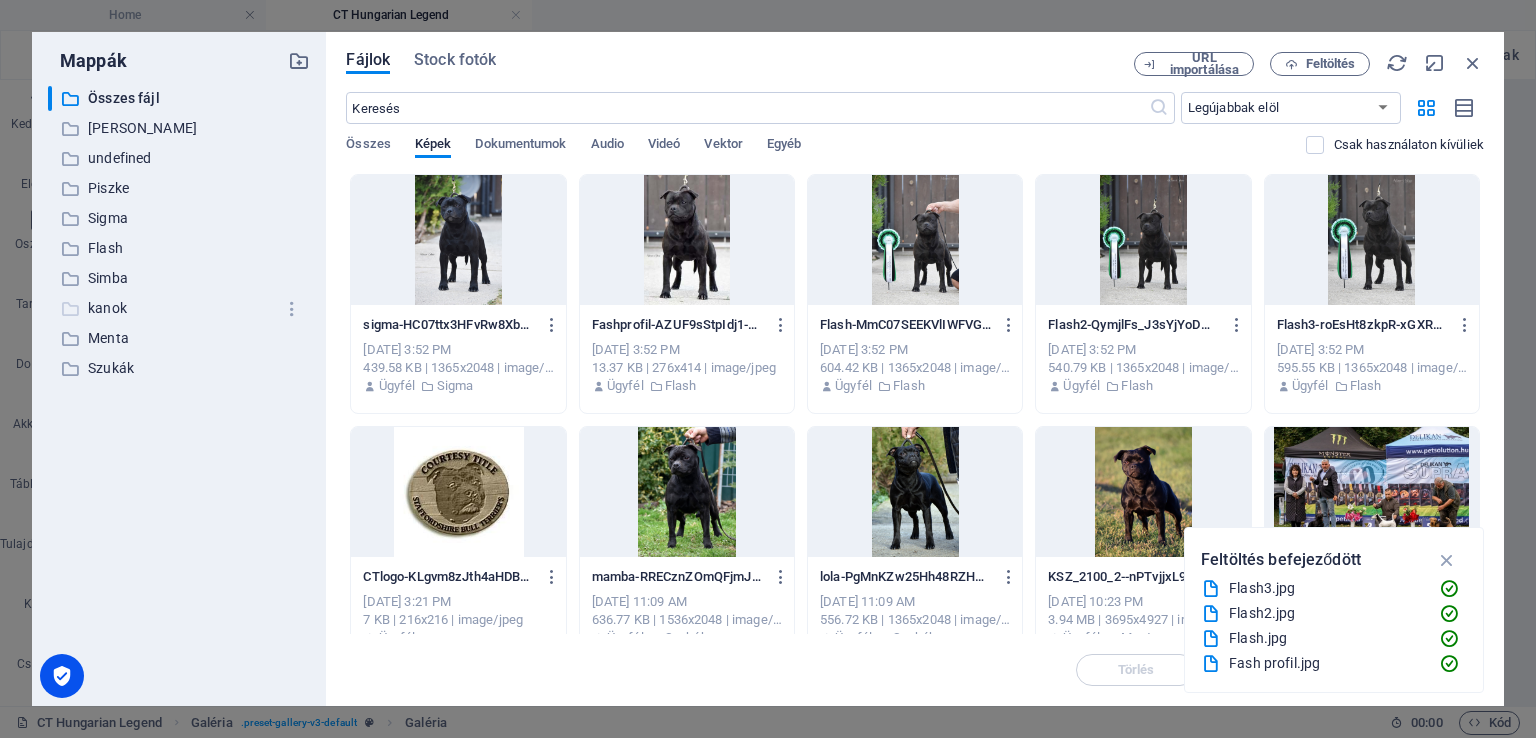 click on "kanok" at bounding box center [181, 308] 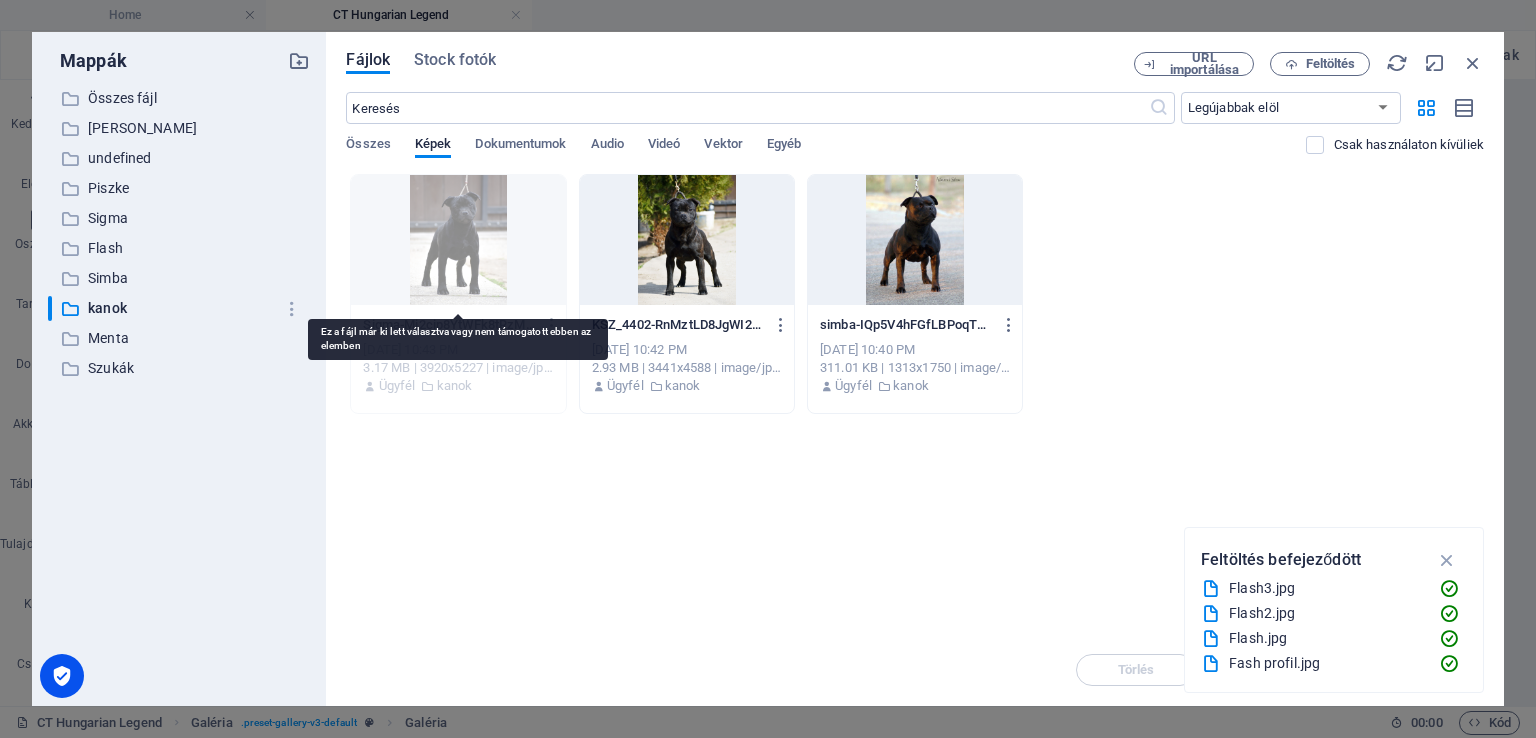 drag, startPoint x: 468, startPoint y: 273, endPoint x: 433, endPoint y: 237, distance: 50.20956 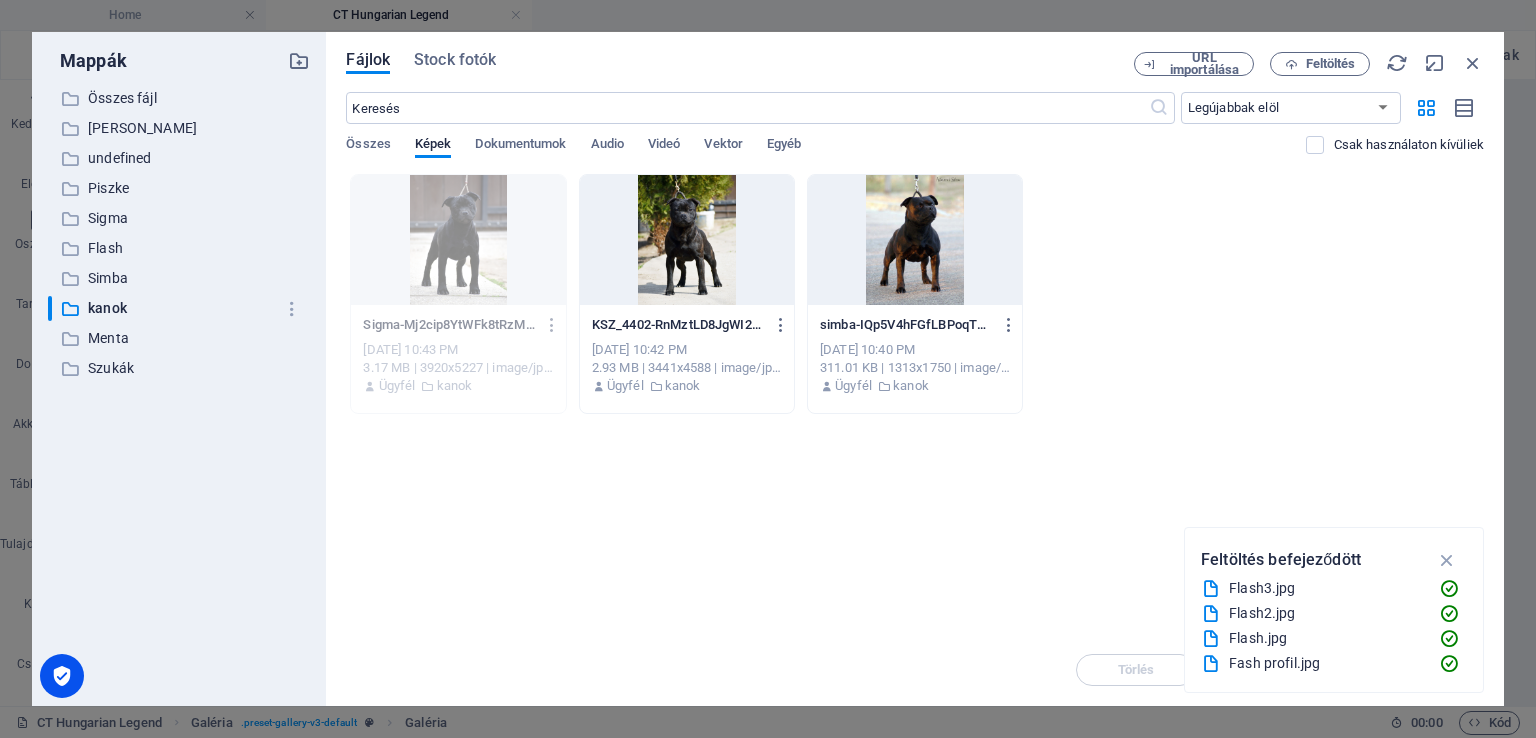 click on "3.17 MB | 3920x5227 | image/jpeg" at bounding box center (458, 368) 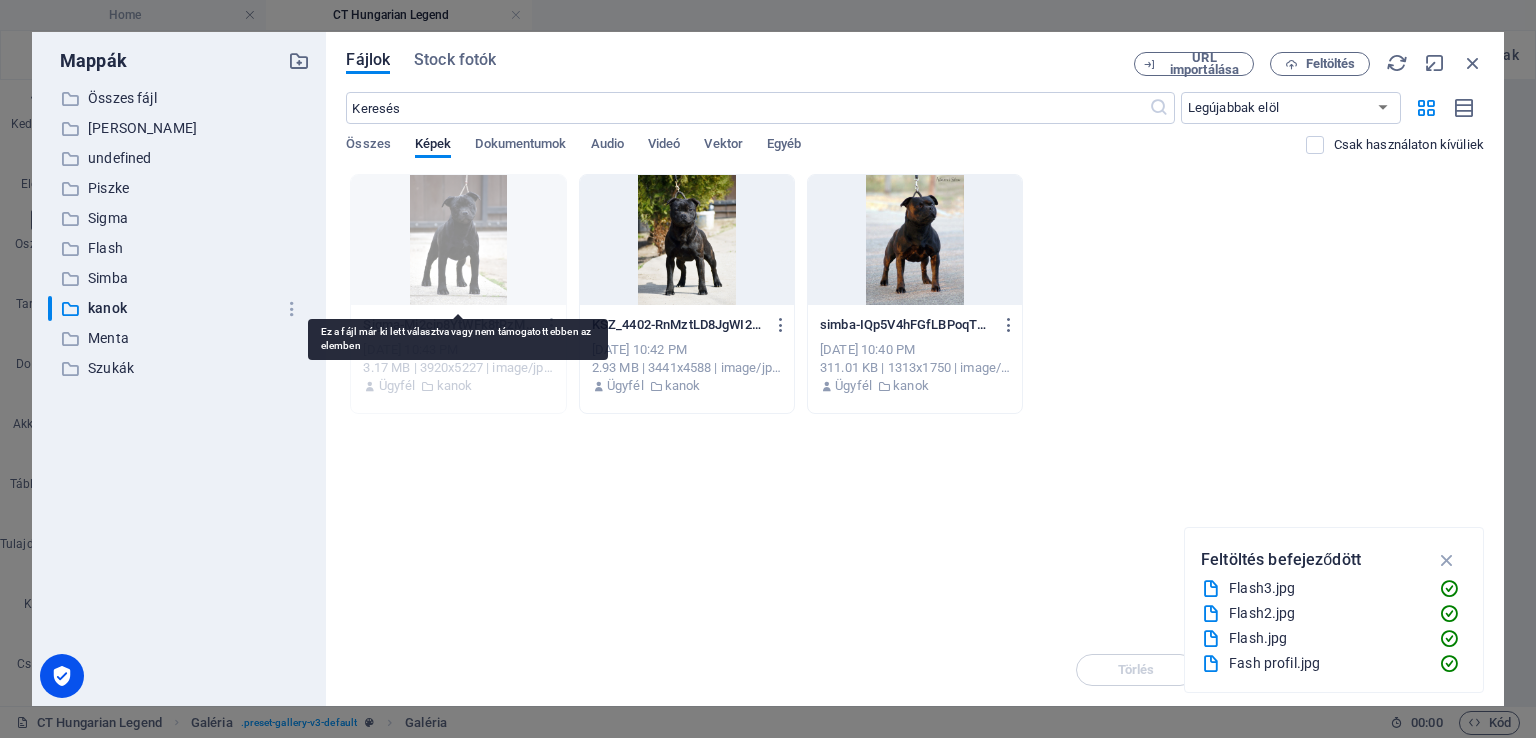 click at bounding box center [458, 240] 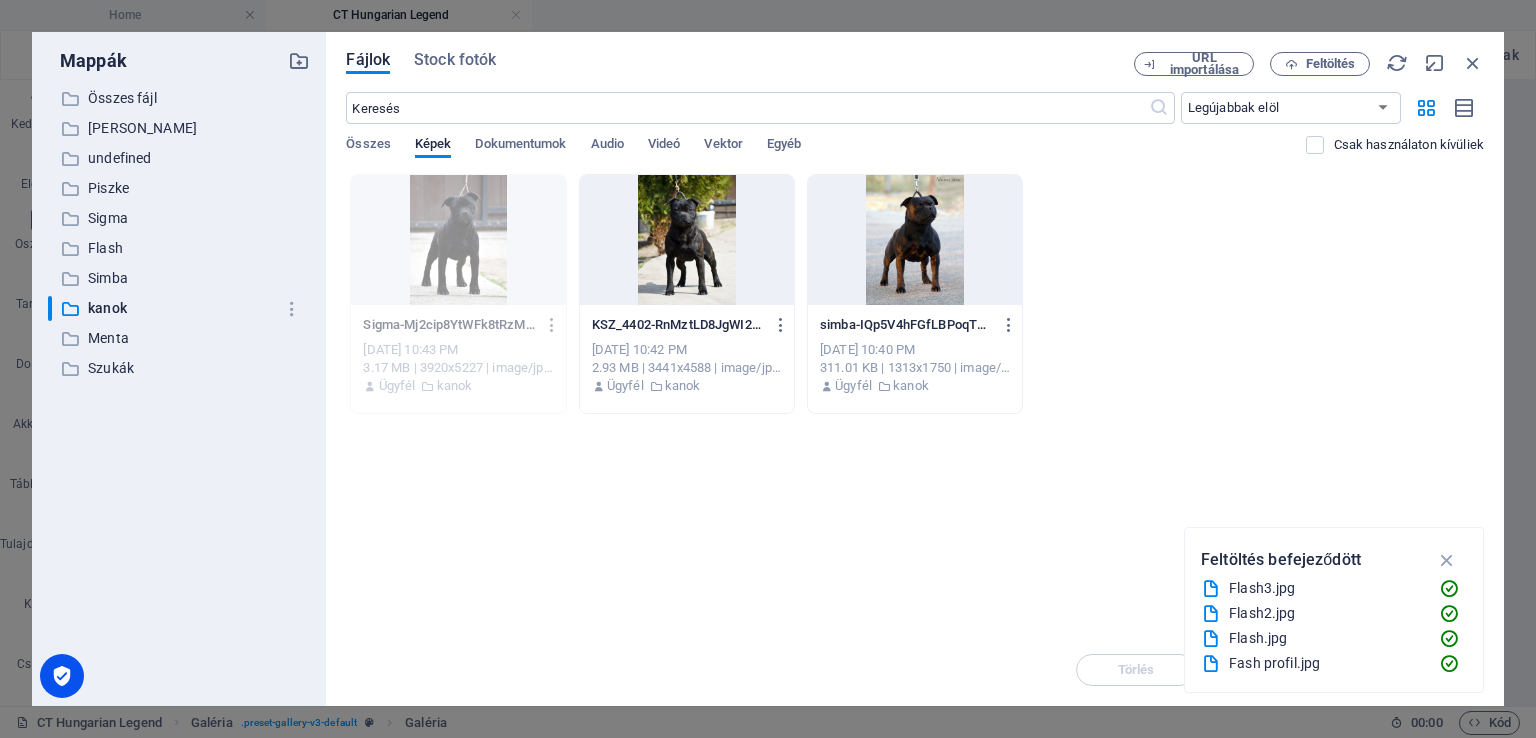 click on "Dobja ide a fájlokat az azonnali feltöltéshez Sigma-Mj2cip8YtWFk8tRzMV8_ug.jpg Sigma-Mj2cip8YtWFk8tRzMV8_ug.jpg [DATE] 10:43 PM 3.17 MB | 3920x5227 | image/jpeg Ügyfél kanok KSZ_4402-RnMztLD8JgWI2OOw3ffY-w.jpg KSZ_4402-RnMztLD8JgWI2OOw3ffY-w.jpg [DATE] 10:42 PM 2.93 MB | 3441x4588 | image/jpeg Ügyfél kanok simba-IQp5V4hFGfLBPoqTRZGRQA.jpg simba-IQp5V4hFGfLBPoqTRZGRQA.jpg [DATE] 10:40 PM 311.01 KB | 1313x1750 | image/jpeg Ügyfél kanok" at bounding box center [915, 404] 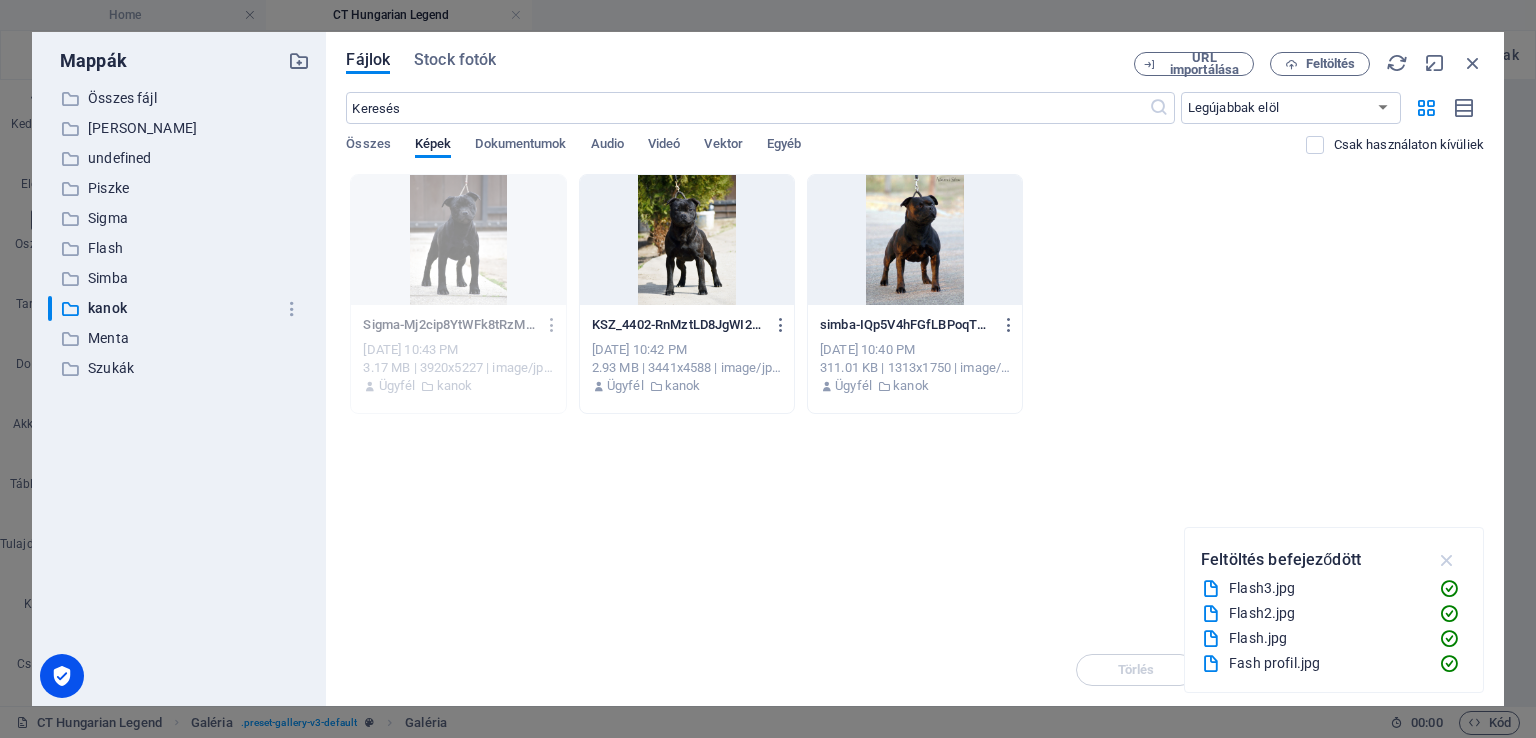 click at bounding box center (1447, 560) 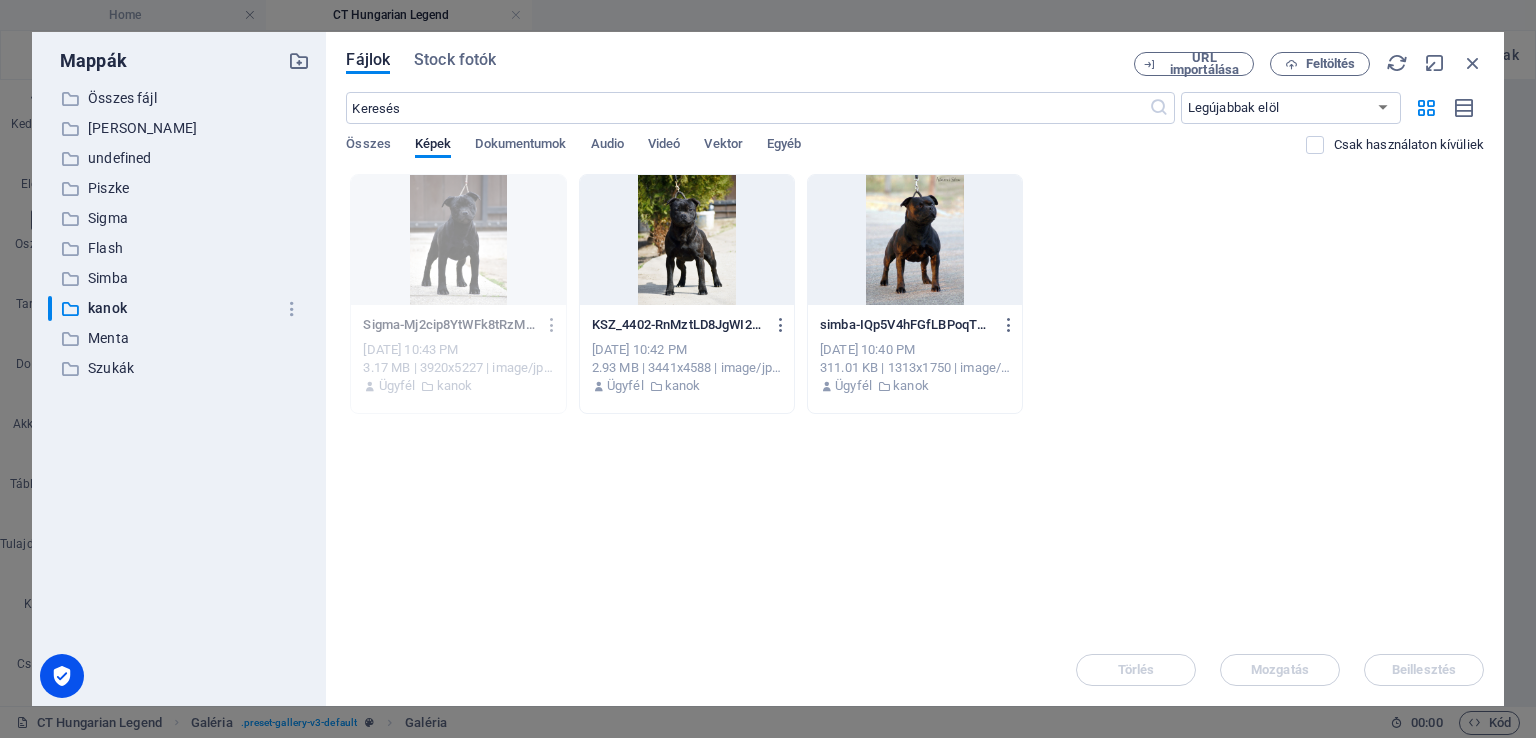 click at bounding box center [458, 240] 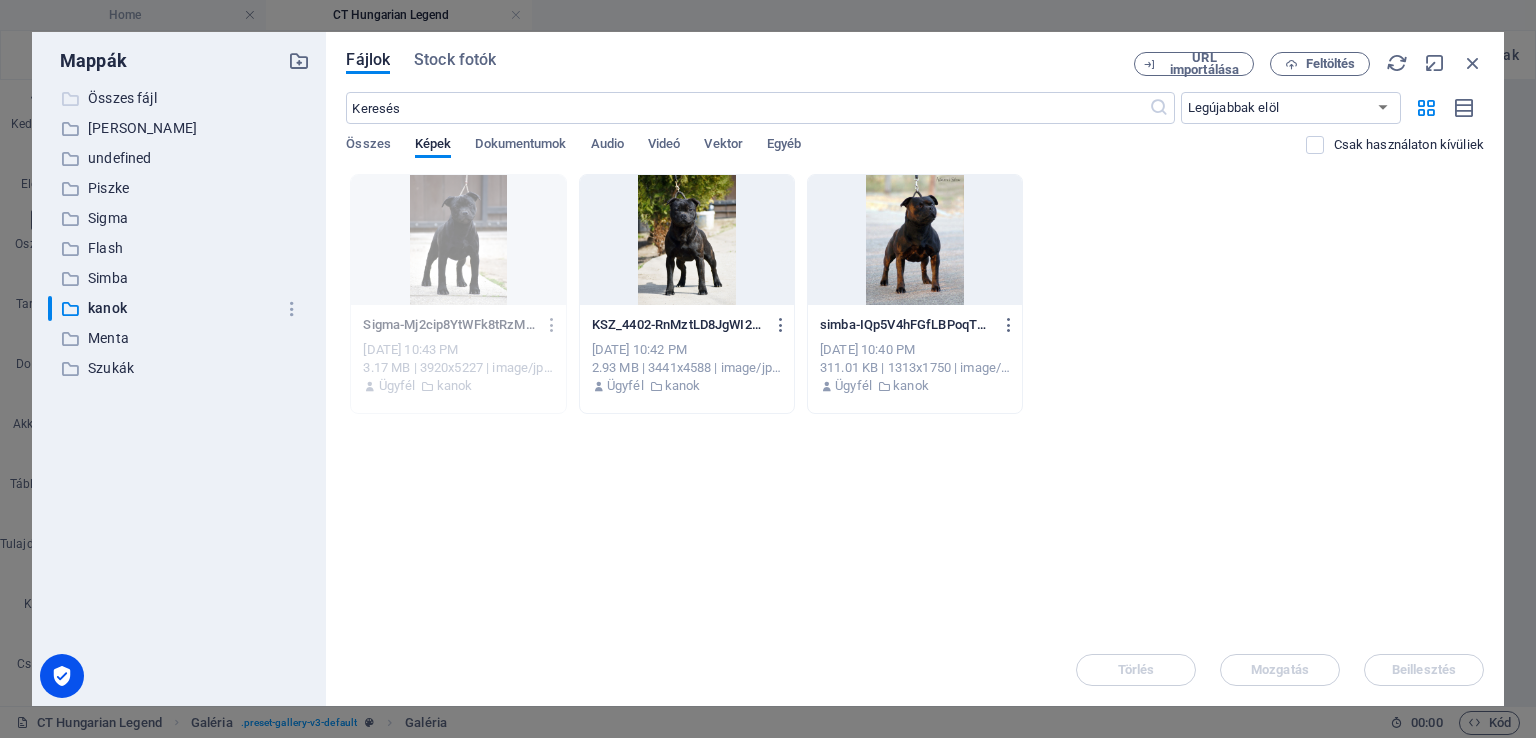 click on "Összes fájl" at bounding box center (181, 98) 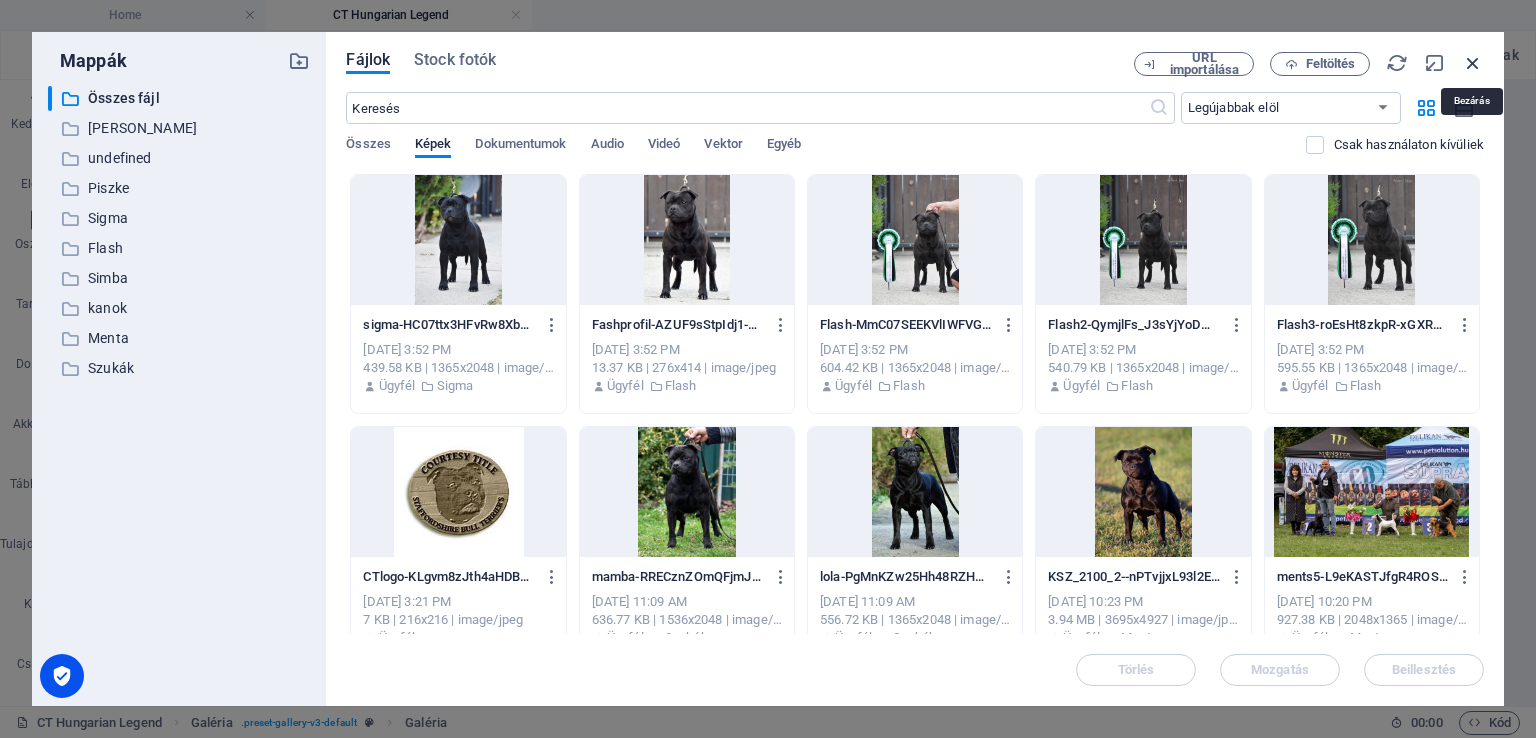 click at bounding box center [1473, 63] 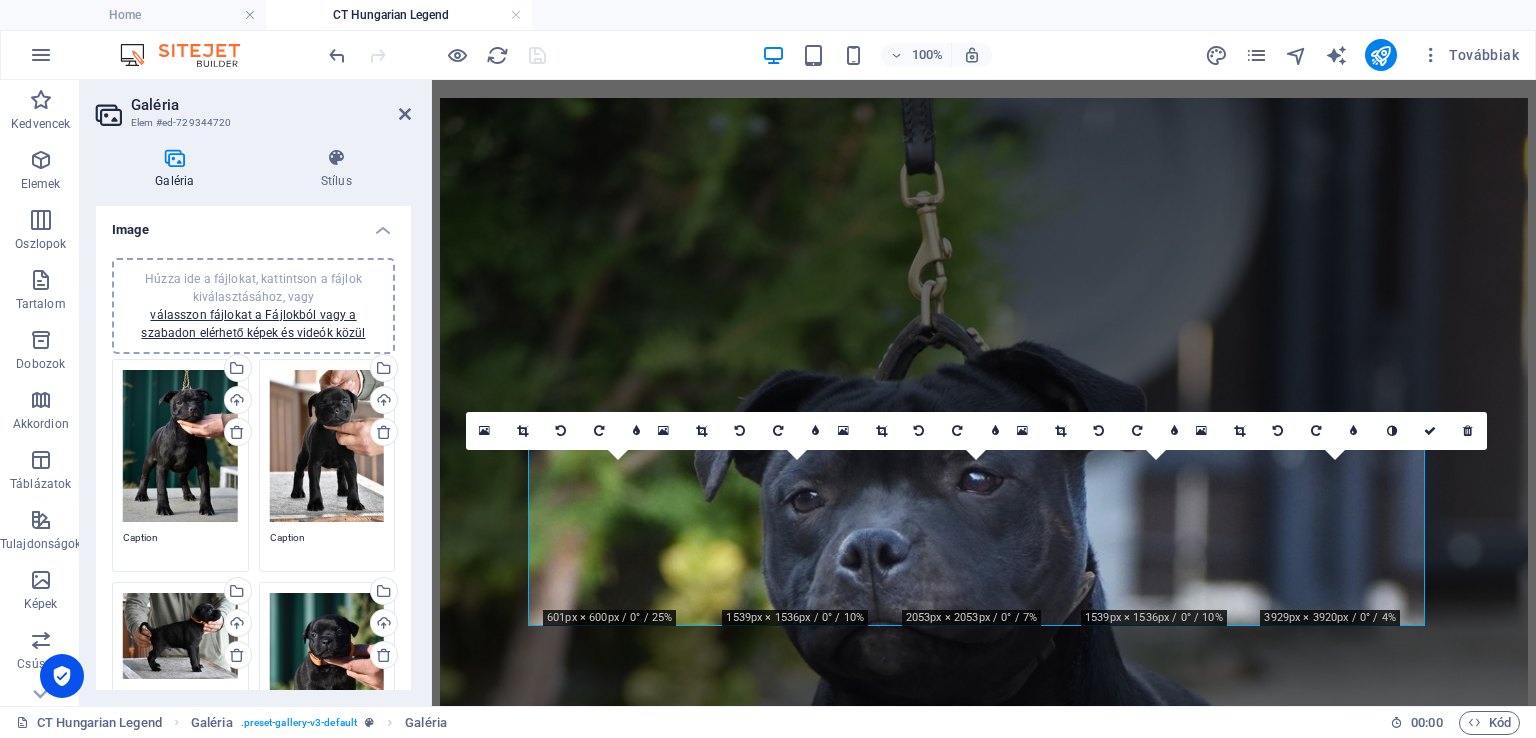 scroll, scrollTop: 708, scrollLeft: 0, axis: vertical 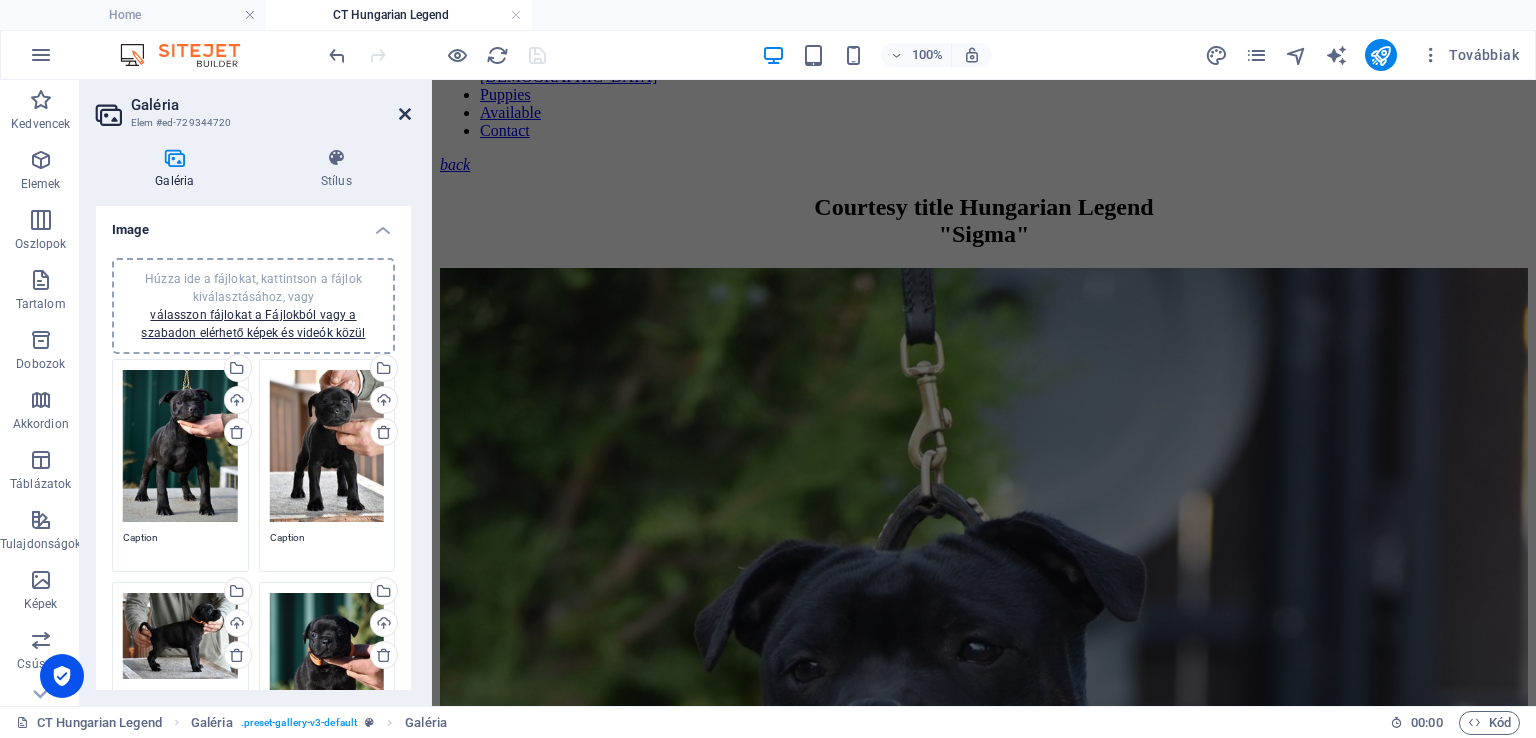 click at bounding box center [405, 114] 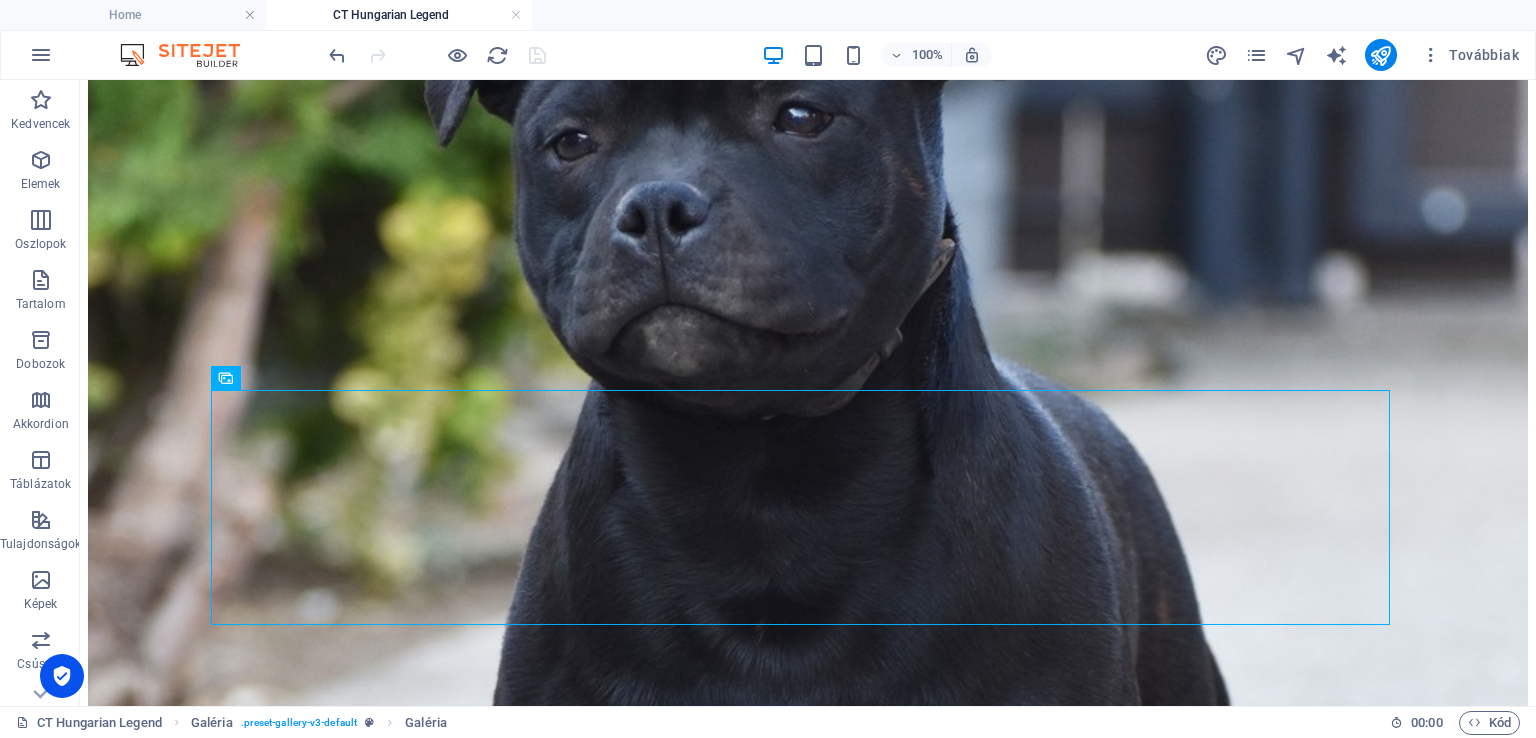 click at bounding box center (437, 55) 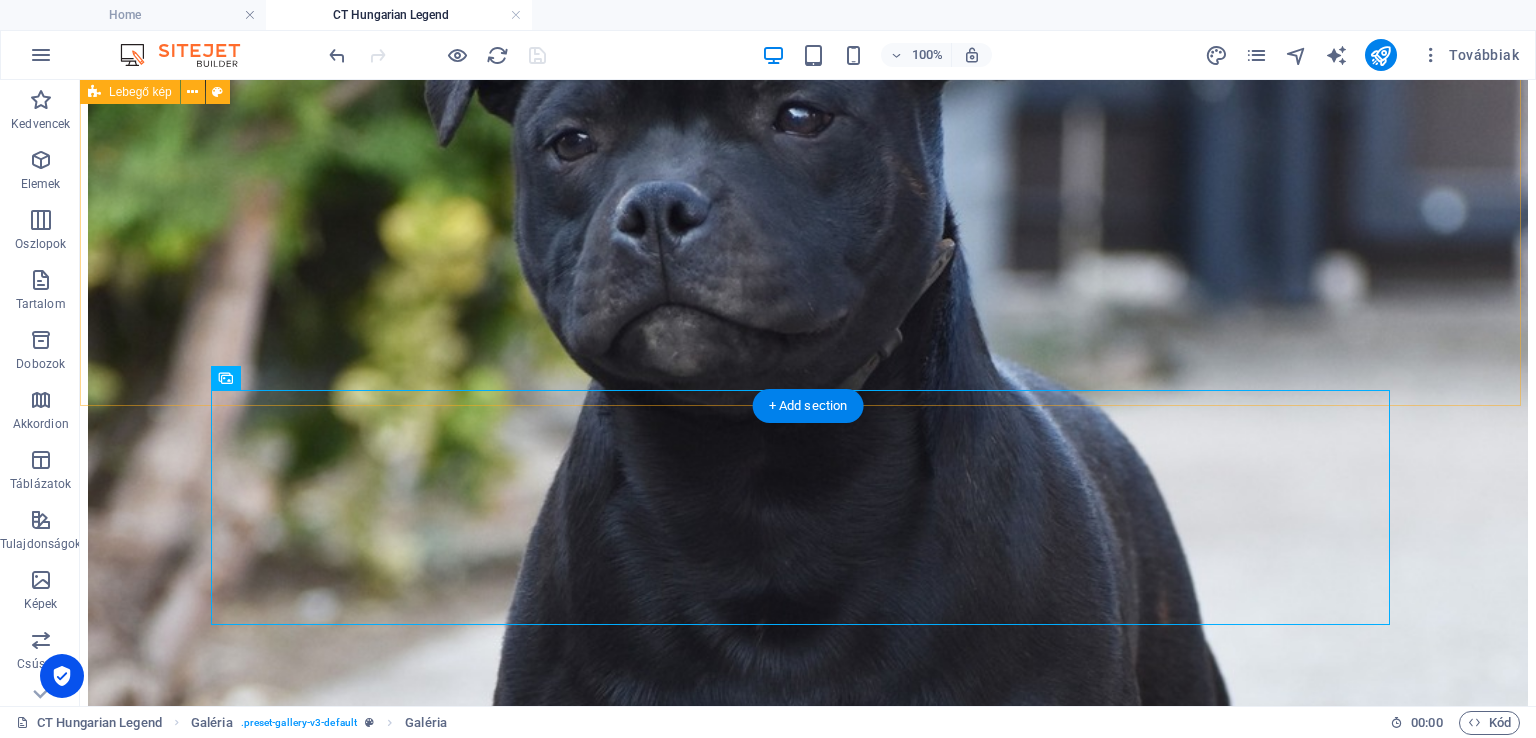 scroll, scrollTop: 364, scrollLeft: 0, axis: vertical 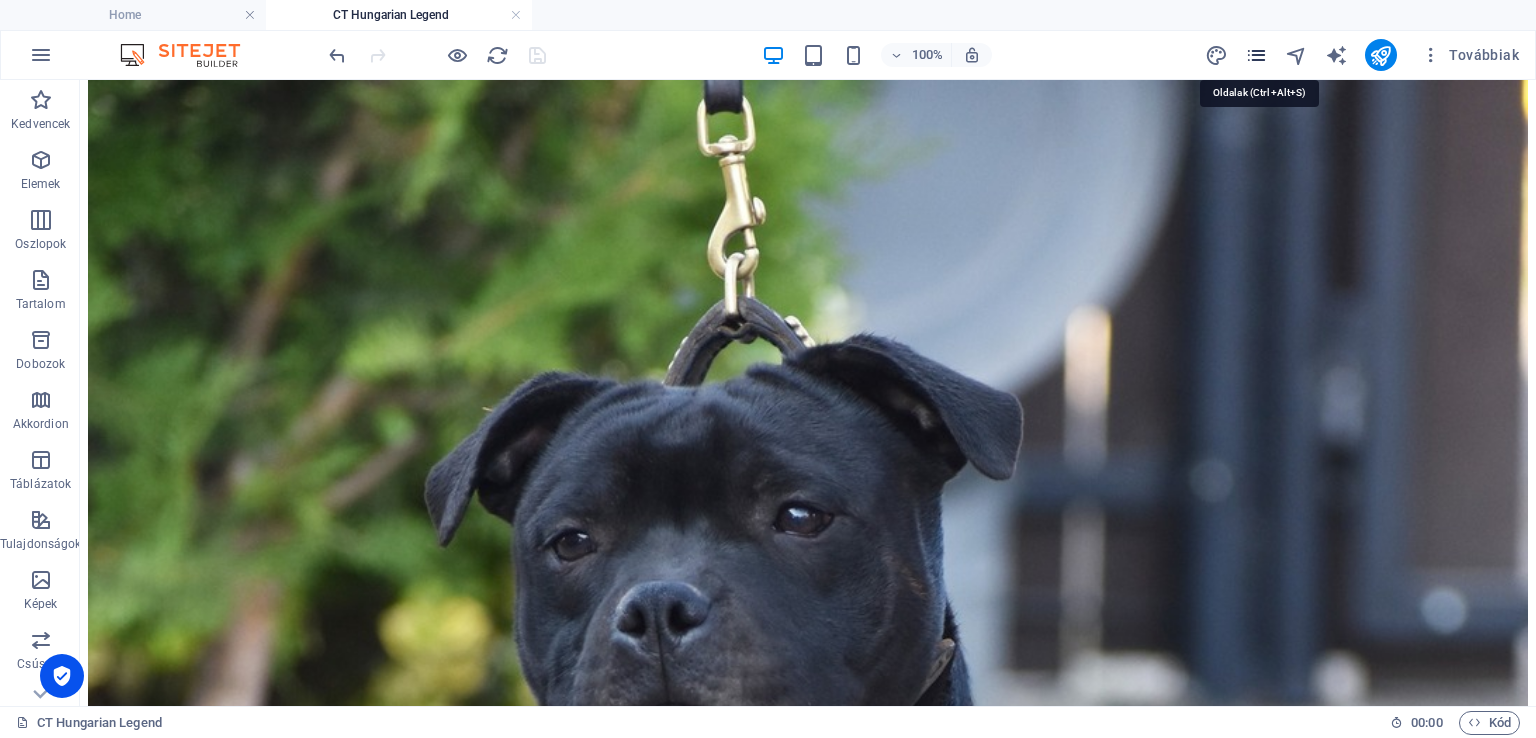 click at bounding box center (1256, 55) 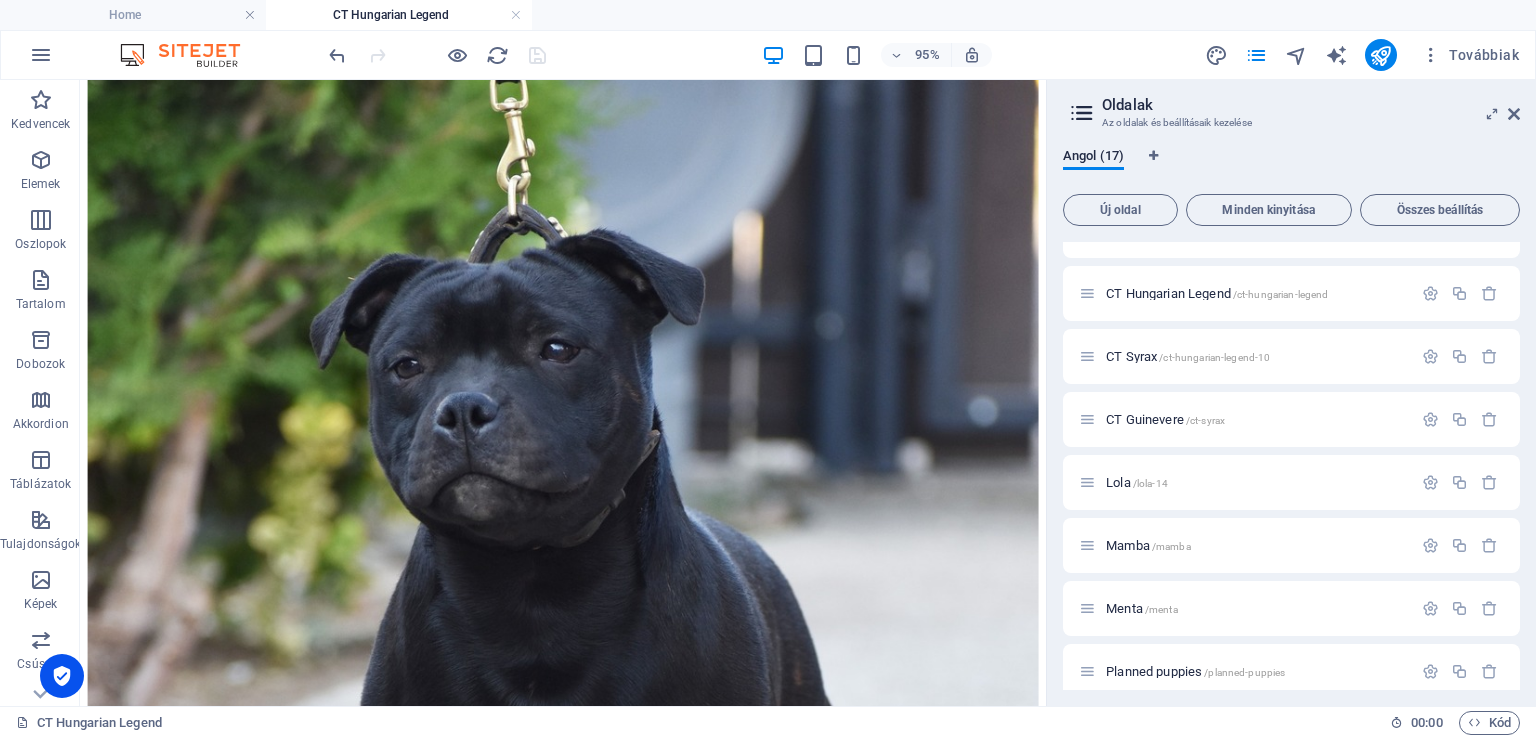 scroll, scrollTop: 323, scrollLeft: 0, axis: vertical 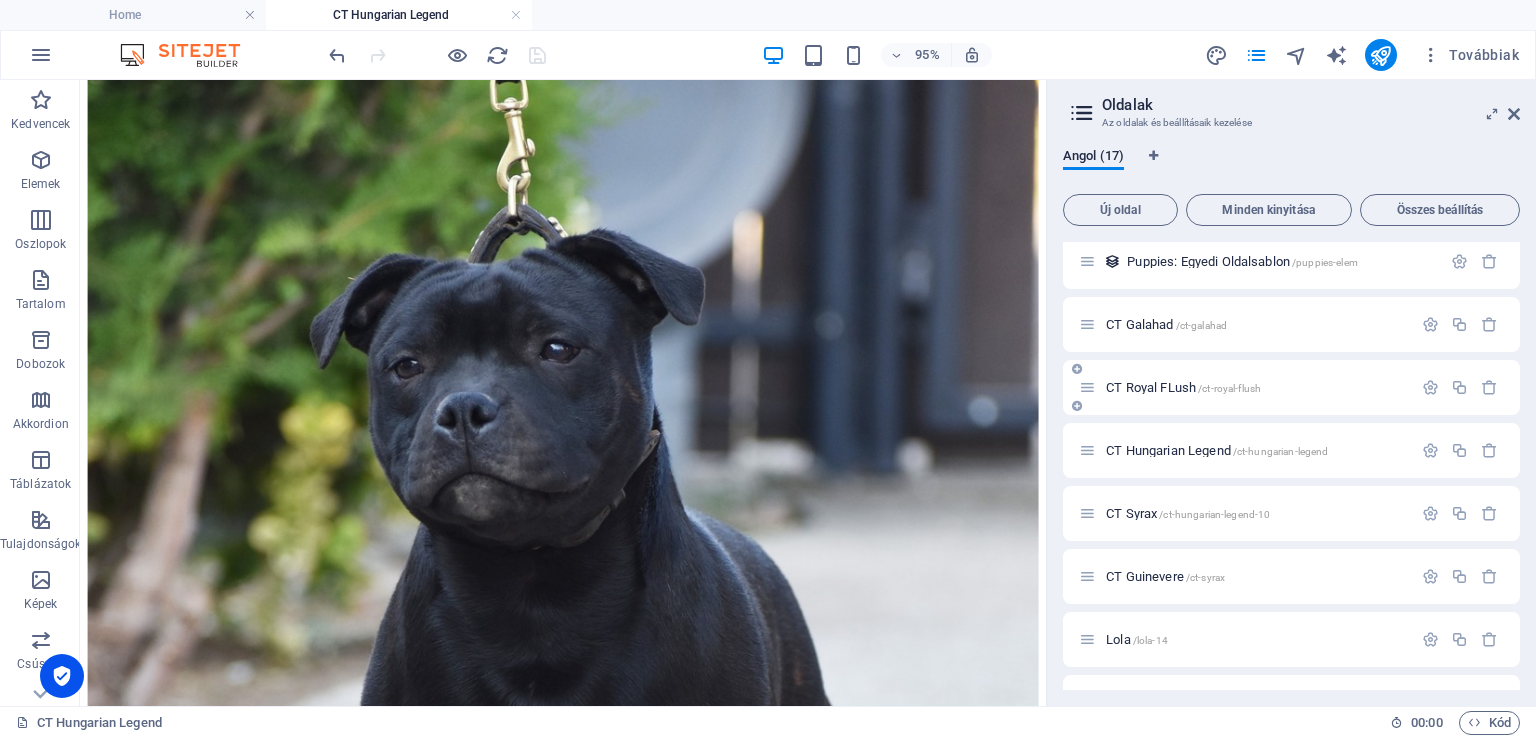 click on "CT Royal FLush /ct-royal-flush" at bounding box center (1183, 387) 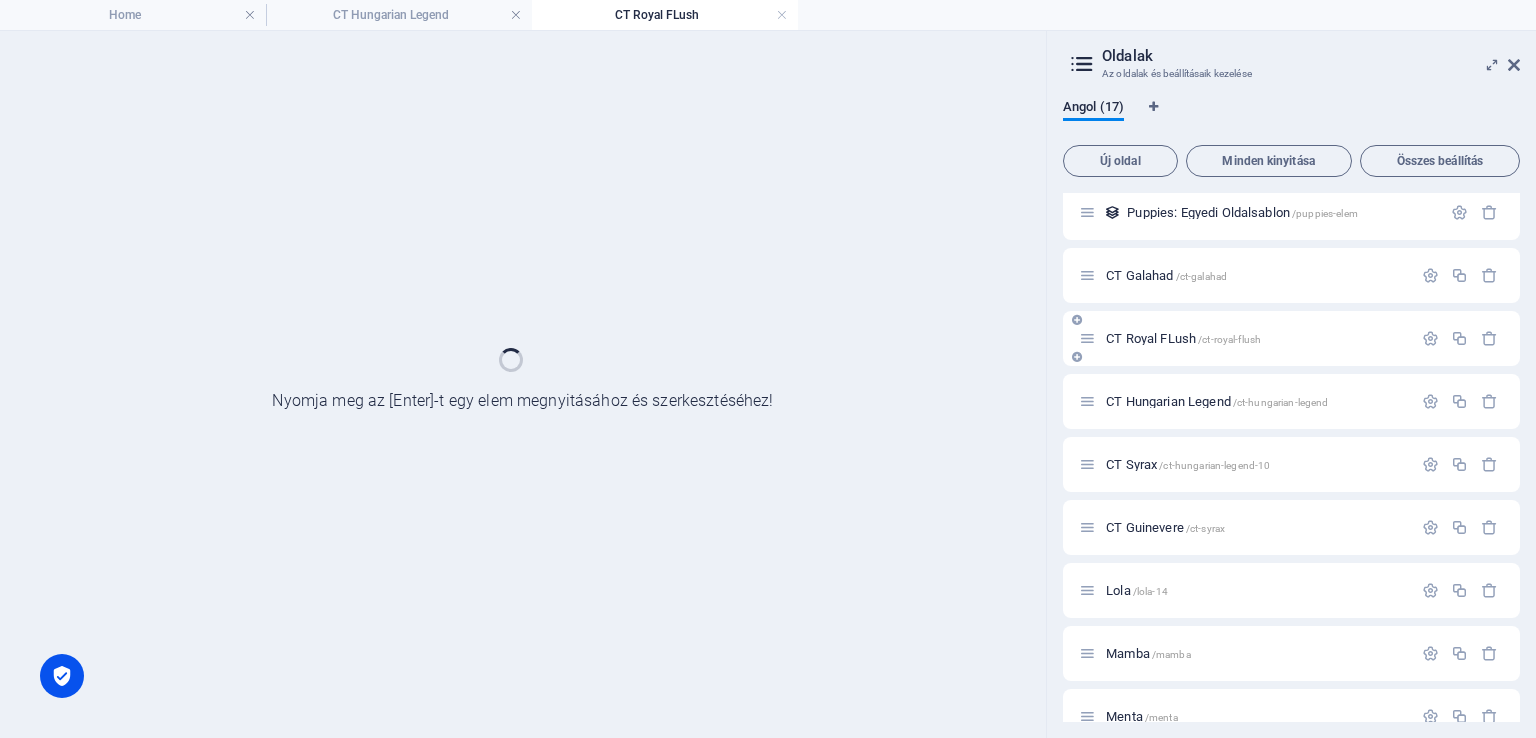 scroll, scrollTop: 0, scrollLeft: 0, axis: both 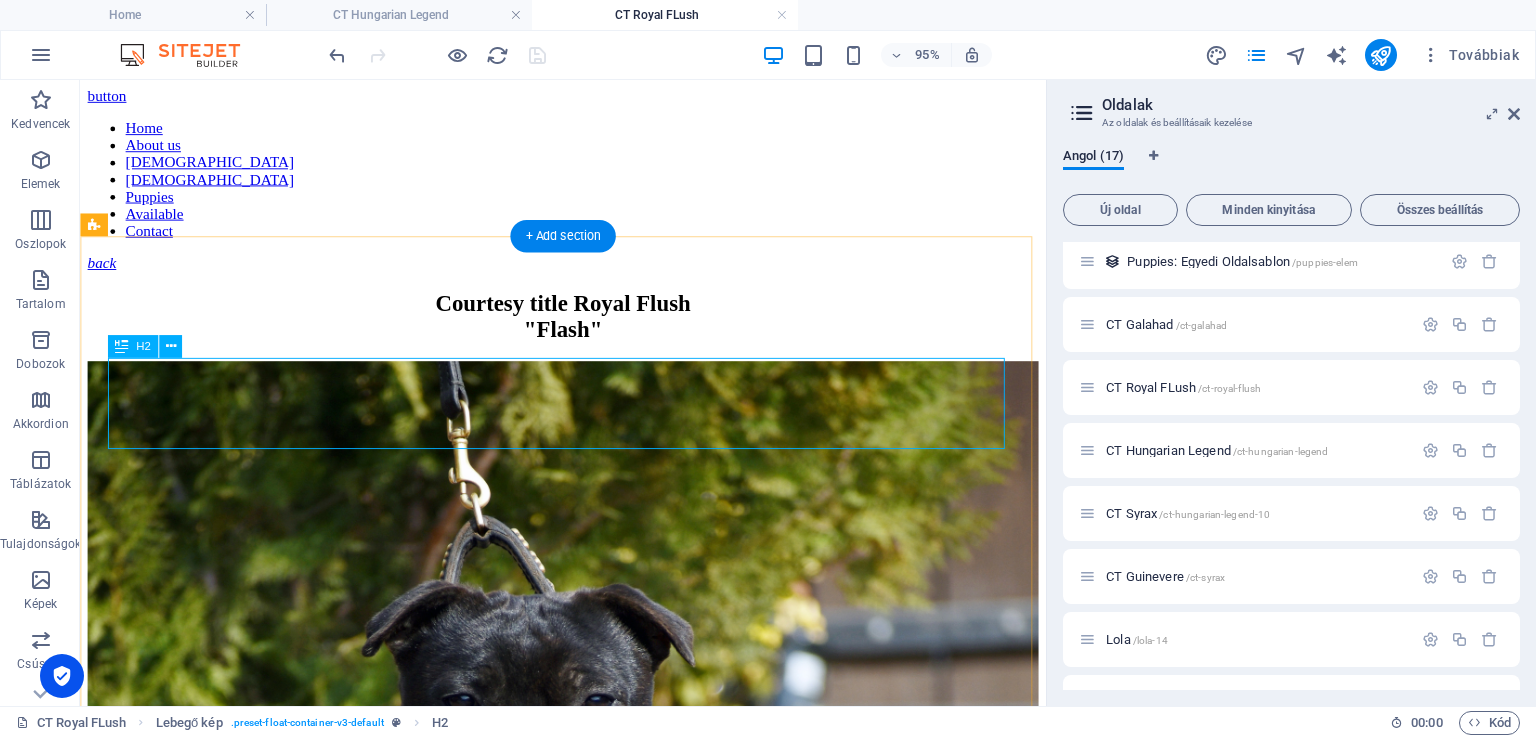 click on "Courtesy title Royal Flush "Flash"" at bounding box center (588, 329) 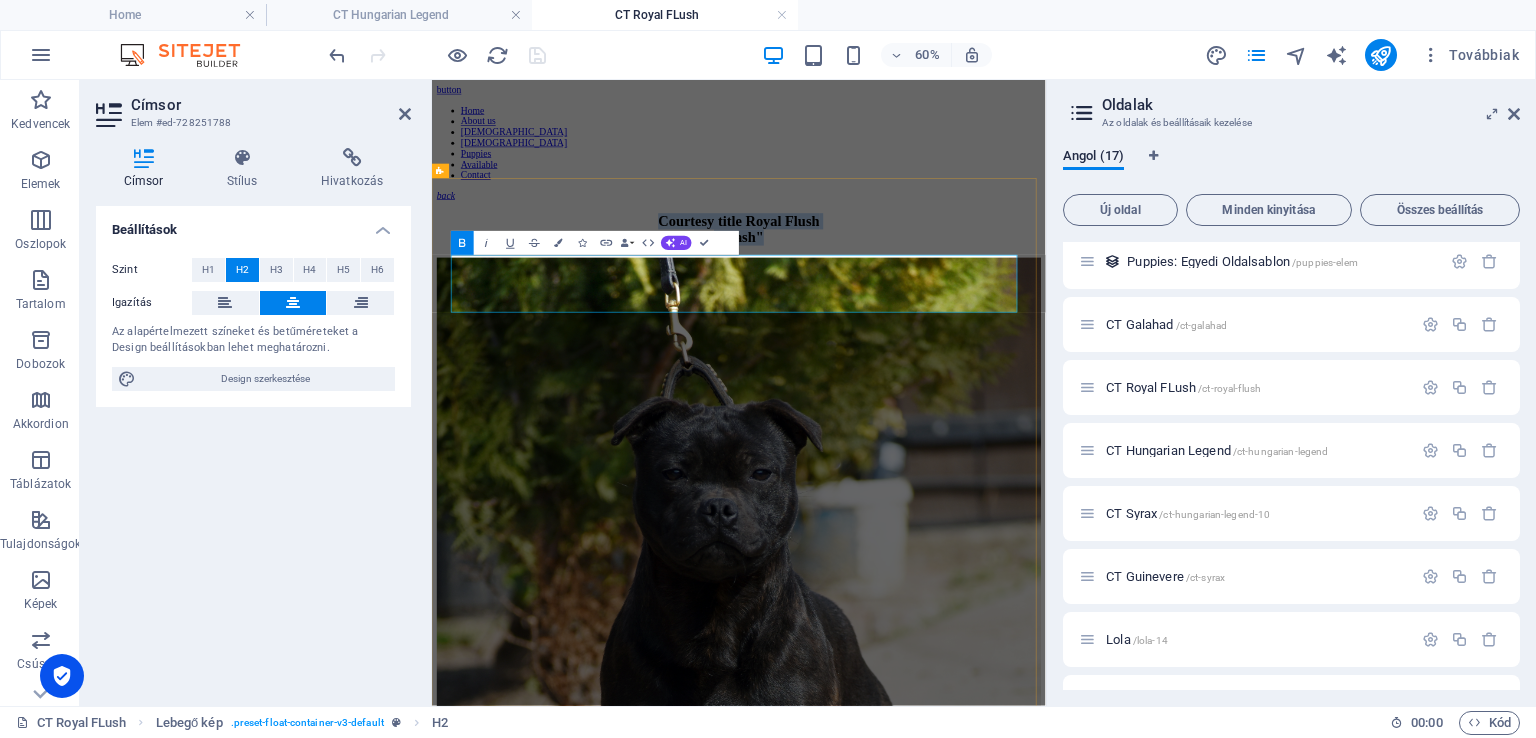 click on "Courtesy title Royal Flush "Flash"" at bounding box center (943, 328) 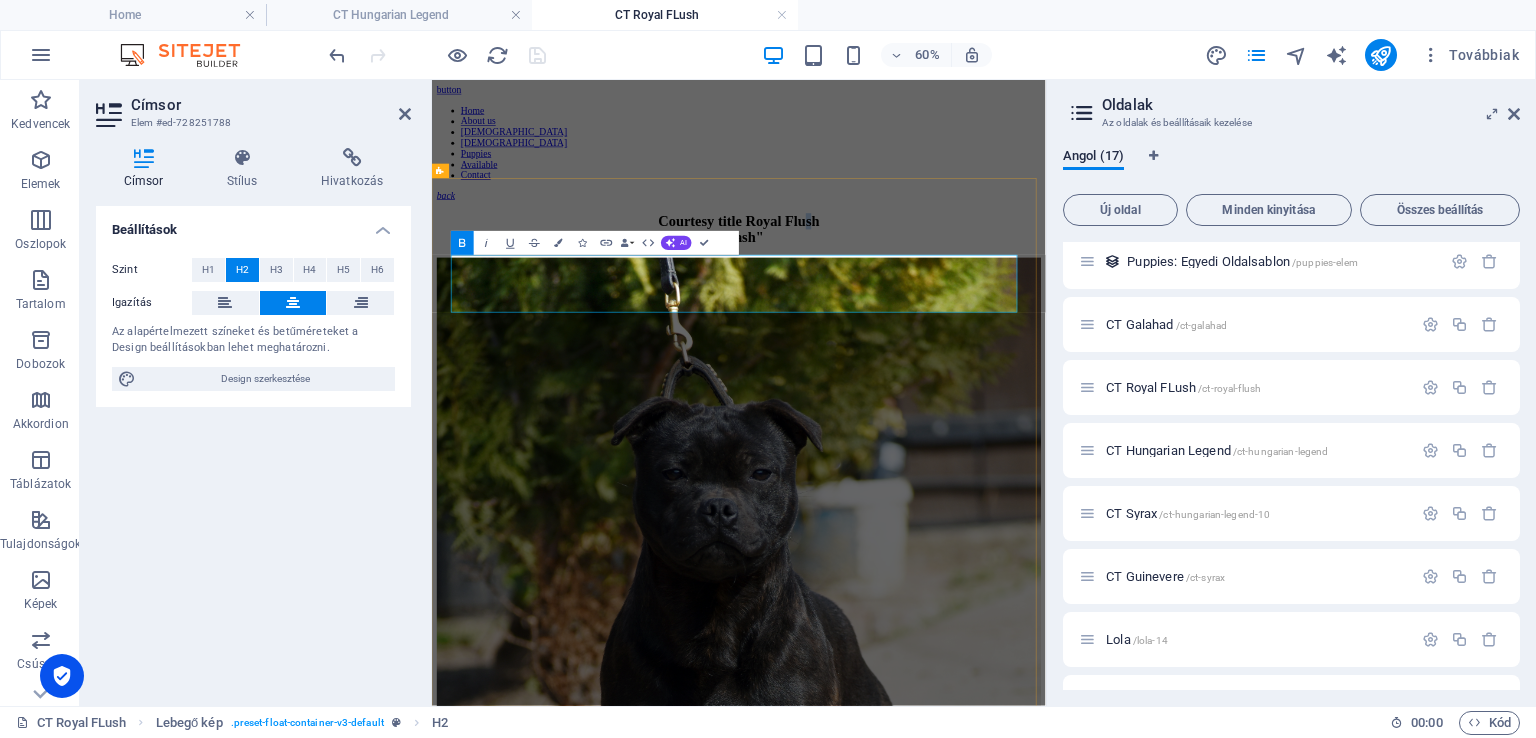click on "Courtesy title Royal Flush "Flash"" at bounding box center (943, 328) 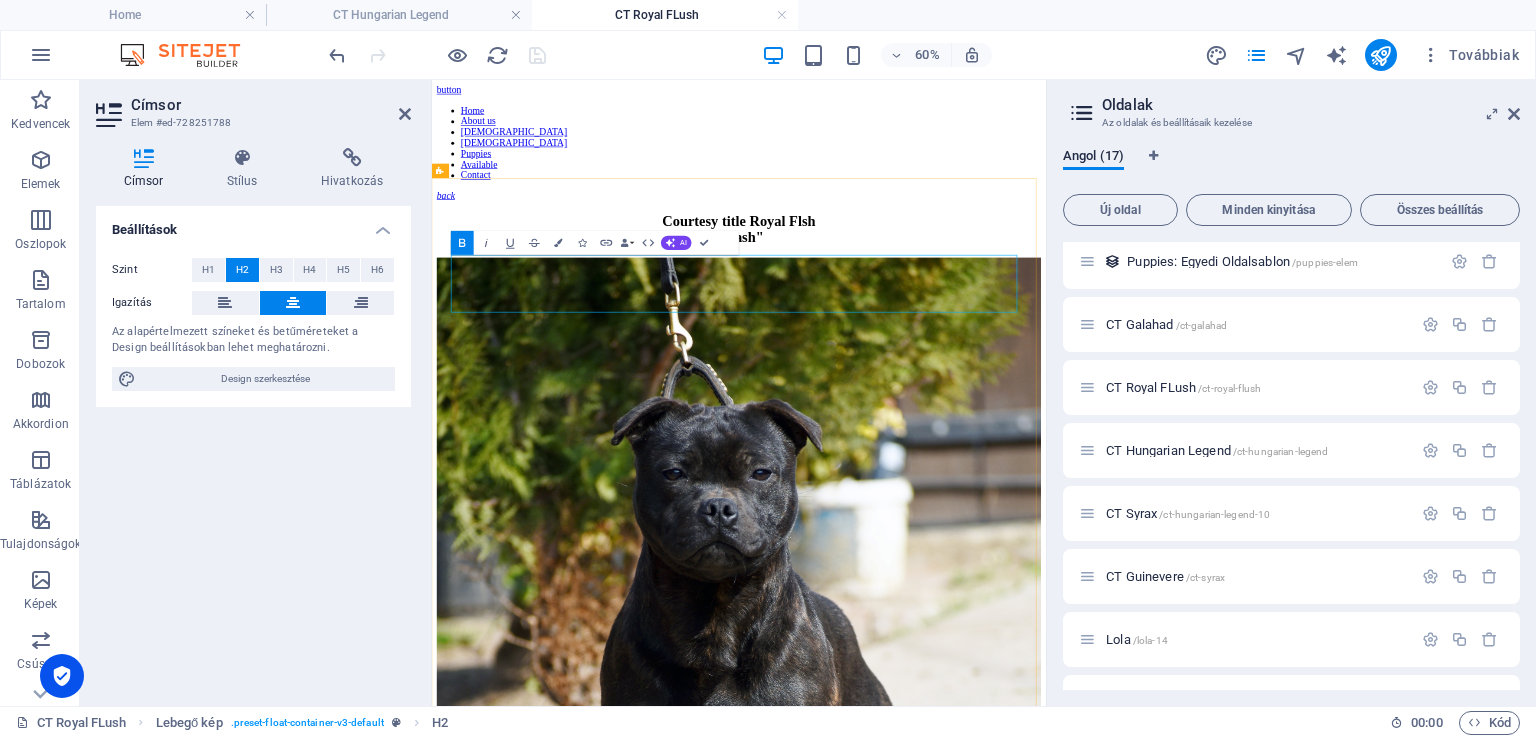 type 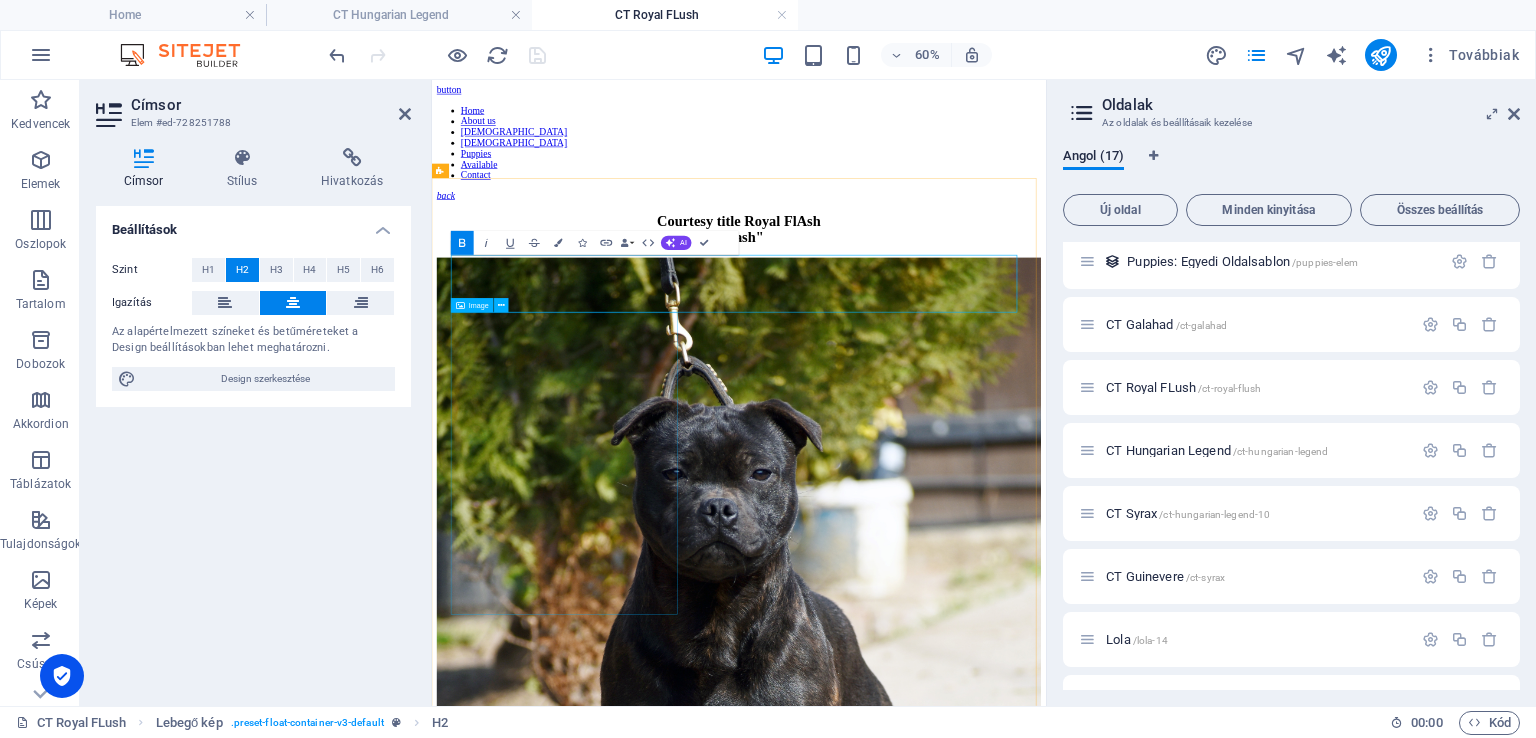 click at bounding box center [943, 1049] 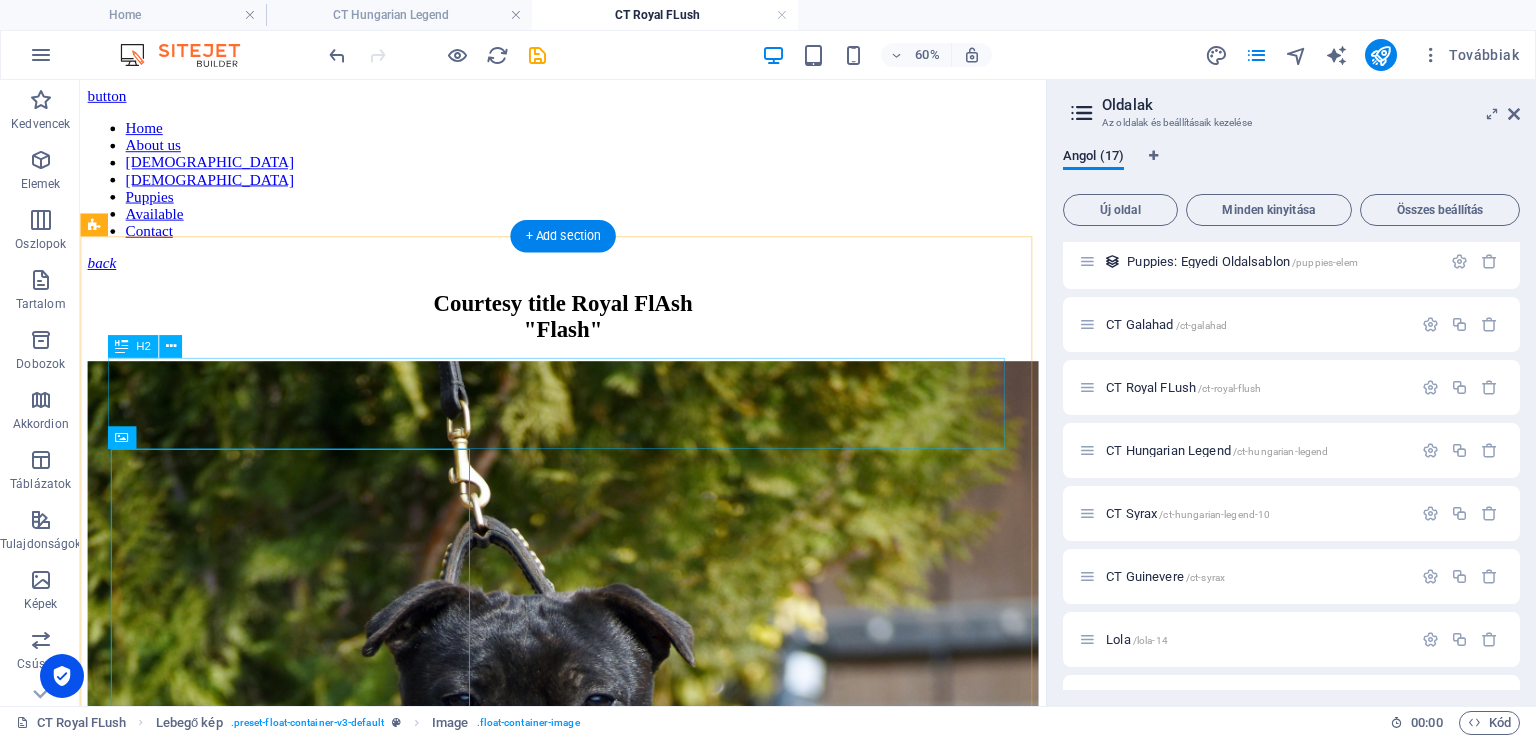 click on "Courtesy title Royal FlAsh "Flash"" at bounding box center (588, 329) 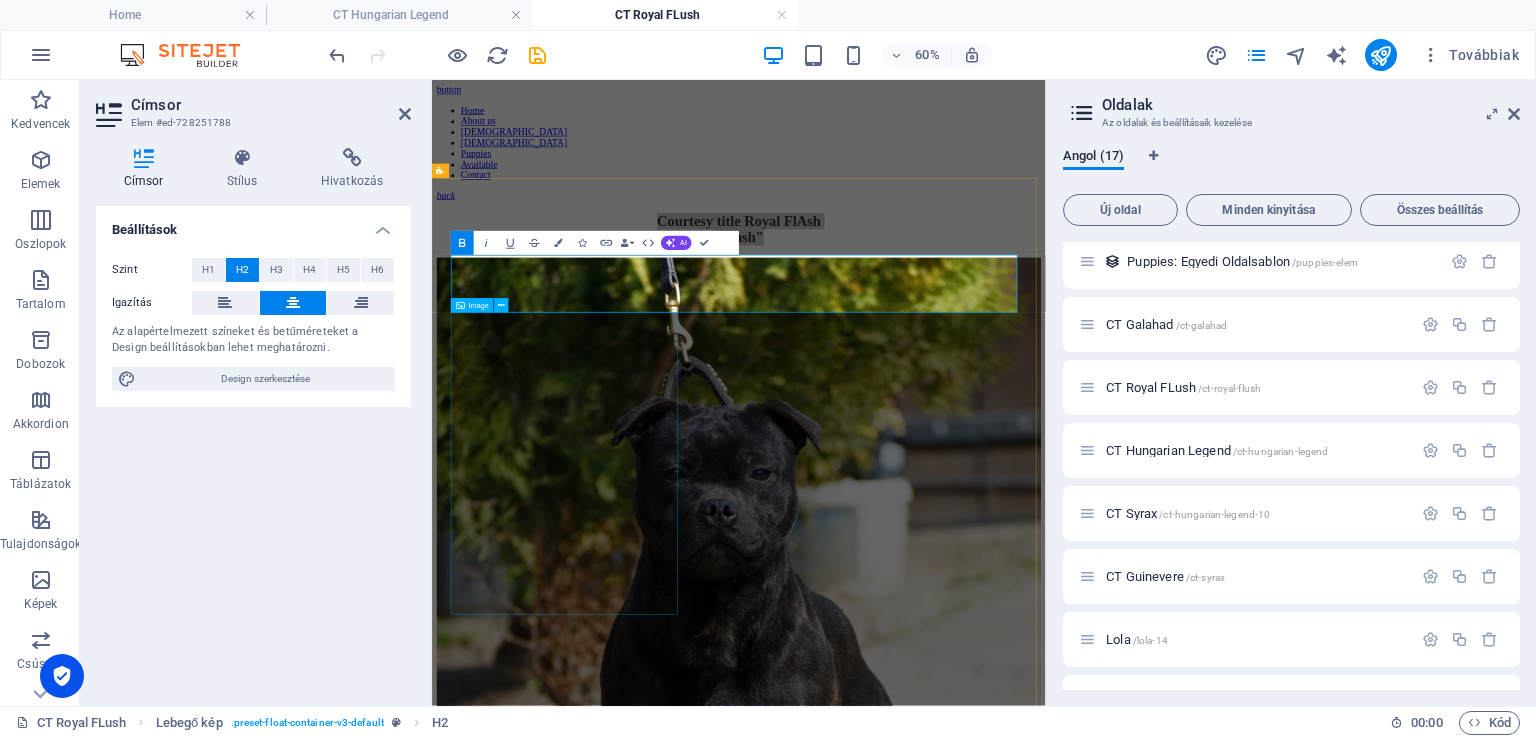 drag, startPoint x: 526, startPoint y: 469, endPoint x: 515, endPoint y: 453, distance: 19.416489 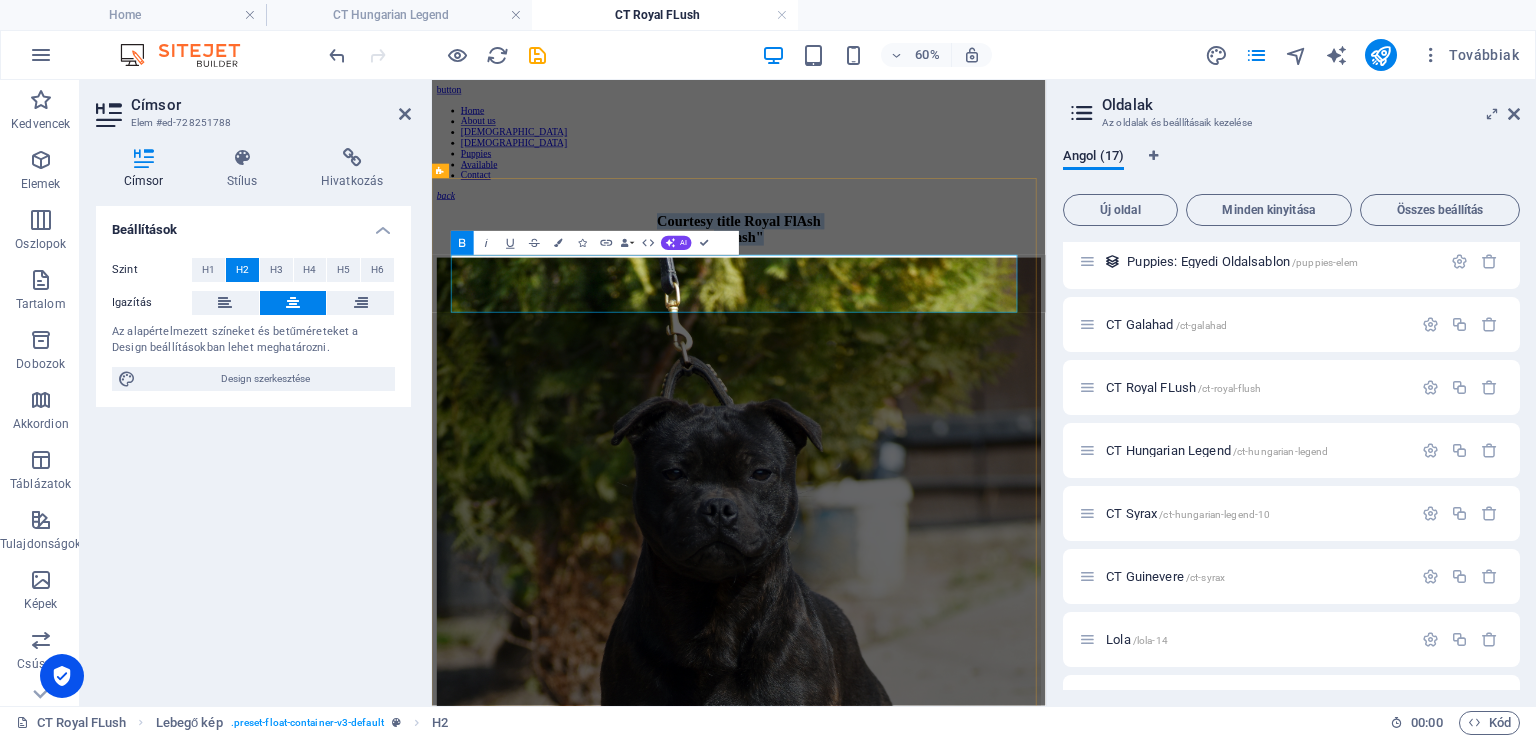 click on "Courtesy title Royal FlAsh "Flash"" at bounding box center [943, 329] 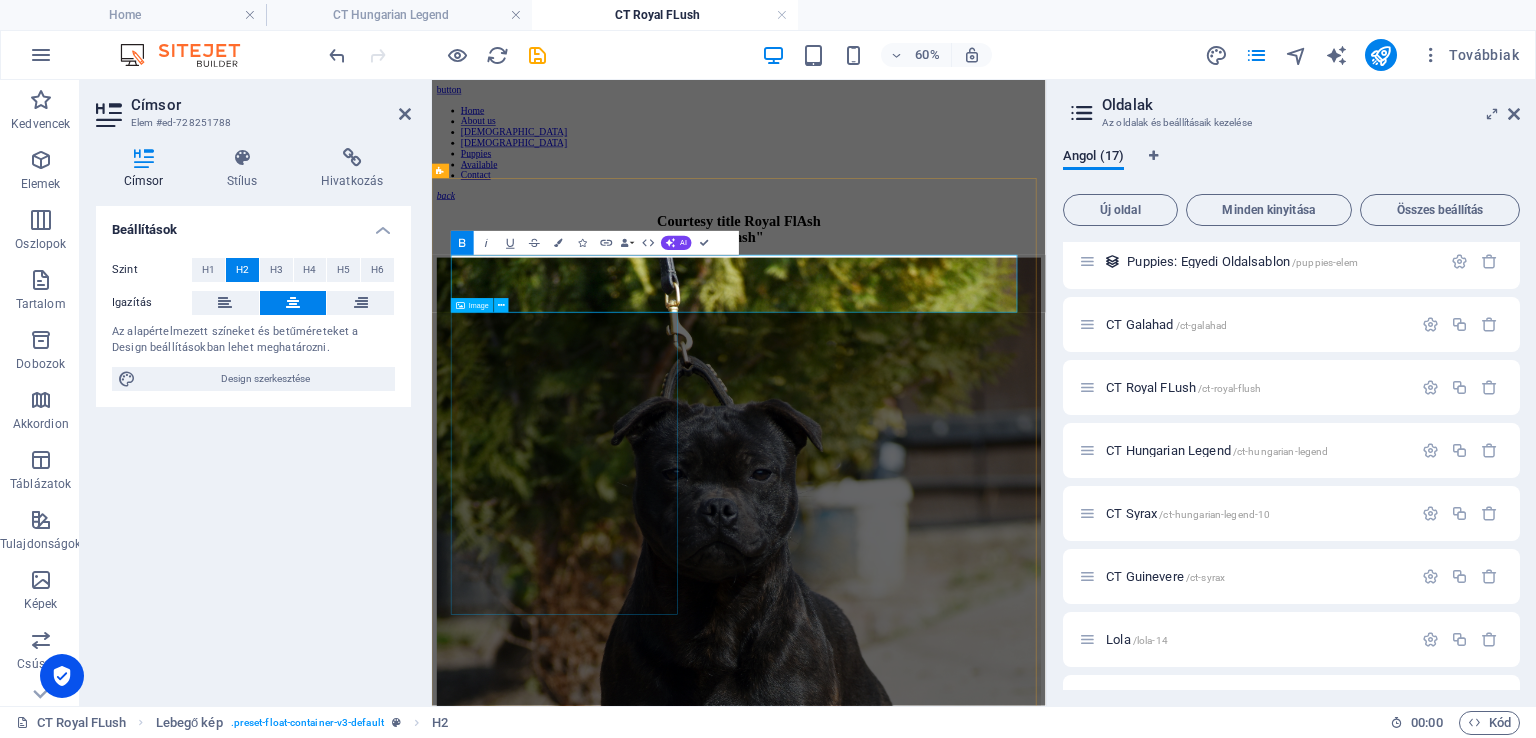 click at bounding box center [943, 1049] 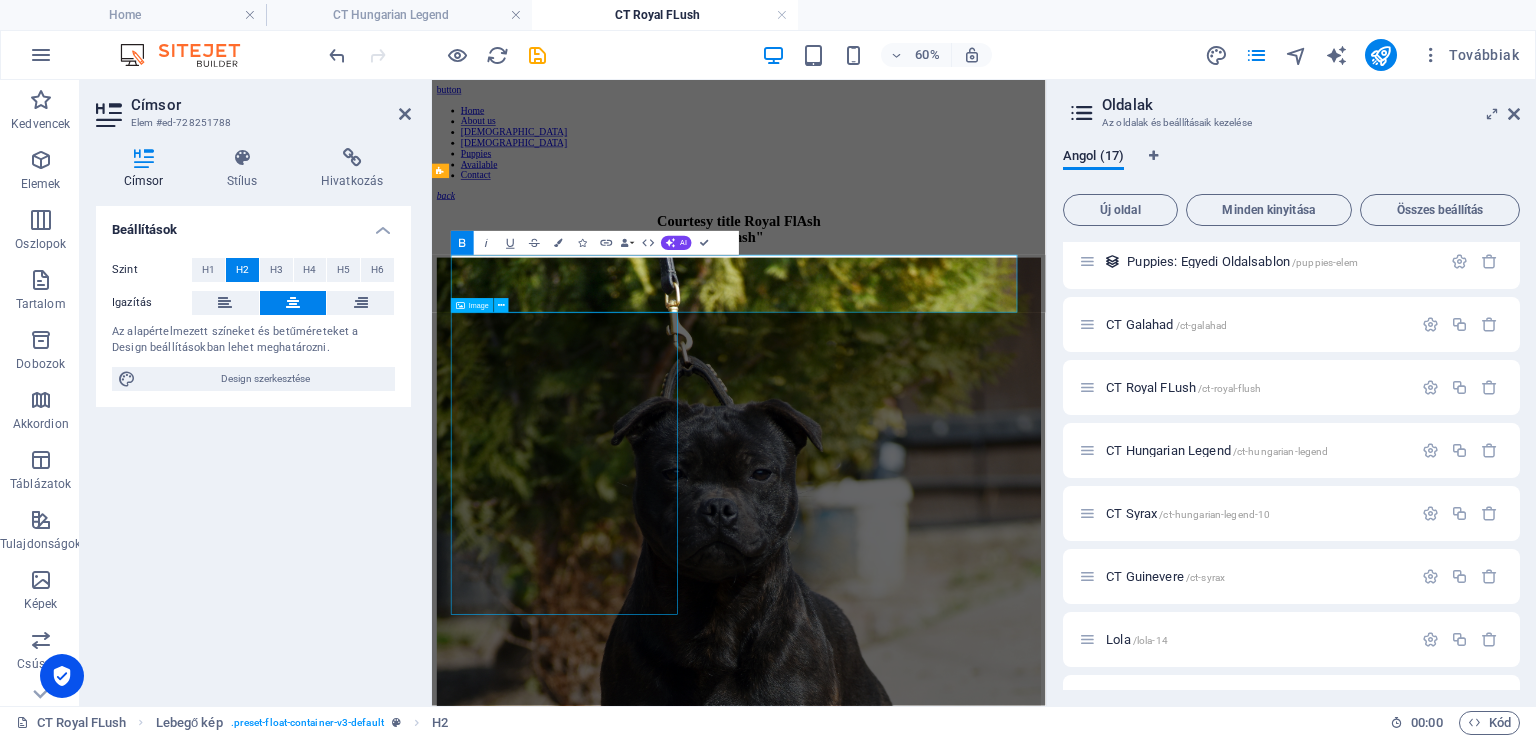 click at bounding box center [943, 1049] 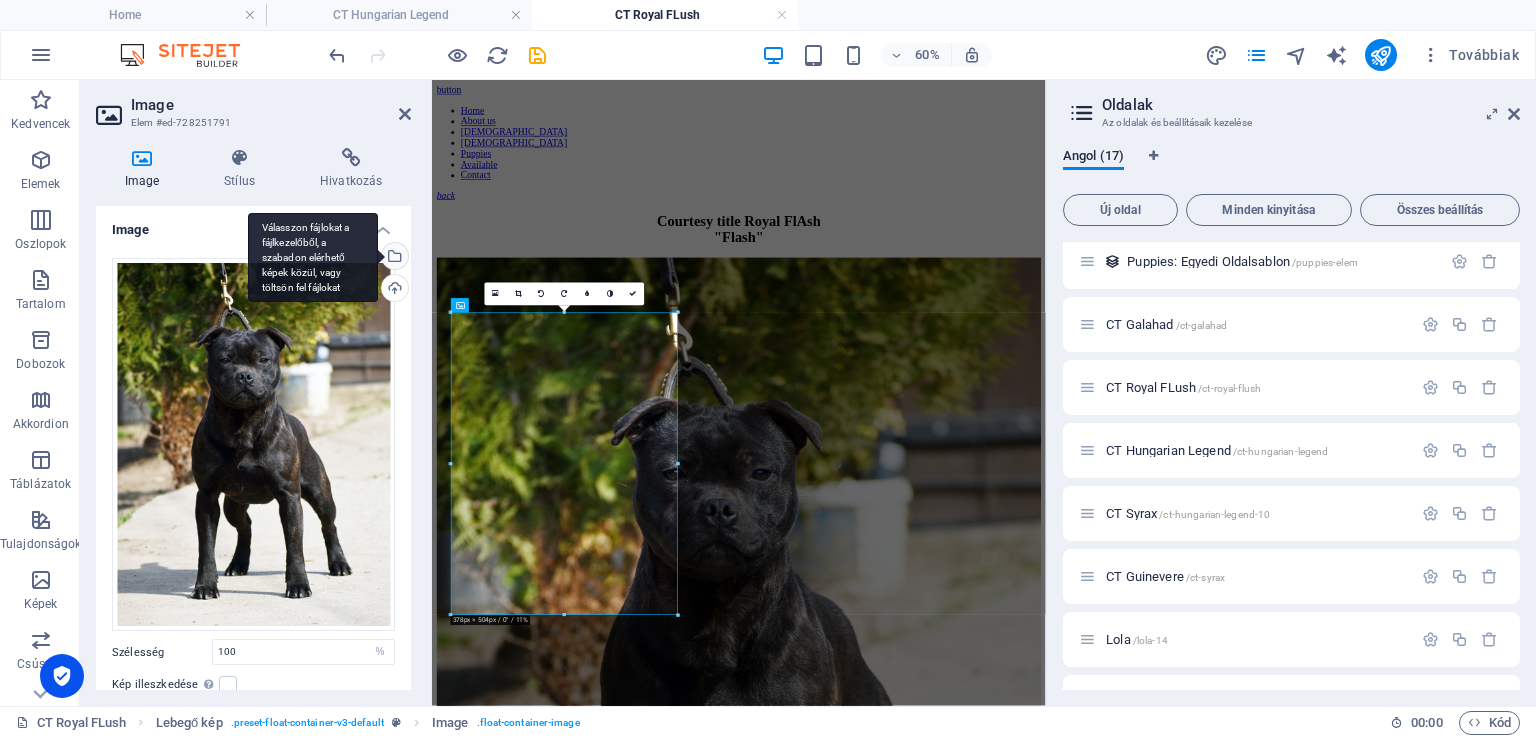 click on "Válasszon fájlokat a fájlkezelőből, a szabadon elérhető képek közül, vagy töltsön fel fájlokat" at bounding box center (313, 258) 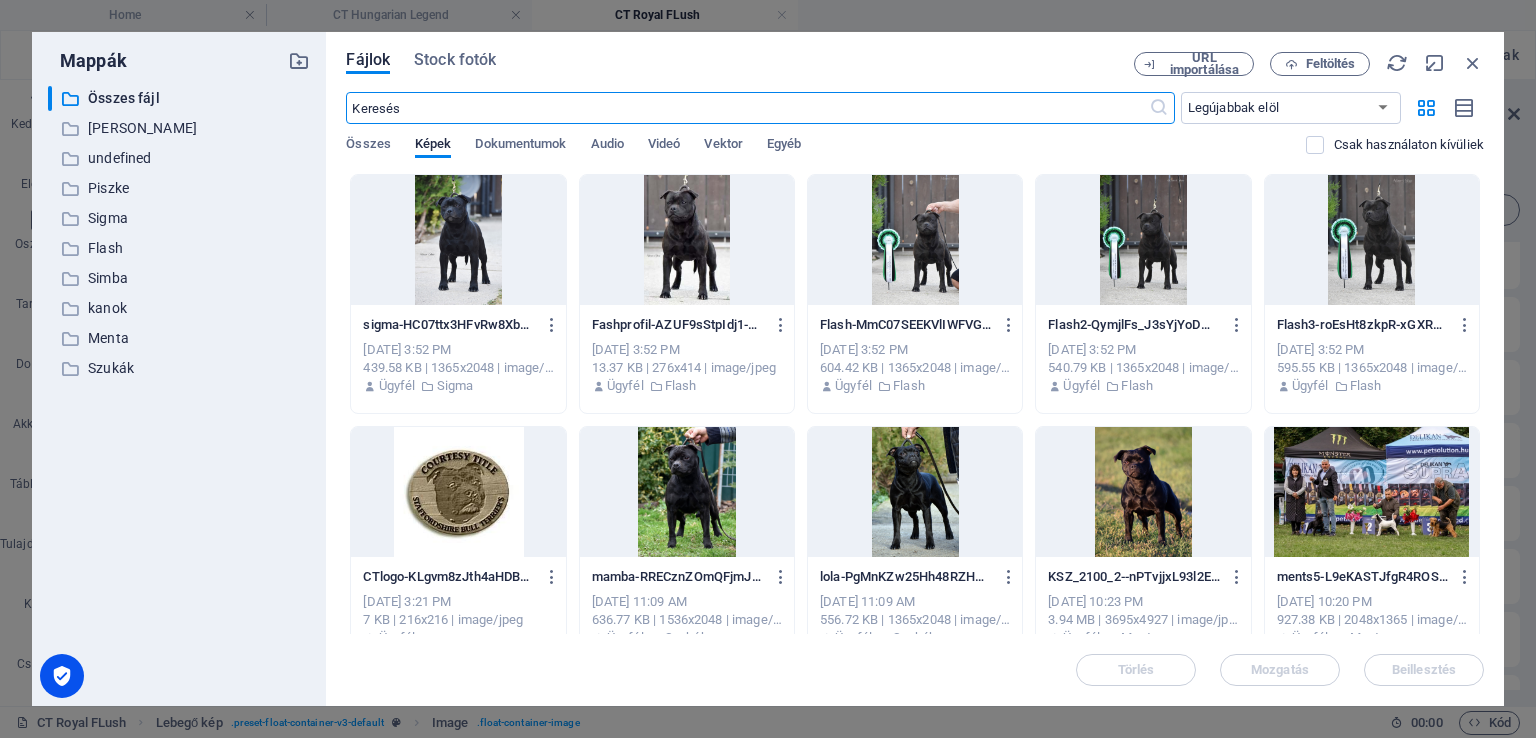 click at bounding box center [687, 240] 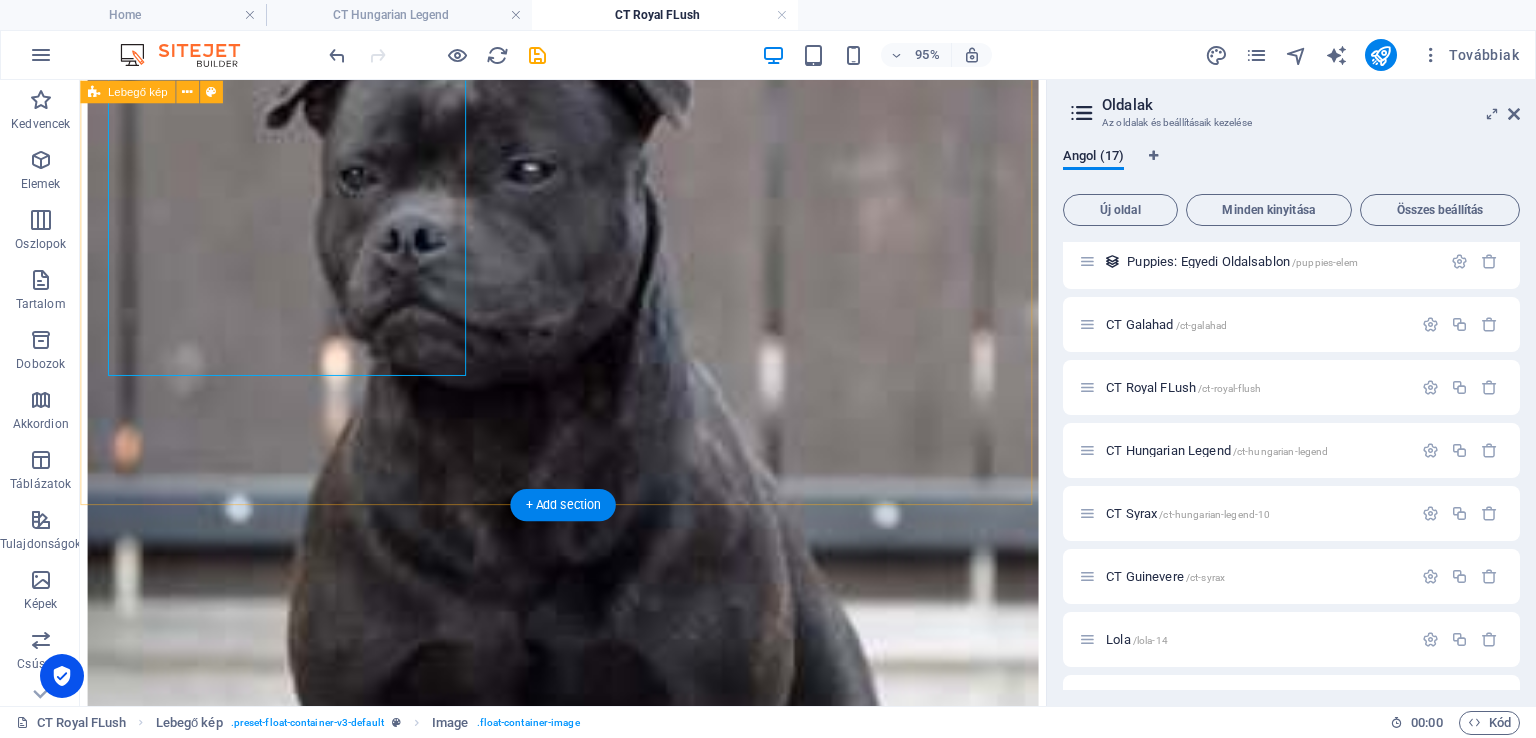 scroll, scrollTop: 661, scrollLeft: 0, axis: vertical 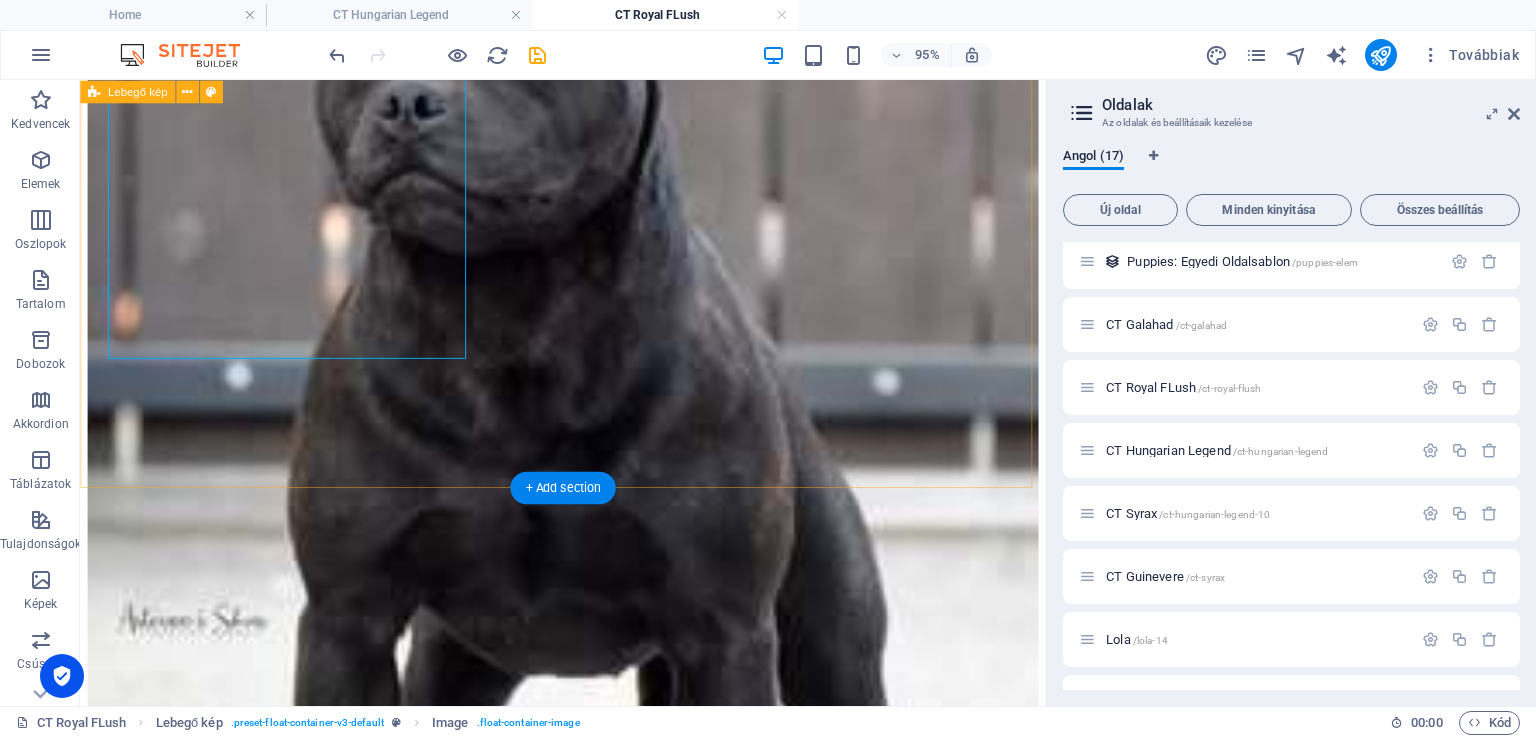 click on "Courtesy title Royal FlAsh "Flash" AVAILABLE FOR STUD PEDIGREE Sire: C.I.B., Multi CH. [US_STATE] Devil's Jackpot Dam: Courtesy TItle Black Princess Date of birth: [DEMOGRAPHIC_DATA] Show results:  Pannon Cup 2024 - Puppy Club winner [DEMOGRAPHIC_DATA], Best puppy ([PERSON_NAME] - NL) 1 x HPJ, 1 x Best Junior 1 x Best of Breed Health results:  L-2-HGA: hereditary clear HC: hereditary clear Hips (HD): soon Elbows (ED): soon Patella: soon Eyes (2025): soon PHPV: soon D-locus: D/d (blue carrier)" at bounding box center [588, 826] 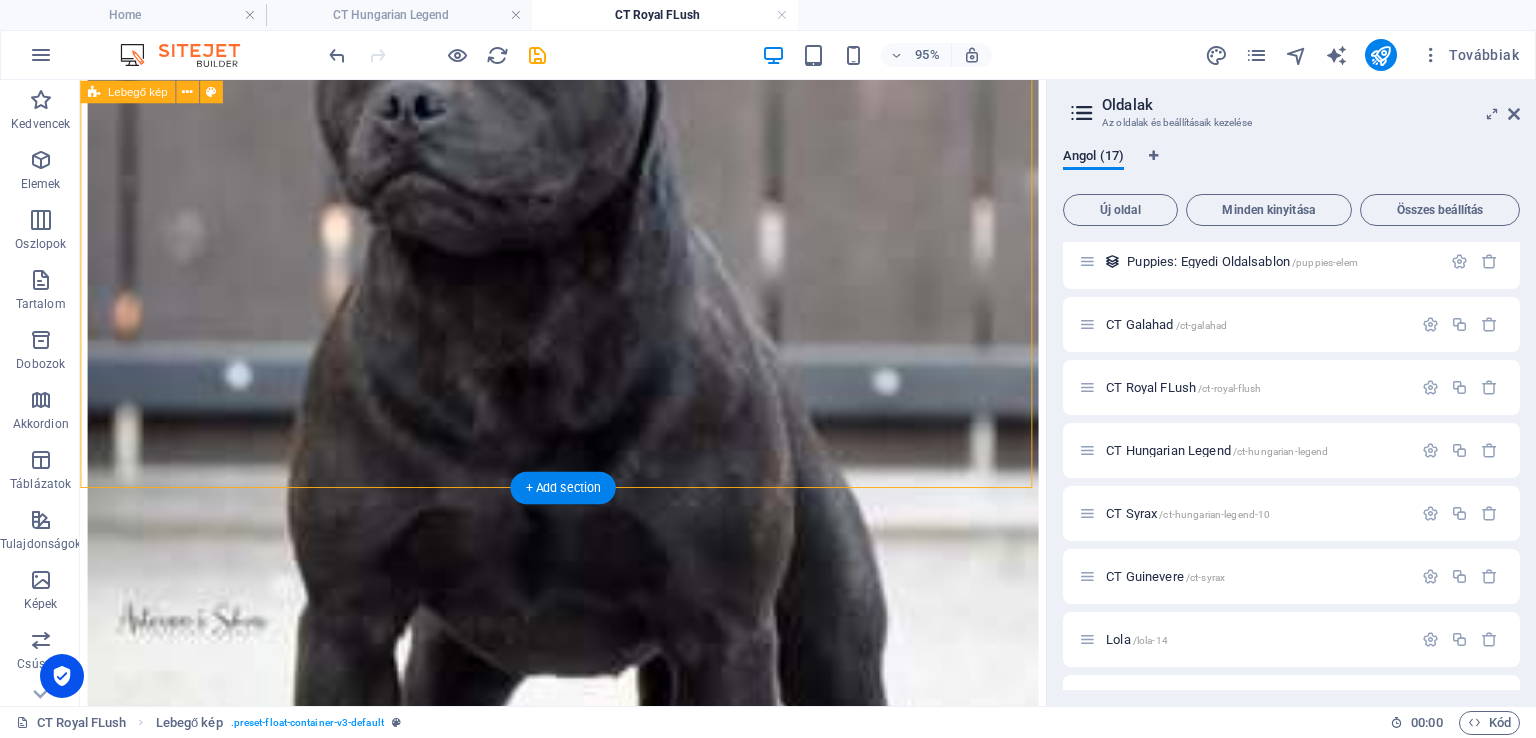 click at bounding box center (528, 2603) 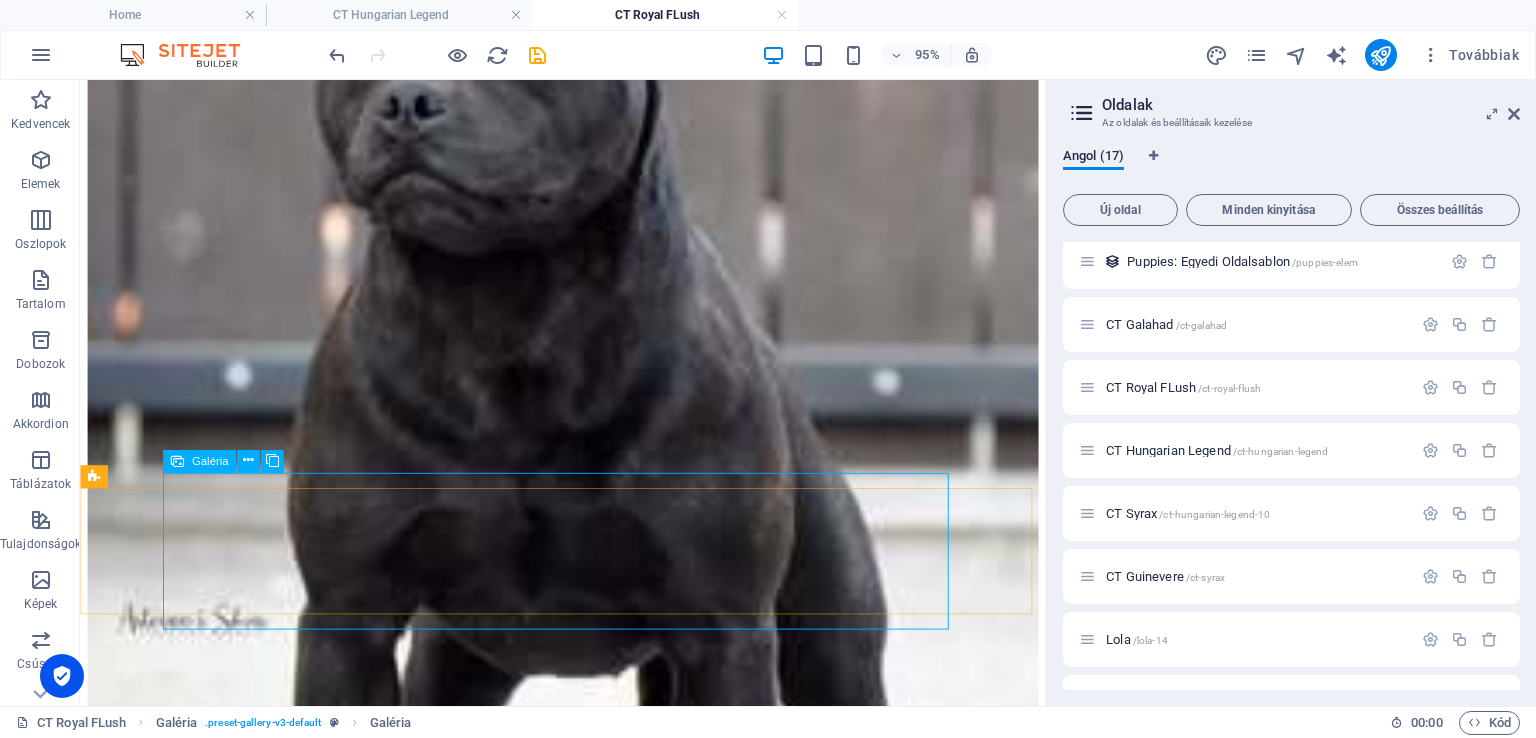 click on "Galéria" at bounding box center (210, 460) 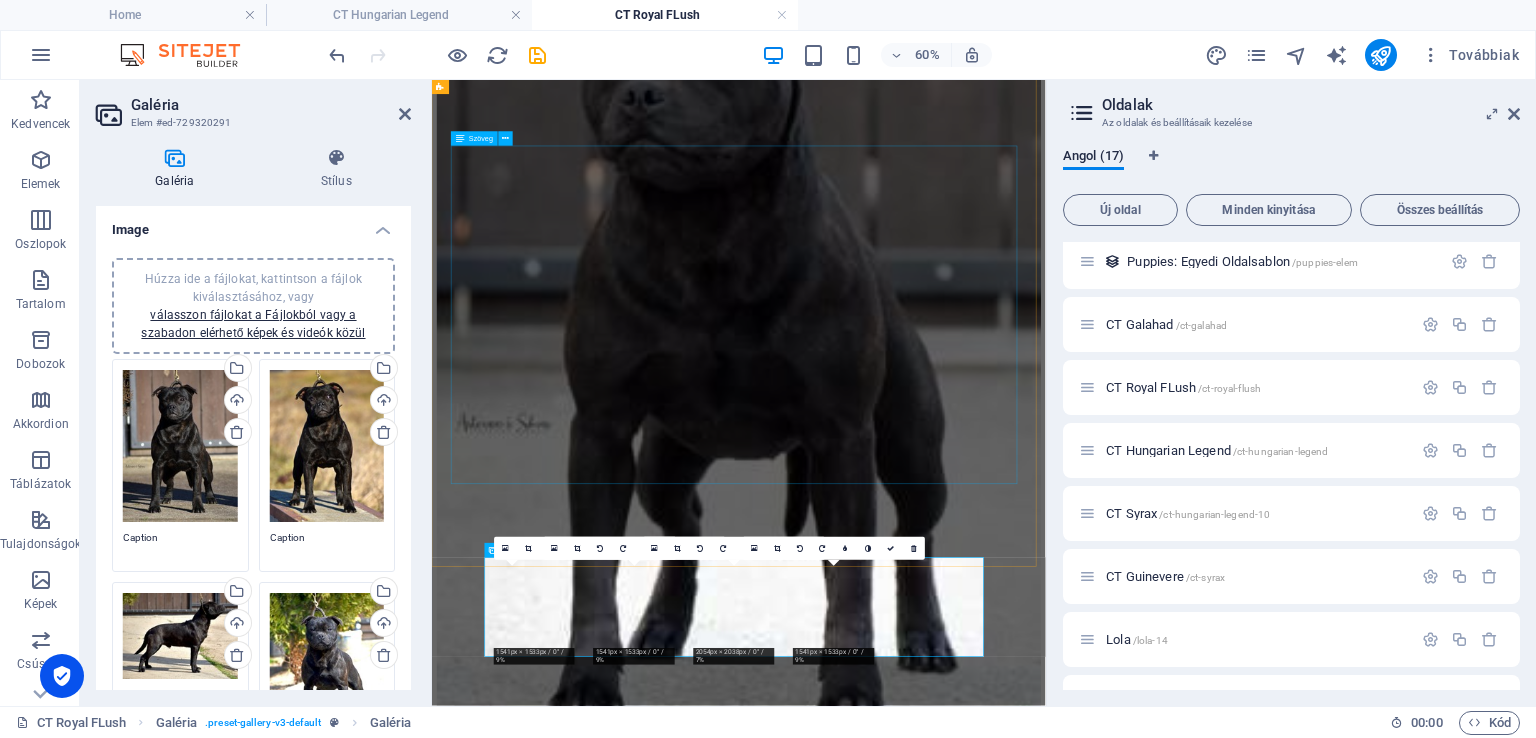 scroll, scrollTop: 278, scrollLeft: 0, axis: vertical 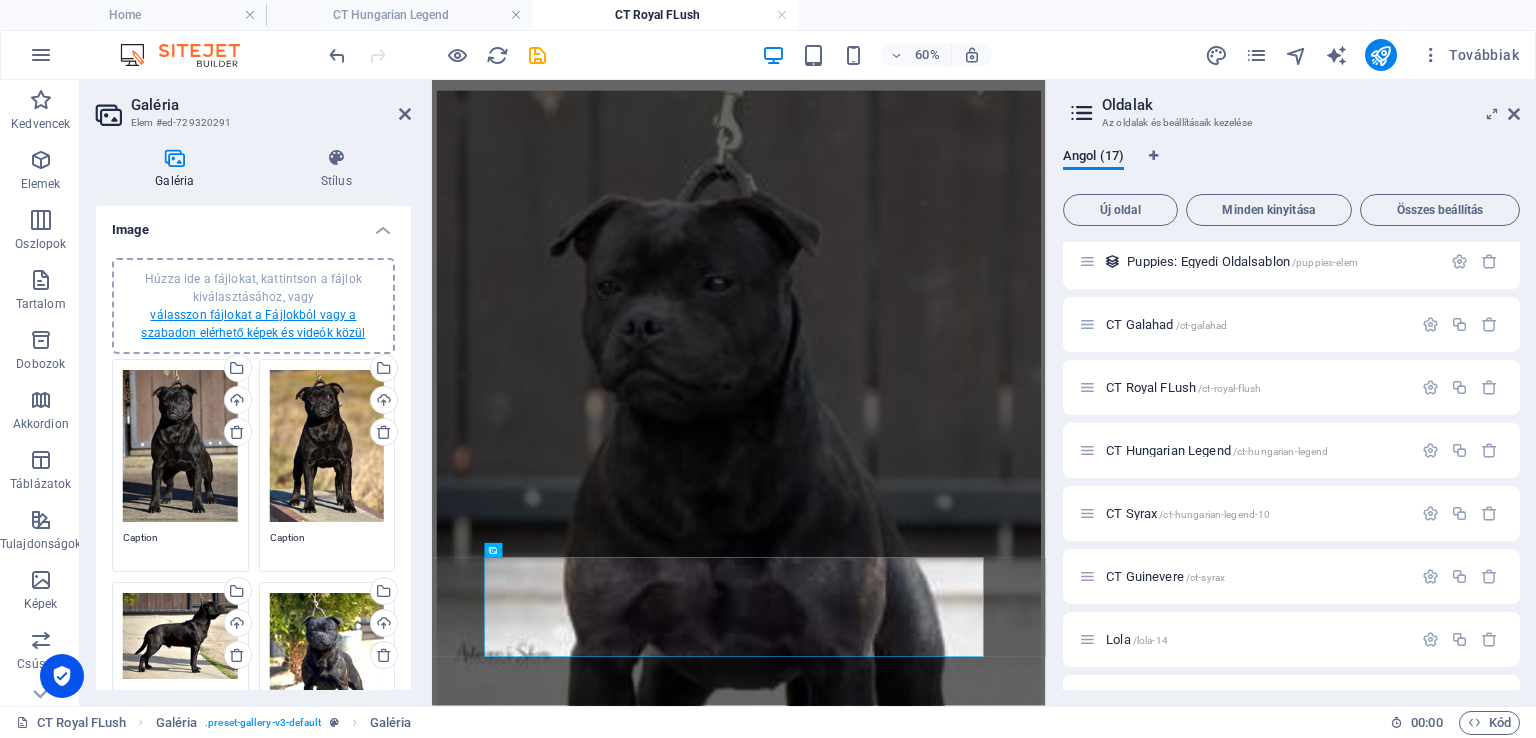 click on "válasszon fájlokat a Fájlokból vagy a szabadon elérhető képek és videók közül" at bounding box center [253, 324] 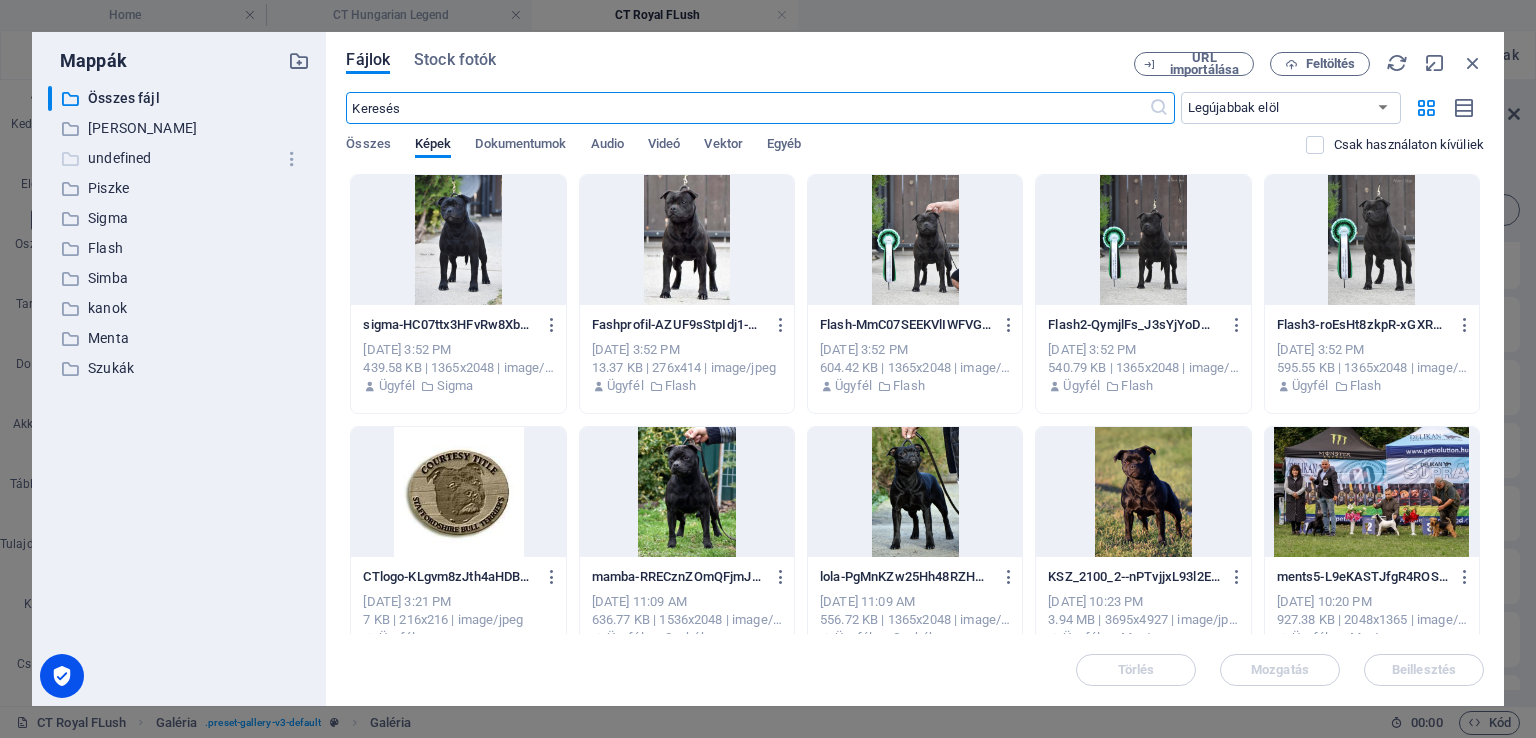 scroll, scrollTop: 0, scrollLeft: 0, axis: both 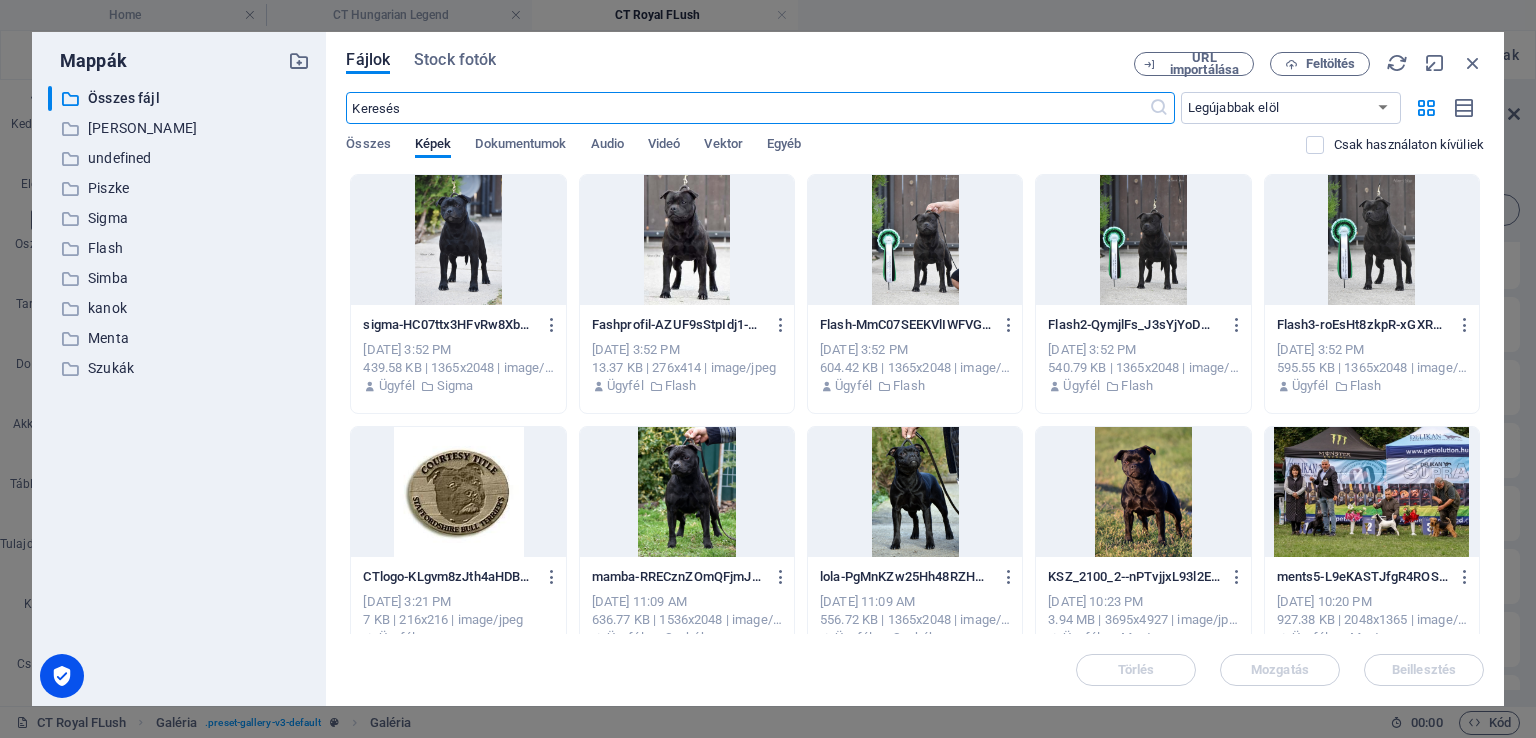 click at bounding box center [915, 240] 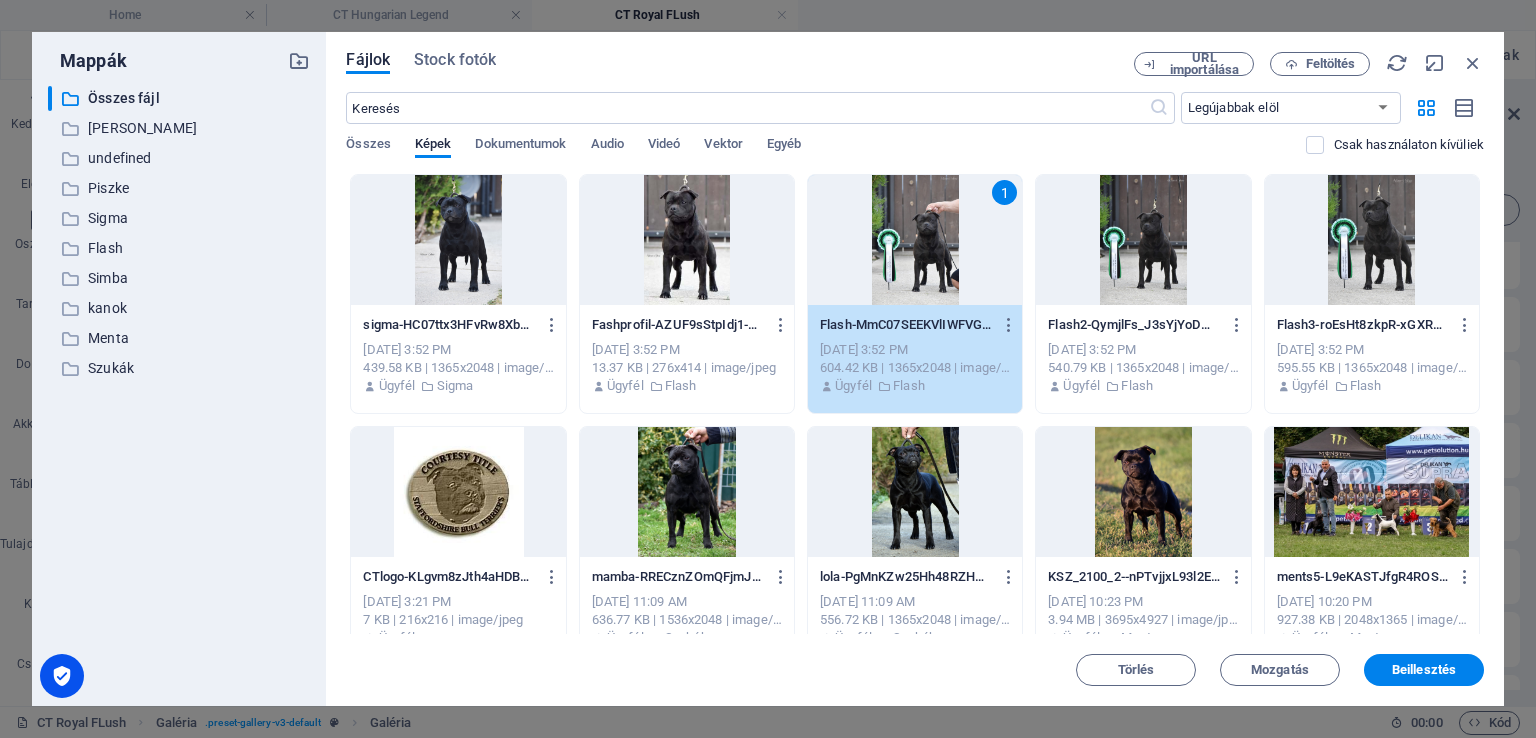 click at bounding box center (1143, 240) 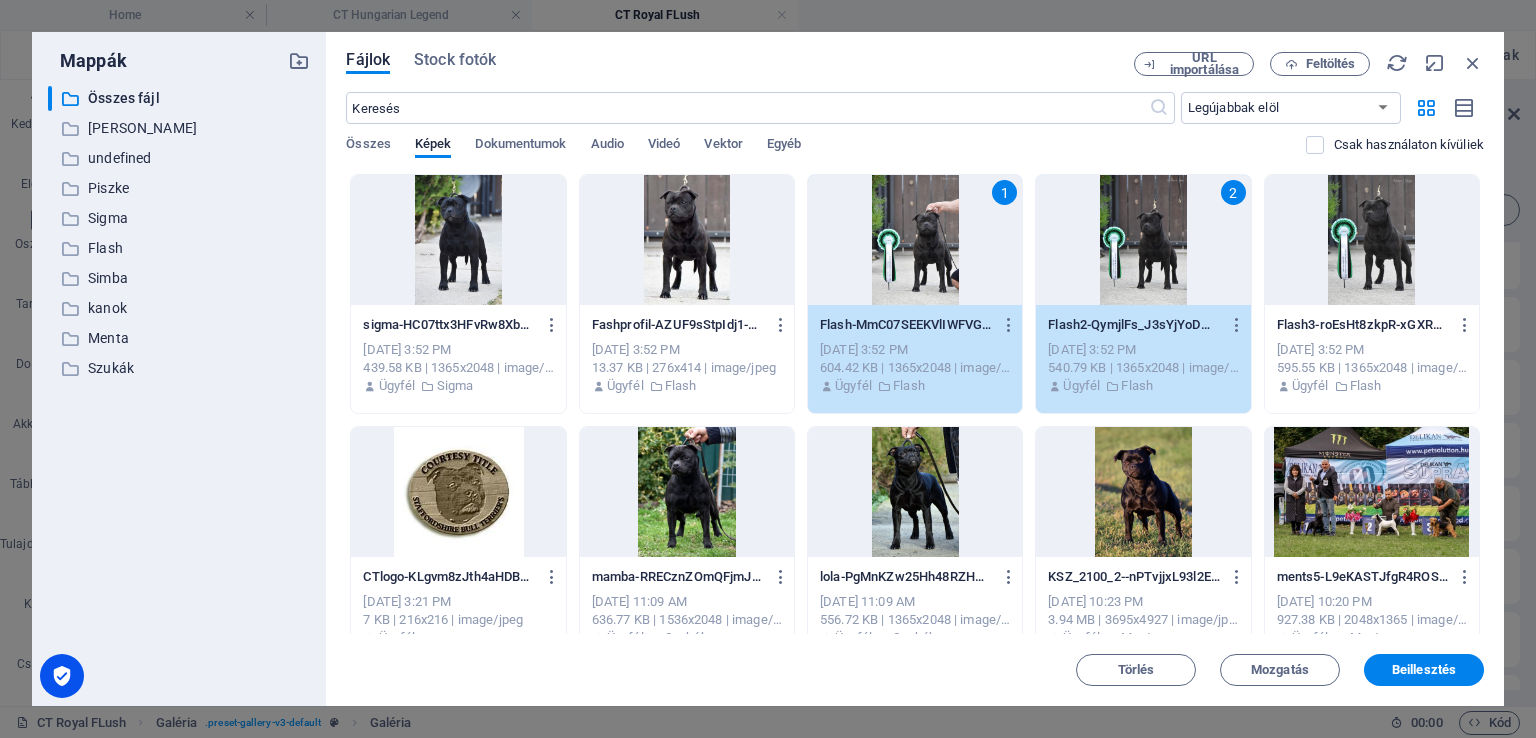 click at bounding box center (1372, 240) 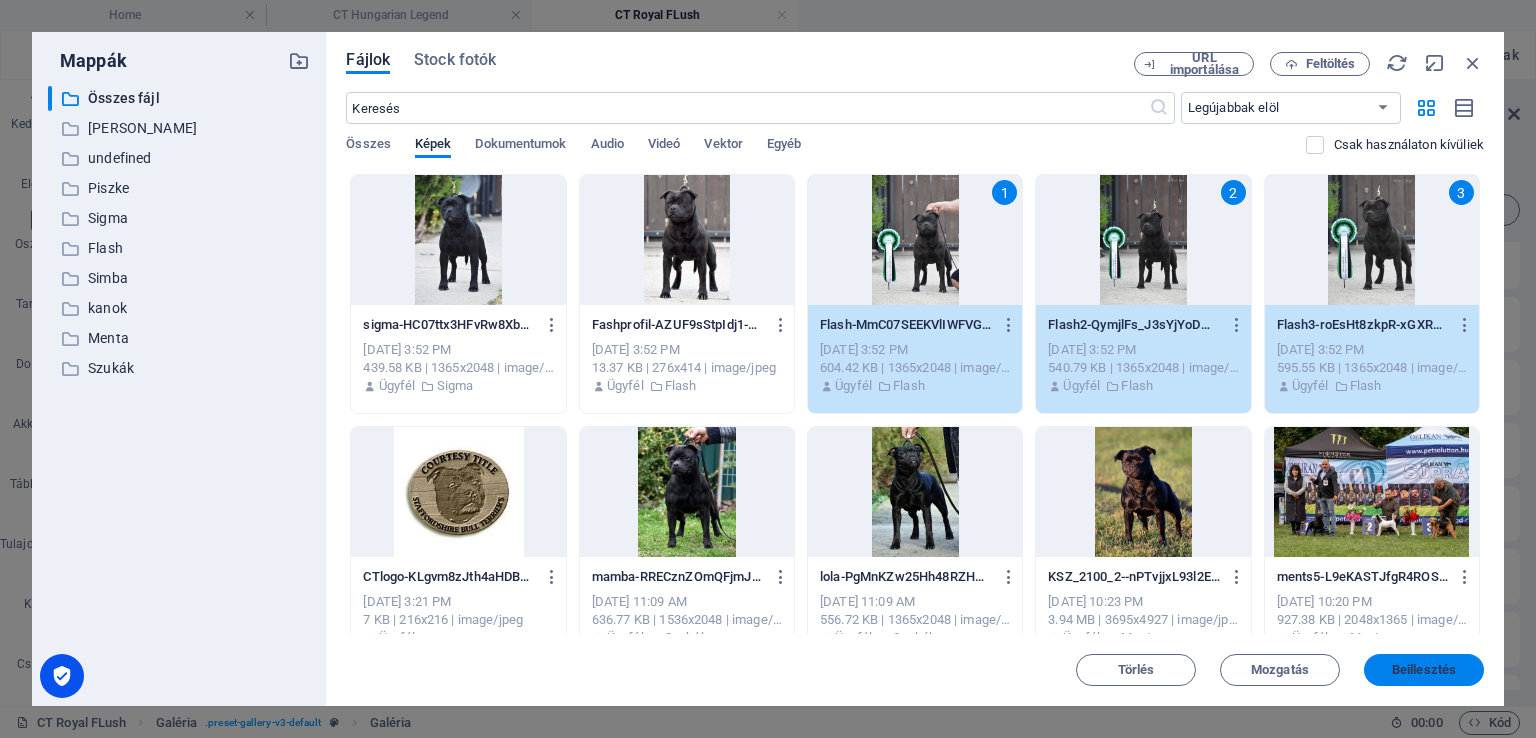 click on "Beillesztés" at bounding box center [1424, 670] 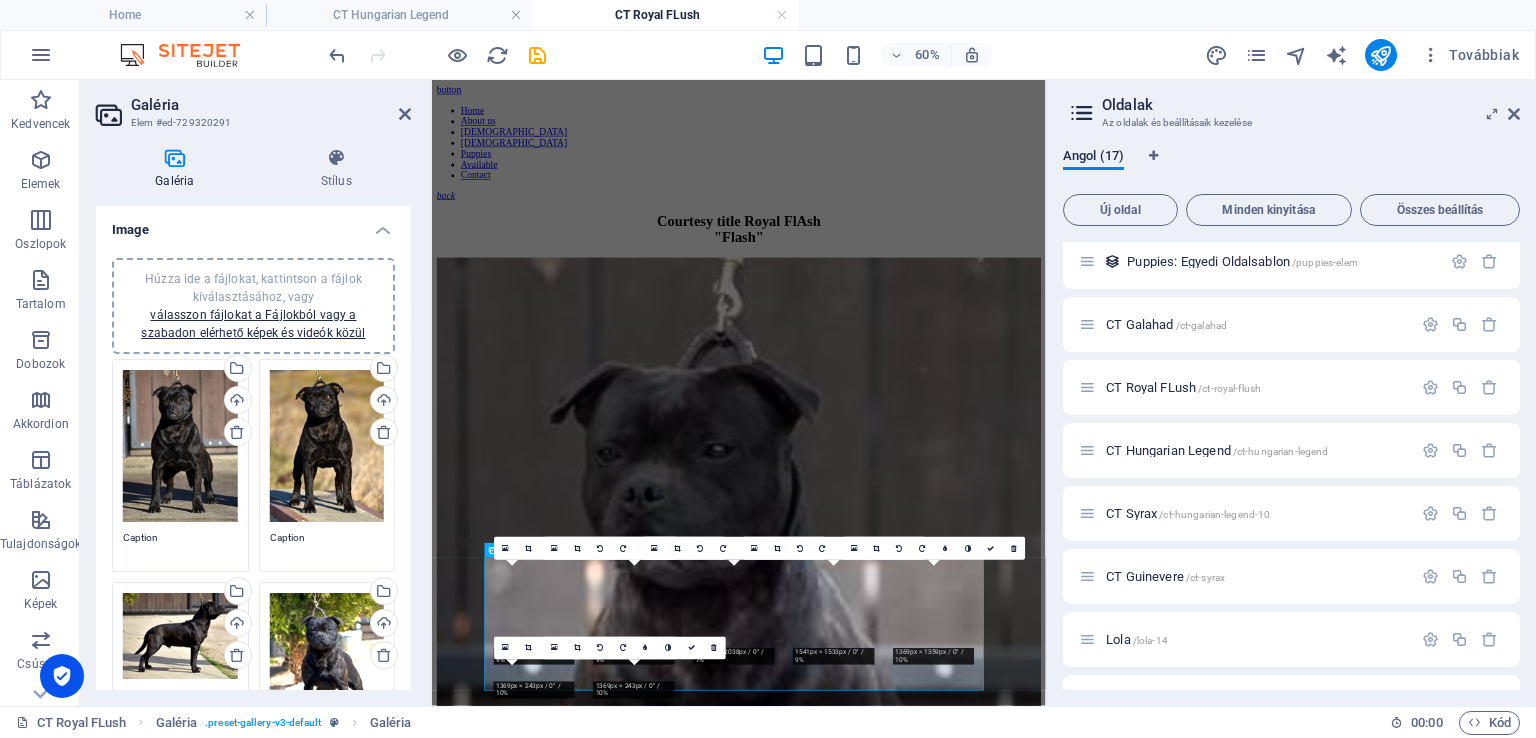 scroll, scrollTop: 278, scrollLeft: 0, axis: vertical 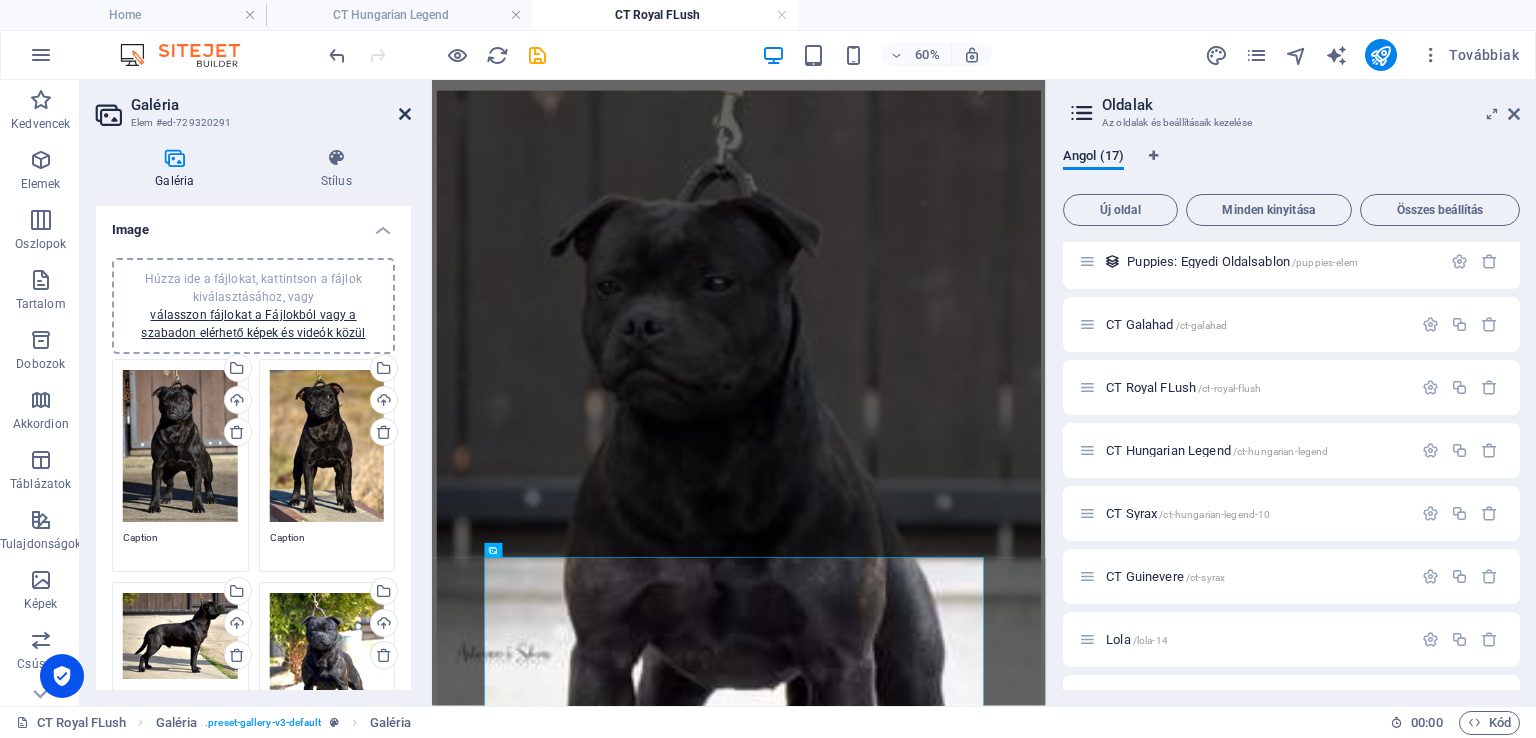 drag, startPoint x: 401, startPoint y: 116, endPoint x: 431, endPoint y: 75, distance: 50.803543 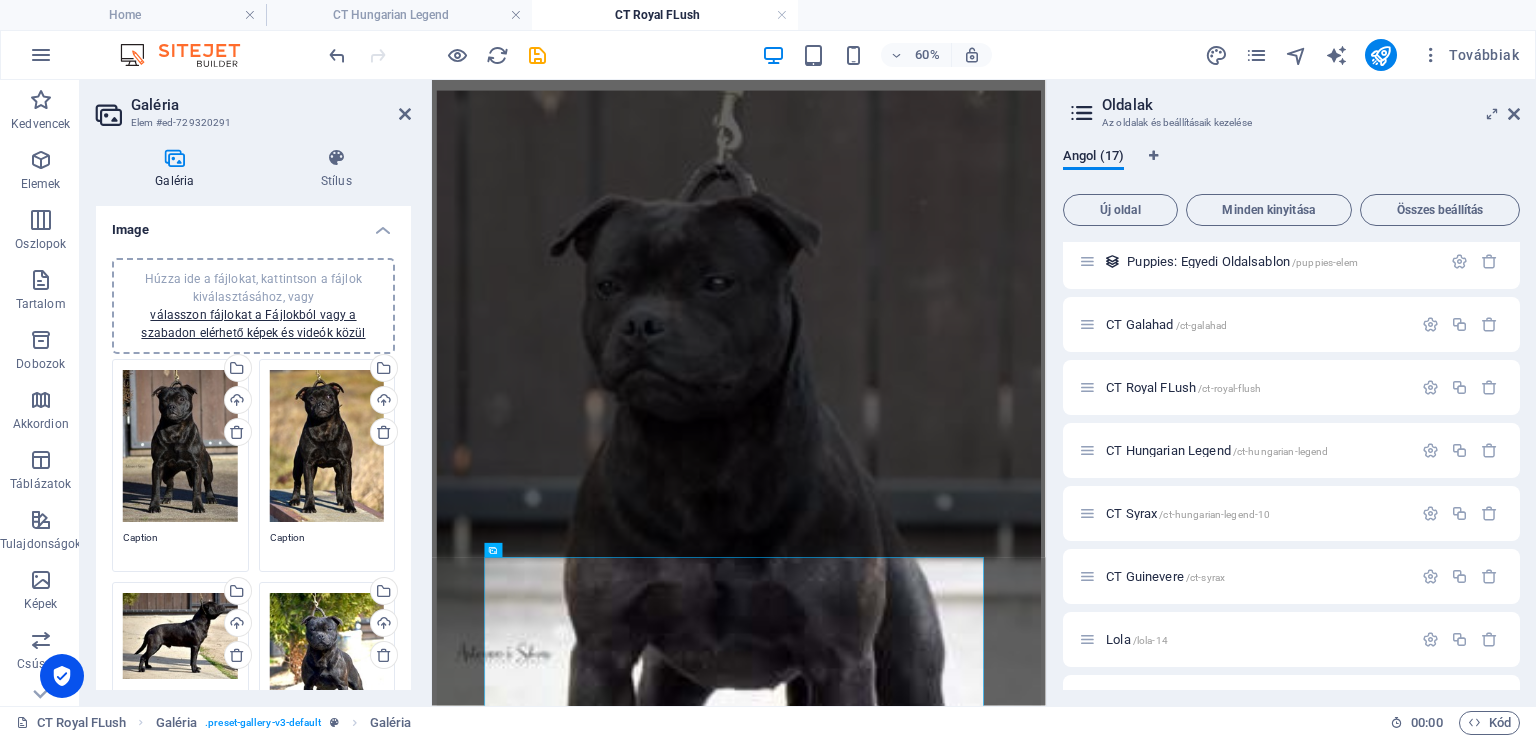 click at bounding box center [405, 114] 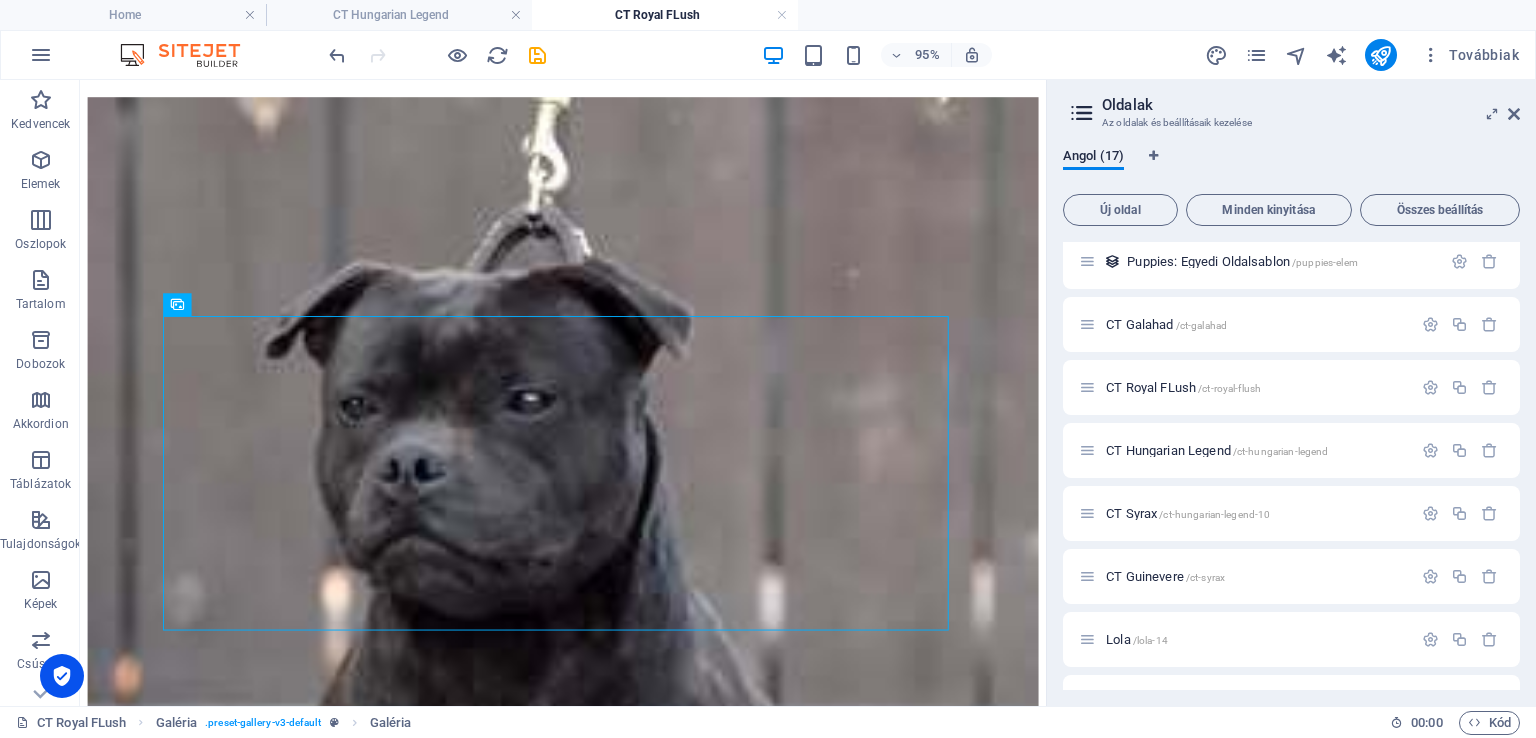 scroll, scrollTop: 826, scrollLeft: 0, axis: vertical 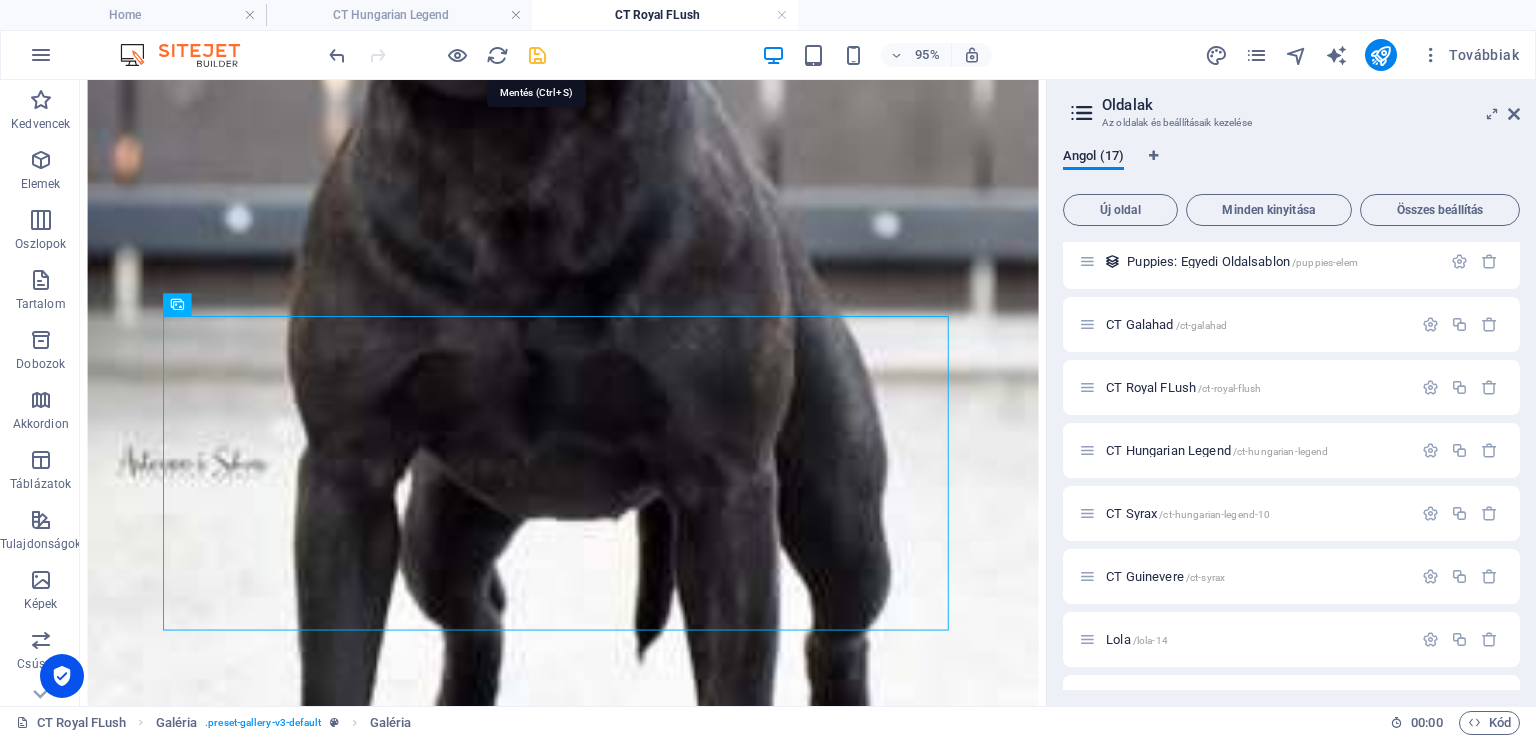 click at bounding box center (537, 55) 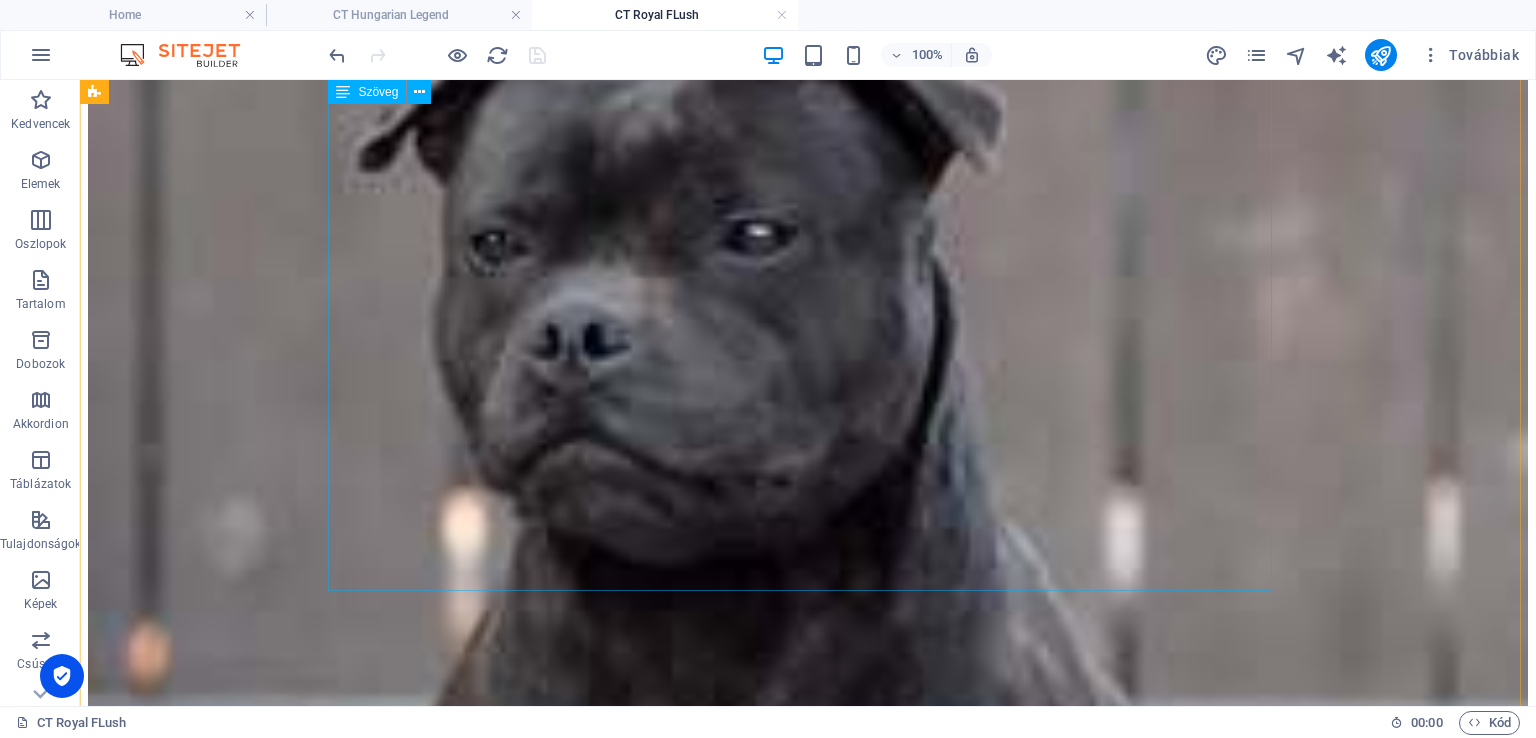 scroll, scrollTop: 400, scrollLeft: 0, axis: vertical 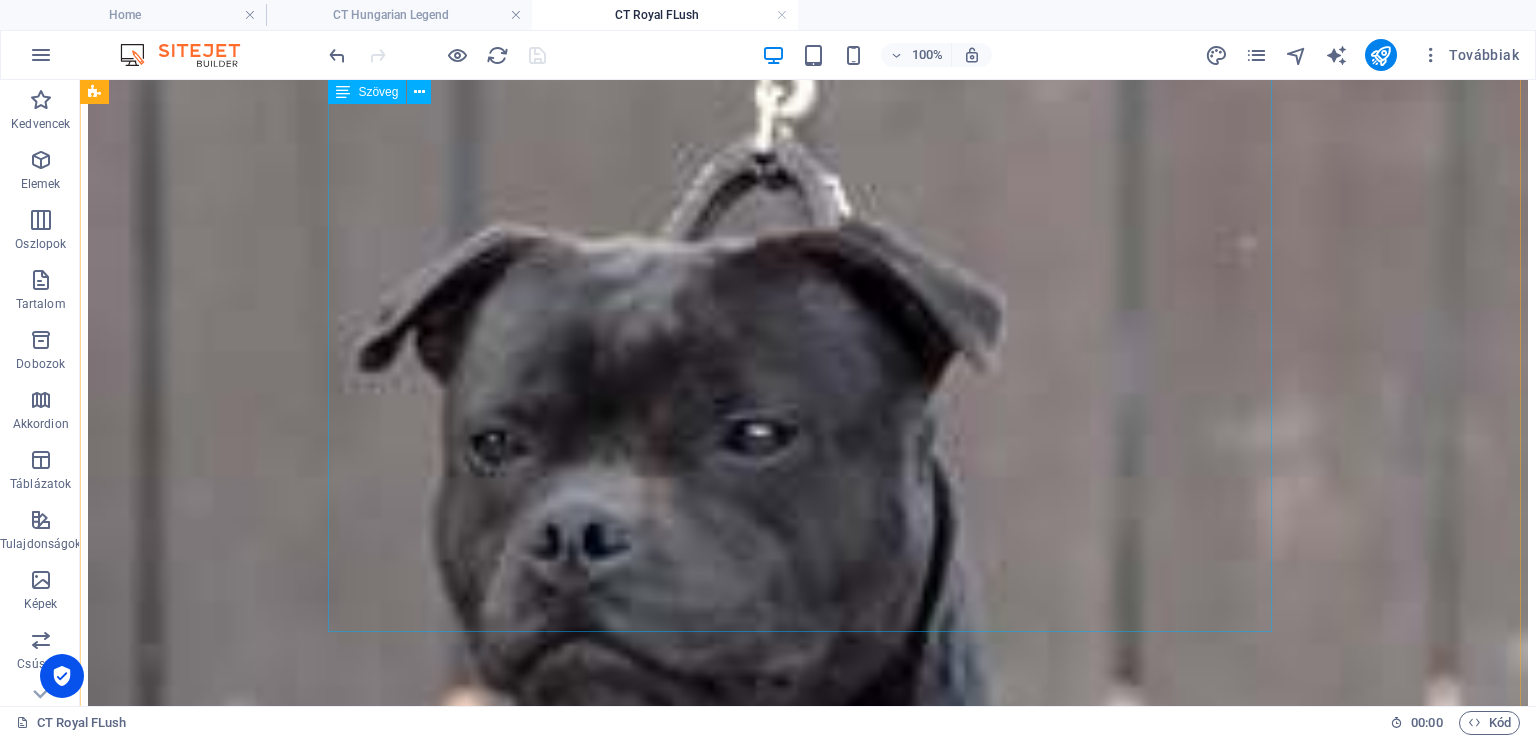 click on "AVAILABLE FOR STUD PEDIGREE Sire: C.I.B., Multi CH. [US_STATE] Devil's Jackpot Dam: Courtesy TItle Black Princess Date of birth: [DEMOGRAPHIC_DATA] Show results:  Pannon Cup 2024 - Puppy Club winner [DEMOGRAPHIC_DATA], Best puppy ([PERSON_NAME] - NL) 1 x HPJ, 1 x Best Junior 1 x Best of Breed Health results:  L-2-HGA: hereditary clear HC: hereditary clear Hips (HD): soon Elbows (ED): soon Patella: soon Eyes (2025): soon PHPV: soon D-locus: D/d (blue carrier)" at bounding box center (808, 2543) 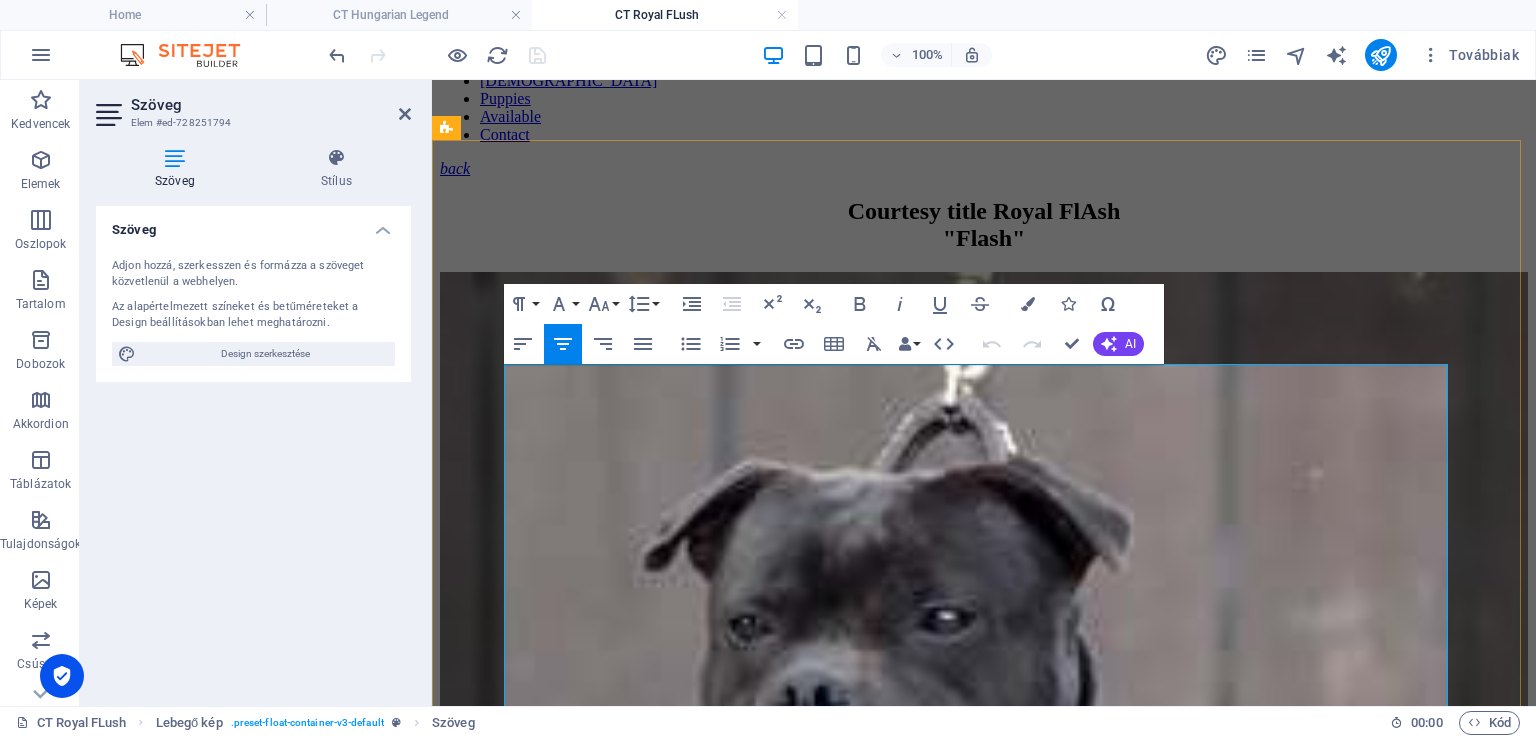 scroll, scrollTop: 175, scrollLeft: 0, axis: vertical 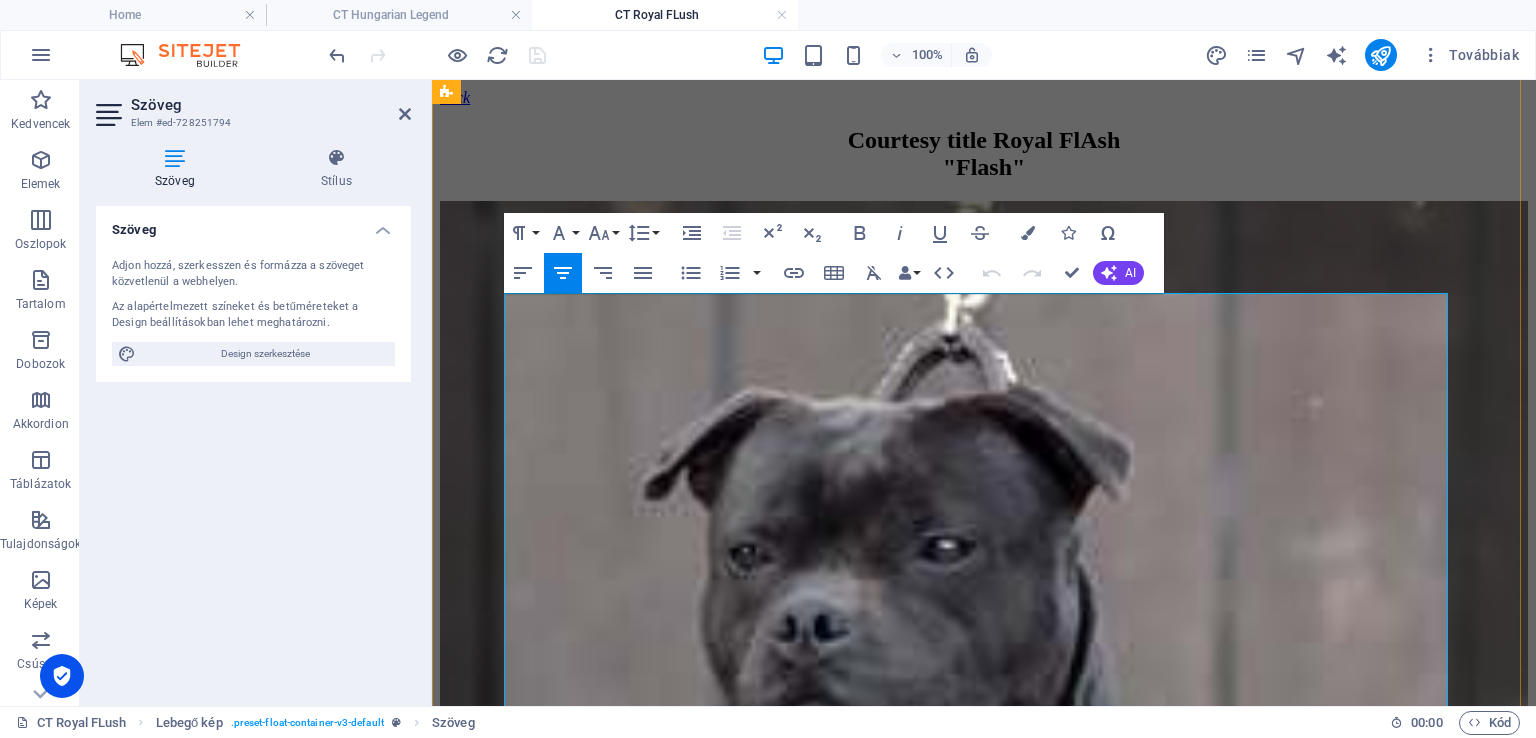click on "1 x Best of Breed" at bounding box center (994, 2211) 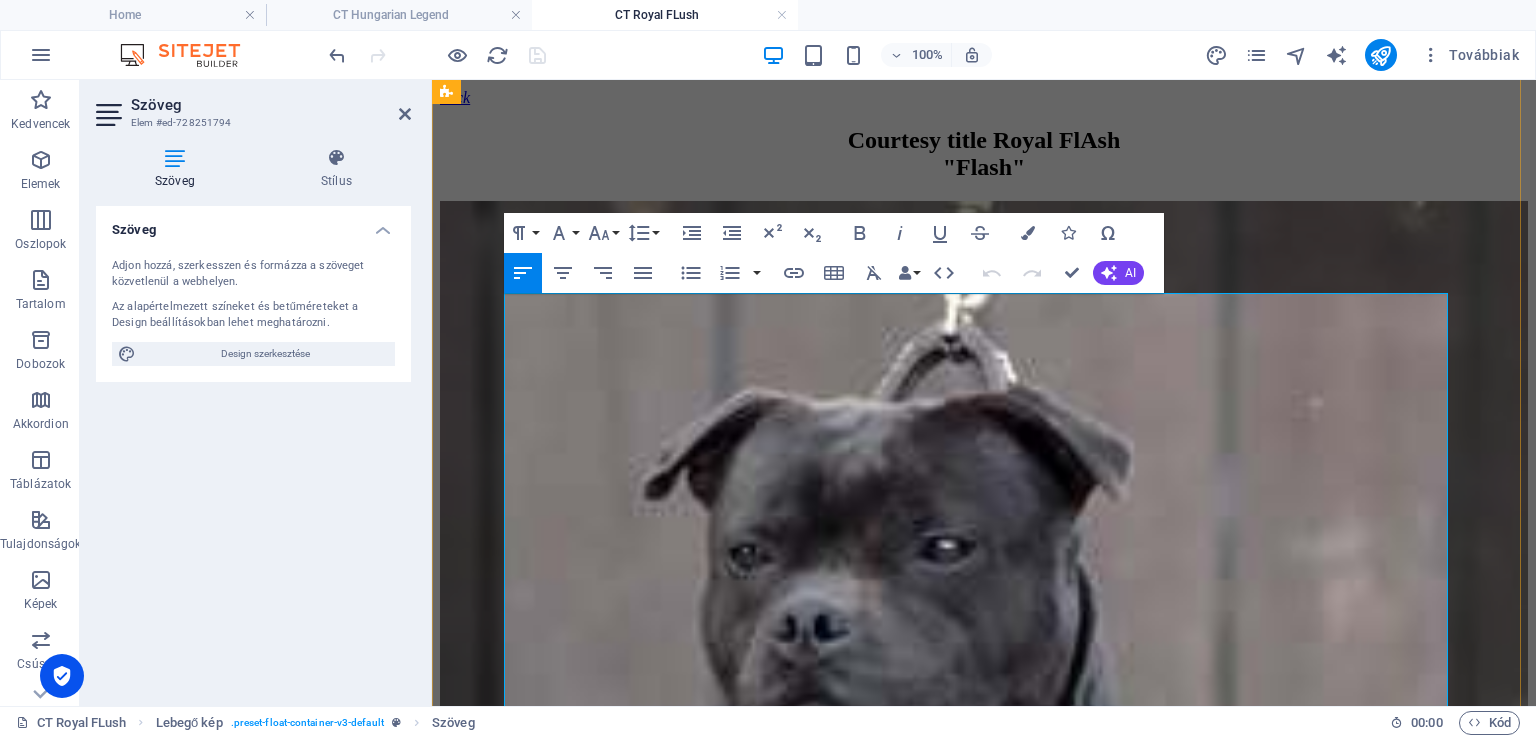 click on "1 x HPJ, 1 x Best Junior" at bounding box center (994, 2177) 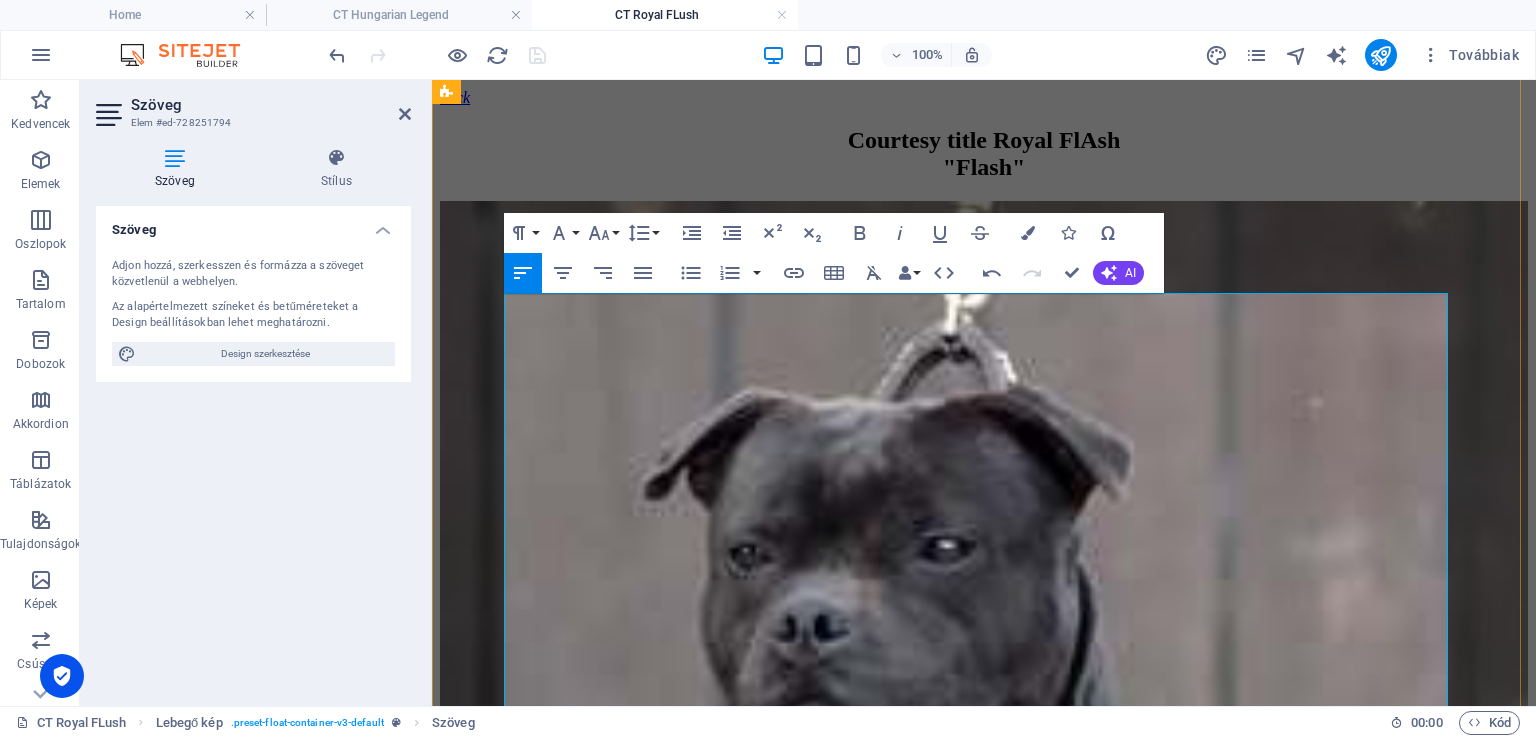 click on "Interra World Dogshow 2025 - Junior class: Exc. 2" at bounding box center (994, 2177) 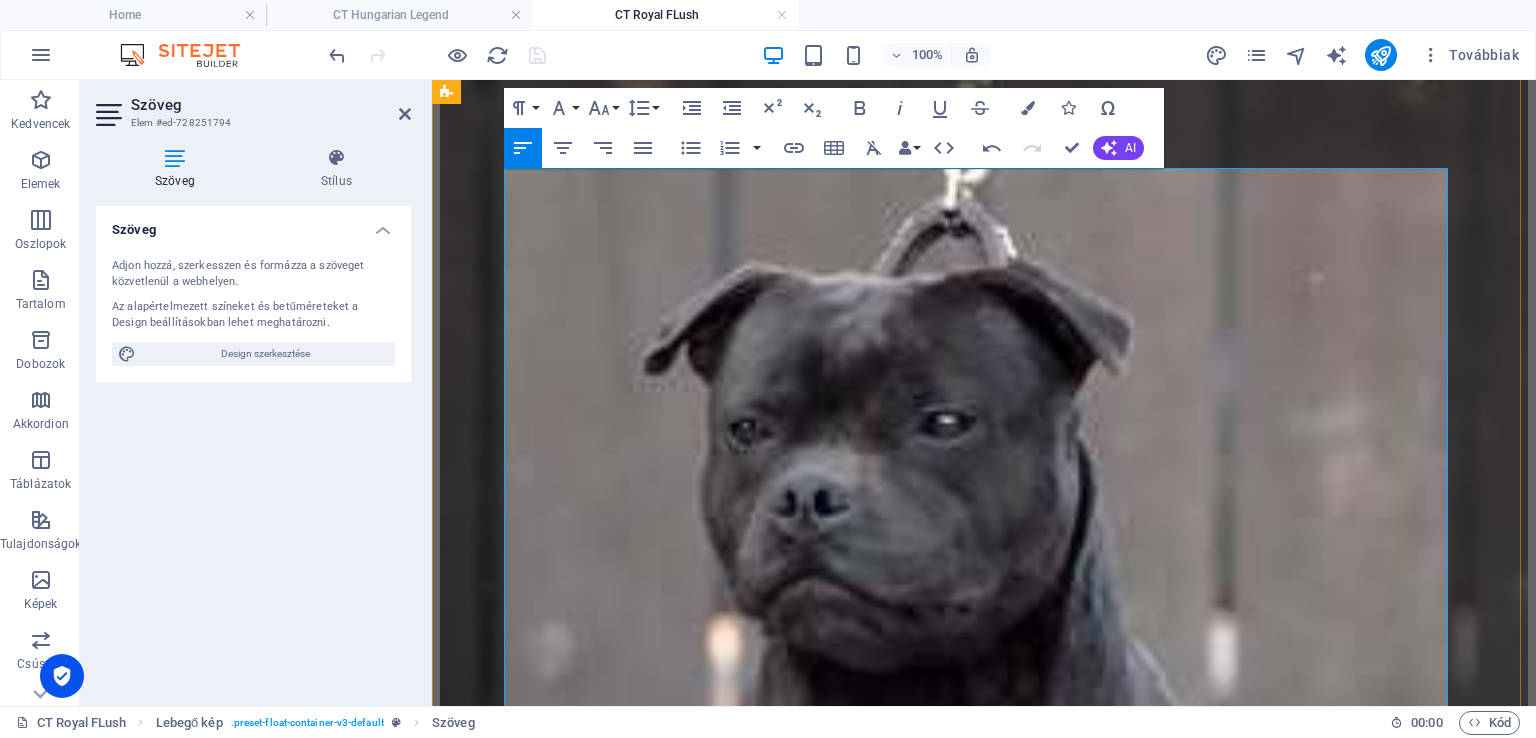 scroll, scrollTop: 400, scrollLeft: 0, axis: vertical 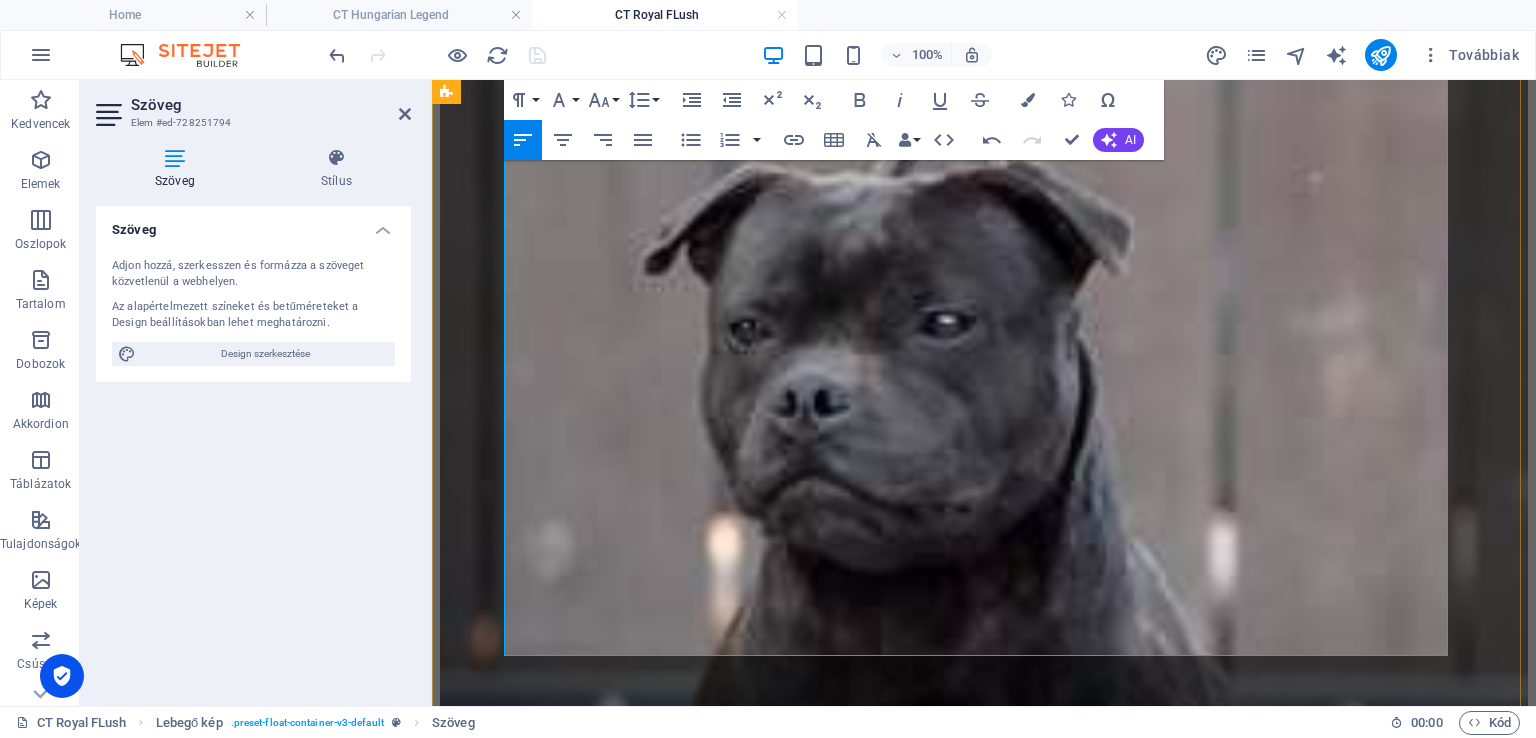 click on "D-locus: D/d (blue carrier)" at bounding box center (994, 2360) 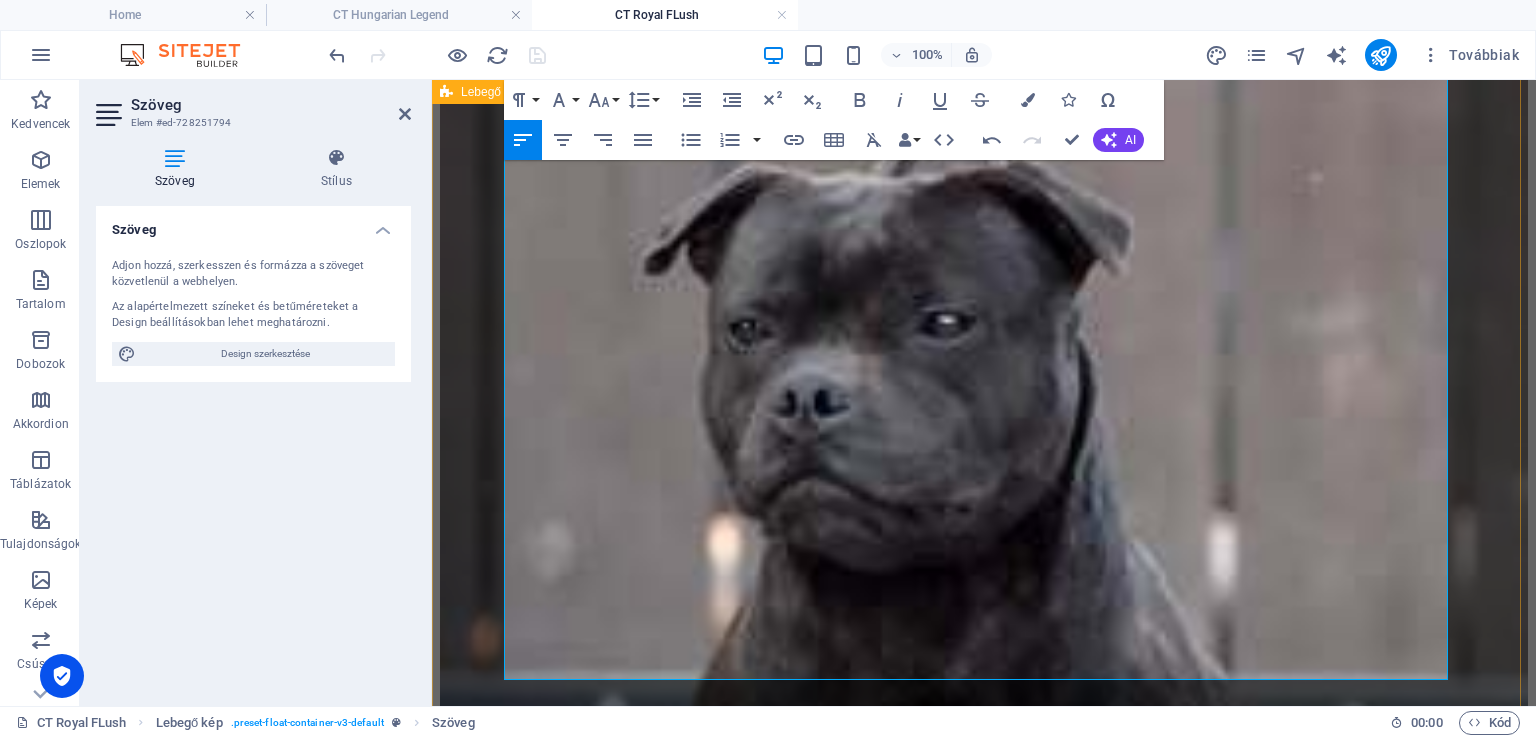 click on "Courtesy title Royal FlAsh "Flash" AVAILABLE FOR STUD PEDIGREE Sire: C.I.B., Multi CH. [US_STATE] Devil's Jackpot Dam: Courtesy TItle Black Princess Date of birth: [DEMOGRAPHIC_DATA] Show results:  Pannon Cup 2024 - Puppy Club winner [DEMOGRAPHIC_DATA], Best puppy ([PERSON_NAME] - NL) Interra World Dogshow 2025 - Junior class: Exc. 2 (10 [DEMOGRAPHIC_DATA] in class) 1 x HPJ, 1 x Best Junior 1 x Best of Breed Health results:  L-2-HGA: hereditary clear HC: hereditary clear Hips (HD): soon Elbows (ED): soon Patella: soon Eyes (2025): soon PHPV: soon D-locus: D/d (blue carrier) Breeding test OK" at bounding box center (984, 1186) 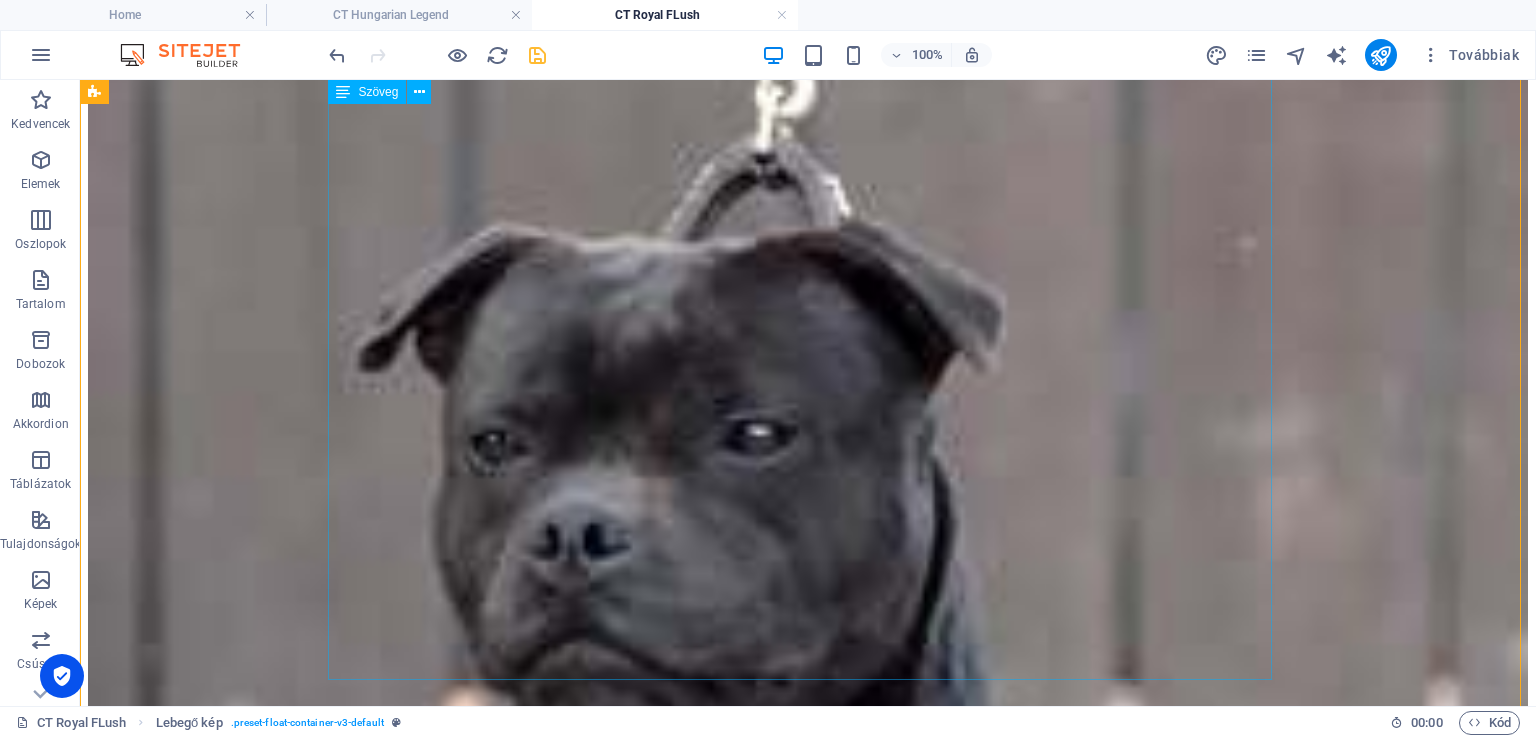 click on "AVAILABLE FOR STUD PEDIGREE Sire: C.I.B., Multi CH. [US_STATE] Devil's Jackpot Dam: Courtesy TItle Black Princess Date of birth: [DEMOGRAPHIC_DATA] Show results:  Pannon Cup 2024 - Puppy Club winner [DEMOGRAPHIC_DATA], Best puppy ([PERSON_NAME] - NL) Interra World Dogshow 2025 - Junior class: Exc. 2 (10 [DEMOGRAPHIC_DATA] in class) 1 x HPJ, 1 x Best Junior 1 x Best of Breed Health results:  L-2-HGA: hereditary clear HC: hereditary clear Hips (HD): soon Elbows (ED): soon Patella: soon Eyes (2025): soon PHPV: soon D-locus: D/d (blue carrier) Breeding test OK" at bounding box center [808, 2577] 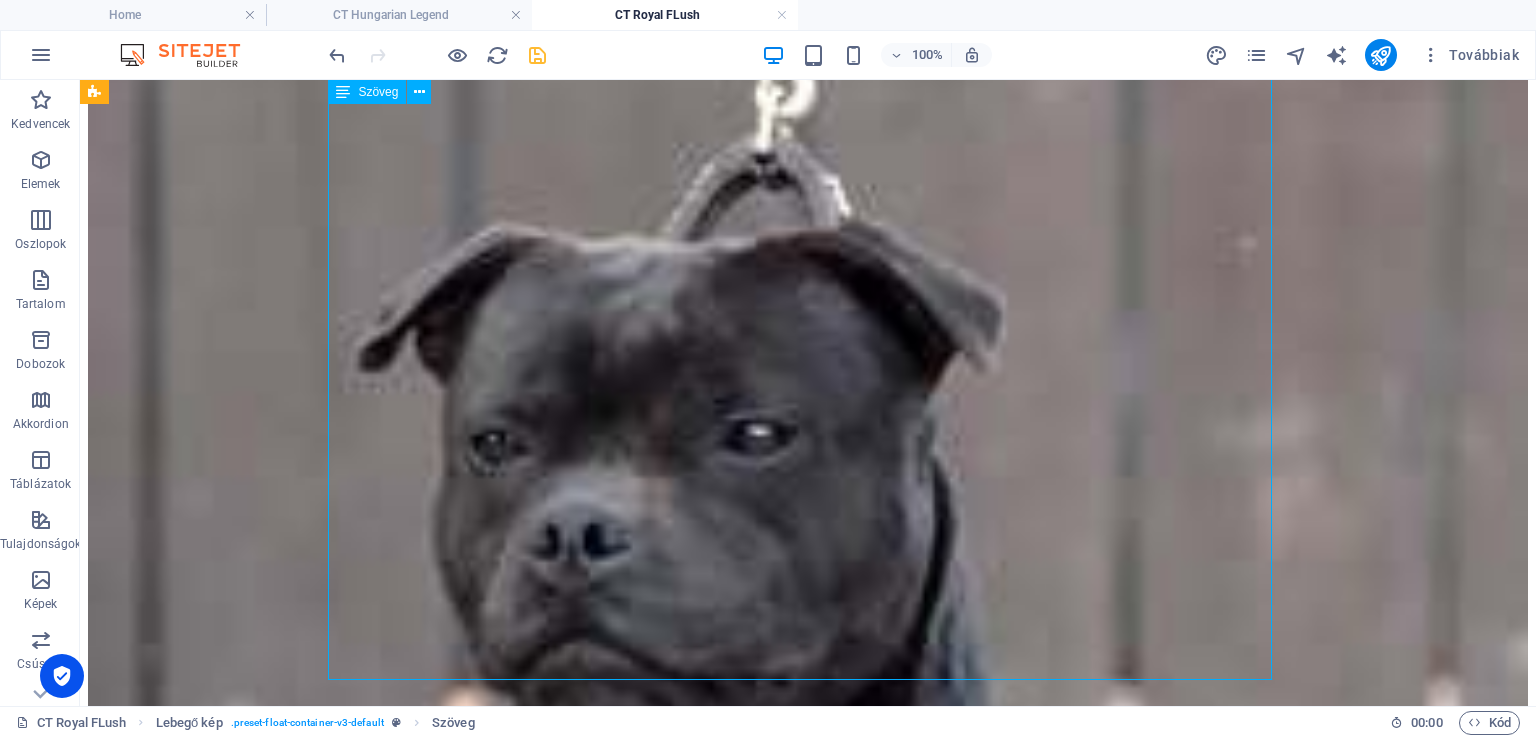 click on "AVAILABLE FOR STUD PEDIGREE Sire: C.I.B., Multi CH. [US_STATE] Devil's Jackpot Dam: Courtesy TItle Black Princess Date of birth: [DEMOGRAPHIC_DATA] Show results:  Pannon Cup 2024 - Puppy Club winner [DEMOGRAPHIC_DATA], Best puppy ([PERSON_NAME] - NL) Interra World Dogshow 2025 - Junior class: Exc. 2 (10 [DEMOGRAPHIC_DATA] in class) 1 x HPJ, 1 x Best Junior 1 x Best of Breed Health results:  L-2-HGA: hereditary clear HC: hereditary clear Hips (HD): soon Elbows (ED): soon Patella: soon Eyes (2025): soon PHPV: soon D-locus: D/d (blue carrier) Breeding test OK" at bounding box center (808, 2577) 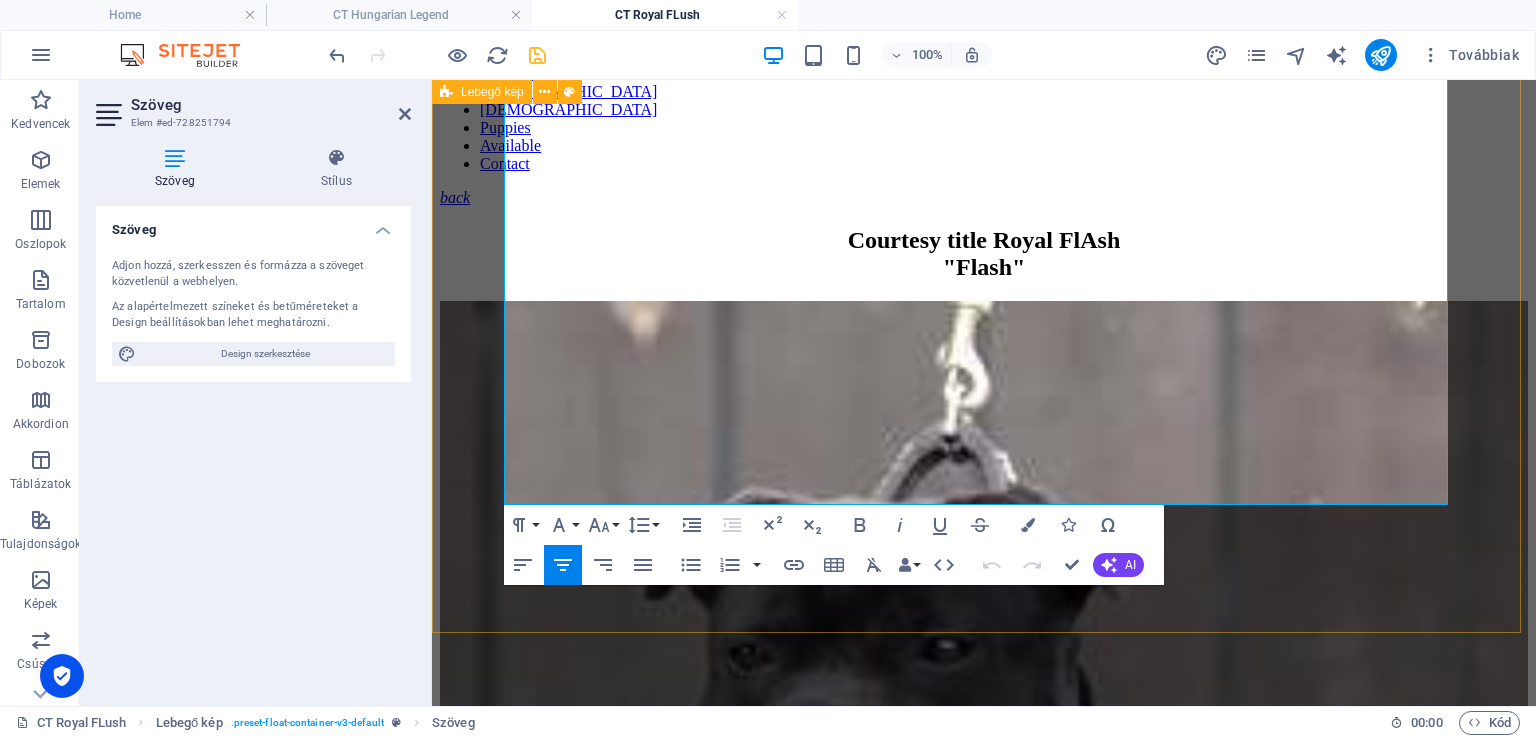 scroll, scrollTop: 575, scrollLeft: 0, axis: vertical 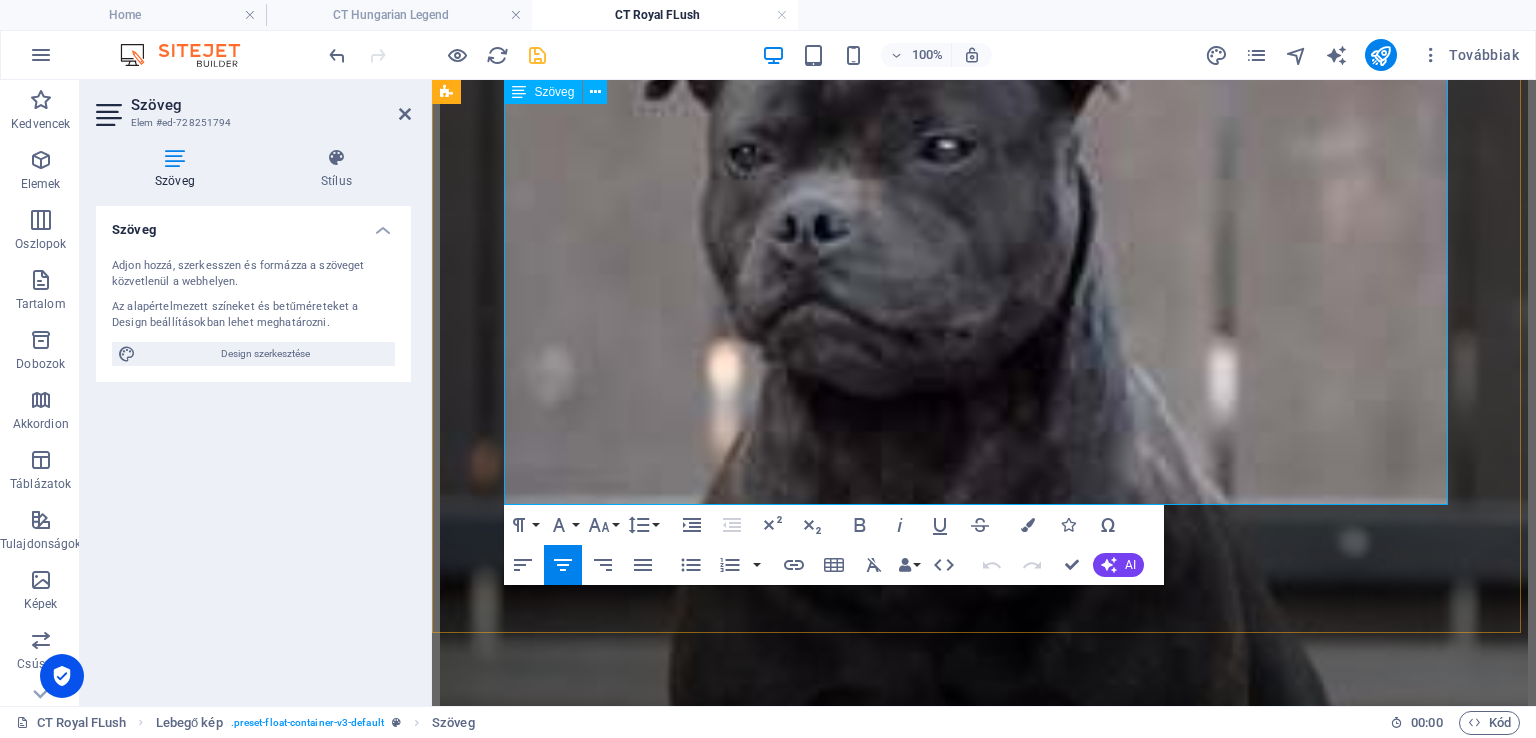 click on "Breeding test OK" at bounding box center [994, 2219] 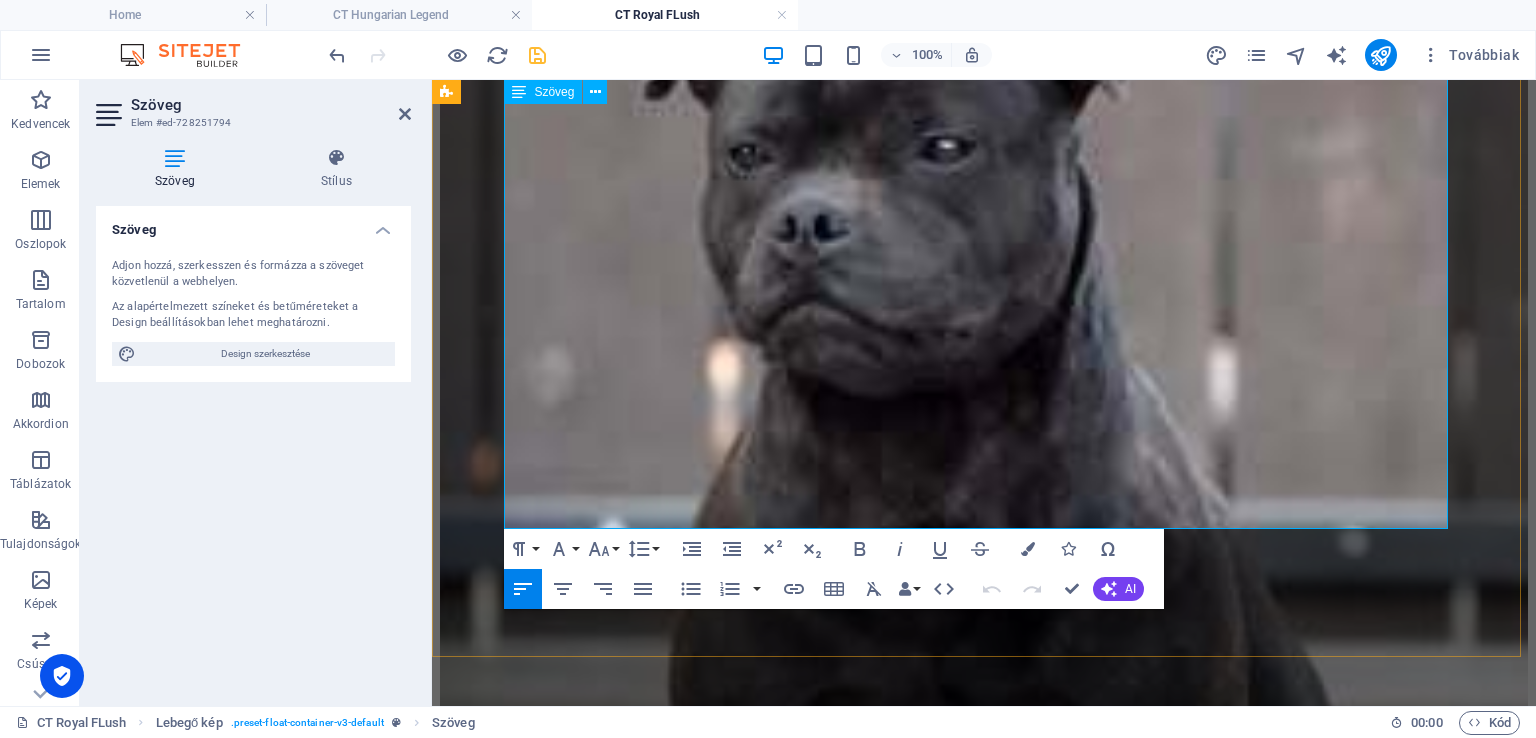 type 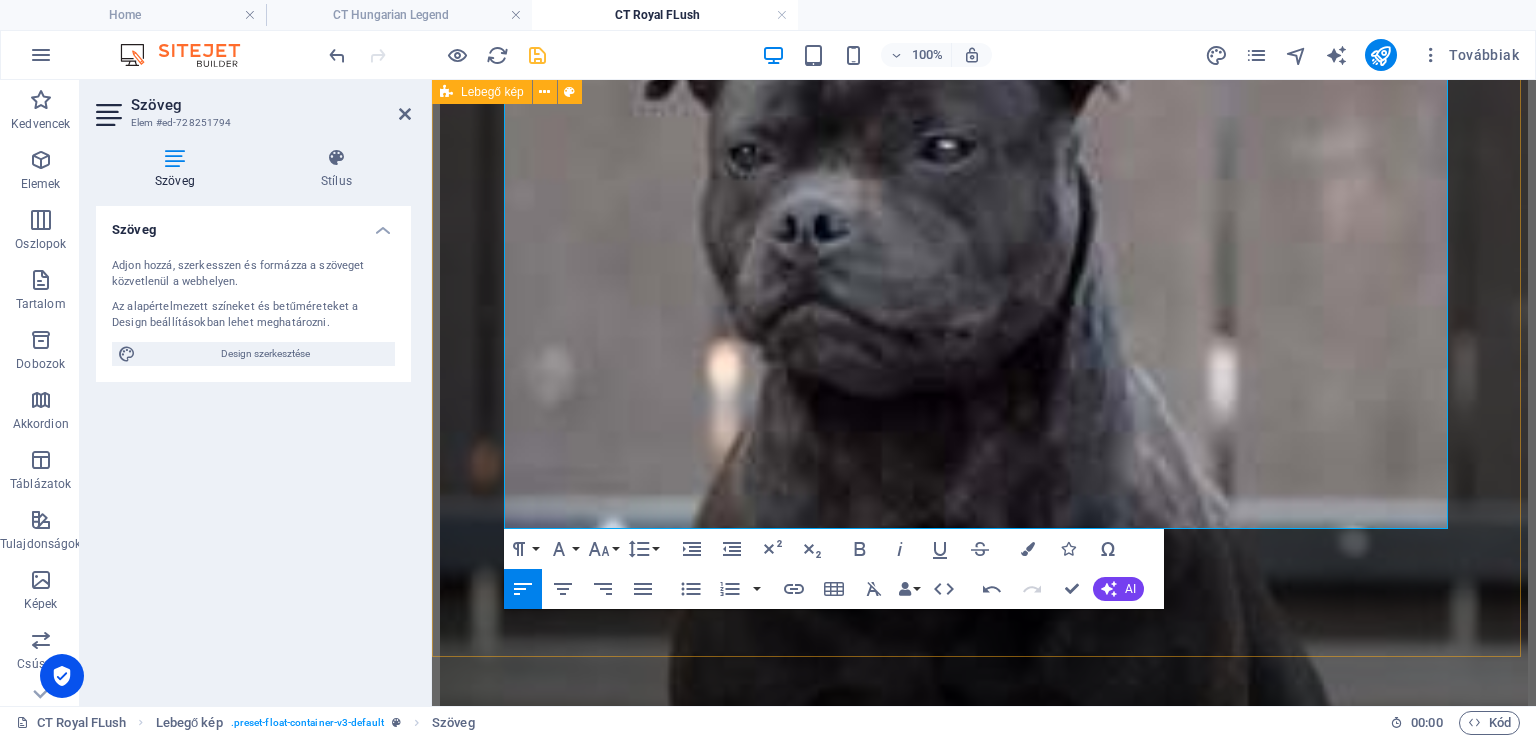 click on "Courtesy title Royal FlAsh "Flash" AVAILABLE FOR STUD PEDIGREE Sire: C.I.B., Multi CH. [US_STATE] Devil's Jackpot Dam: Courtesy TItle Black Princess Date of birth: [DEMOGRAPHIC_DATA] Show results:  Pannon Cup 2024 - Puppy Club winner [DEMOGRAPHIC_DATA], Best puppy ([PERSON_NAME] - NL) Interra World Dogshow 2025 - Junior class: Exc. 2 (10 [DEMOGRAPHIC_DATA] in class) 1 x HPJ, 1 x Best Junior 1 x Best of Breed Health results:  L-2-HGA: hereditary clear HC: hereditary clear Hips (HD): soon Elbows (ED): soon Patella: soon Eyes (2025): soon PHPV: soon D-locus: D/d (blue carrier) Breeding test OK Litters: 1" at bounding box center [984, 1028] 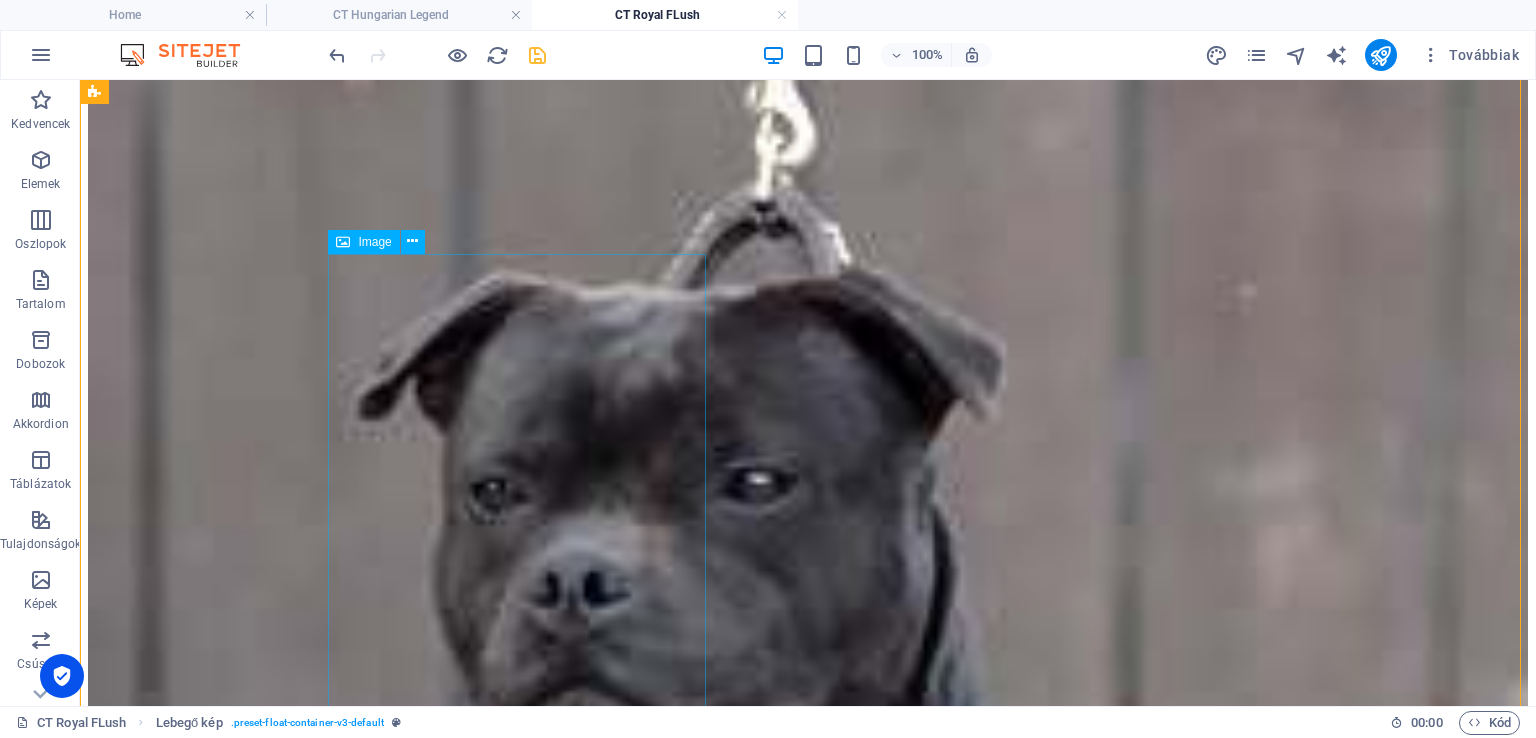 scroll, scrollTop: 375, scrollLeft: 0, axis: vertical 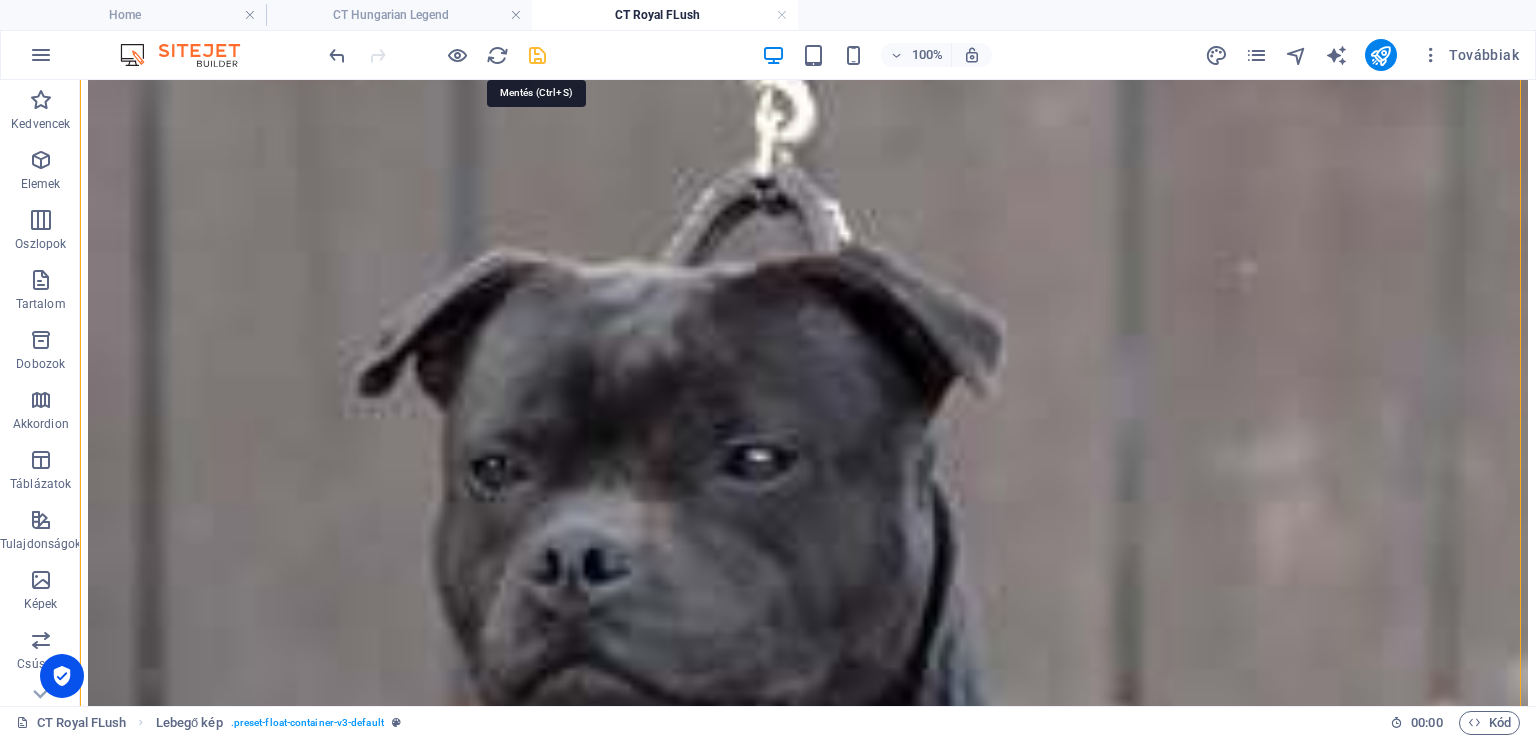 drag, startPoint x: 540, startPoint y: 63, endPoint x: 636, endPoint y: 45, distance: 97.67292 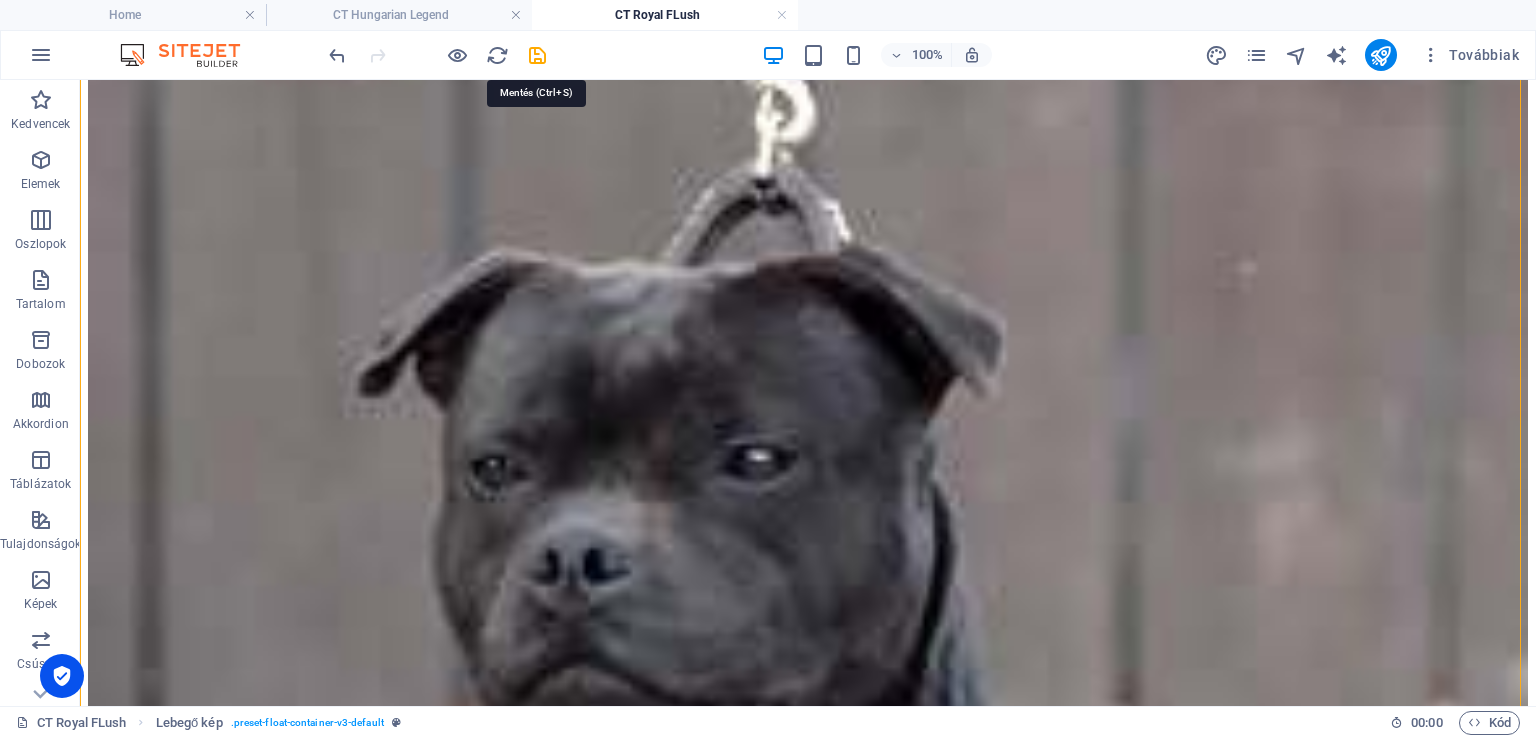 click at bounding box center [537, 55] 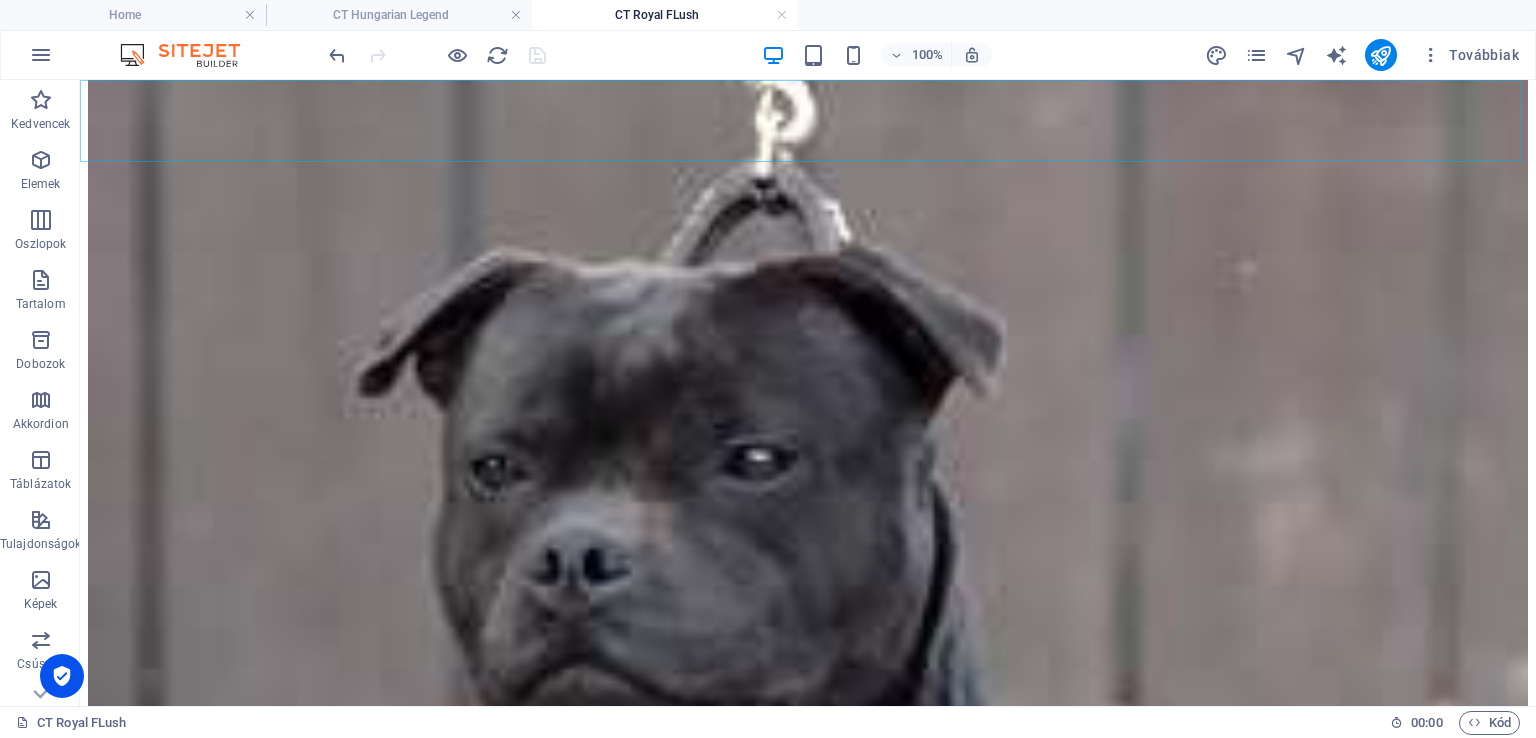 scroll, scrollTop: 0, scrollLeft: 0, axis: both 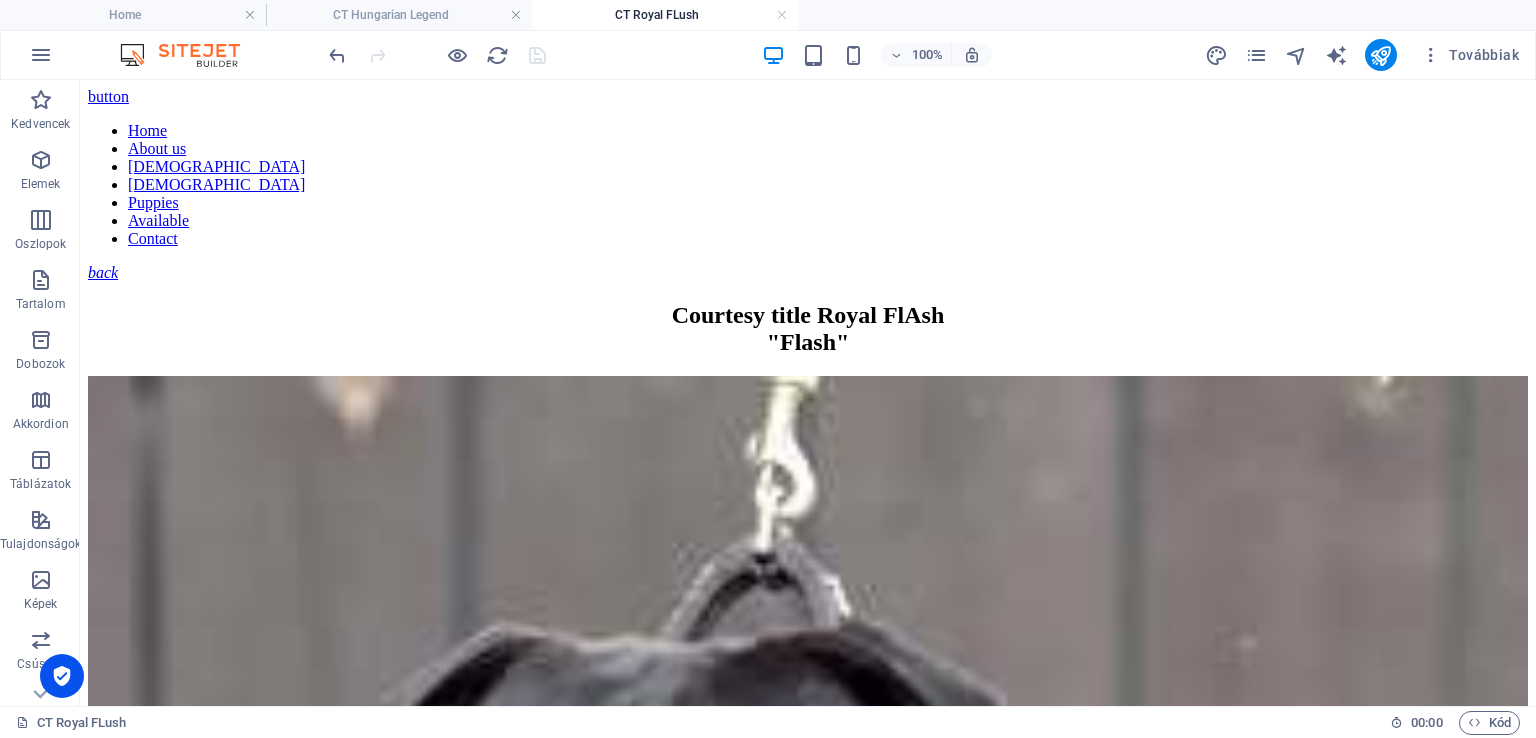 click at bounding box center [782, 15] 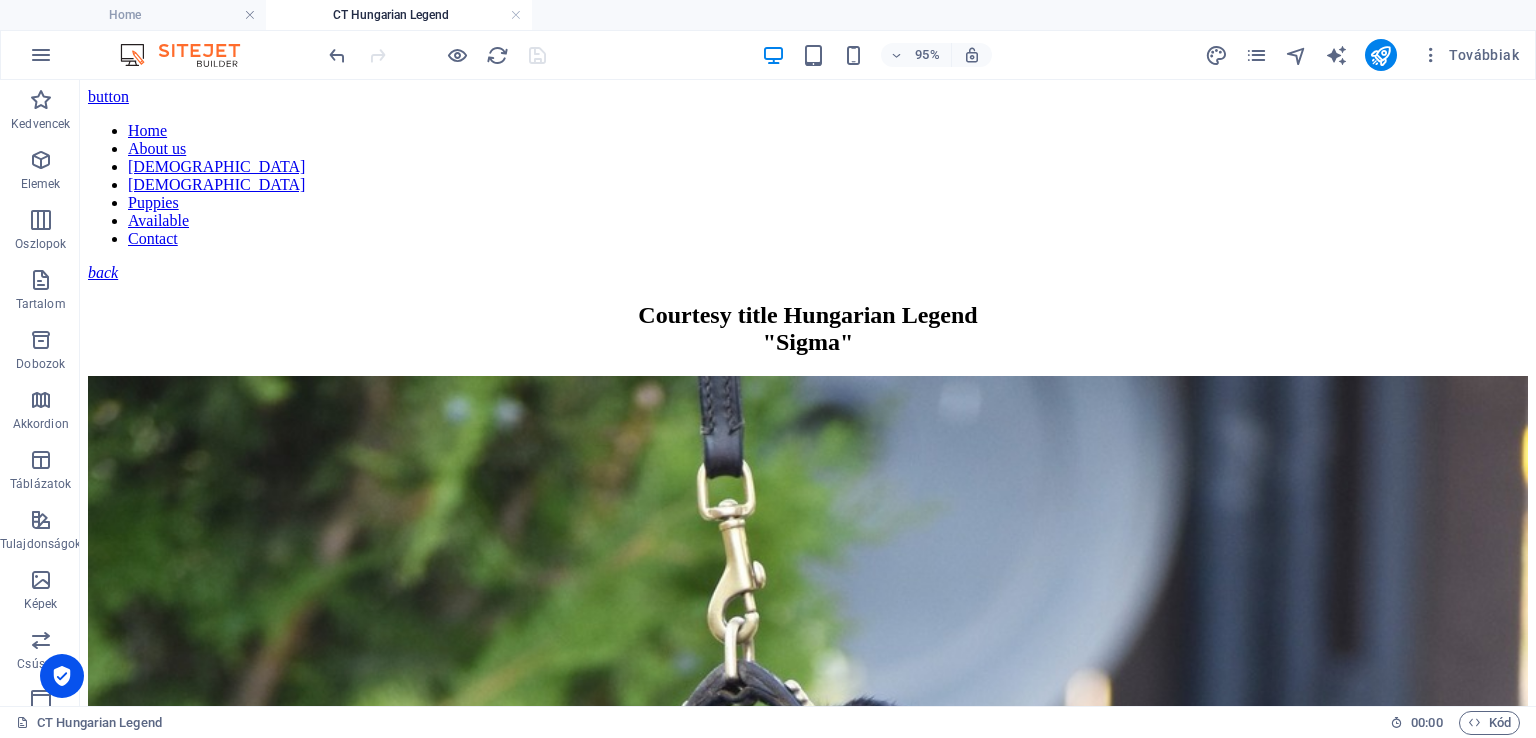 scroll, scrollTop: 364, scrollLeft: 0, axis: vertical 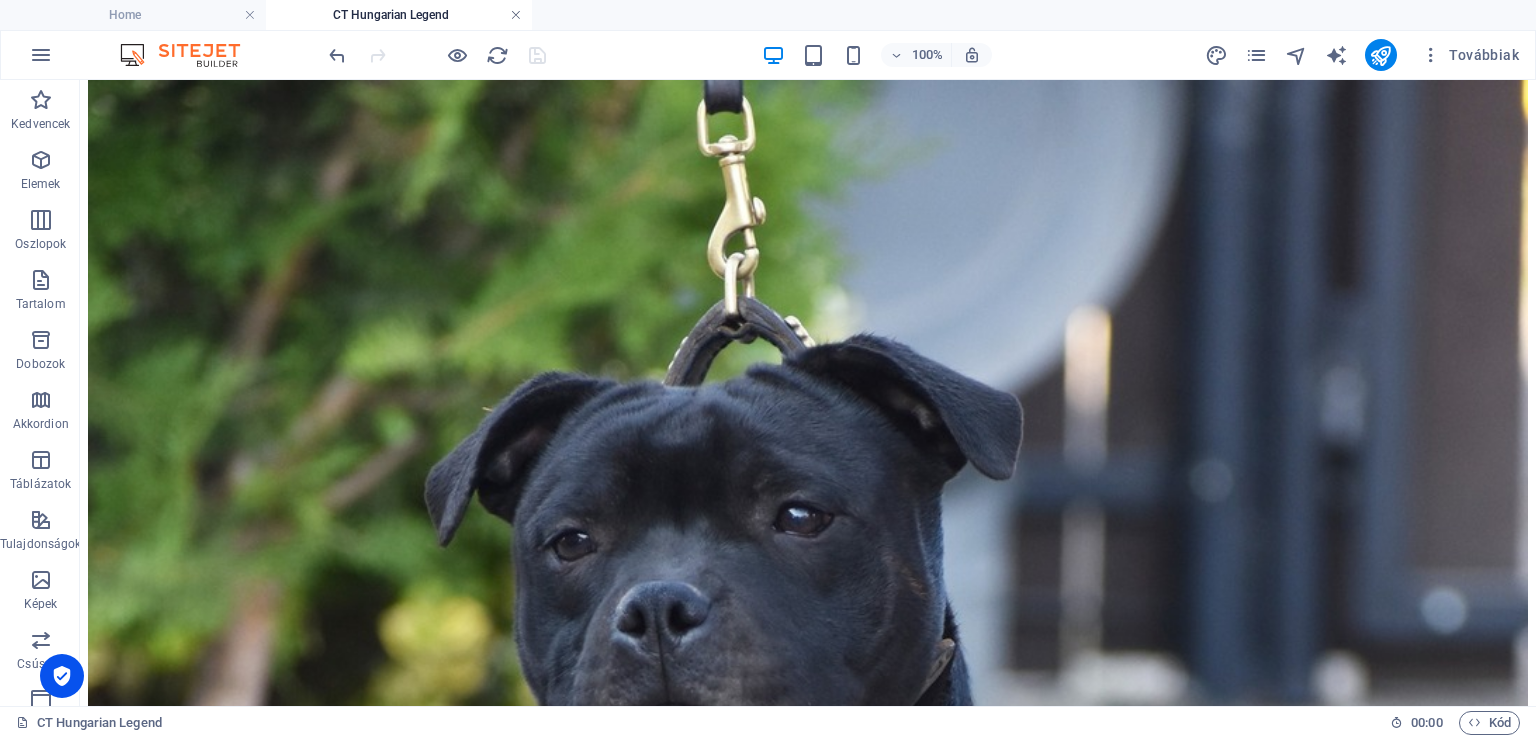 click at bounding box center [516, 15] 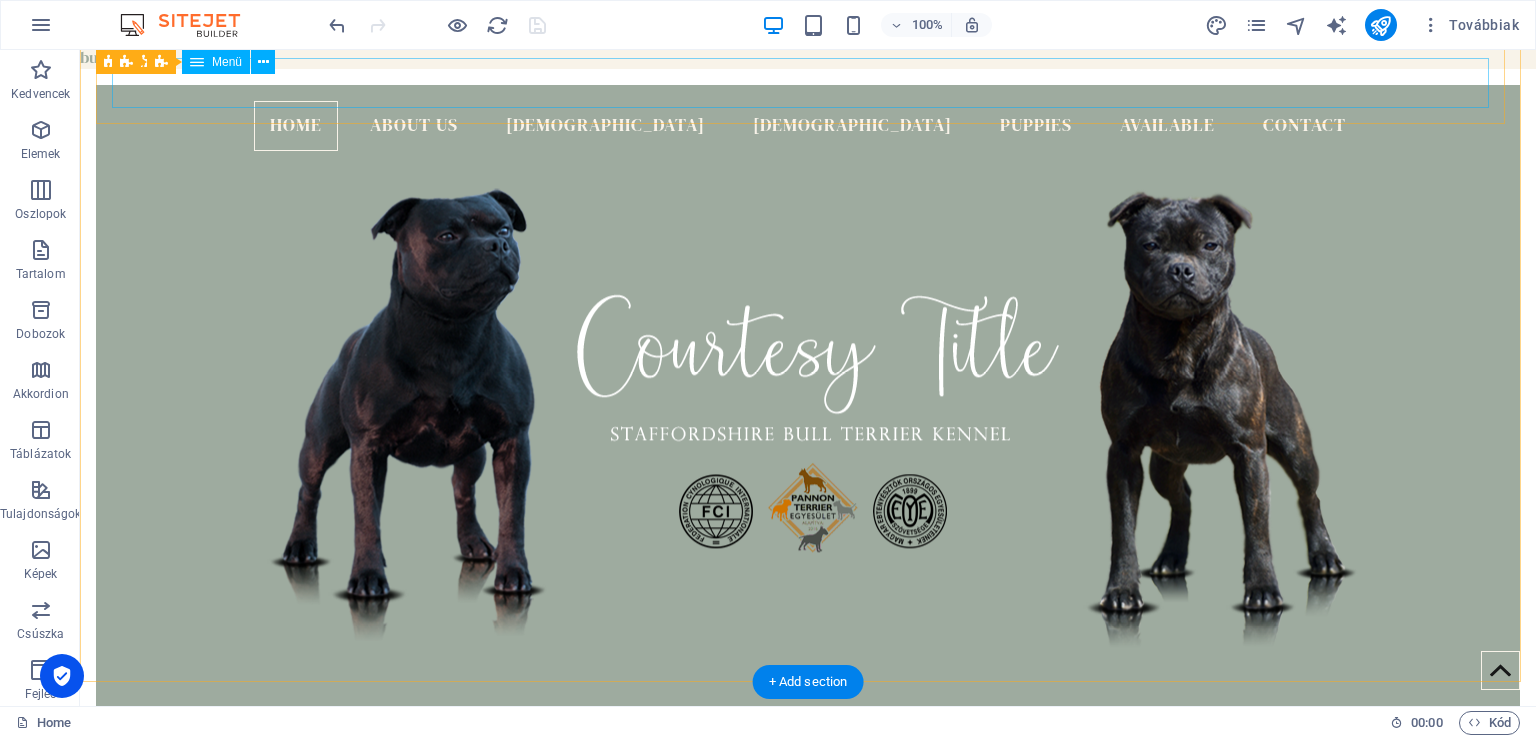 scroll, scrollTop: 0, scrollLeft: 0, axis: both 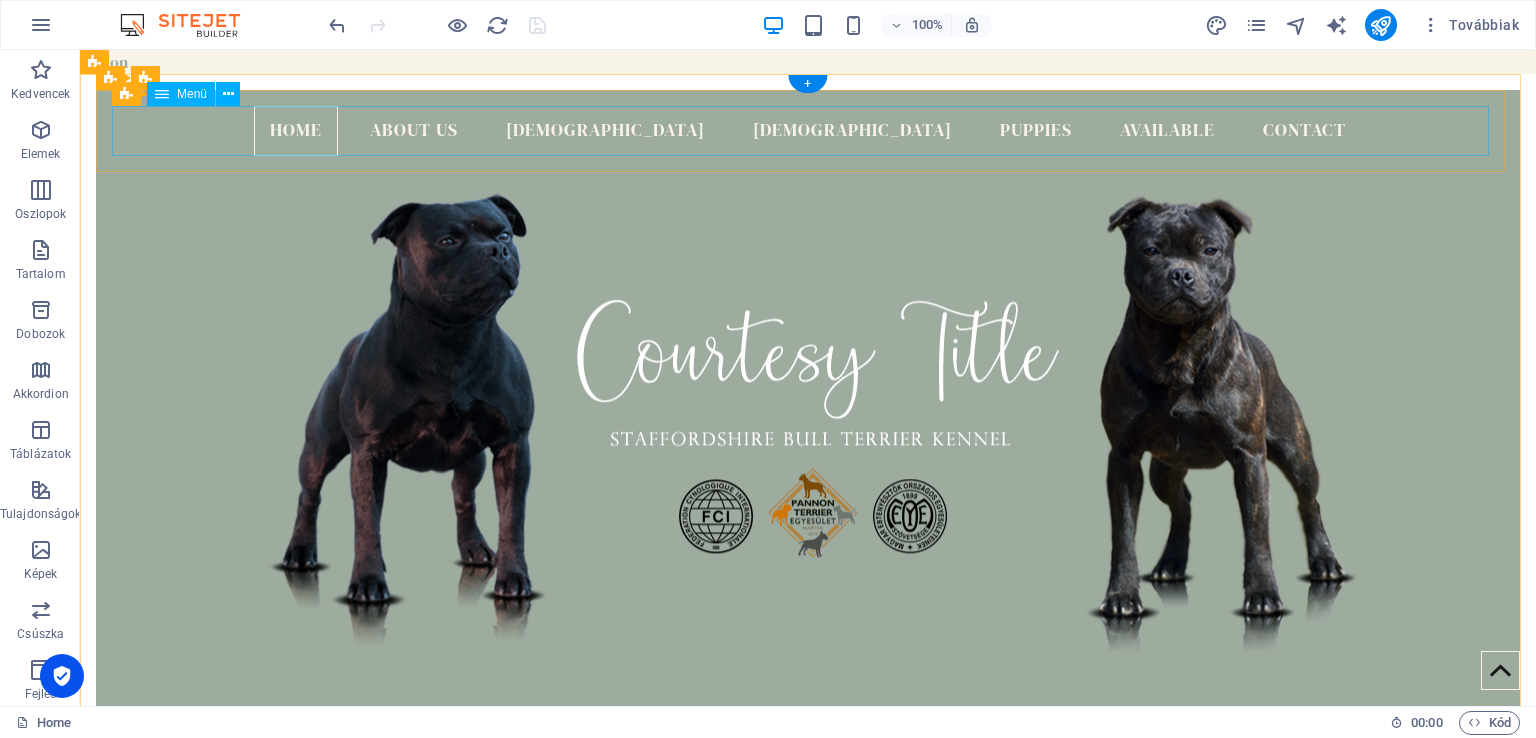 click on "Home About us [DEMOGRAPHIC_DATA] [DEMOGRAPHIC_DATA] Puppies Available Contact" at bounding box center [808, 131] 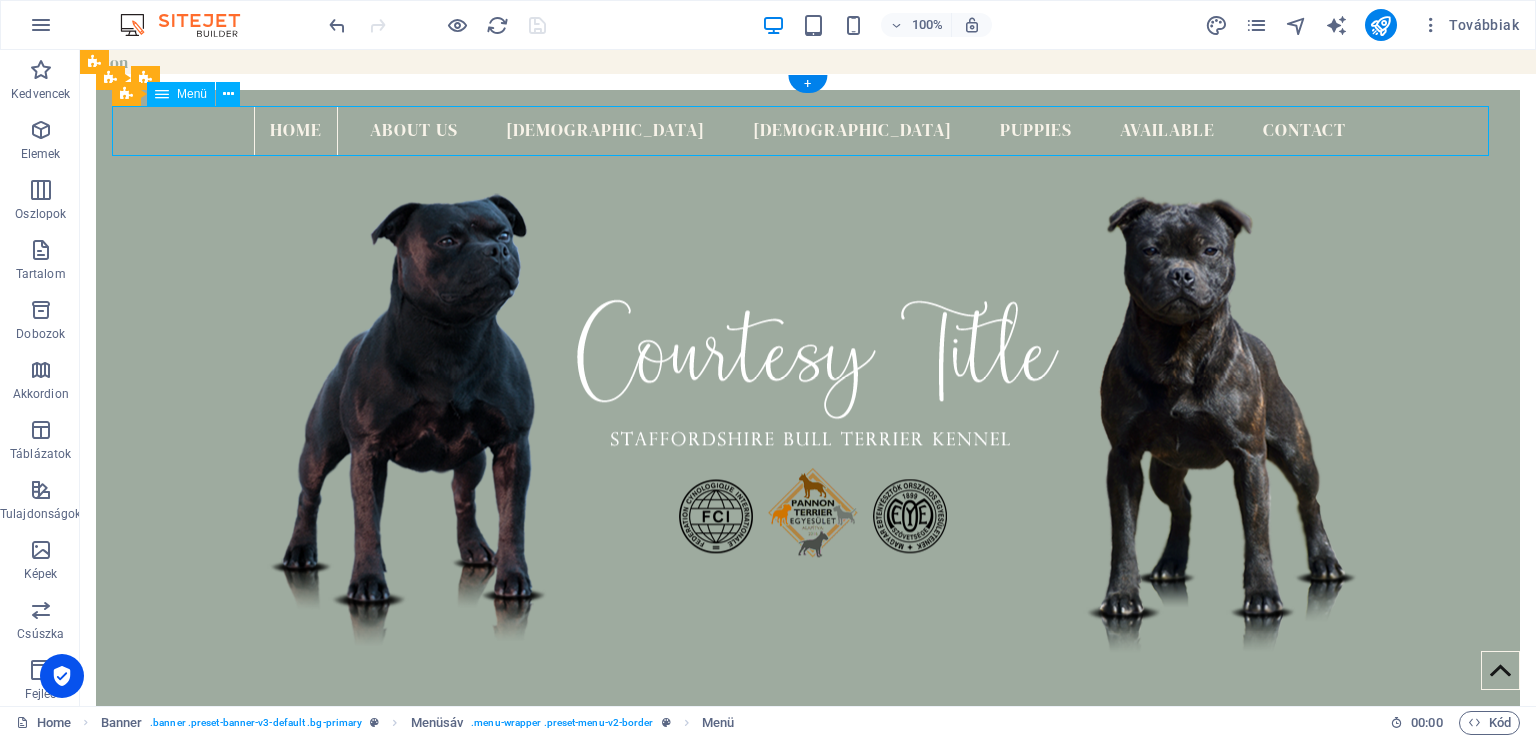 click on "Home About us [DEMOGRAPHIC_DATA] [DEMOGRAPHIC_DATA] Puppies Available Contact" at bounding box center (808, 131) 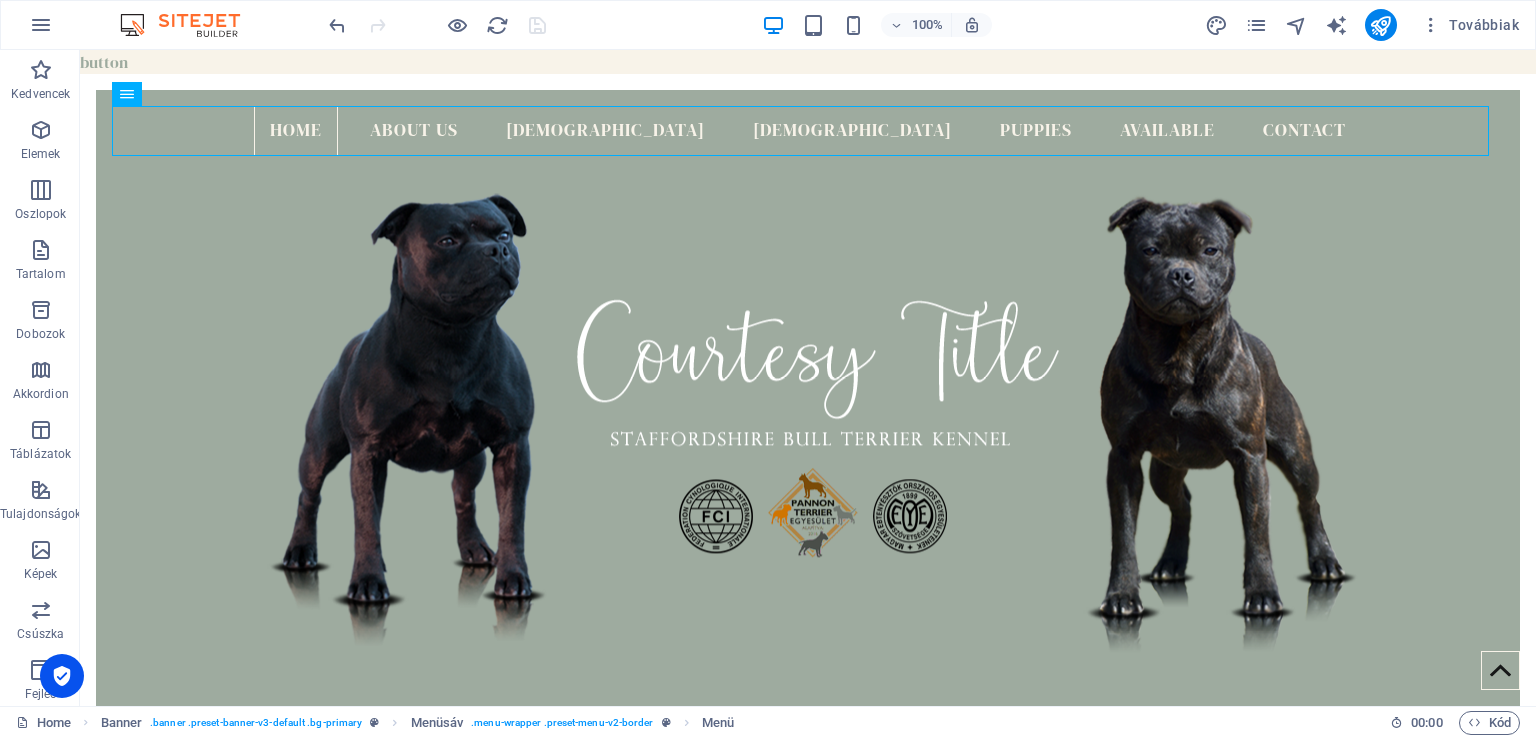 click on "button
Home About us [DEMOGRAPHIC_DATA] [DEMOGRAPHIC_DATA] Puppies Available Contact about us Helyezze ide a tartalmat vagy  Elemek létrehozása  Beillesztés vágólapról HI, My Name is [PERSON_NAME], golden level master breeder in [GEOGRAPHIC_DATA].  I founded the Courtesy Title kennel in [DATE] (FCI nr: 33/09) and working with dogs as dog trainer more than 25 years. I can proudly say that we have some World and [DEMOGRAPHIC_DATA] winner own bred dogs, our staffordshire bull terrier can be found in all around the world. [PERSON_NAME] [DEMOGRAPHIC_DATA] Courtesy title Galahad    Read more   Courtesy title royal Flush Read more   Courtesy title hungarian legend Read more   [DEMOGRAPHIC_DATA] Courtesy title syrax "Piszke" Read more   Courtesy title Guinevere Read more   Asterion's Shine Marvel "menta" Read more   [PERSON_NAME]'s Mongoose Asterion's Shine Read more   [PERSON_NAME]'s Mongoose HBJ eagle five Read more   [PERSON_NAME] ide a tartalmat vagy  Elemek létrehozása  Beillesztés vágólapról puppies Planned puppies Read more   Read more" at bounding box center (808, 7463) 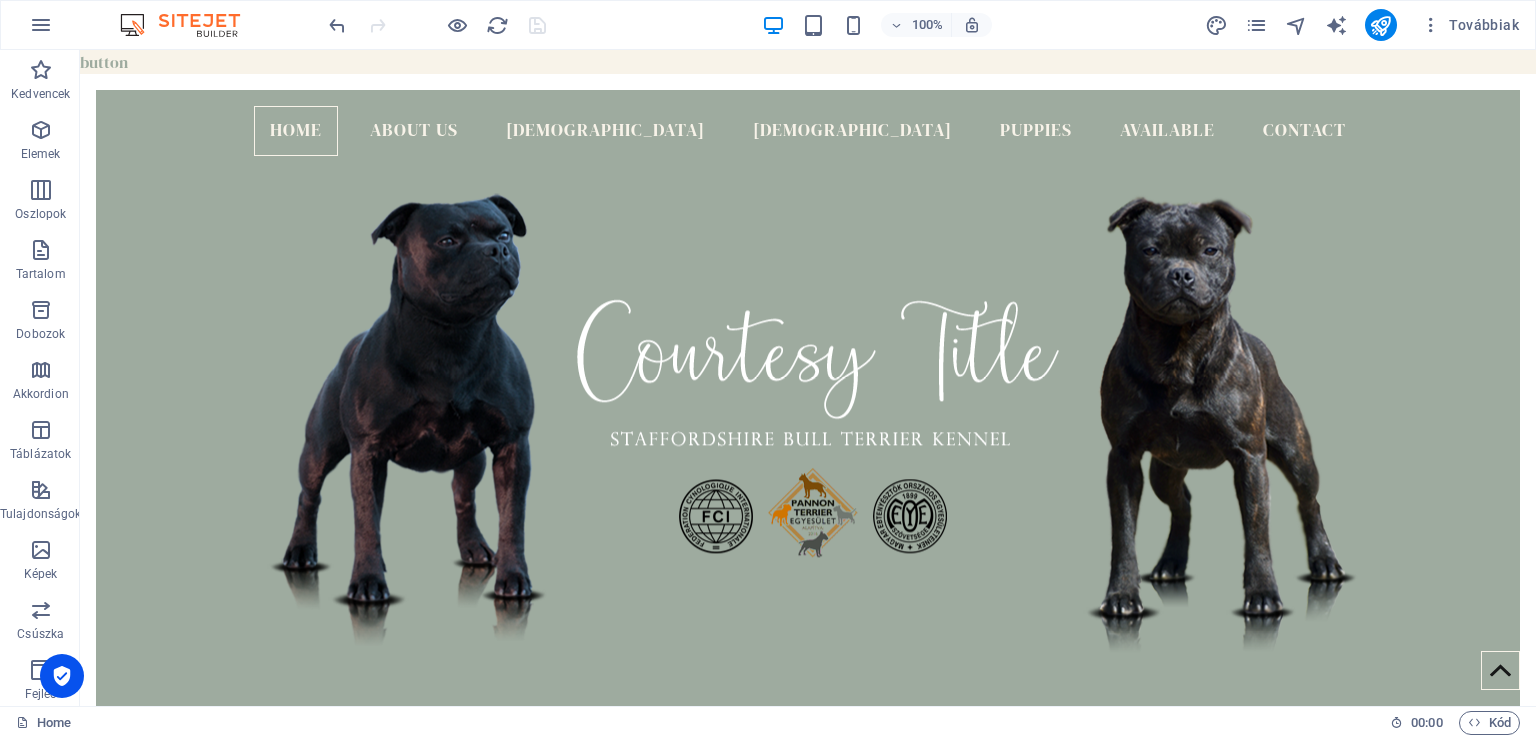 click on "button
Home About us [DEMOGRAPHIC_DATA] [DEMOGRAPHIC_DATA] Puppies Available Contact about us Helyezze ide a tartalmat vagy  Elemek létrehozása  Beillesztés vágólapról HI, My Name is [PERSON_NAME], golden level master breeder in [GEOGRAPHIC_DATA].  I founded the Courtesy Title kennel in [DATE] (FCI nr: 33/09) and working with dogs as dog trainer more than 25 years. I can proudly say that we have some World and [DEMOGRAPHIC_DATA] winner own bred dogs, our staffordshire bull terrier can be found in all around the world. [PERSON_NAME] [DEMOGRAPHIC_DATA] Courtesy title Galahad    Read more   Courtesy title royal Flush Read more   Courtesy title hungarian legend Read more   [DEMOGRAPHIC_DATA] Courtesy title syrax "Piszke" Read more   Courtesy title Guinevere Read more   Asterion's Shine Marvel "menta" Read more   [PERSON_NAME]'s Mongoose Asterion's Shine Read more   [PERSON_NAME]'s Mongoose HBJ eagle five Read more   [PERSON_NAME] ide a tartalmat vagy  Elemek létrehozása  Beillesztés vágólapról puppies Planned puppies Read more   Read more" at bounding box center (808, 7463) 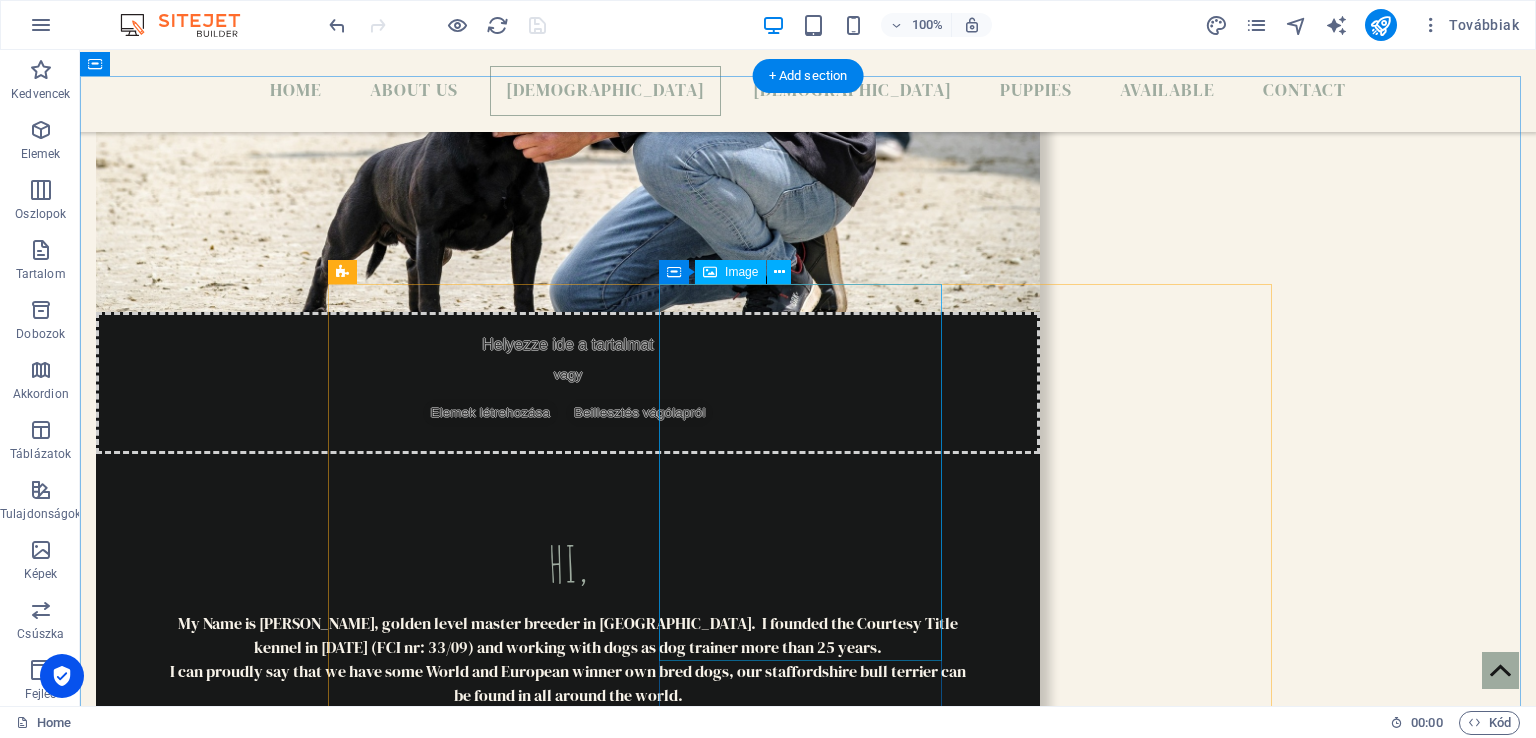scroll, scrollTop: 1400, scrollLeft: 0, axis: vertical 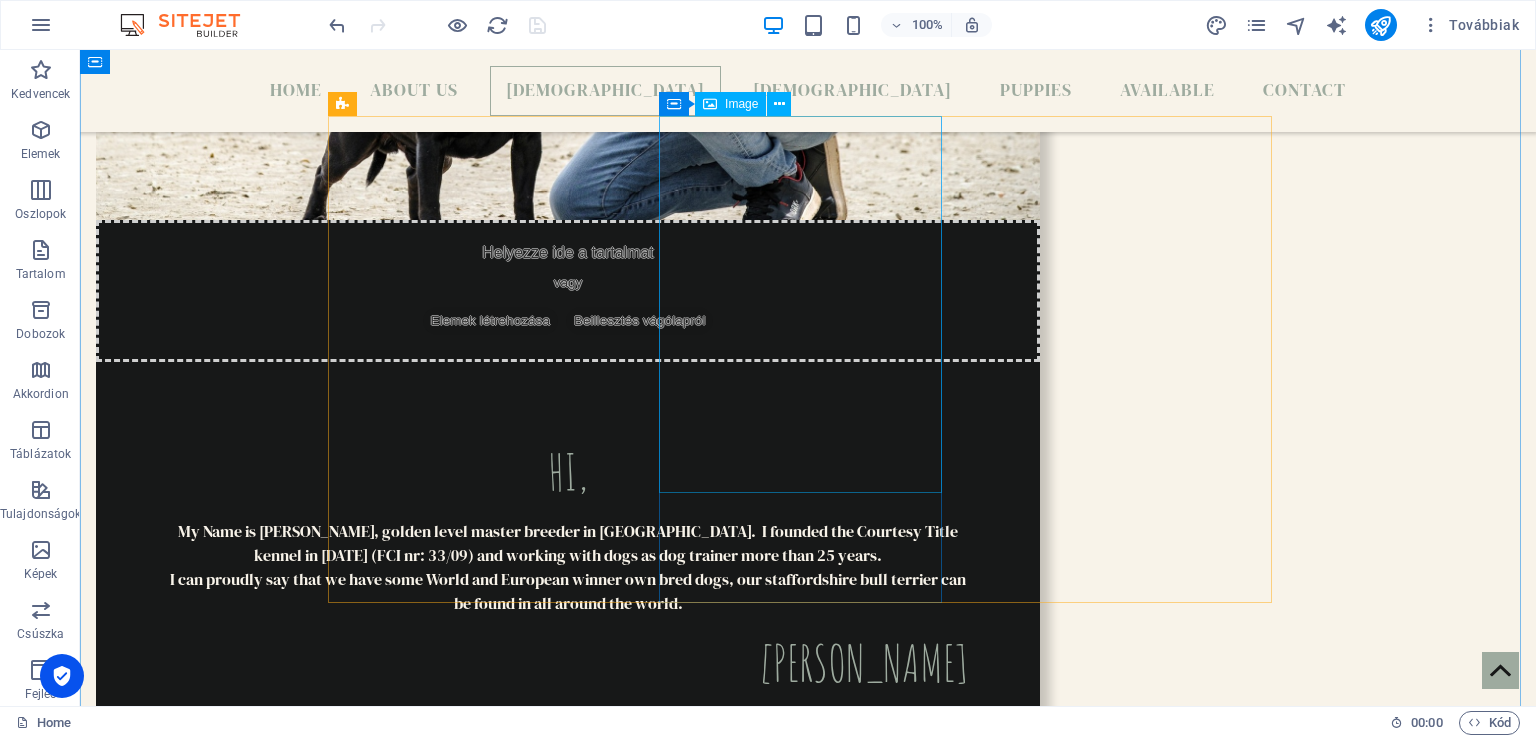 click at bounding box center [808, 2977] 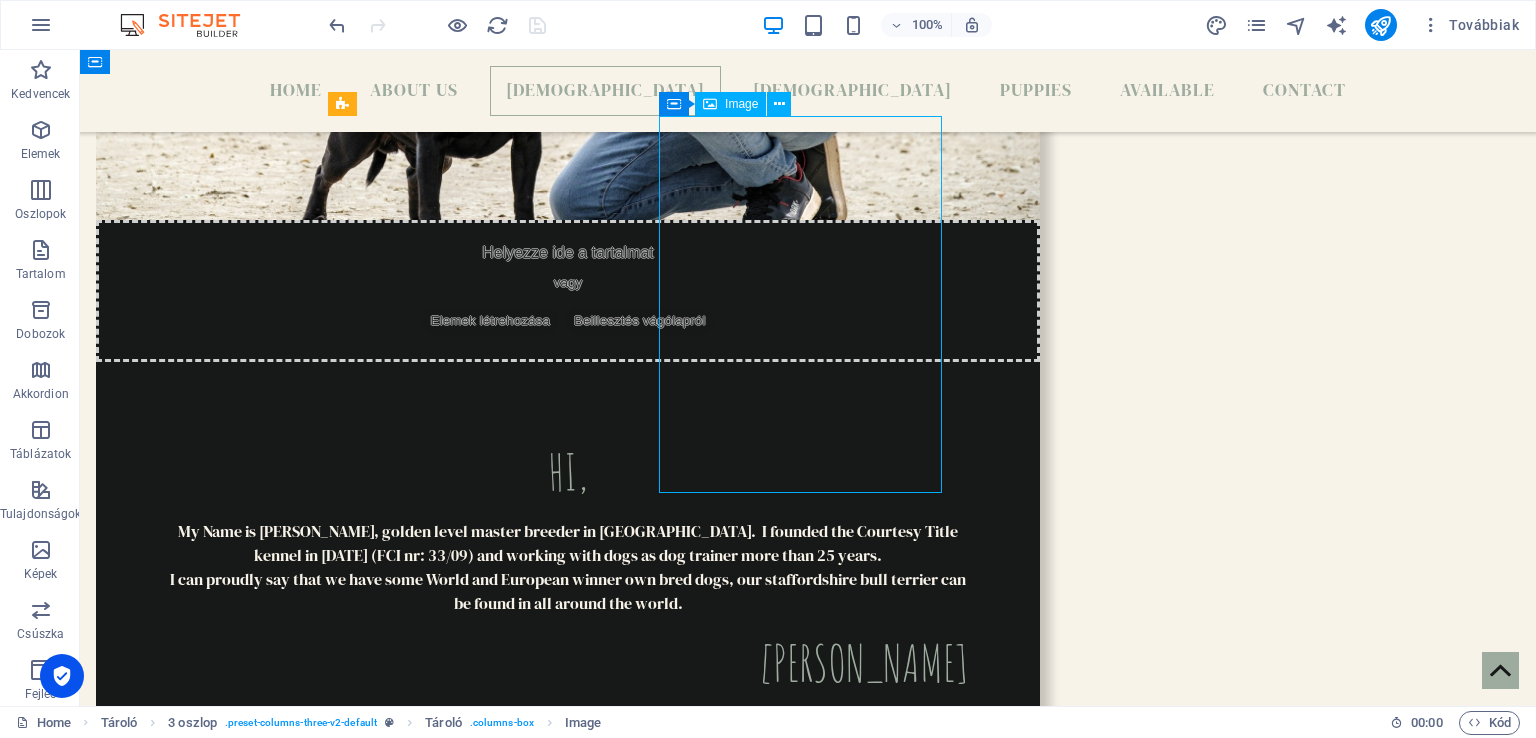 click at bounding box center [808, 2977] 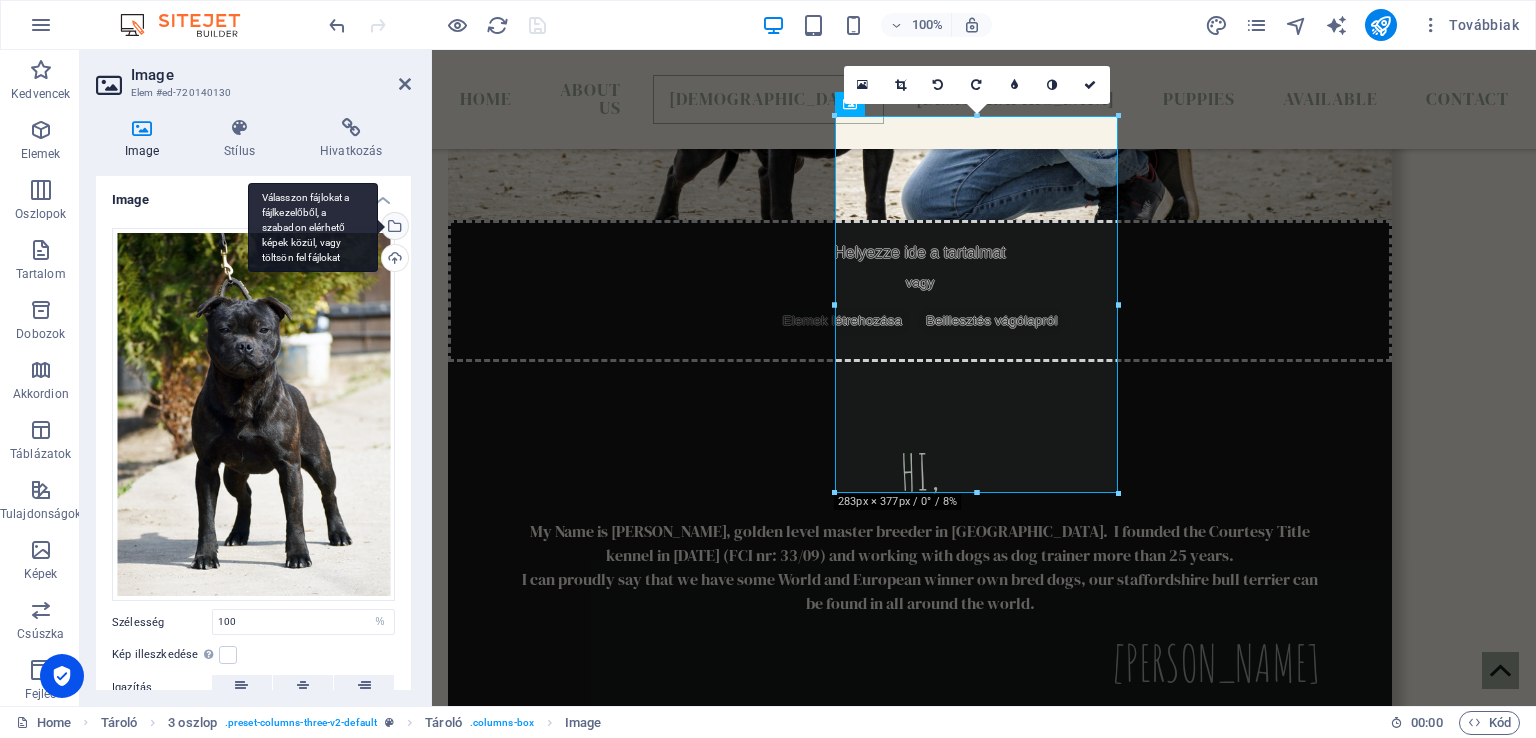 click on "Válasszon fájlokat a fájlkezelőből, a szabadon elérhető képek közül, vagy töltsön fel fájlokat" at bounding box center [313, 228] 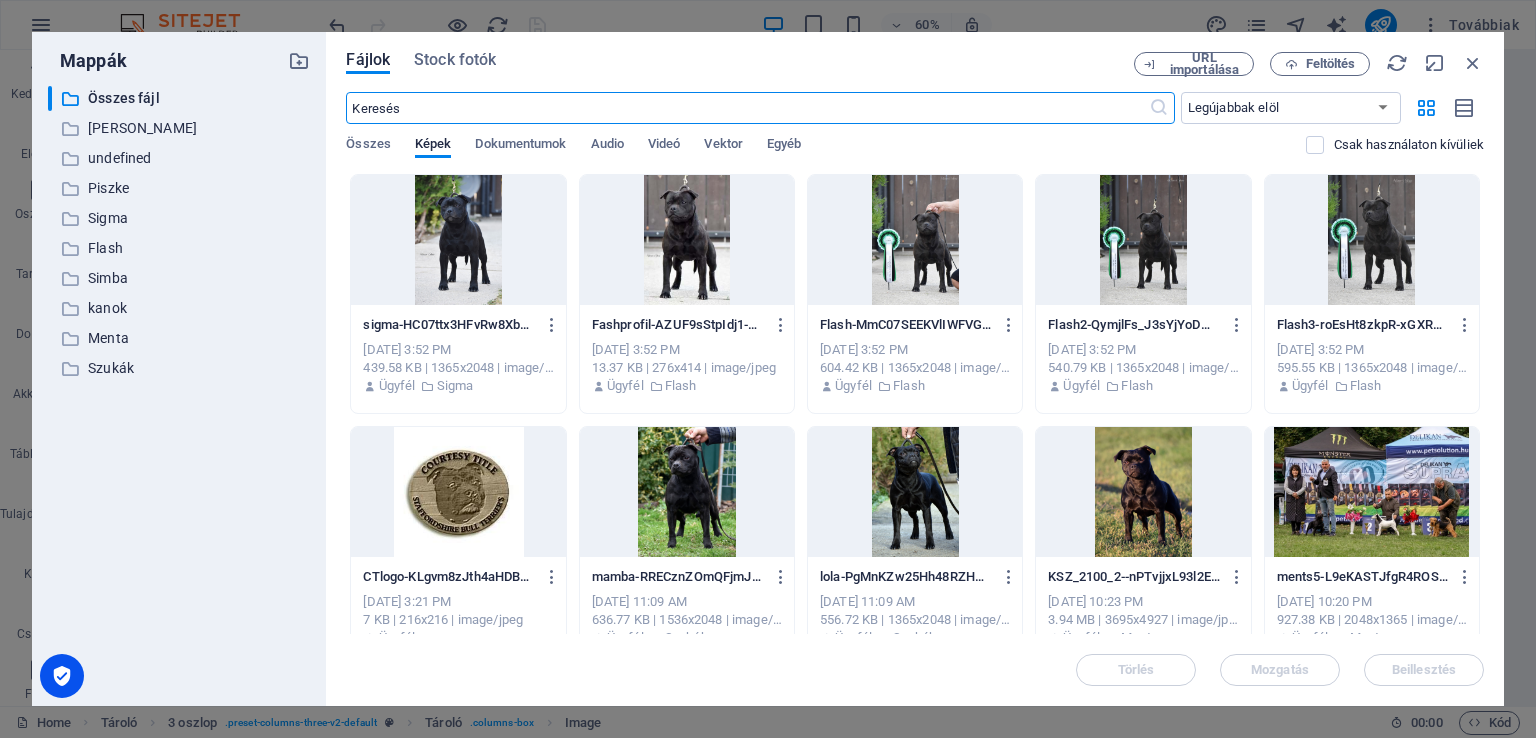 scroll, scrollTop: 1836, scrollLeft: 0, axis: vertical 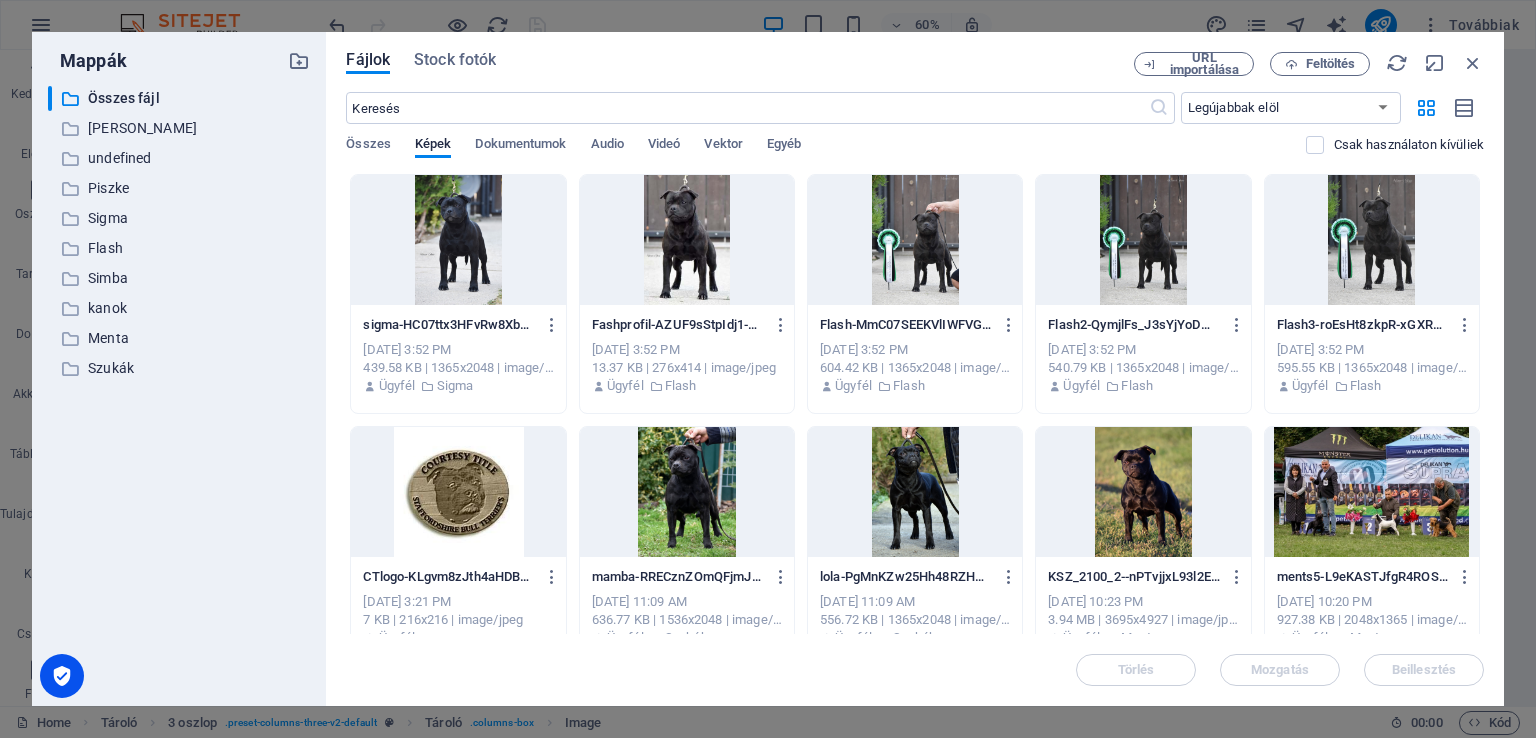 click at bounding box center (687, 240) 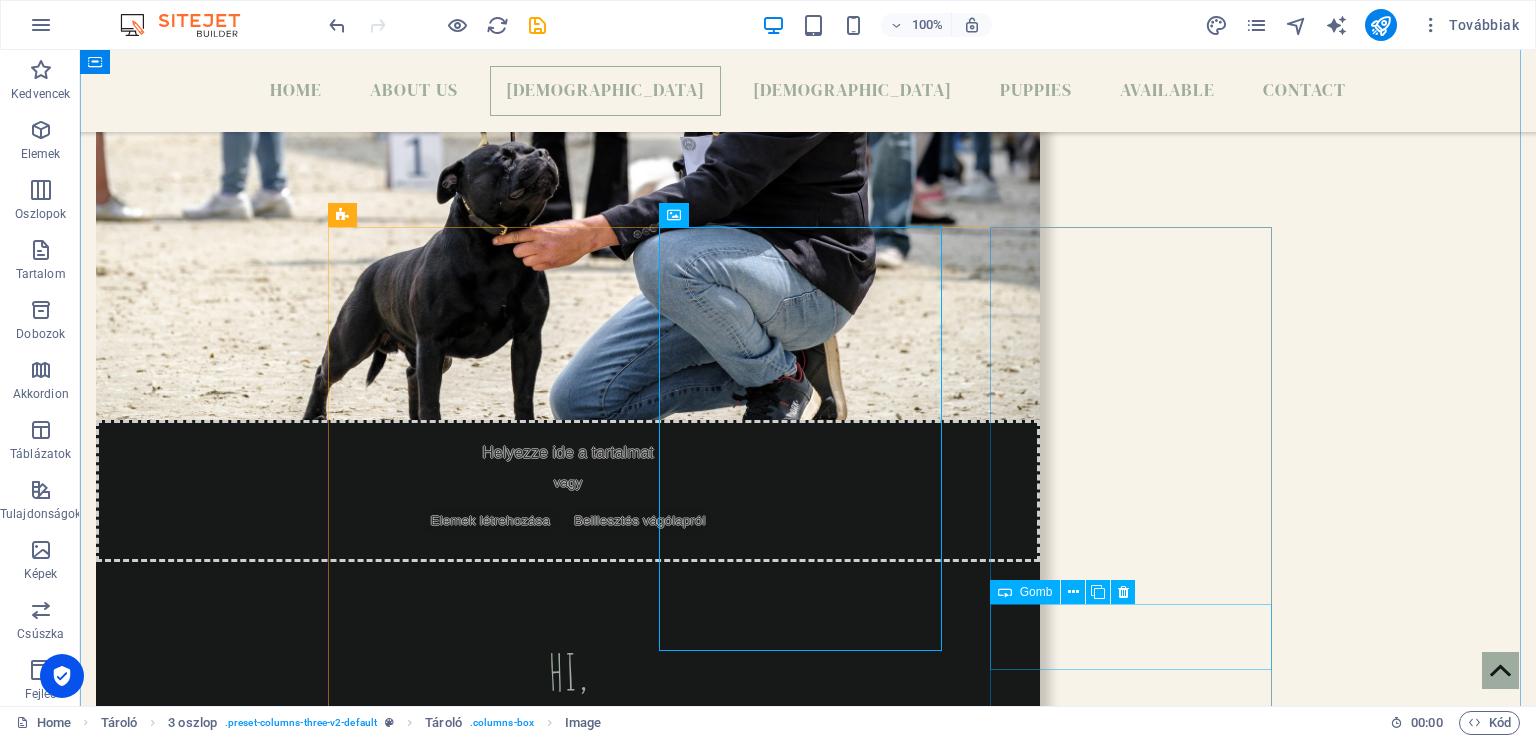 scroll, scrollTop: 1400, scrollLeft: 0, axis: vertical 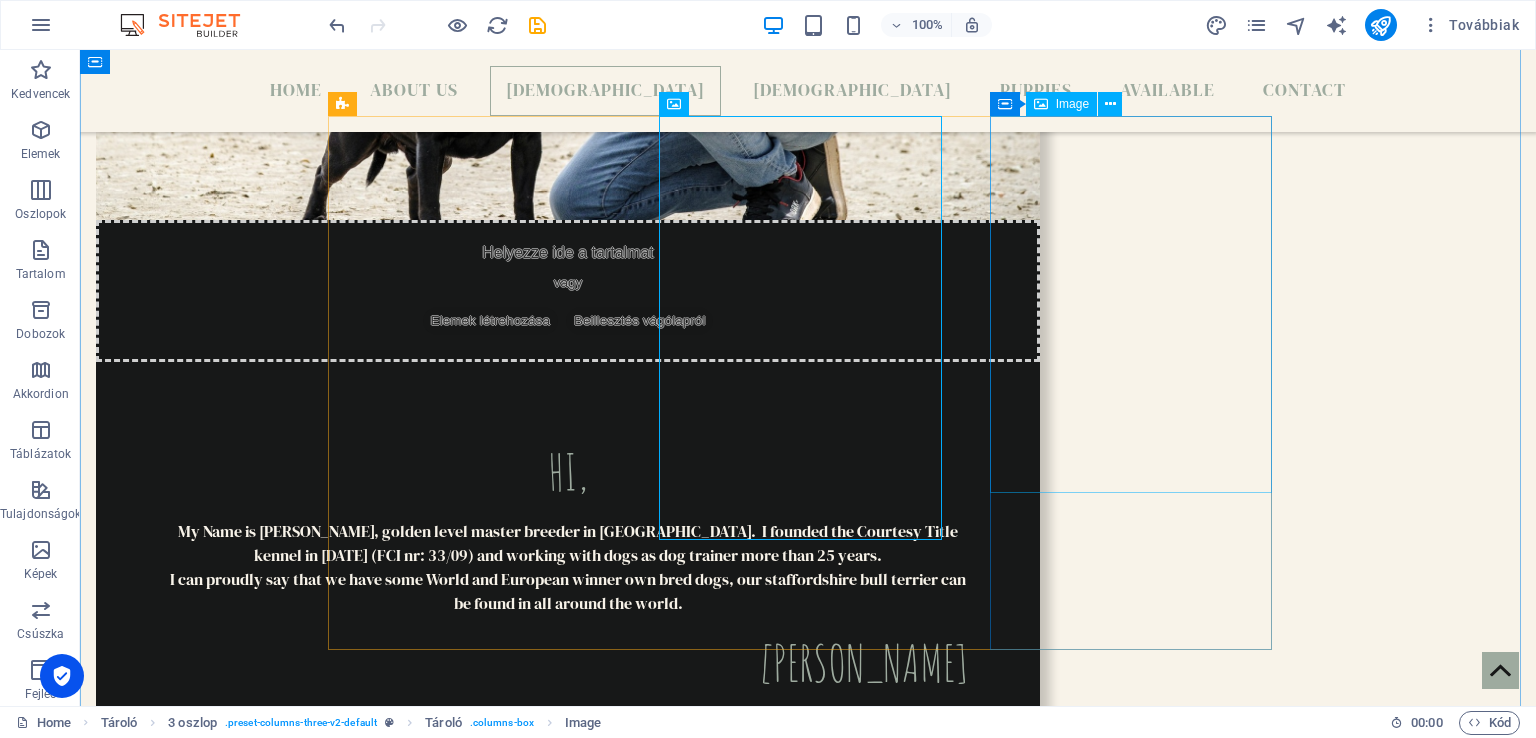 click at bounding box center [808, 4503] 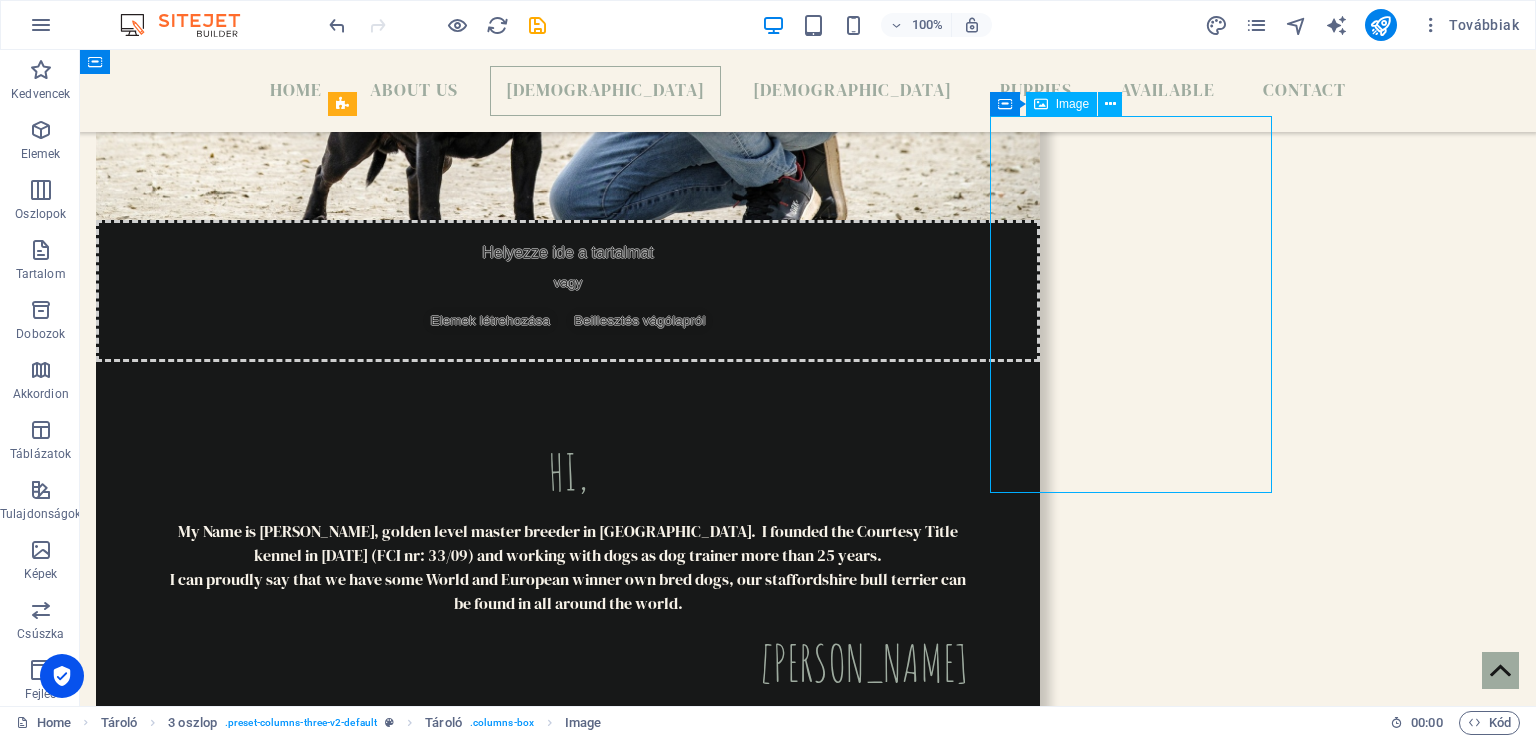 click at bounding box center [808, 4503] 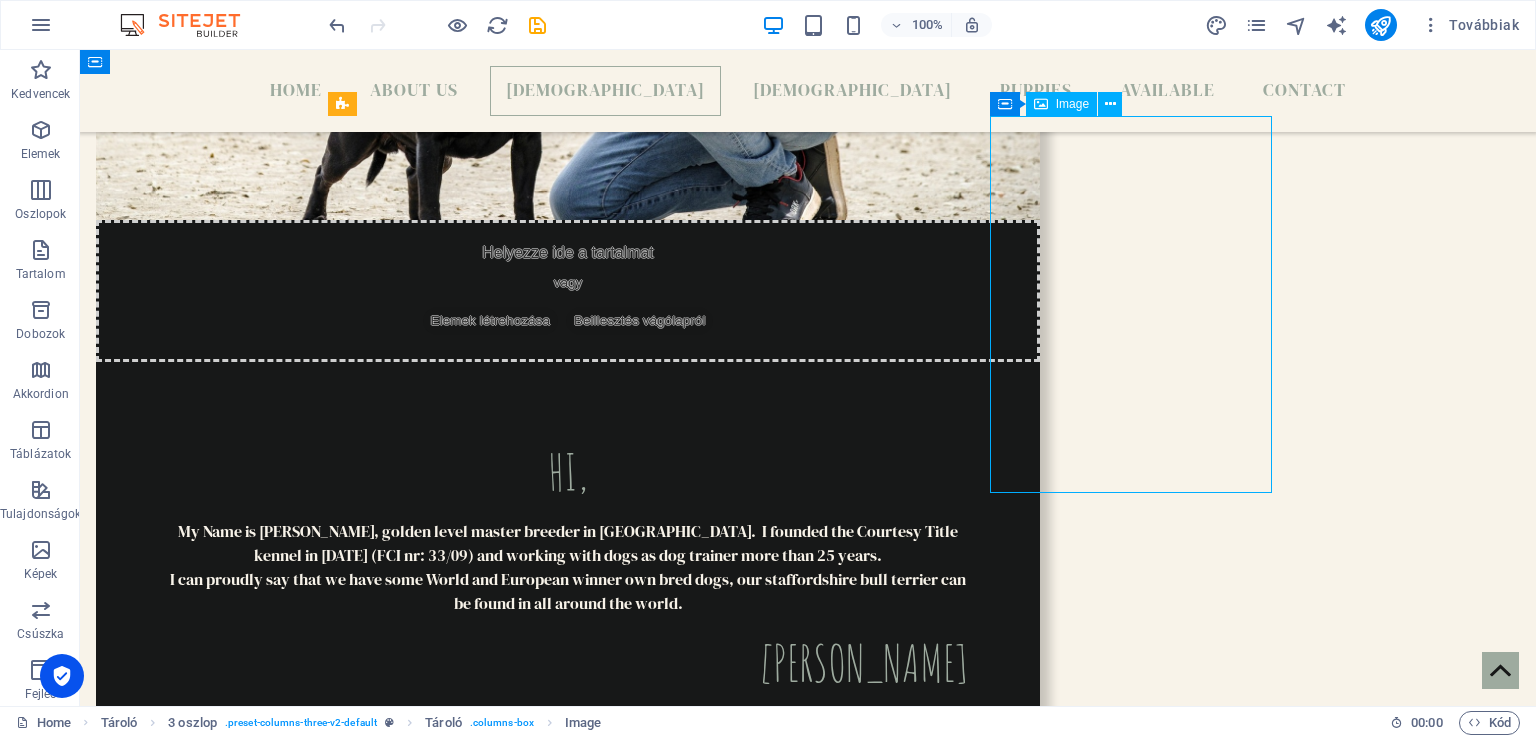 select on "%" 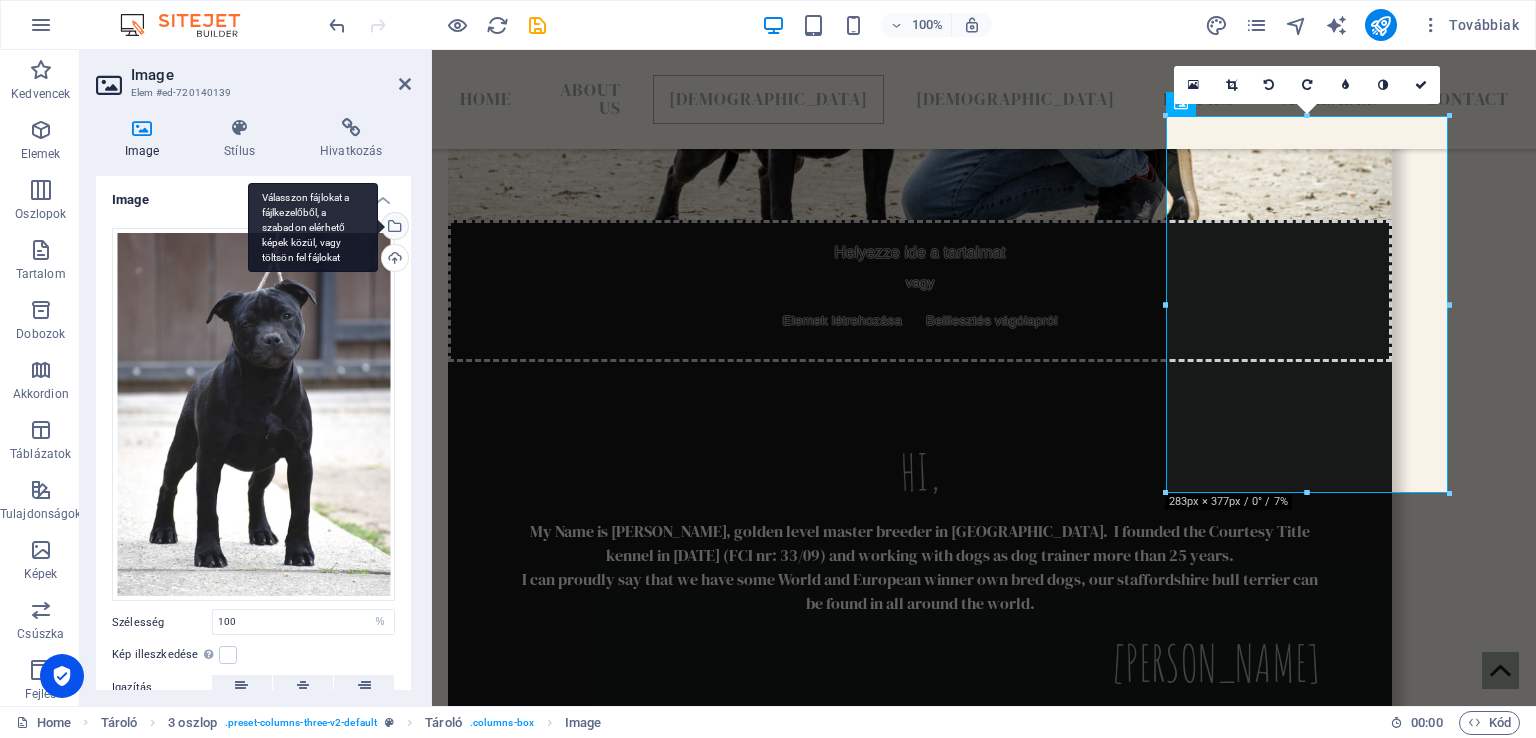 click on "Válasszon fájlokat a fájlkezelőből, a szabadon elérhető képek közül, vagy töltsön fel fájlokat" at bounding box center (313, 228) 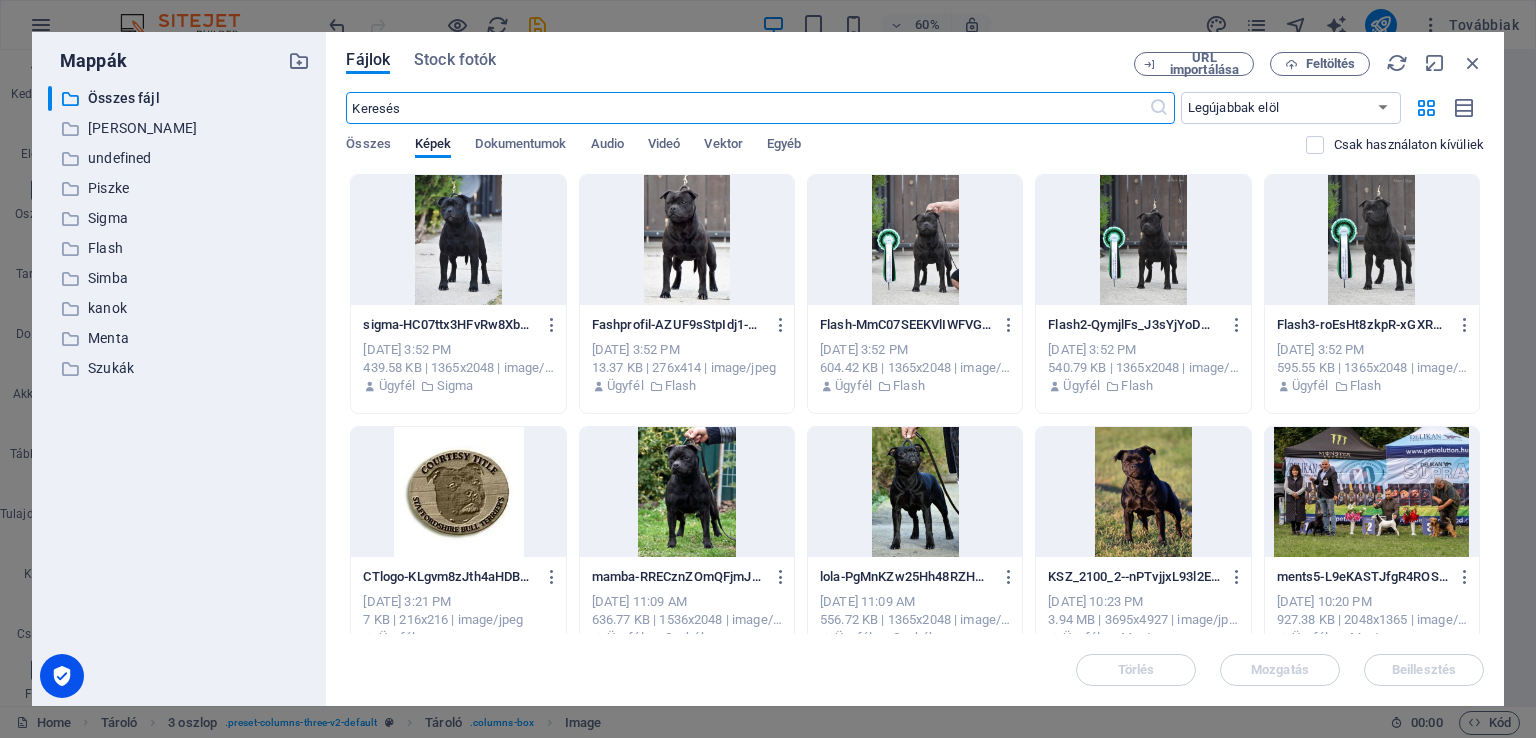 click at bounding box center (458, 240) 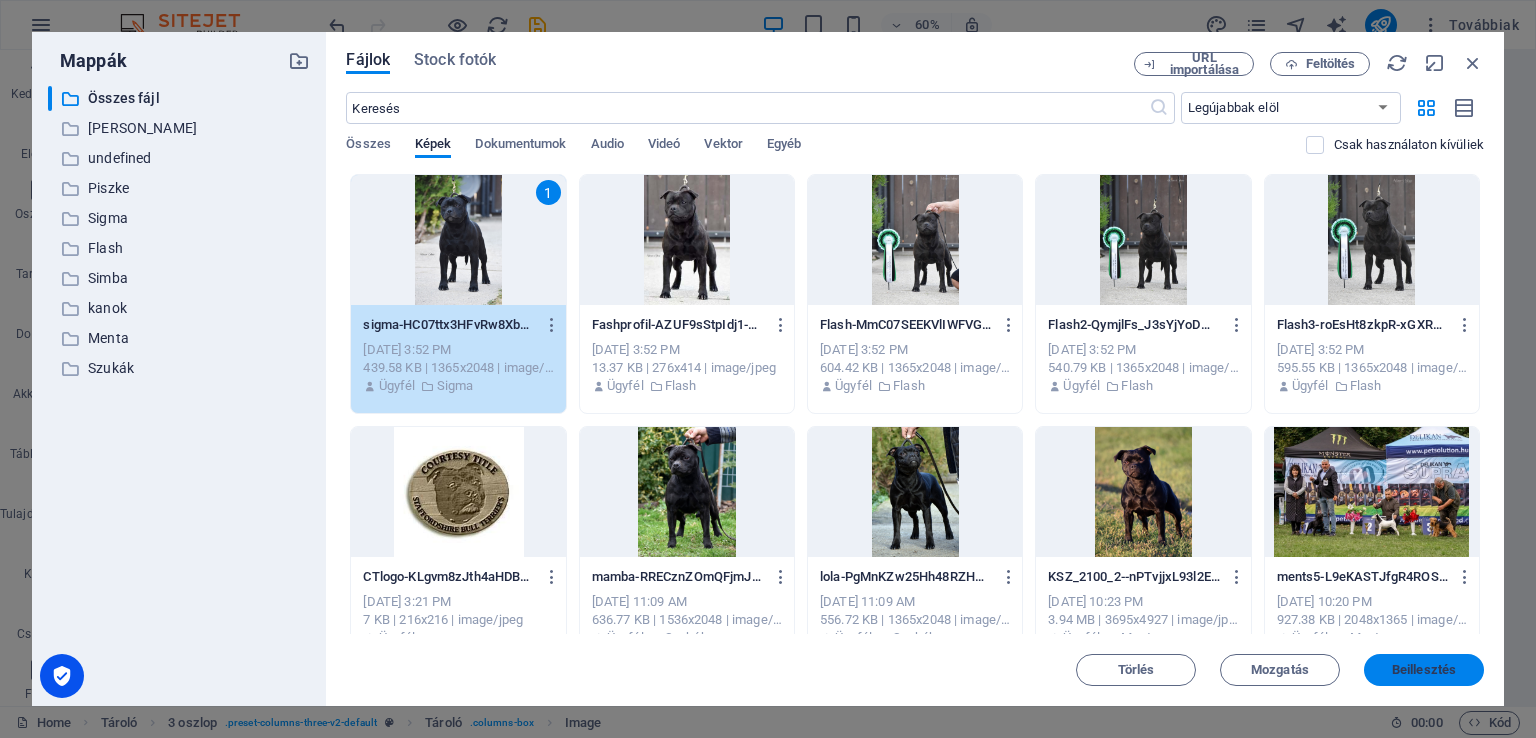 click on "Beillesztés" at bounding box center (1424, 670) 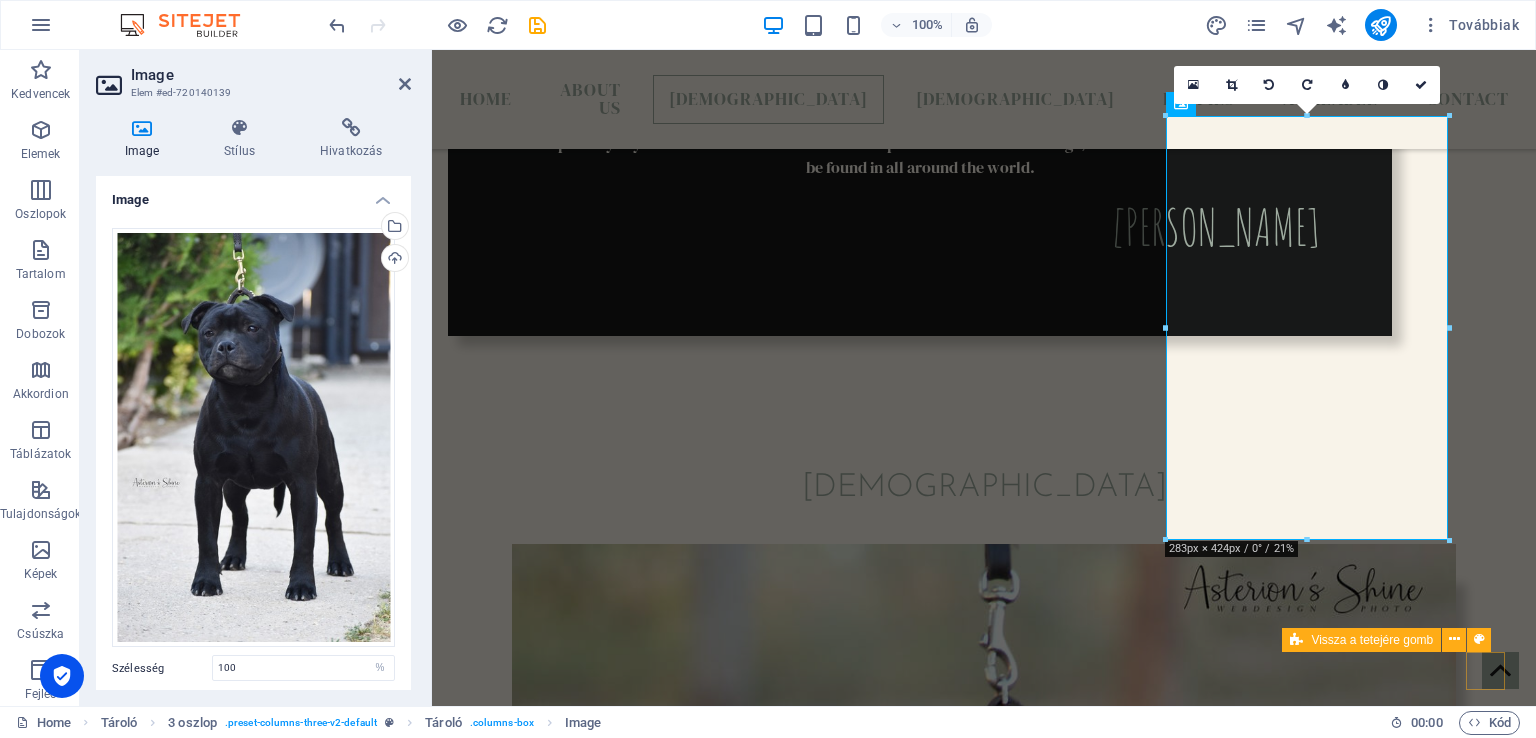 scroll, scrollTop: 1400, scrollLeft: 0, axis: vertical 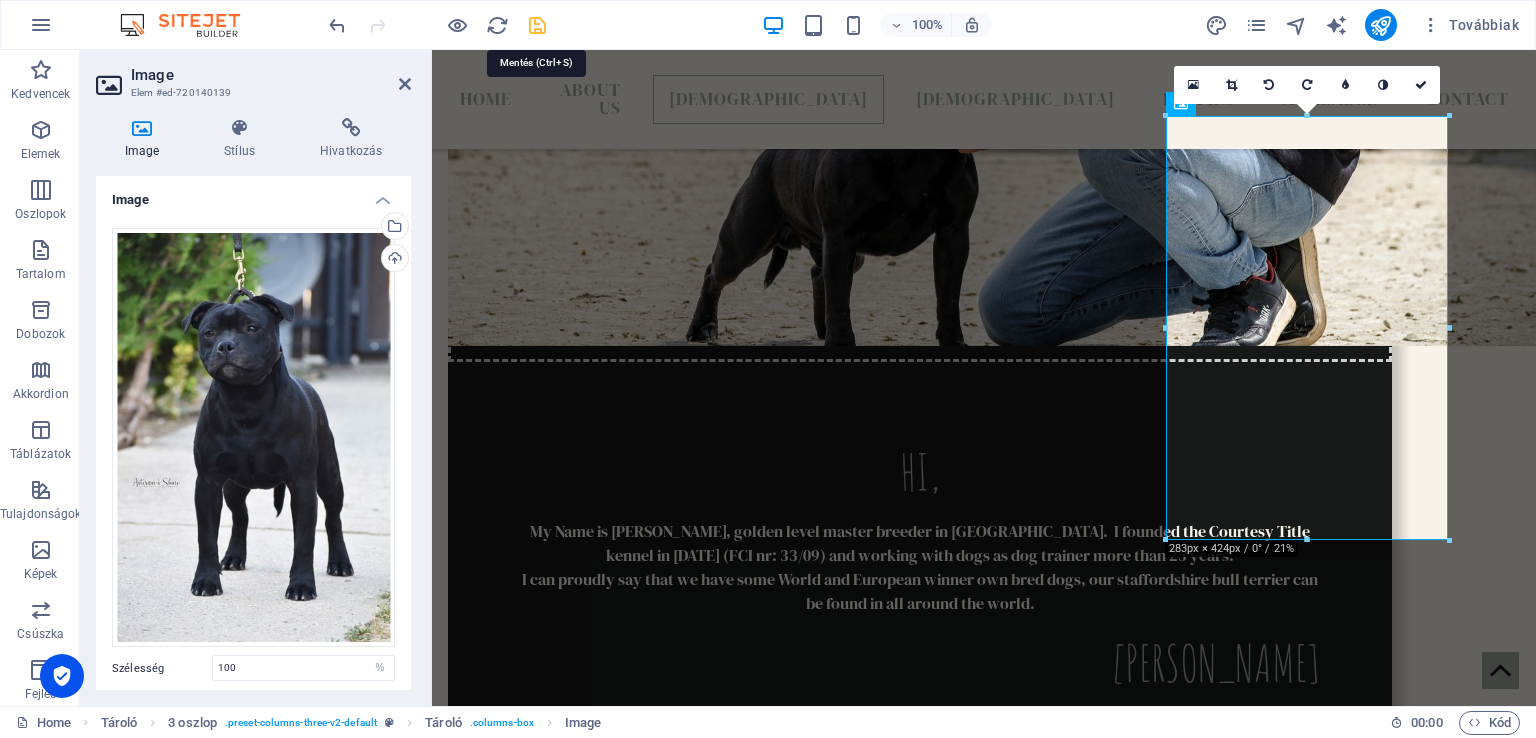 click at bounding box center [537, 25] 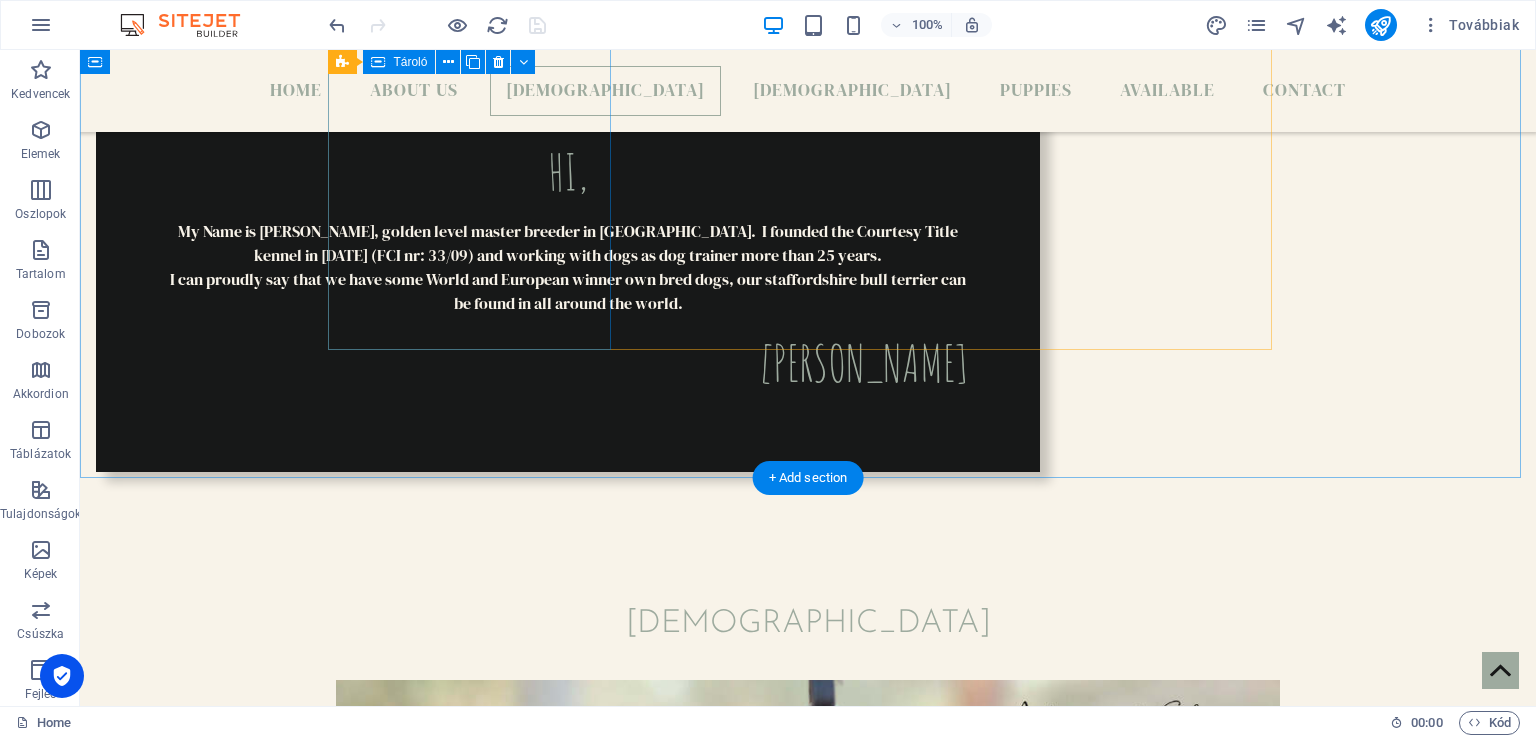 scroll, scrollTop: 1400, scrollLeft: 0, axis: vertical 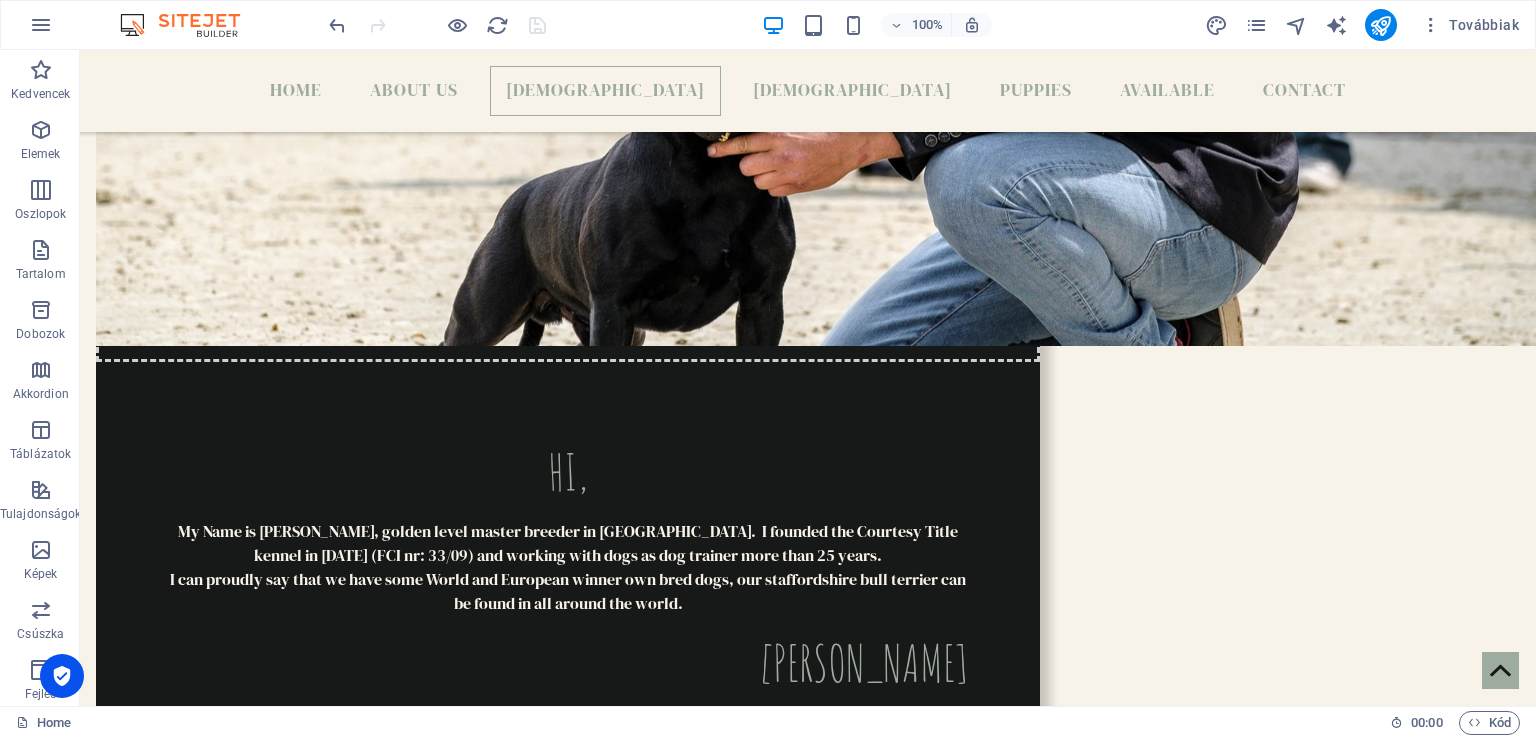 click at bounding box center [437, 25] 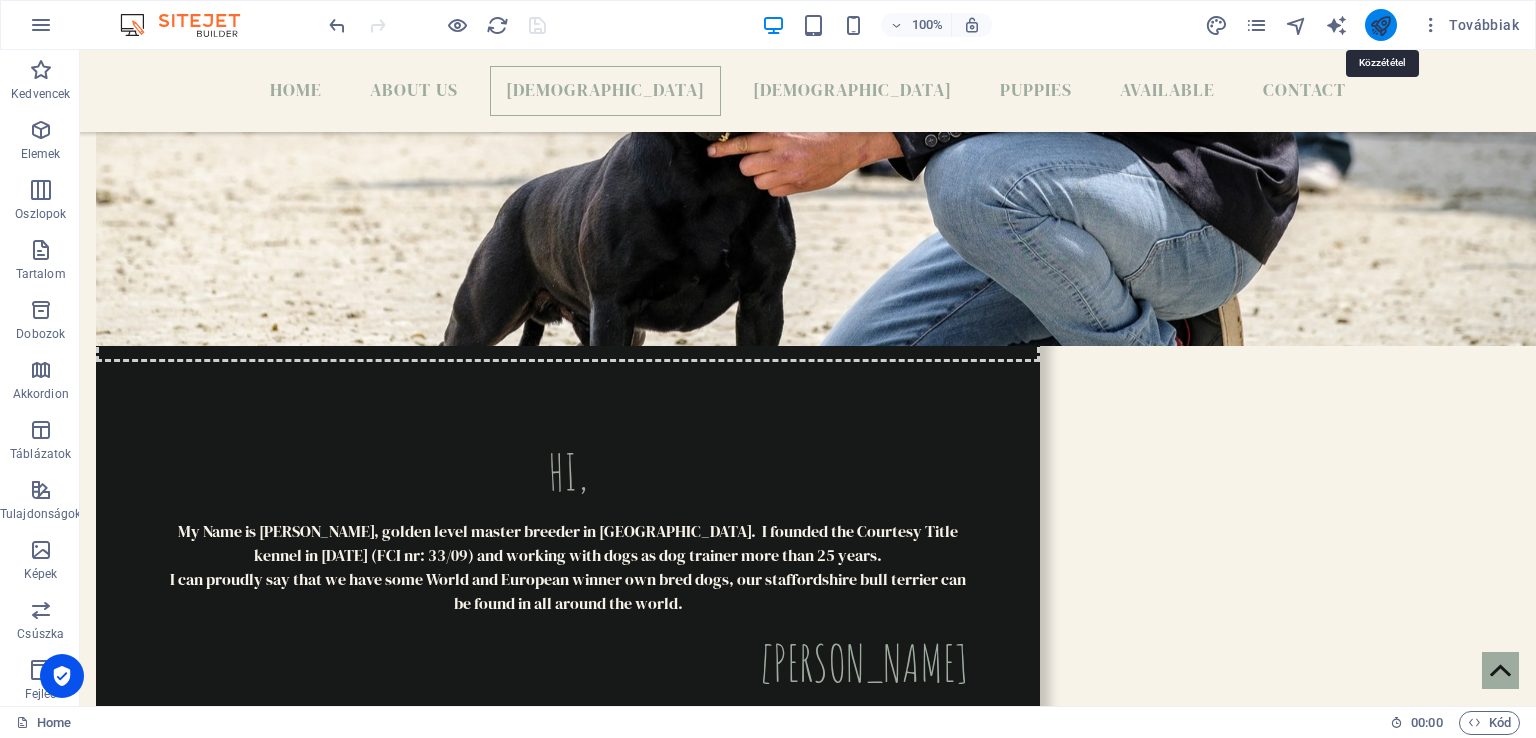 click at bounding box center [1380, 25] 